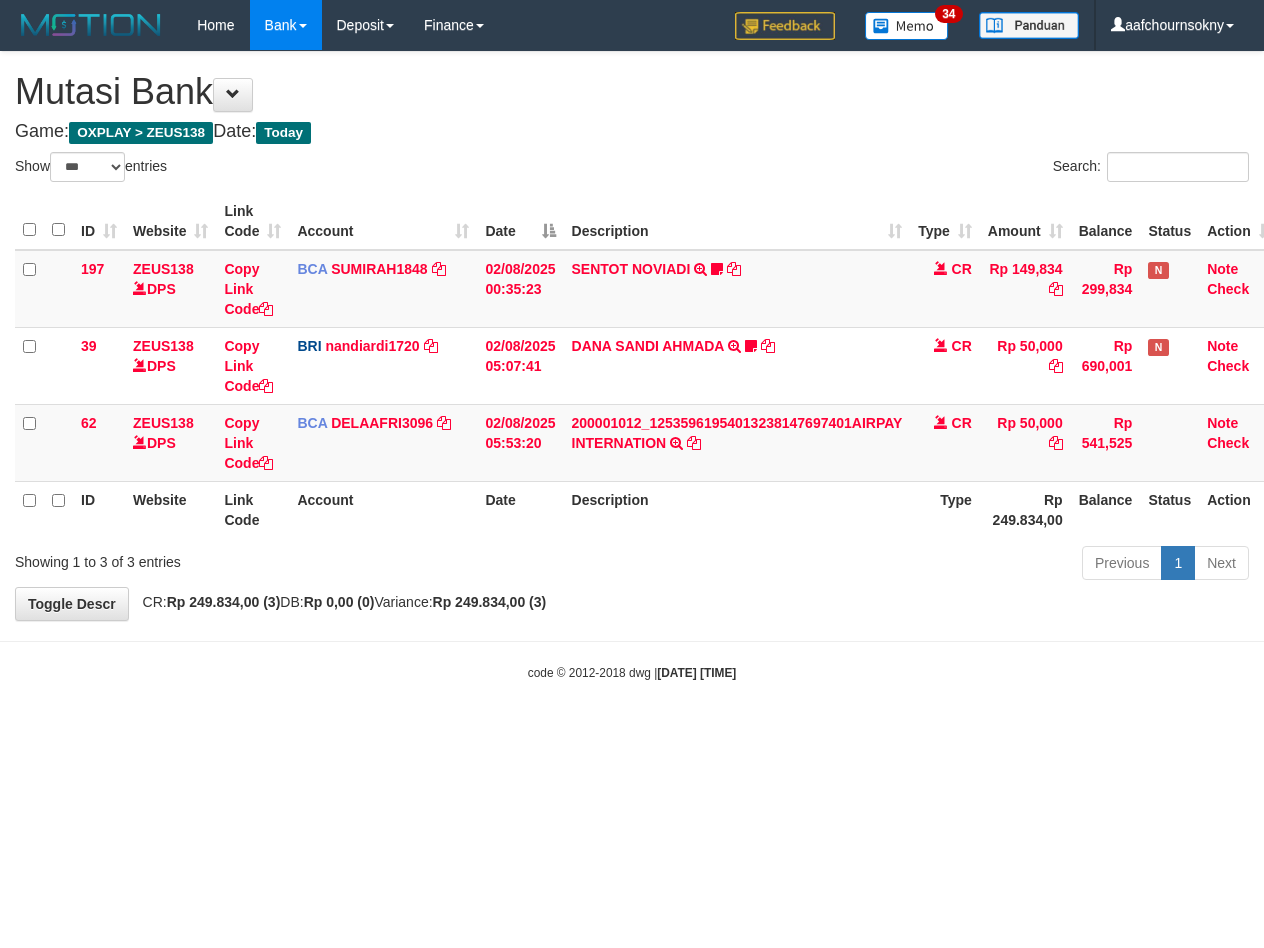 select on "***" 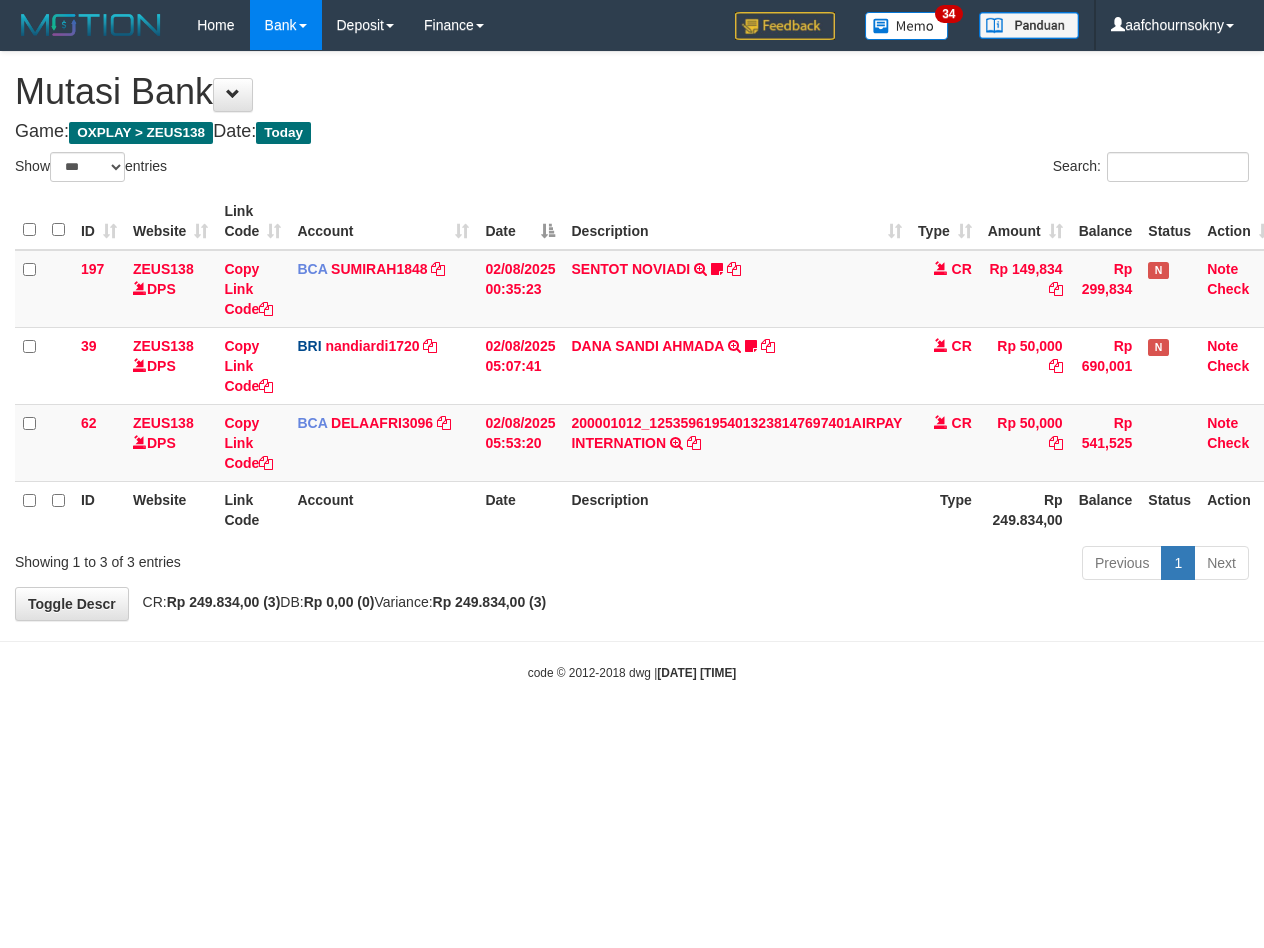 scroll, scrollTop: 0, scrollLeft: 0, axis: both 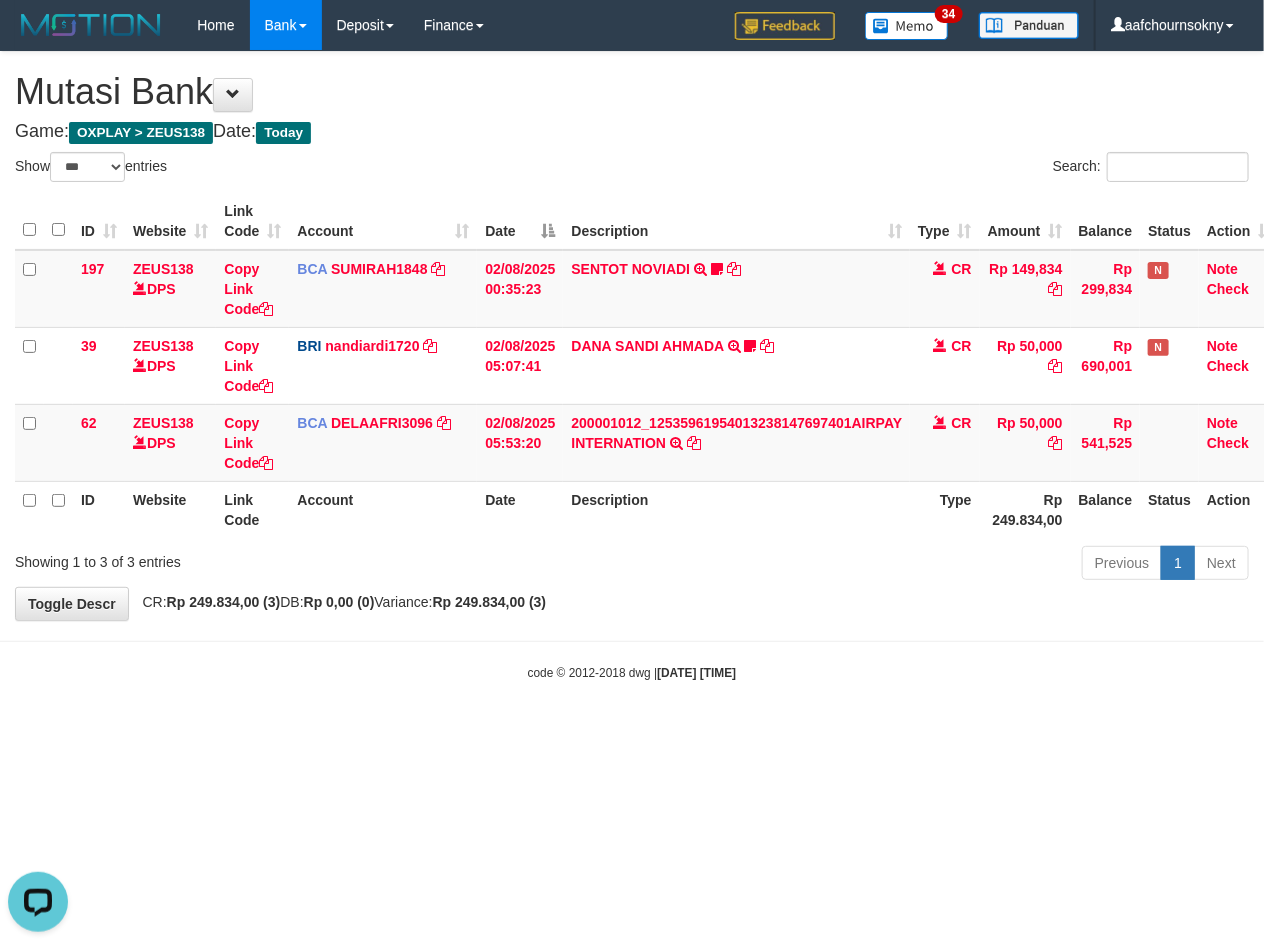 click on "Toggle navigation
Home
Bank
Account List
Load
By Website
Group
[OXPLAY]													ZEUS138
By Load Group (DPS)" at bounding box center [632, 366] 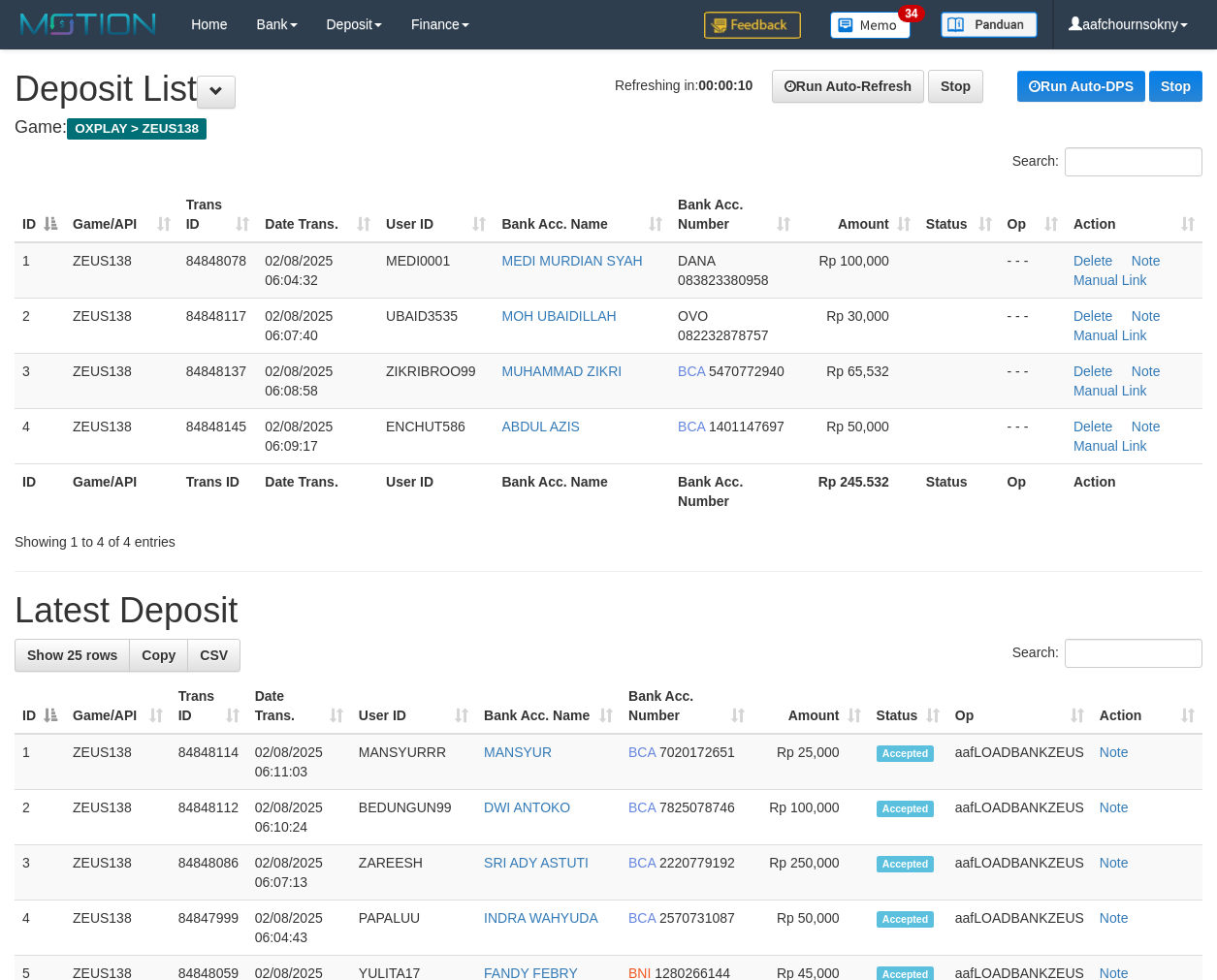 scroll, scrollTop: 0, scrollLeft: 0, axis: both 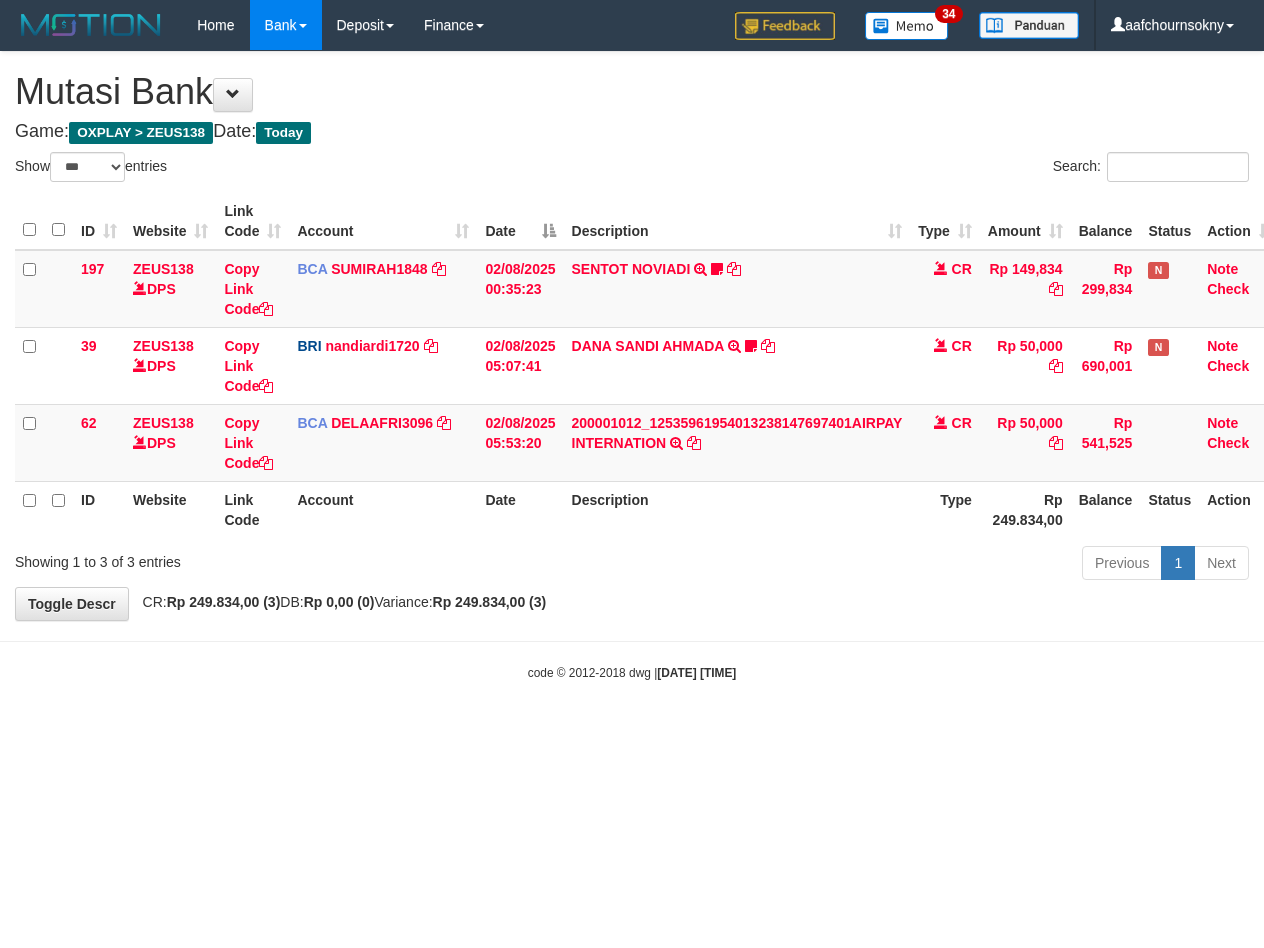 select on "***" 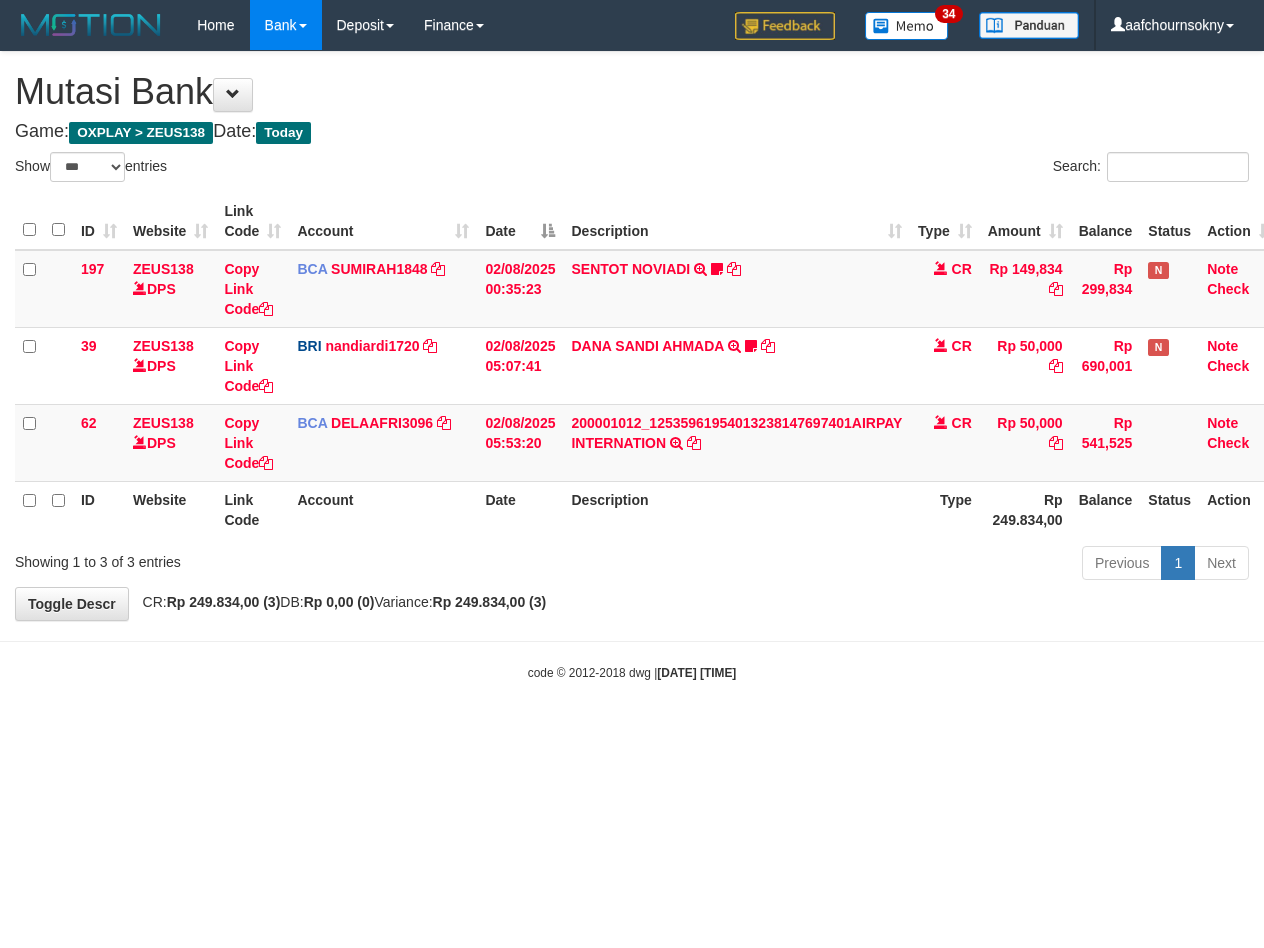 scroll, scrollTop: 0, scrollLeft: 0, axis: both 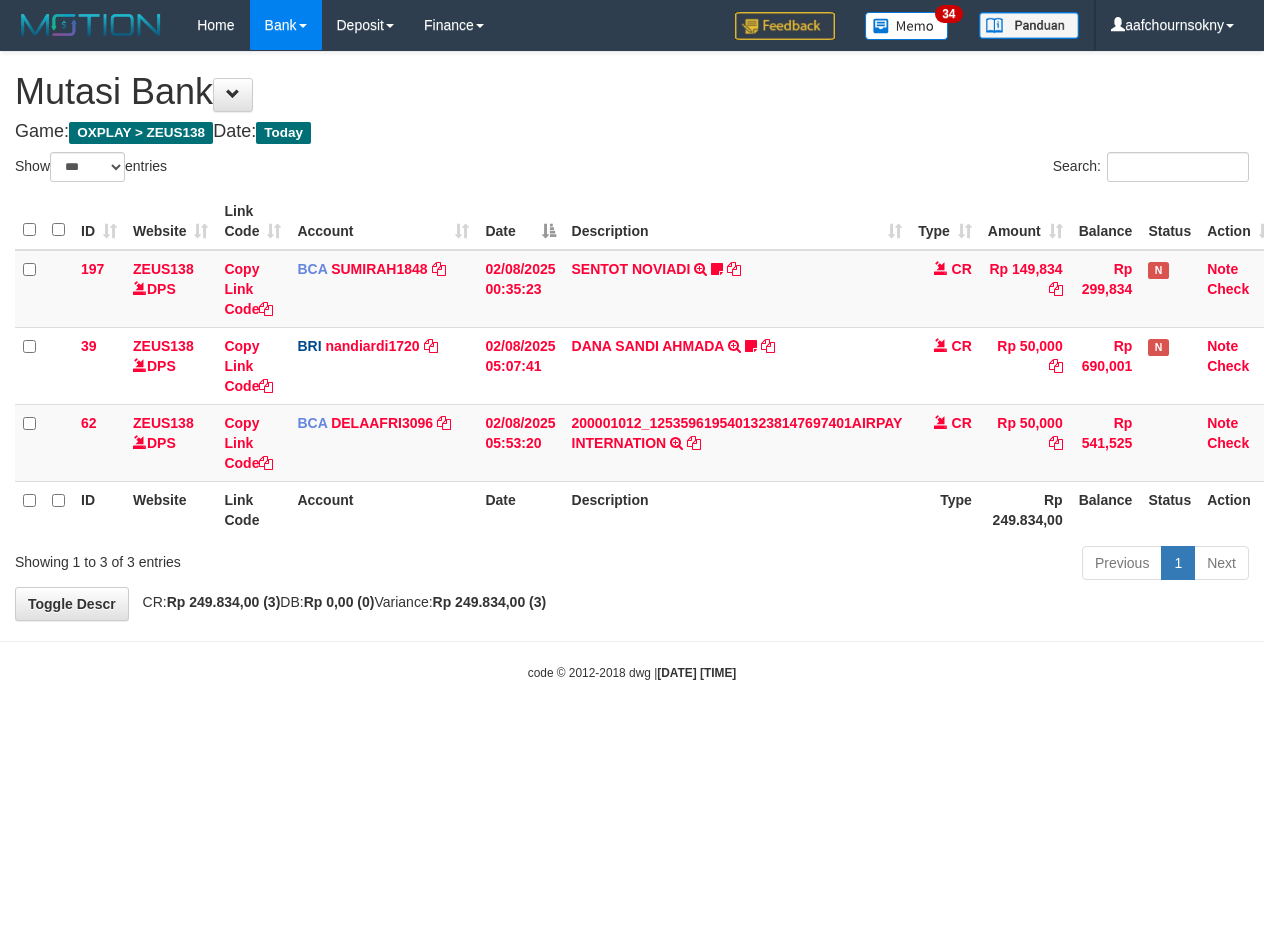 select on "***" 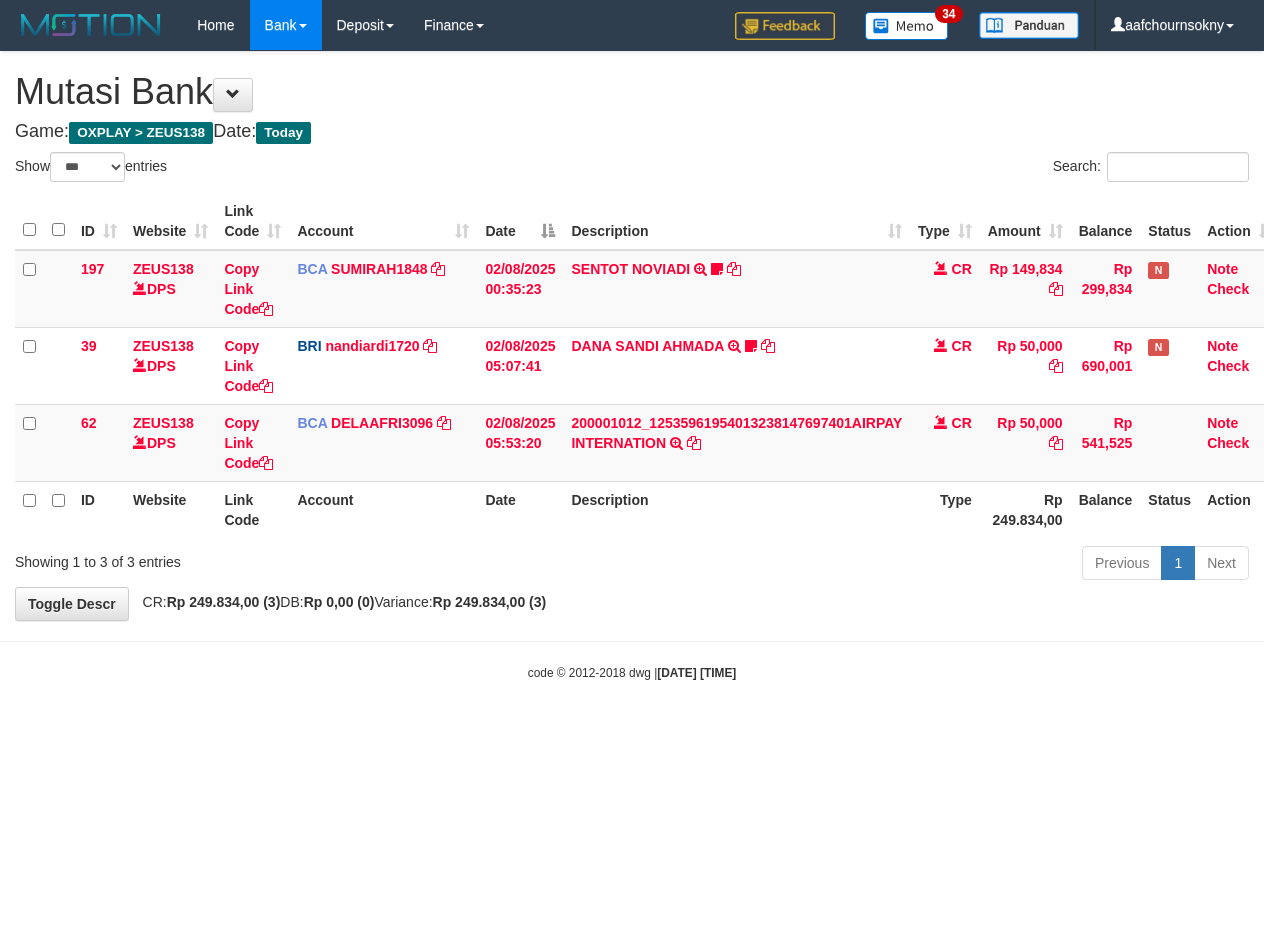 scroll, scrollTop: 0, scrollLeft: 0, axis: both 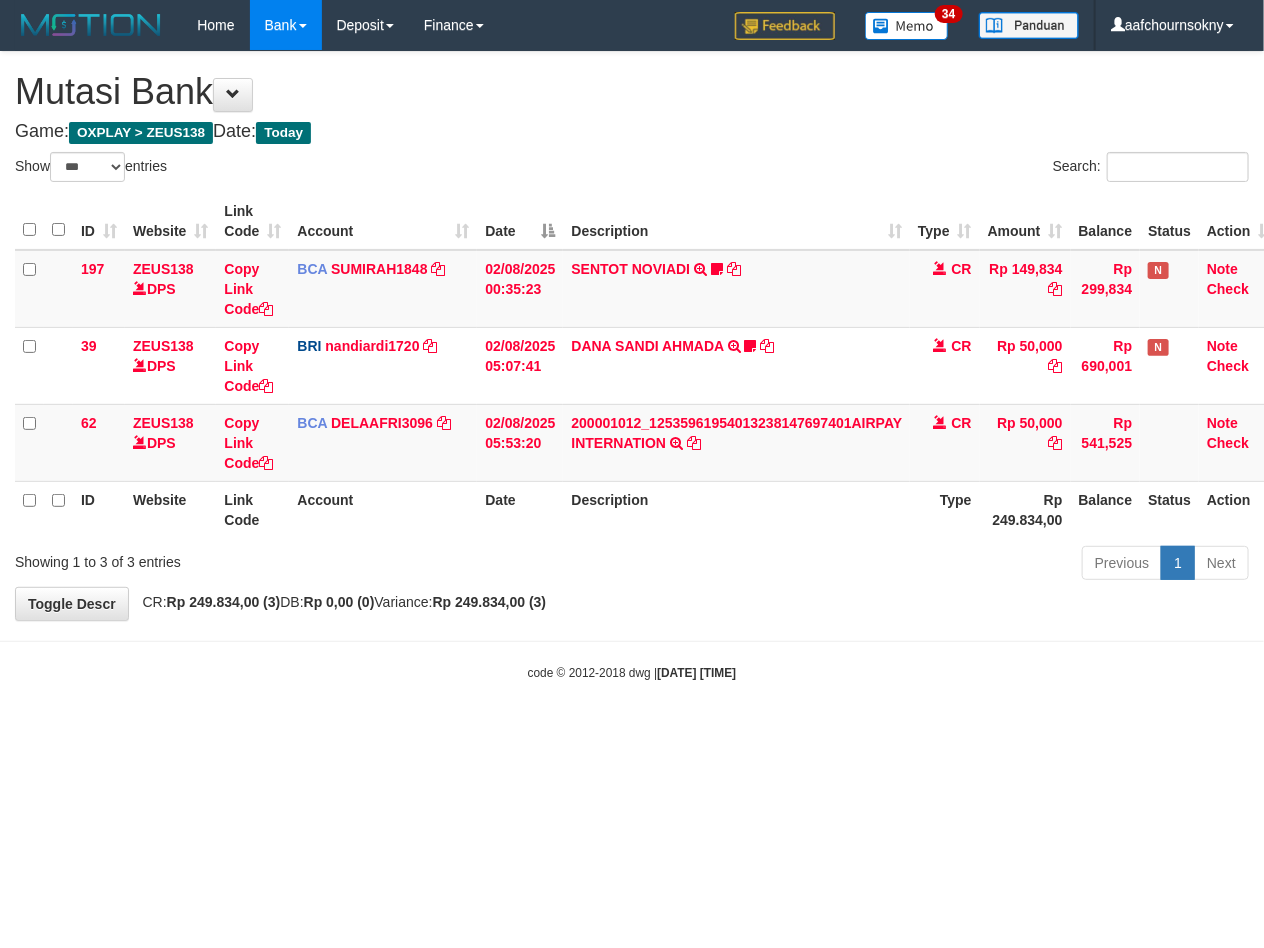 click on "Toggle navigation
Home
Bank
Account List
Load
By Website
Group
[OXPLAY]													ZEUS138
By Load Group (DPS)" at bounding box center (632, 366) 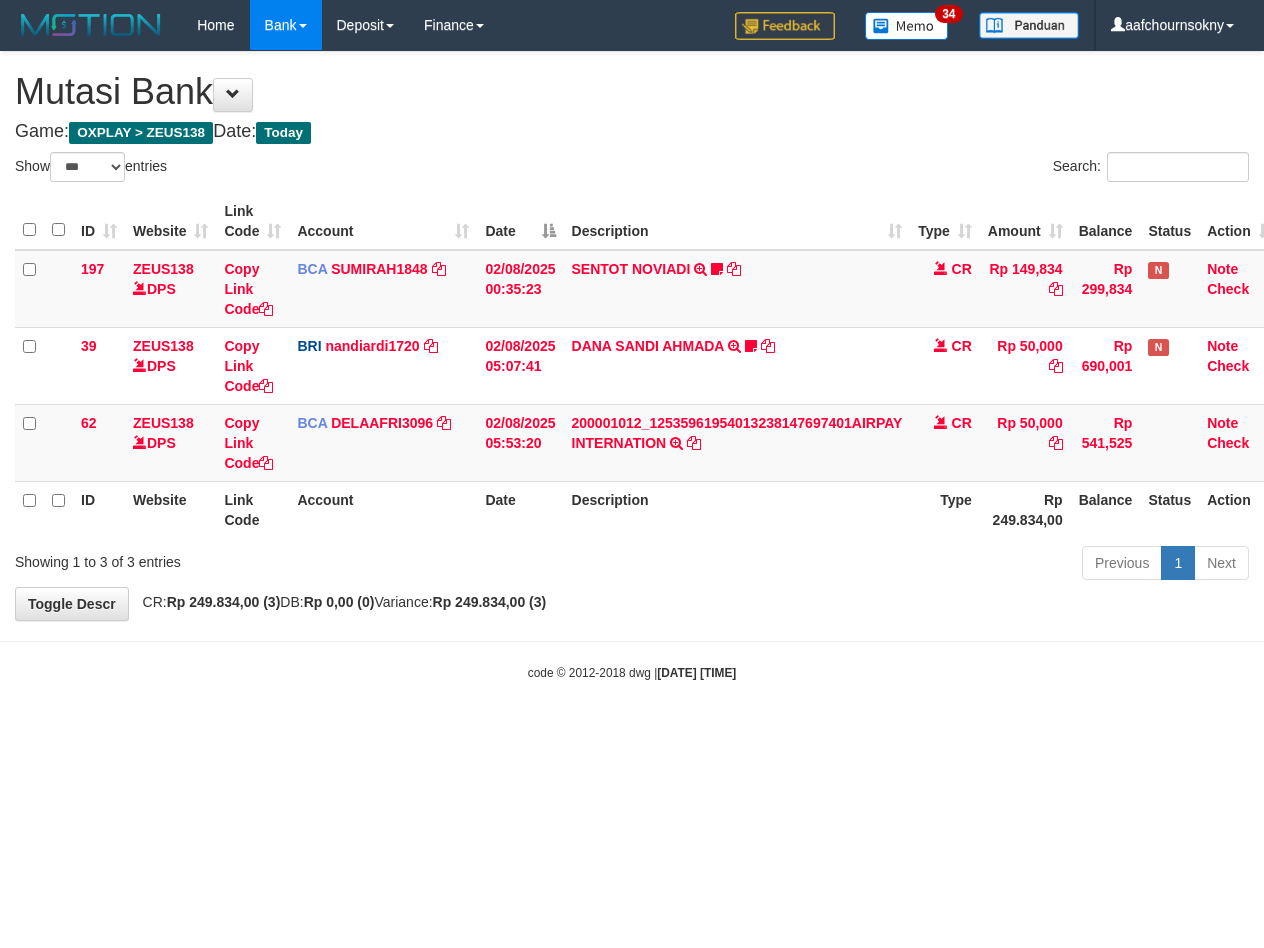 select on "***" 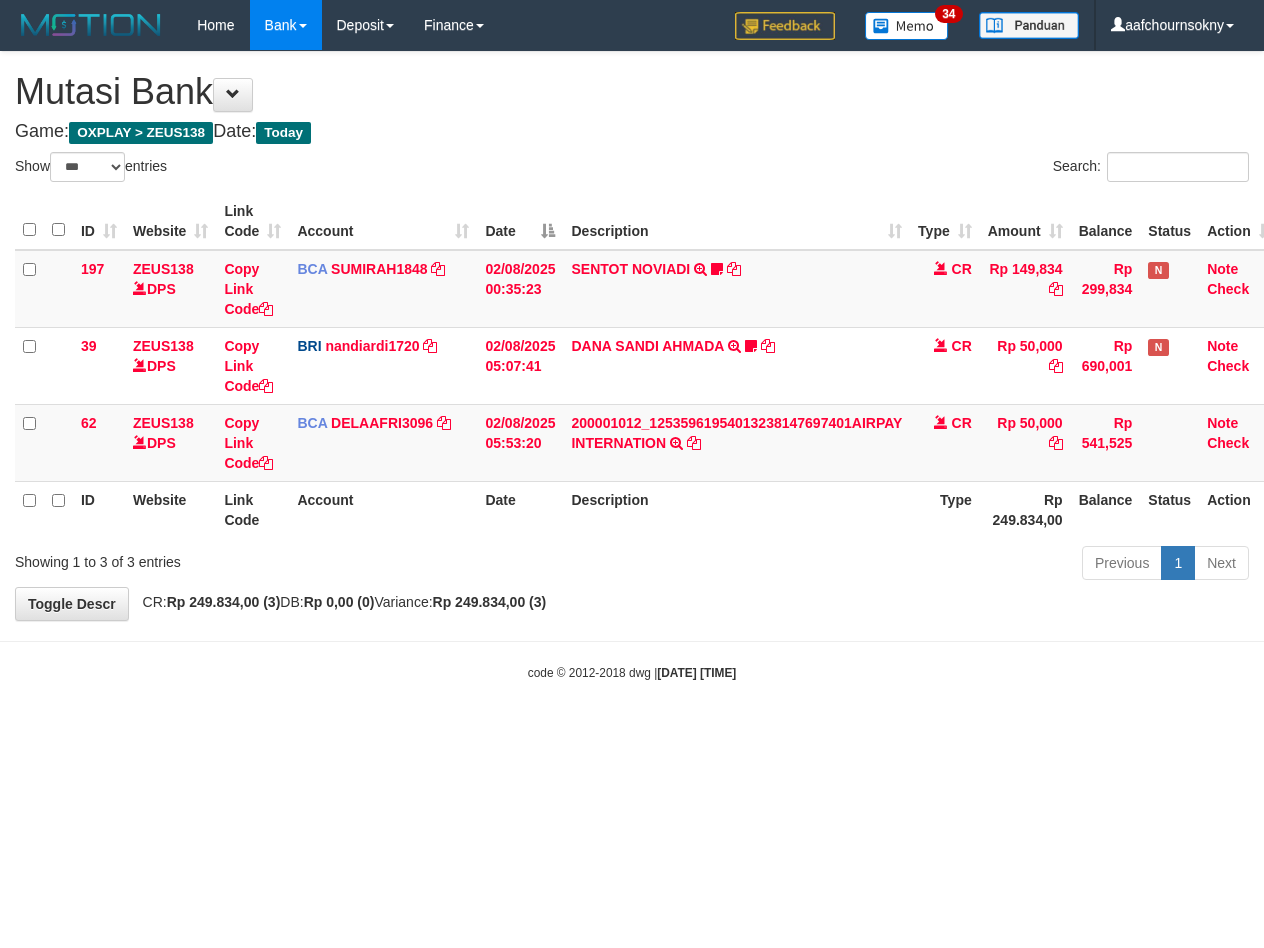 scroll, scrollTop: 0, scrollLeft: 0, axis: both 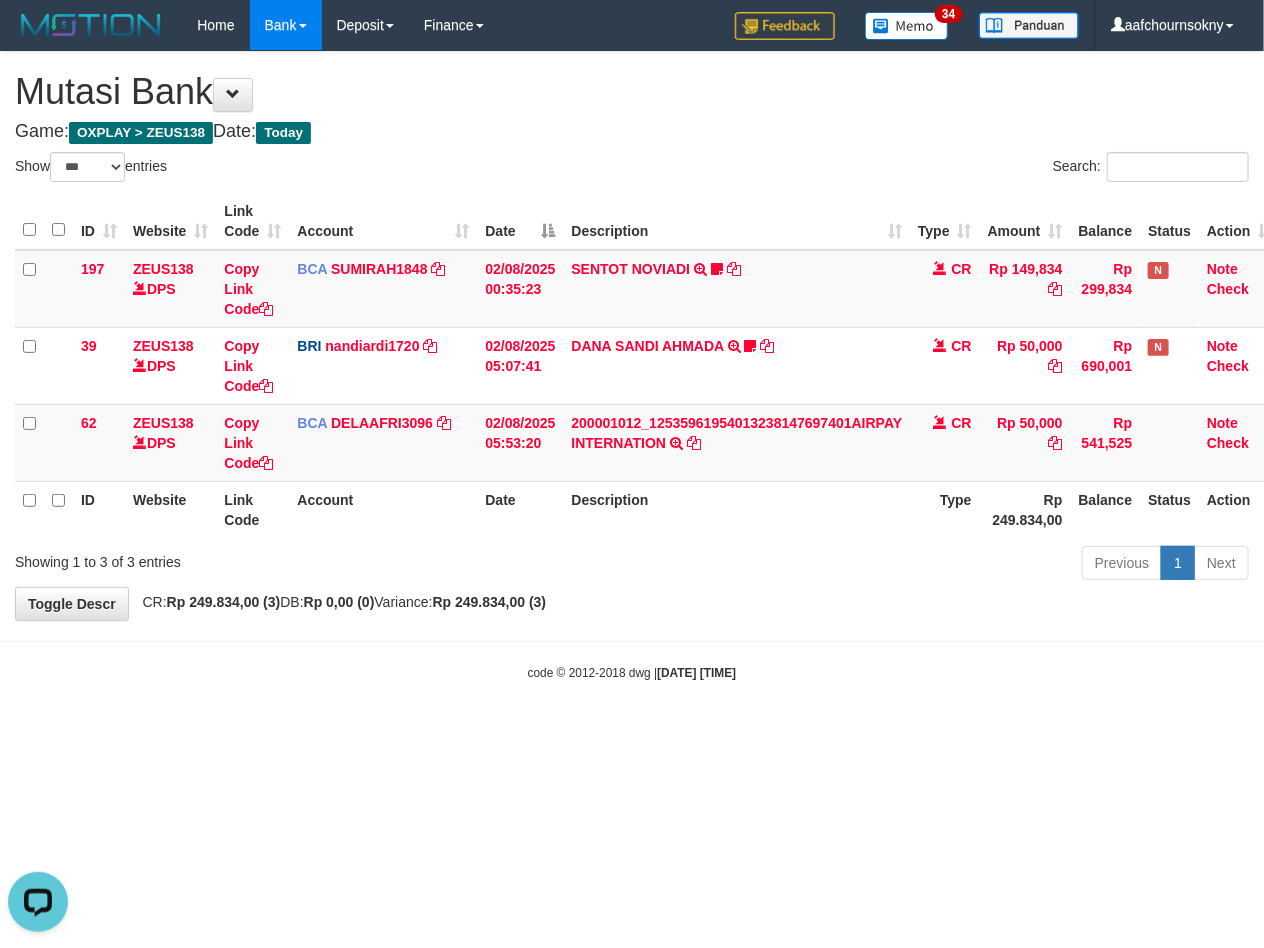 click on "Toggle navigation
Home
Bank
Account List
Load
By Website
Group
[OXPLAY]													ZEUS138
By Load Group (DPS)" at bounding box center (632, 366) 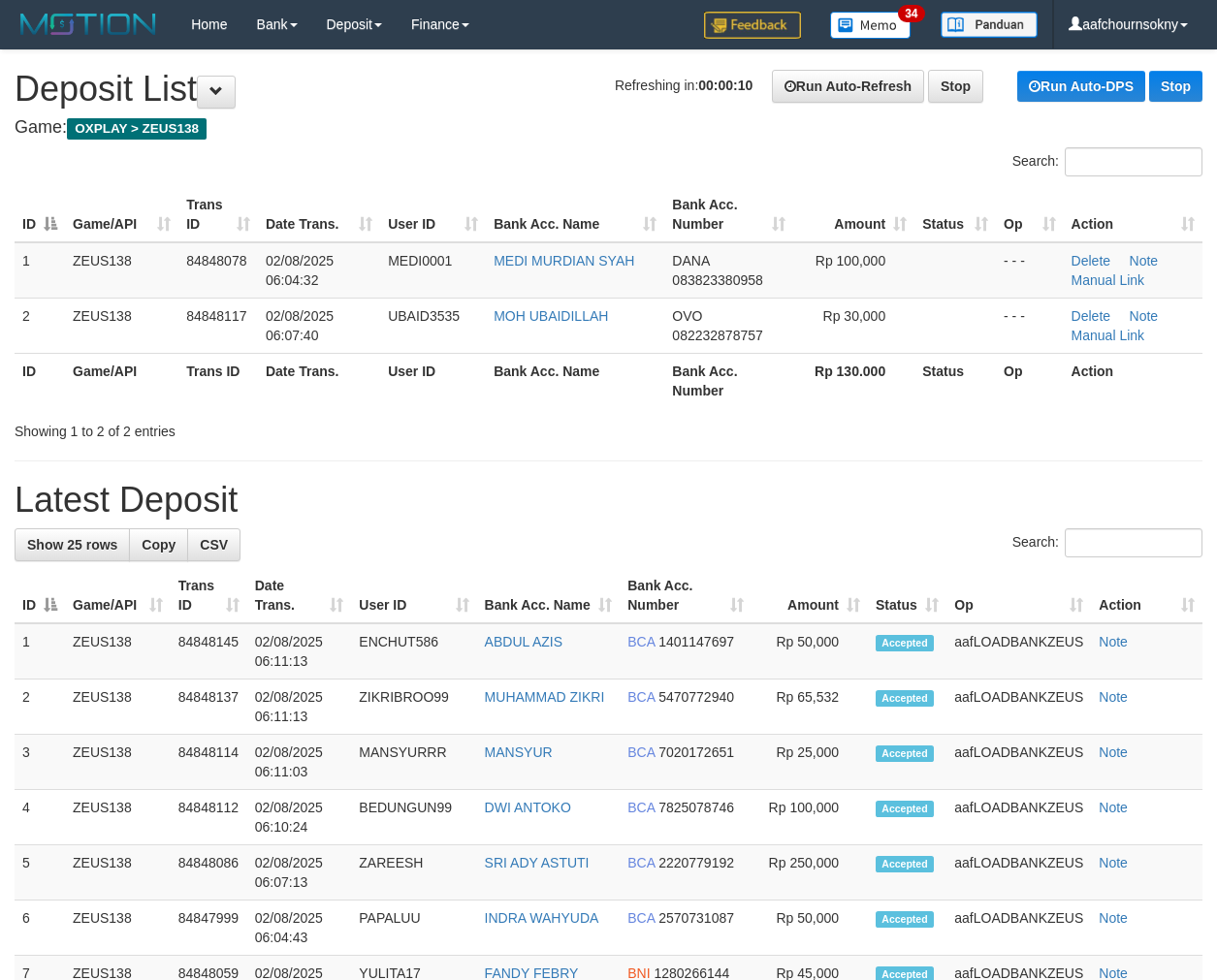 scroll, scrollTop: 0, scrollLeft: 0, axis: both 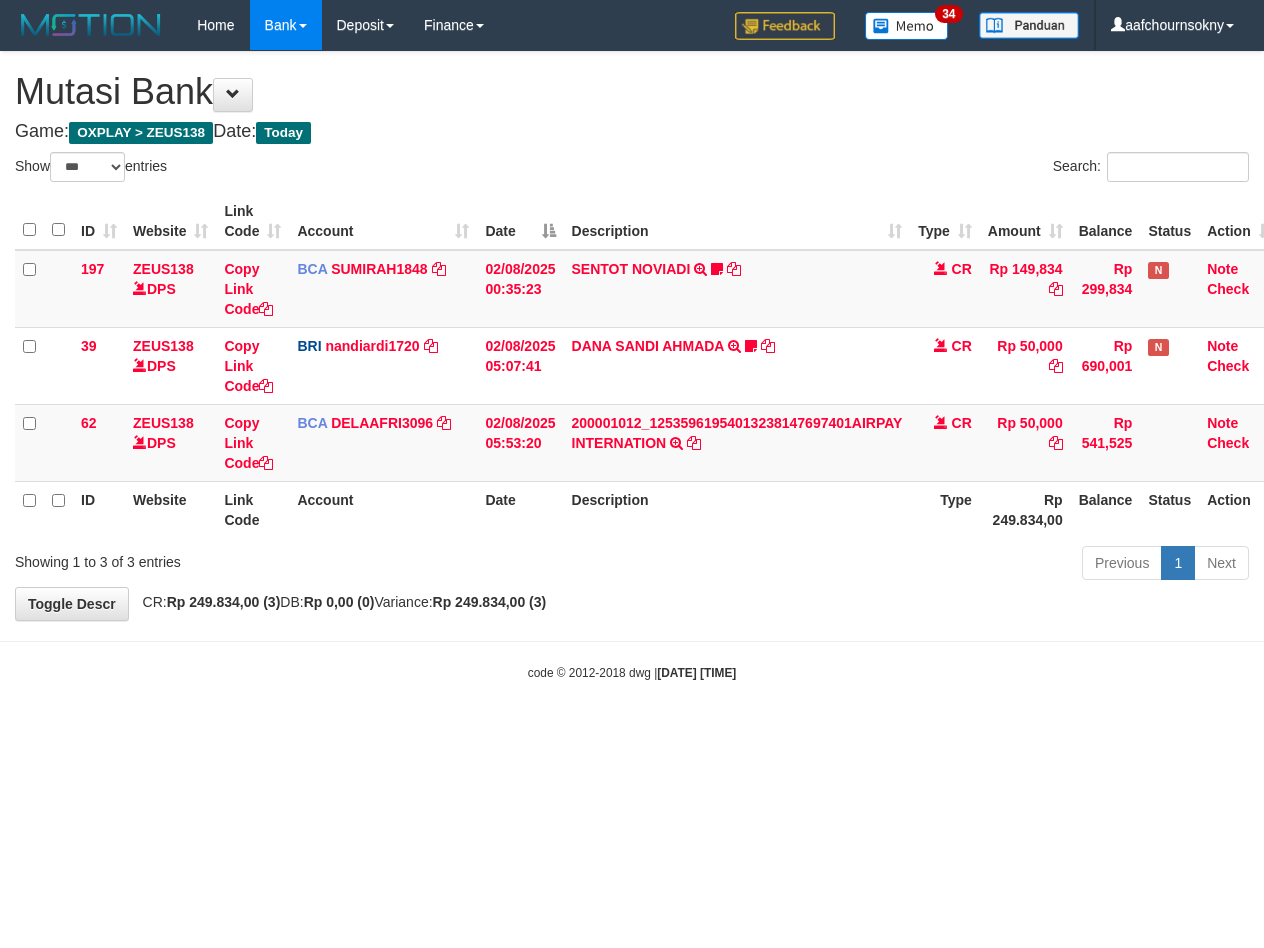 select on "***" 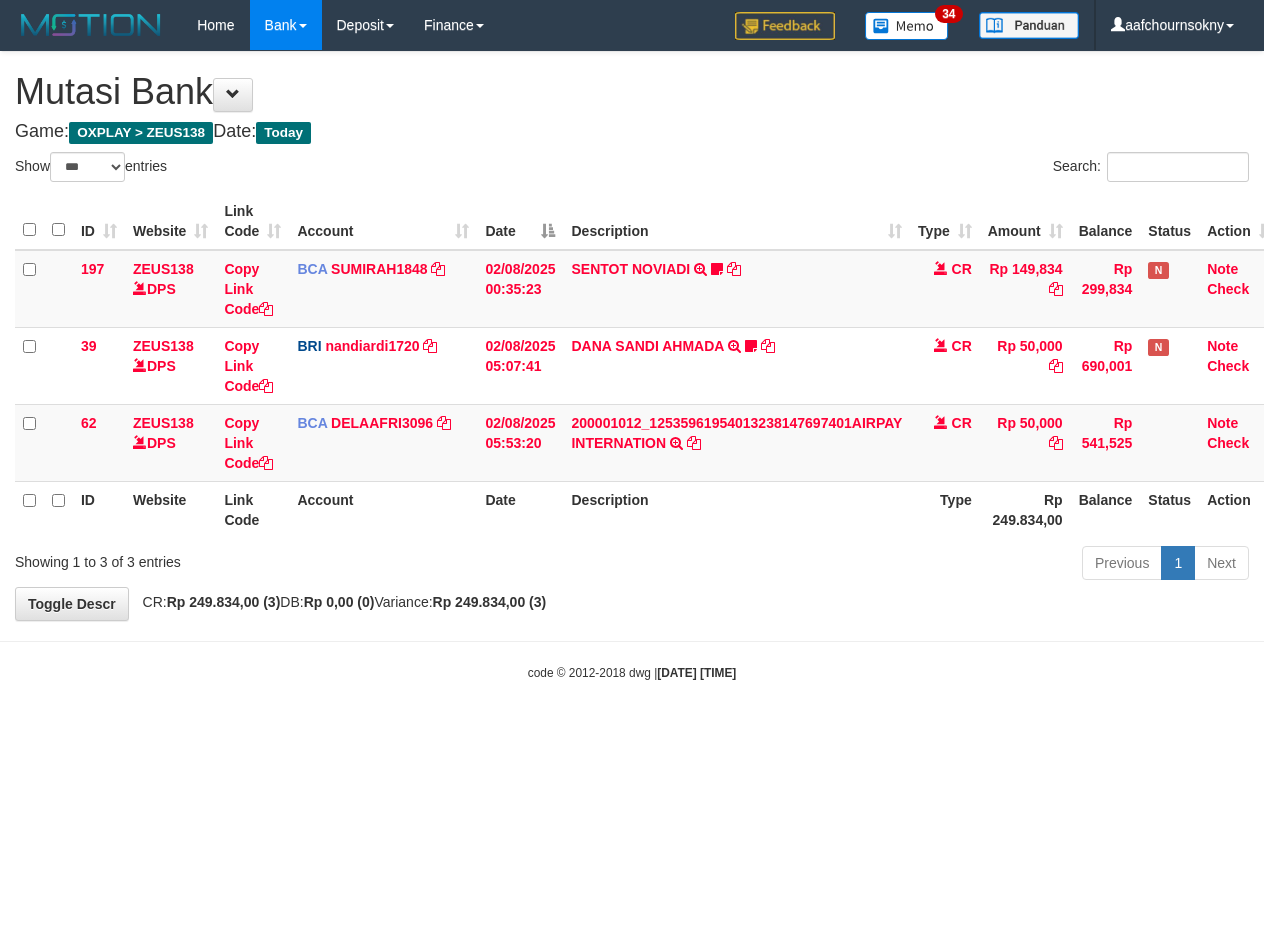 scroll, scrollTop: 0, scrollLeft: 0, axis: both 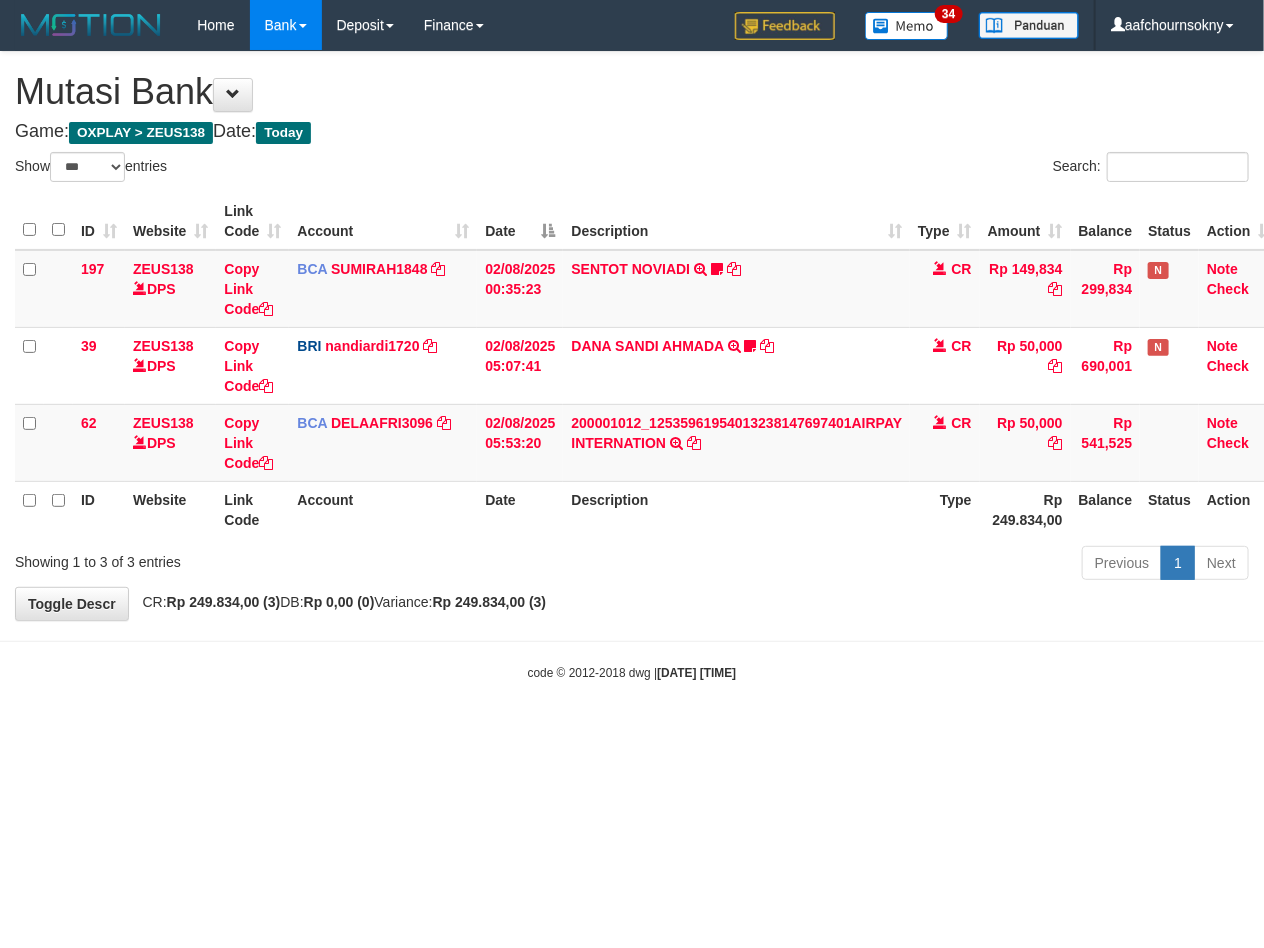 drag, startPoint x: 847, startPoint y: 752, endPoint x: 675, endPoint y: 768, distance: 172.74258 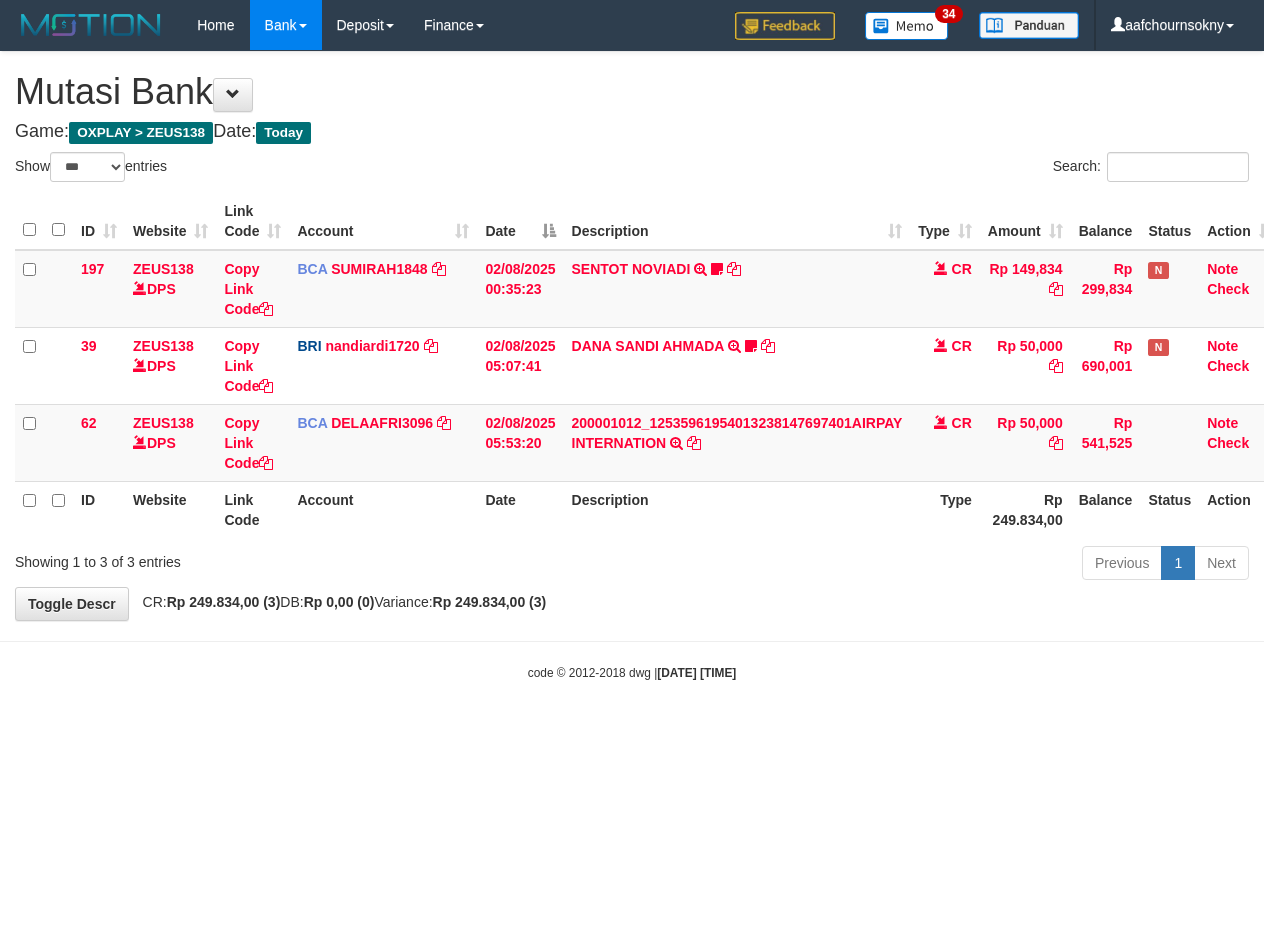 select on "***" 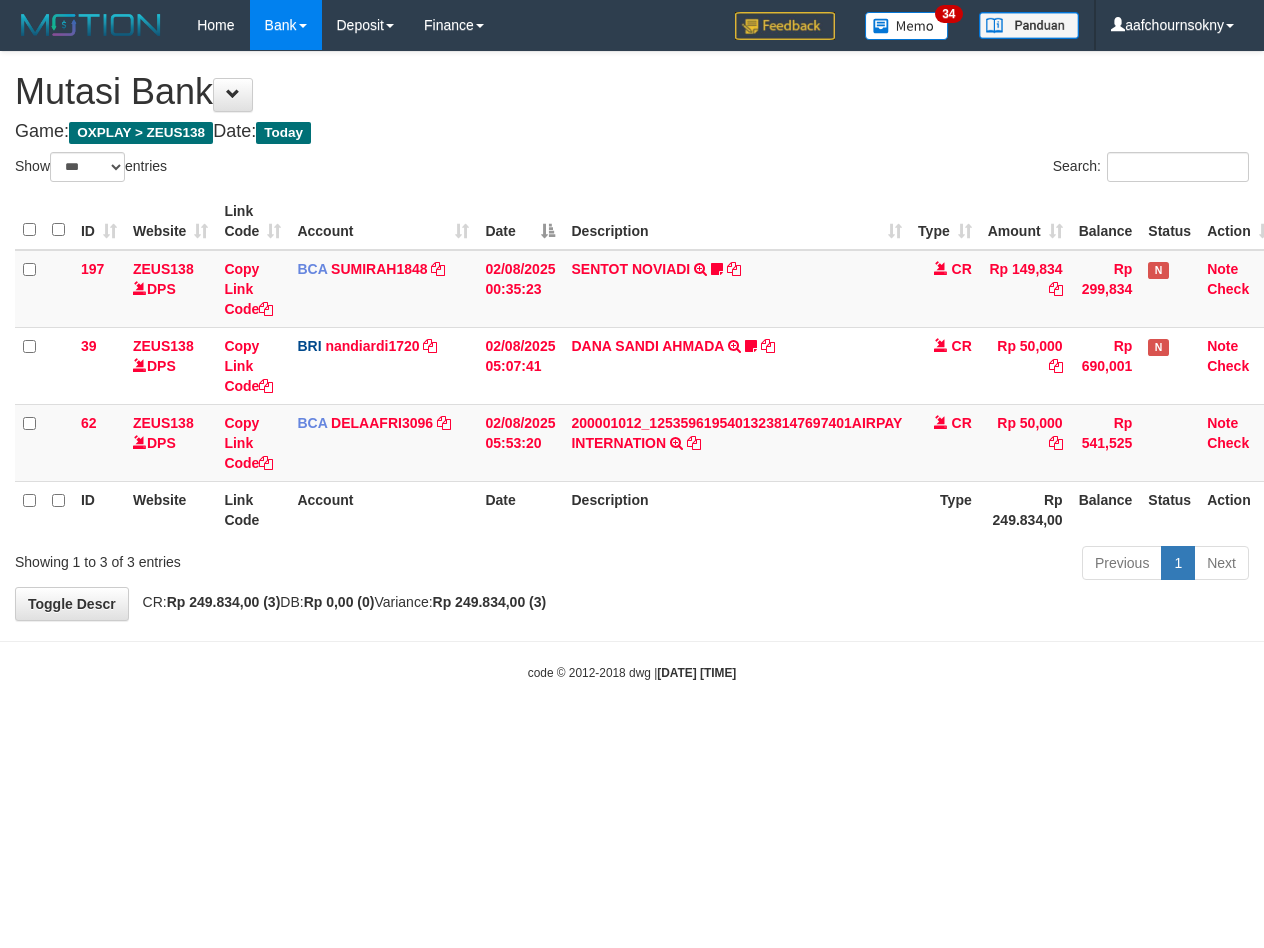 scroll, scrollTop: 0, scrollLeft: 0, axis: both 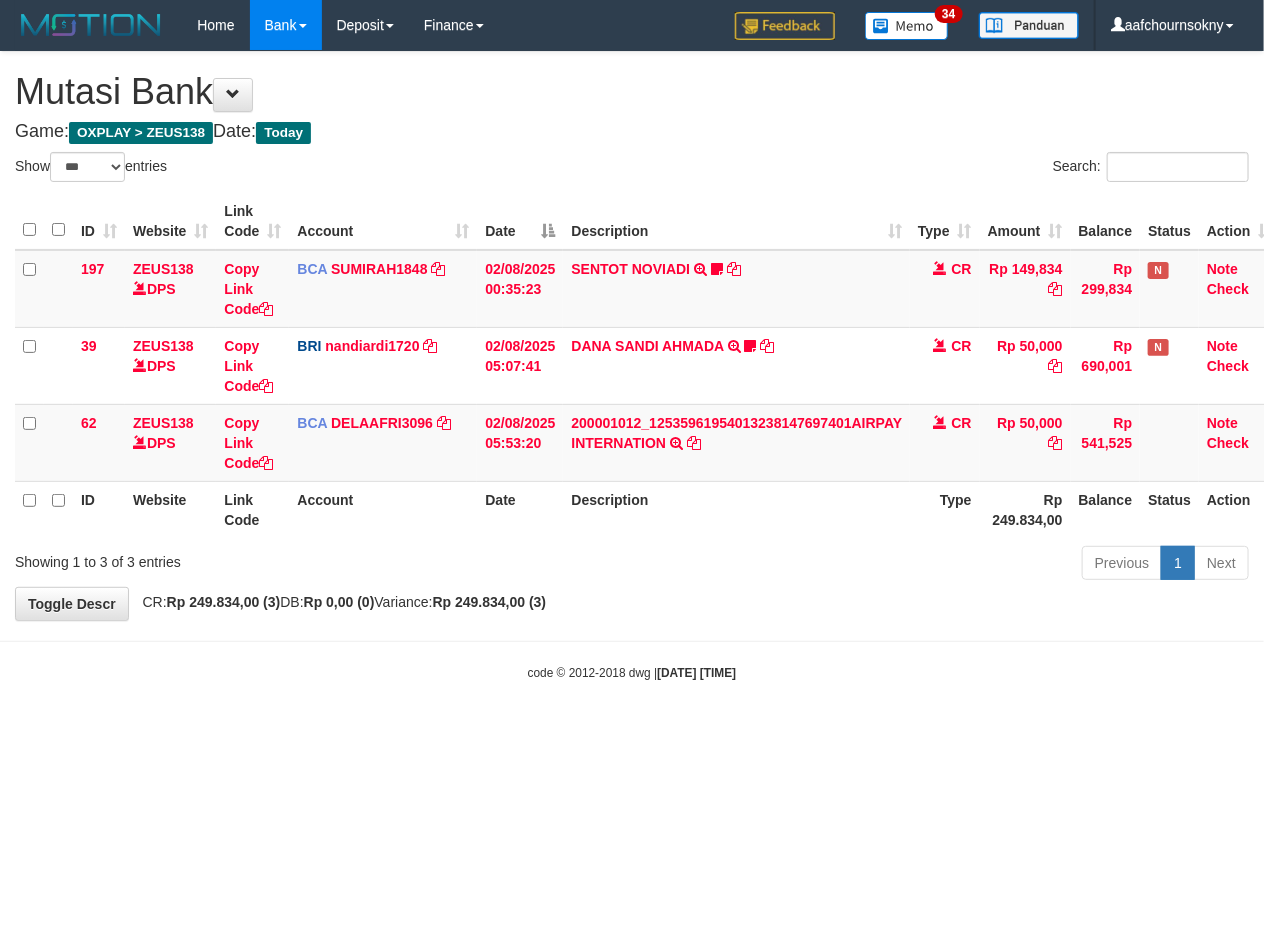 click on "Toggle navigation
Home
Bank
Account List
Load
By Website
Group
[OXPLAY]													ZEUS138
By Load Group (DPS)" at bounding box center [632, 366] 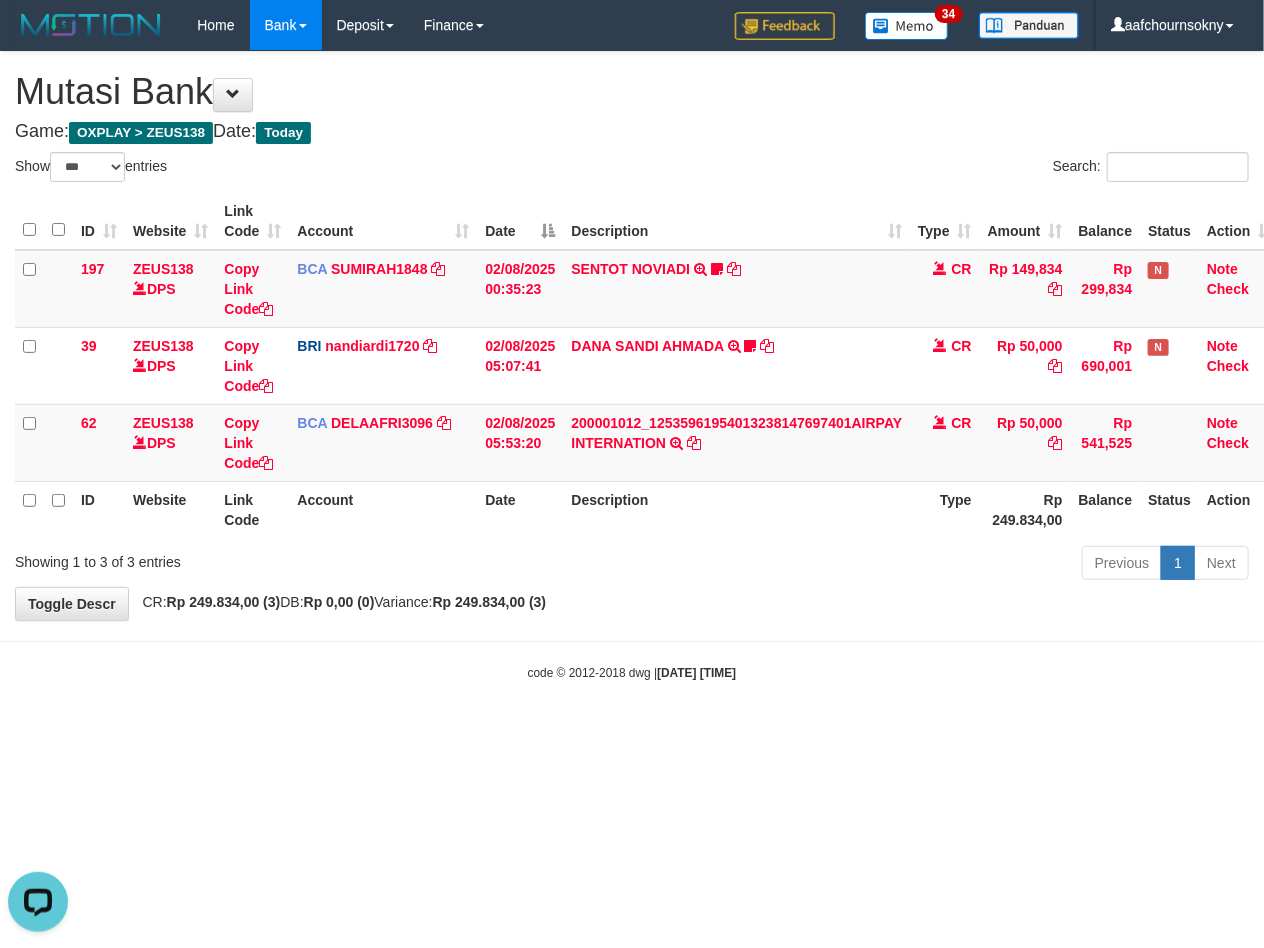 scroll, scrollTop: 0, scrollLeft: 0, axis: both 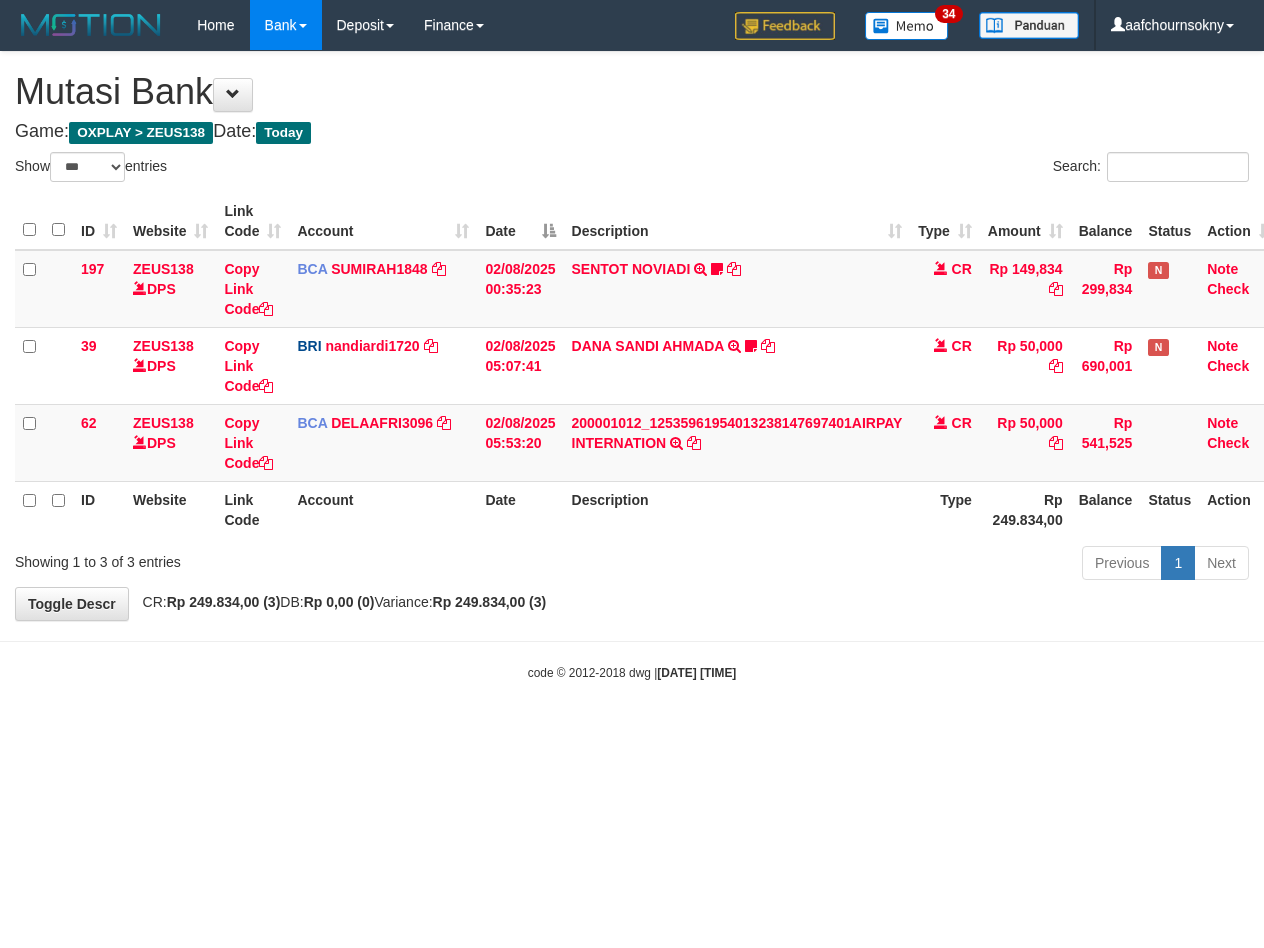 select on "***" 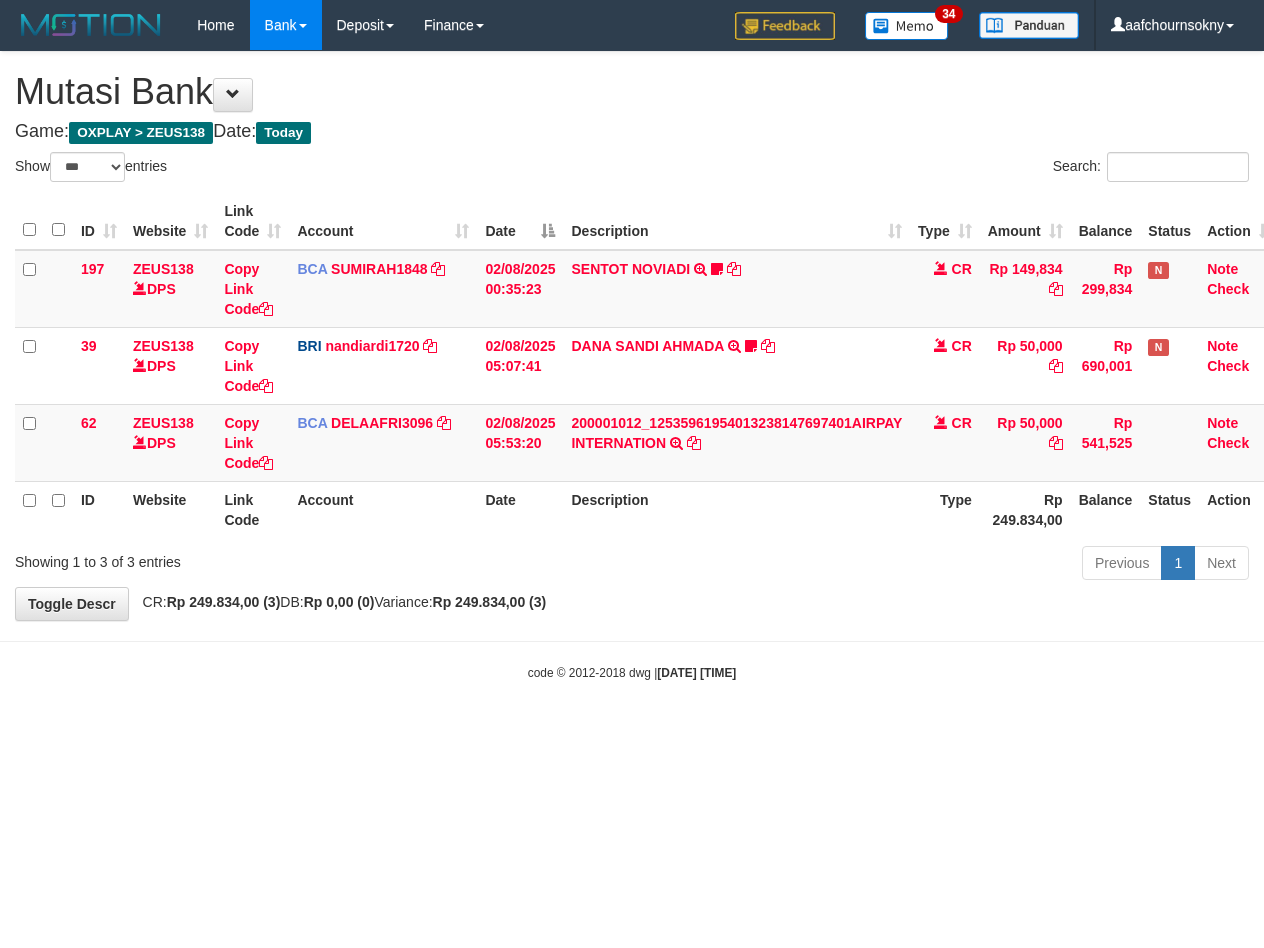 scroll, scrollTop: 0, scrollLeft: 0, axis: both 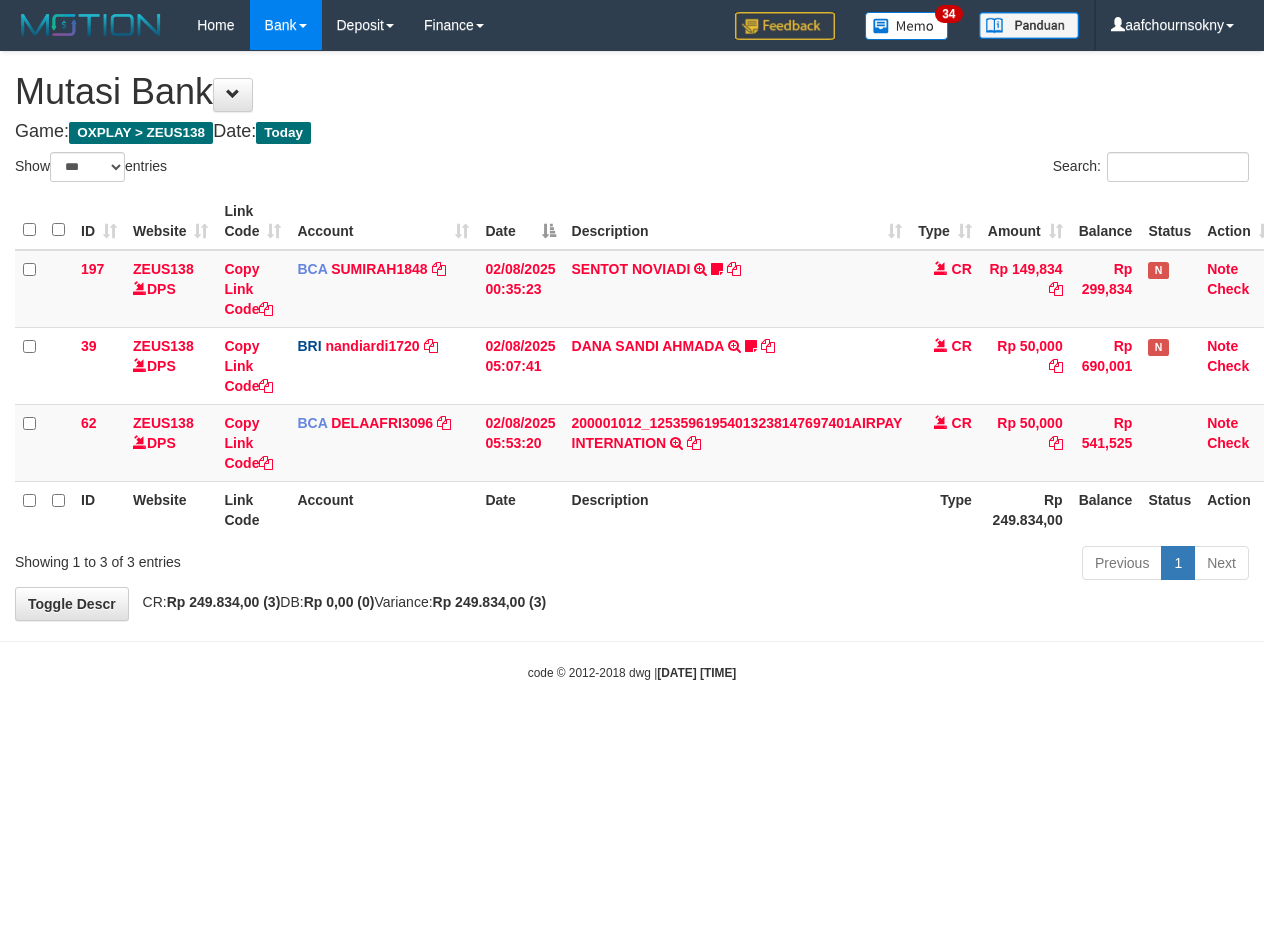 select on "***" 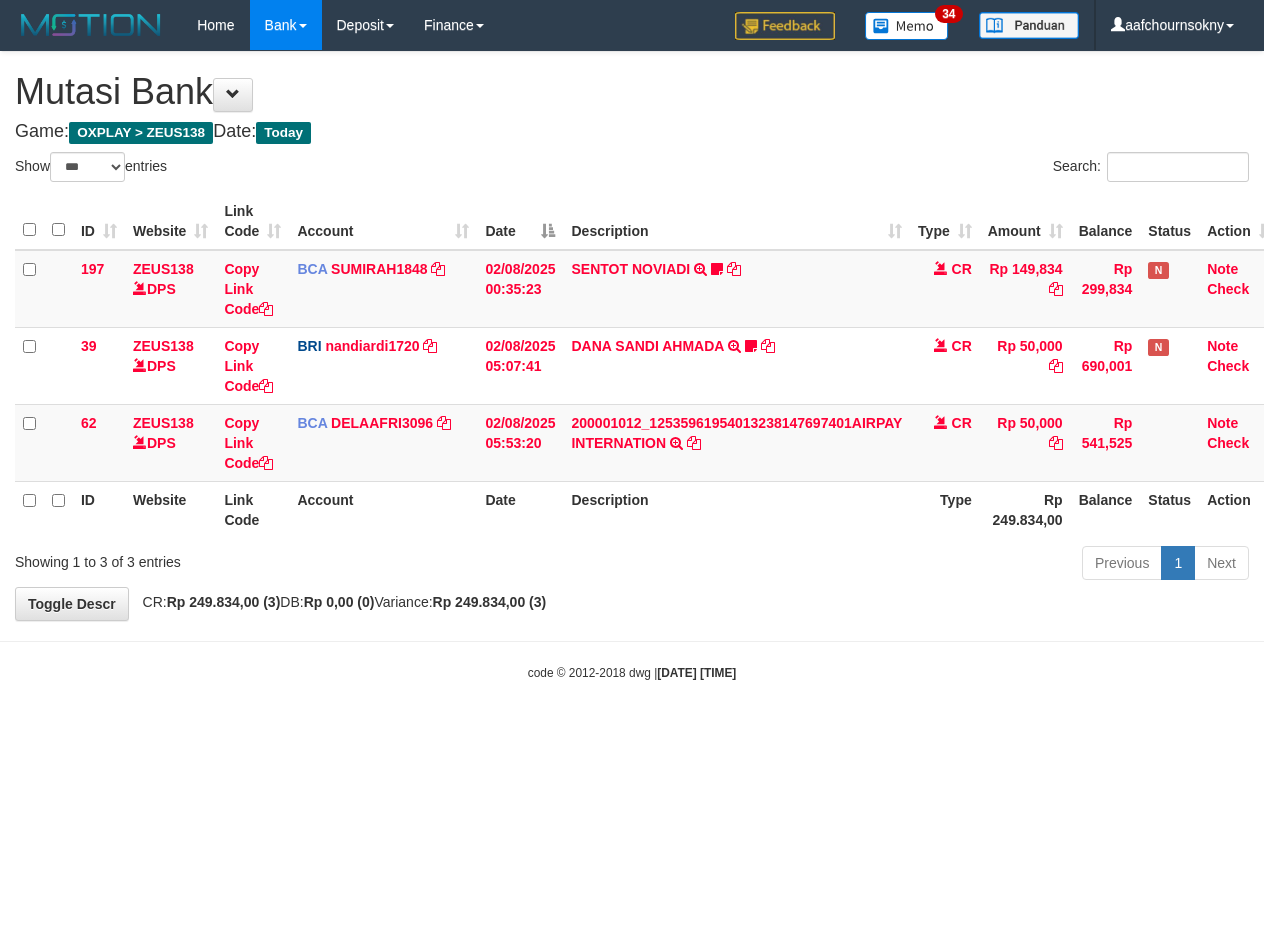 scroll, scrollTop: 0, scrollLeft: 0, axis: both 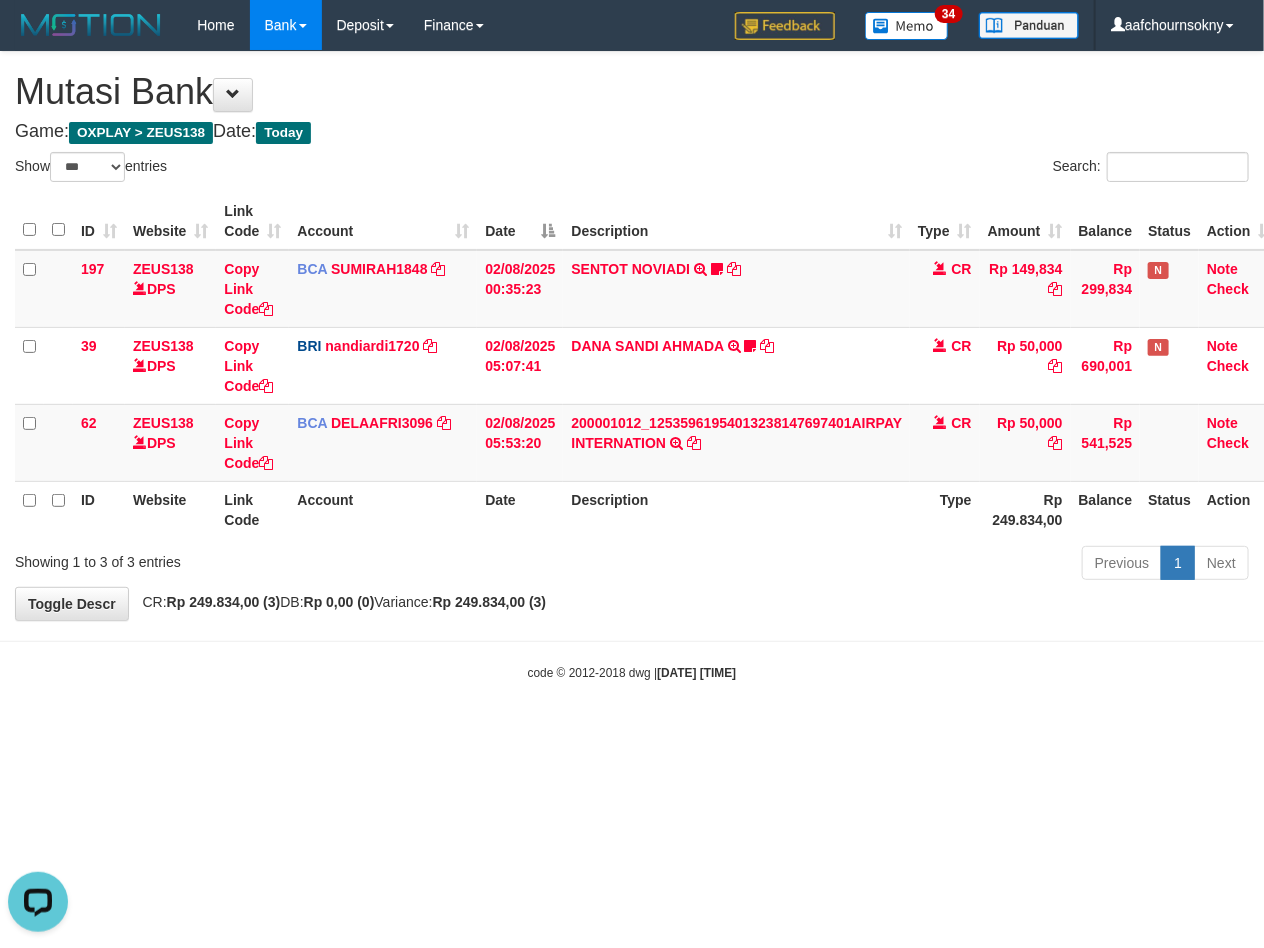click on "Toggle navigation
Home
Bank
Account List
Load
By Website
Group
[OXPLAY]													ZEUS138
By Load Group (DPS)" at bounding box center (632, 366) 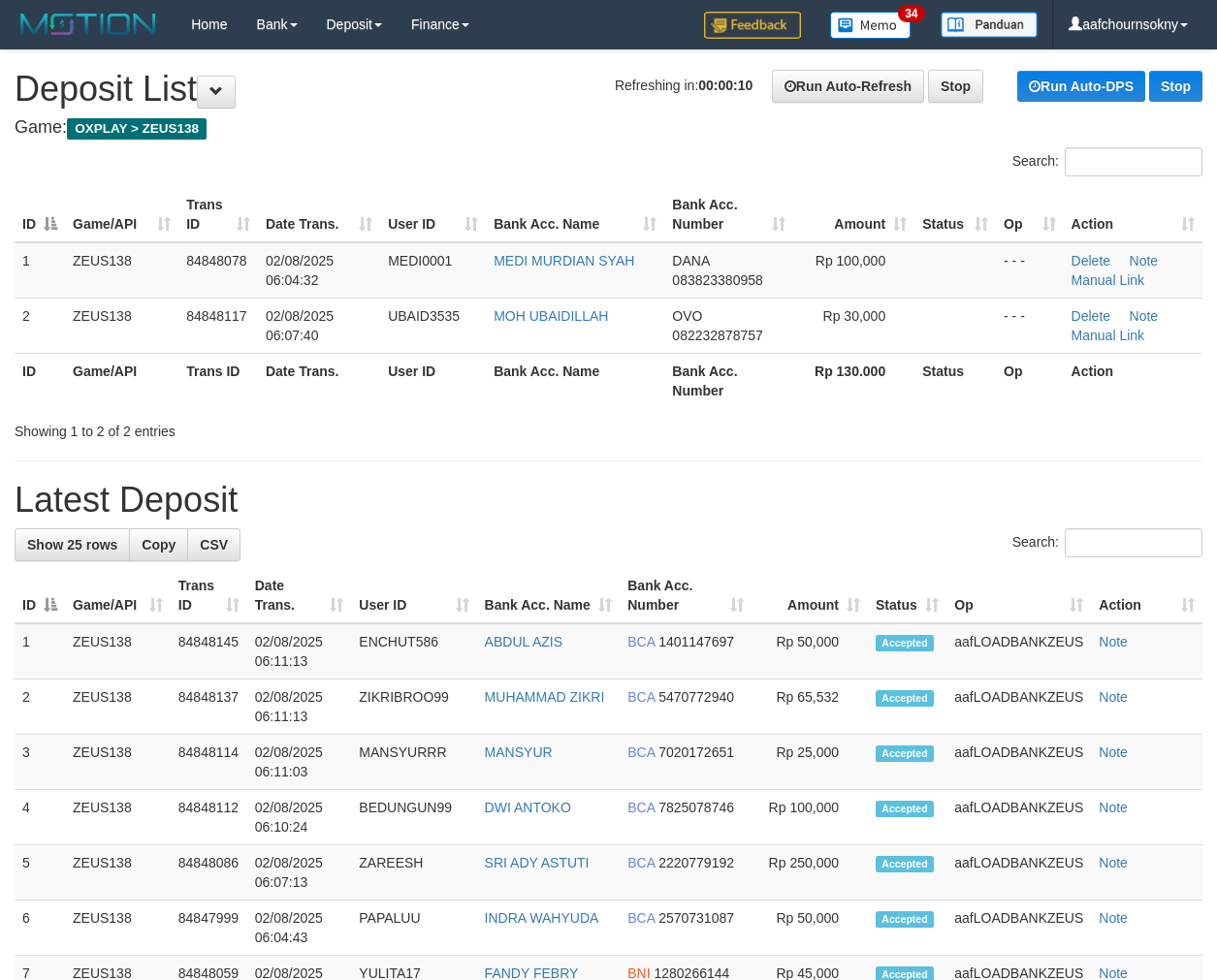 scroll, scrollTop: 0, scrollLeft: 0, axis: both 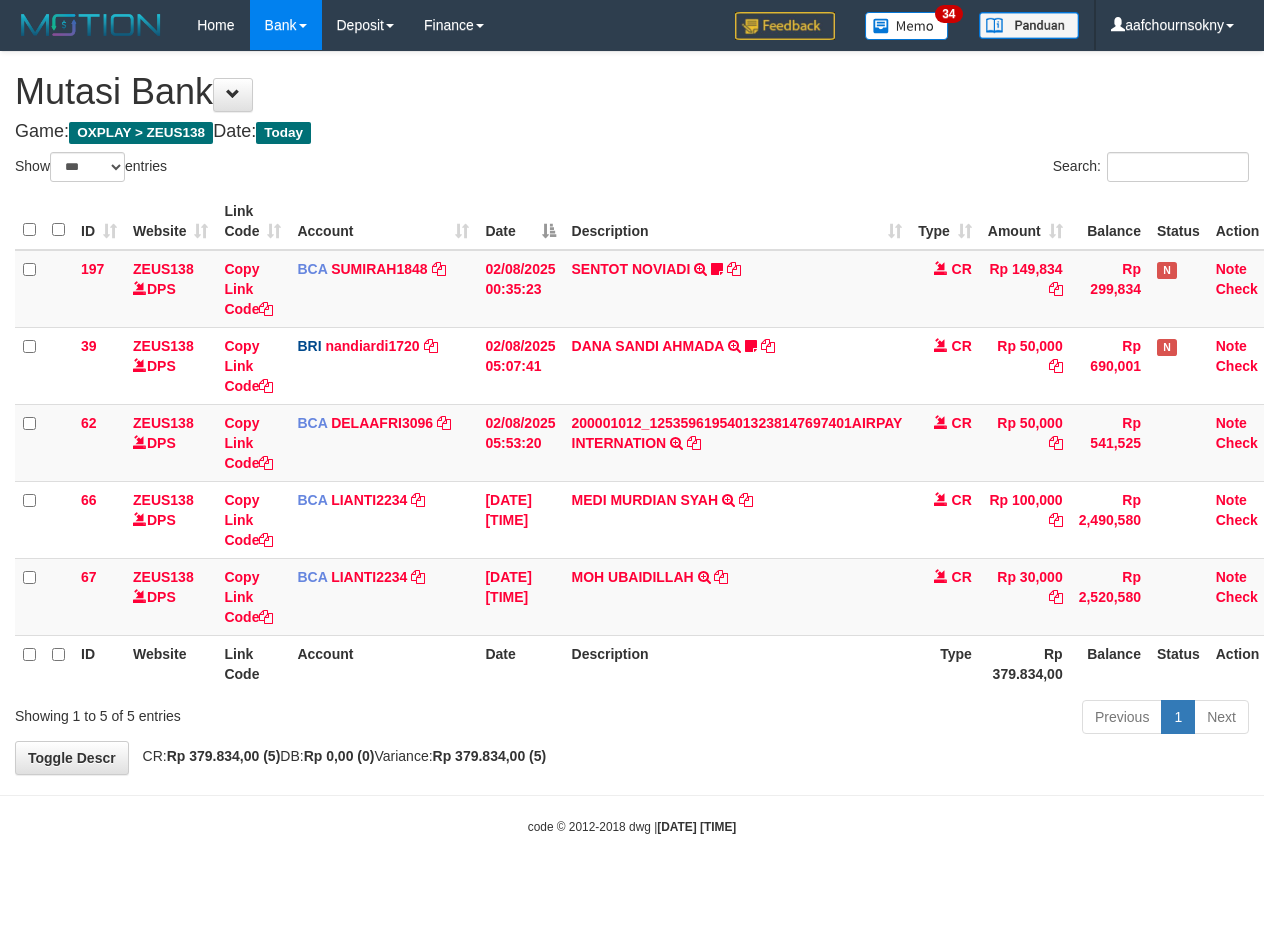 select on "***" 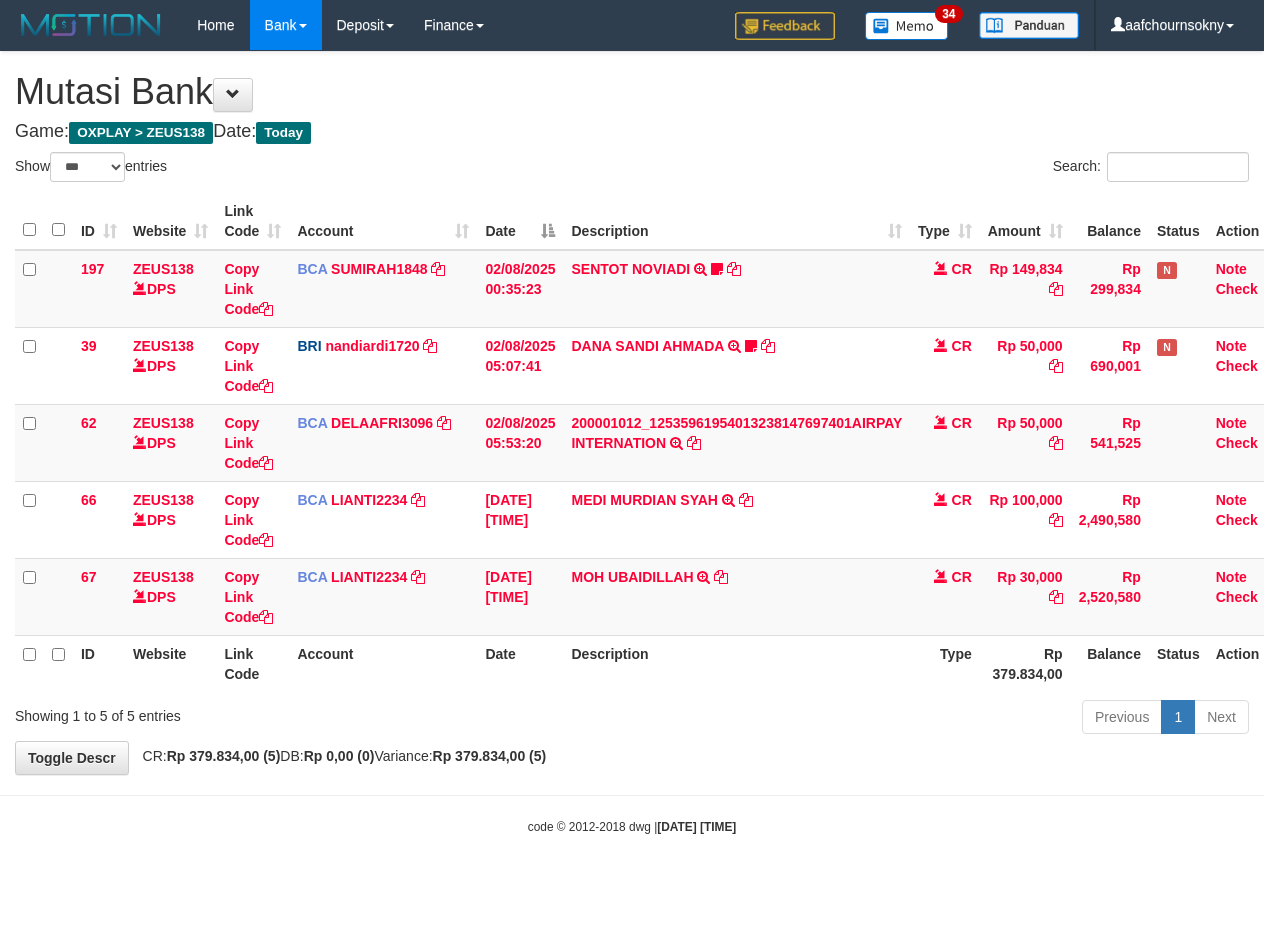 scroll, scrollTop: 0, scrollLeft: 0, axis: both 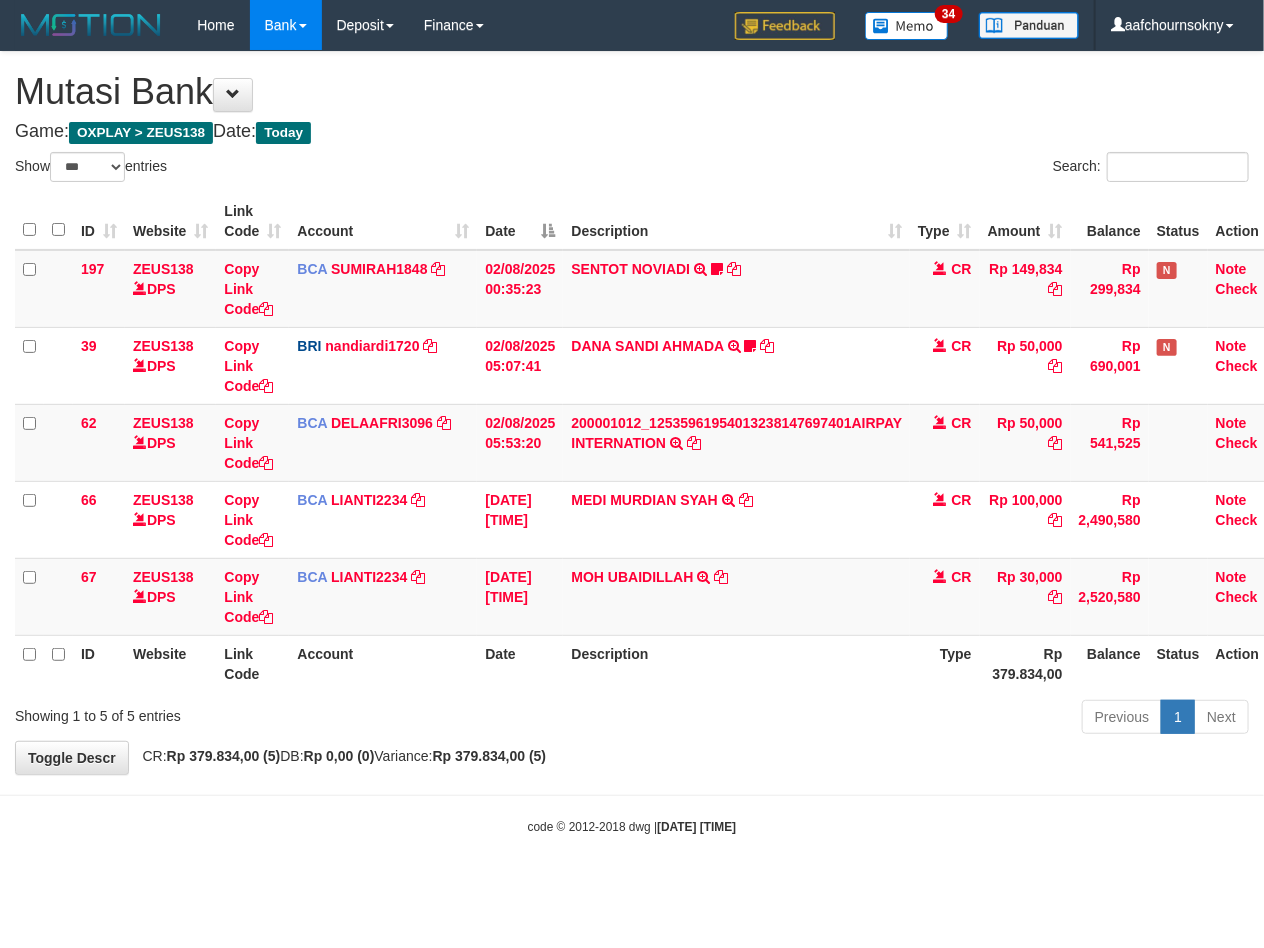 drag, startPoint x: 781, startPoint y: 752, endPoint x: 771, endPoint y: 753, distance: 10.049875 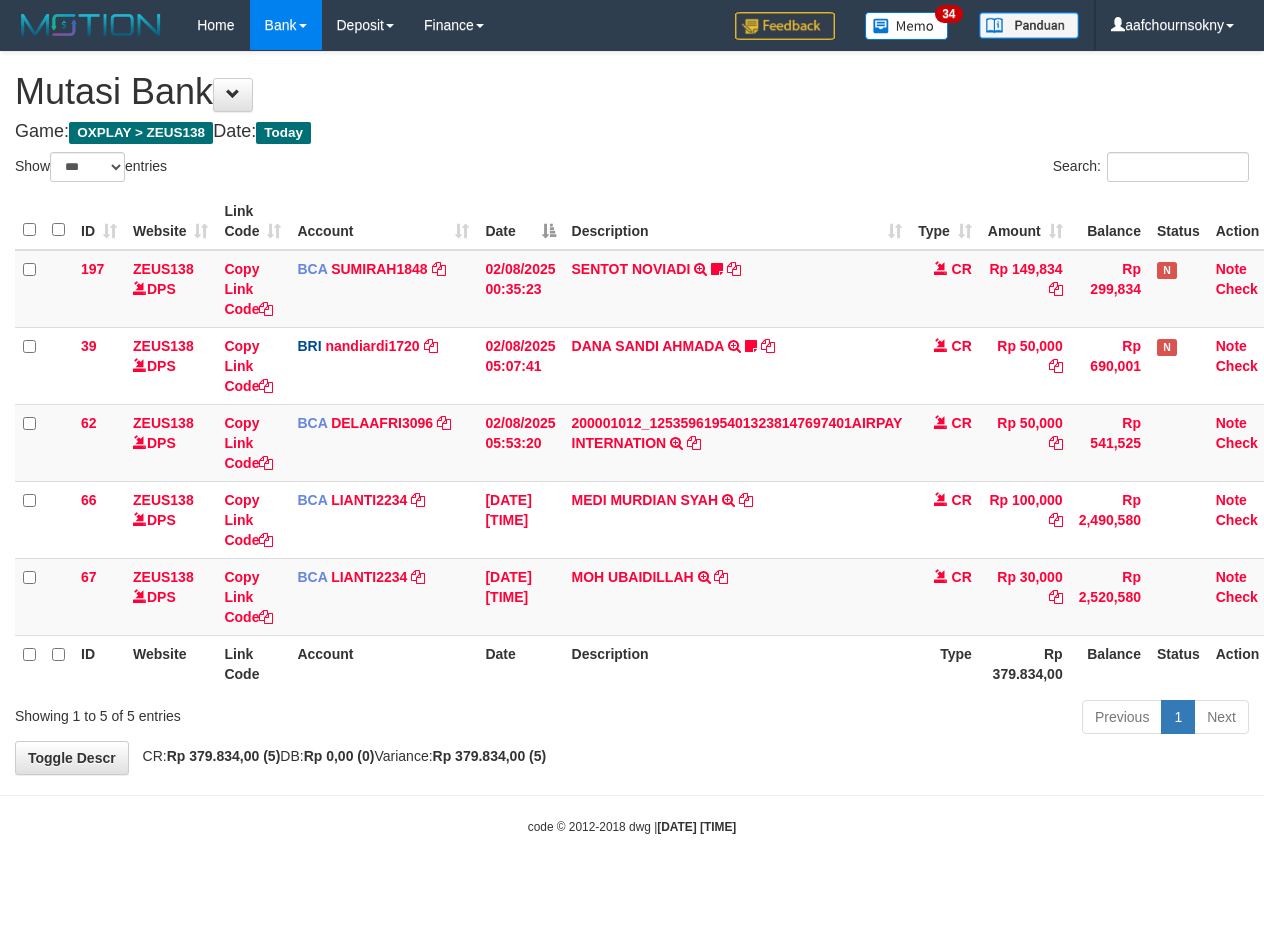 select on "***" 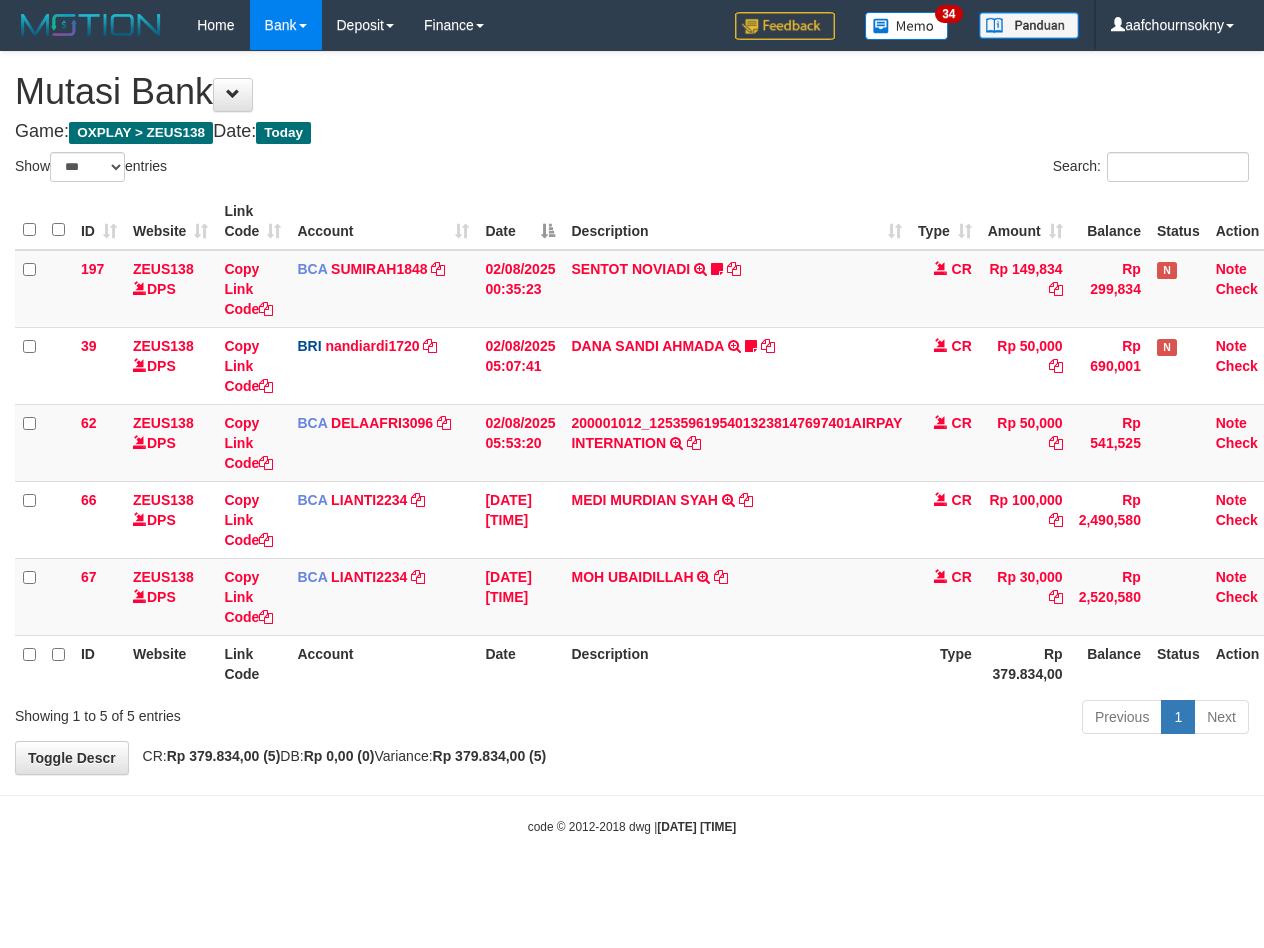 scroll, scrollTop: 0, scrollLeft: 0, axis: both 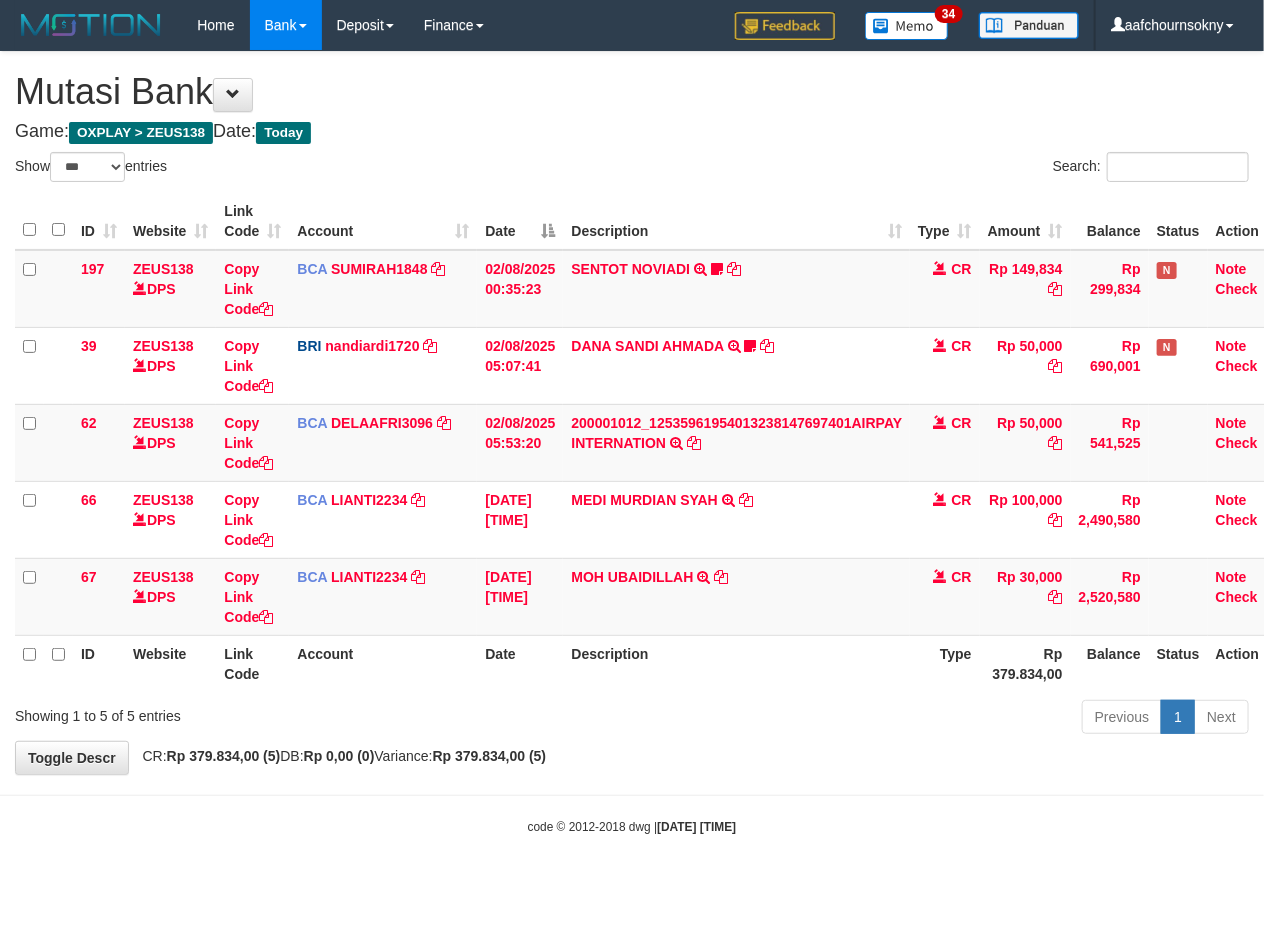 click on "**********" at bounding box center (632, 413) 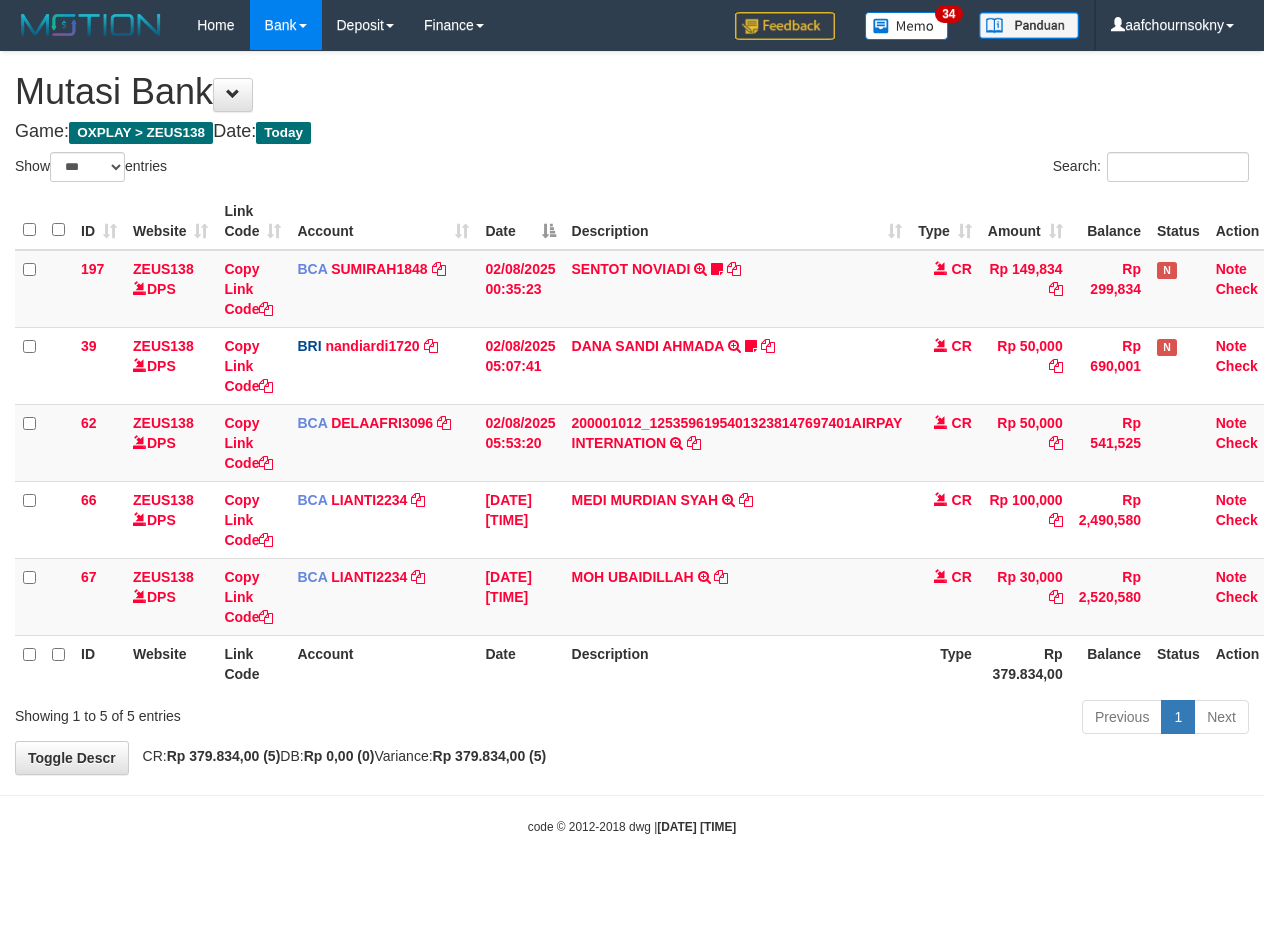 select on "***" 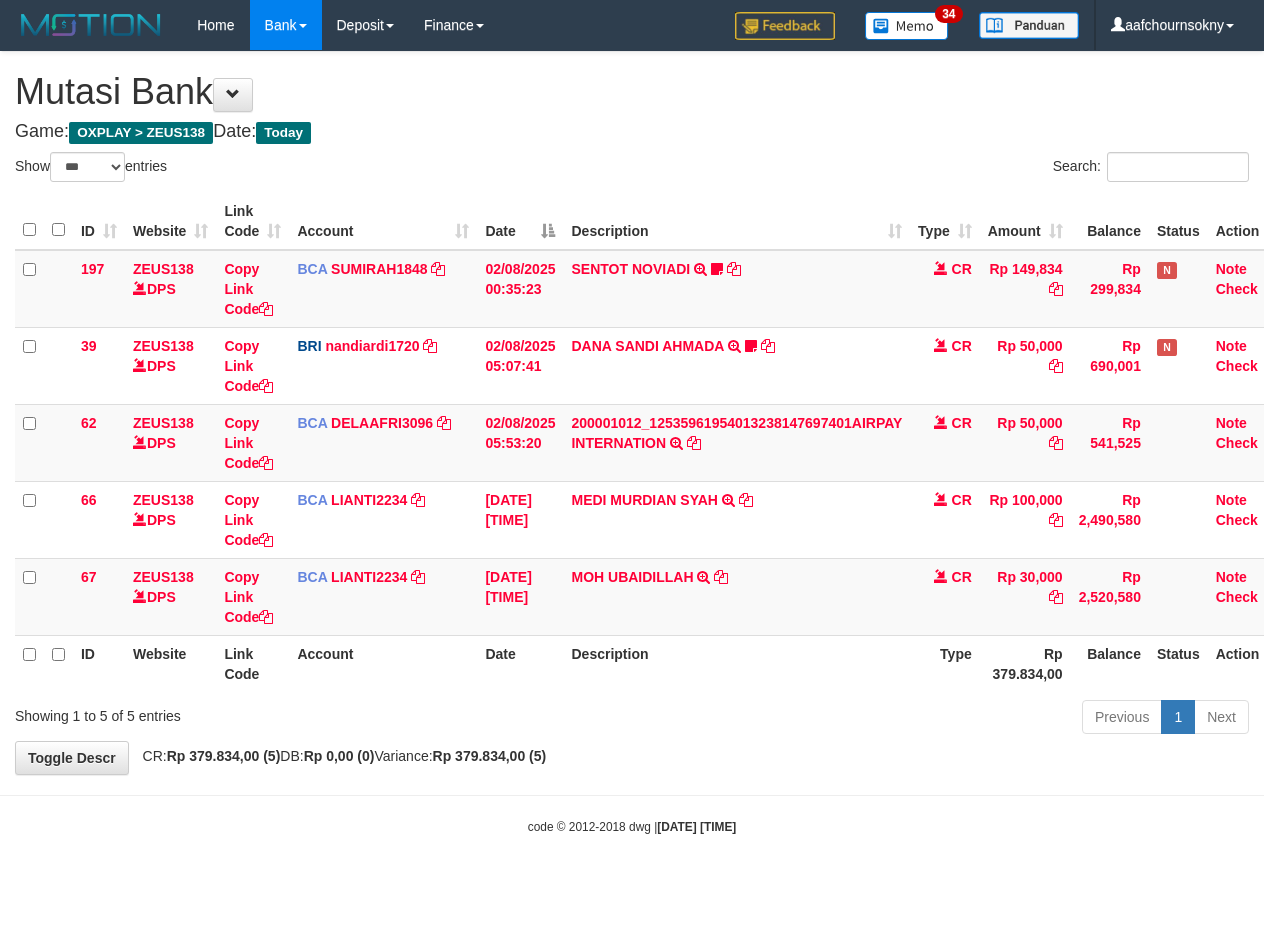 scroll, scrollTop: 0, scrollLeft: 0, axis: both 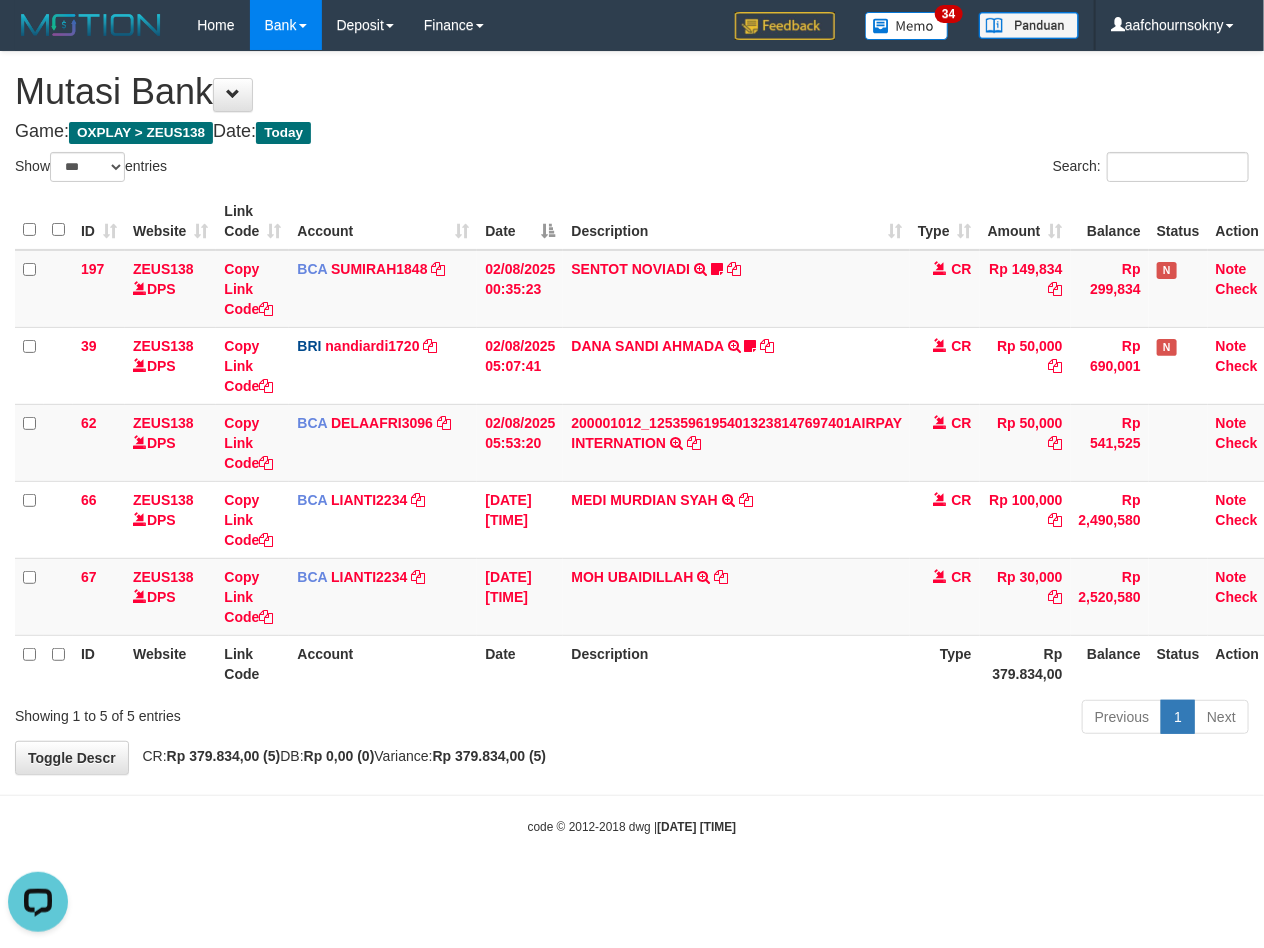 click on "code © 2012-2018 dwg |  2025/08/02 06:11:51" at bounding box center (632, 826) 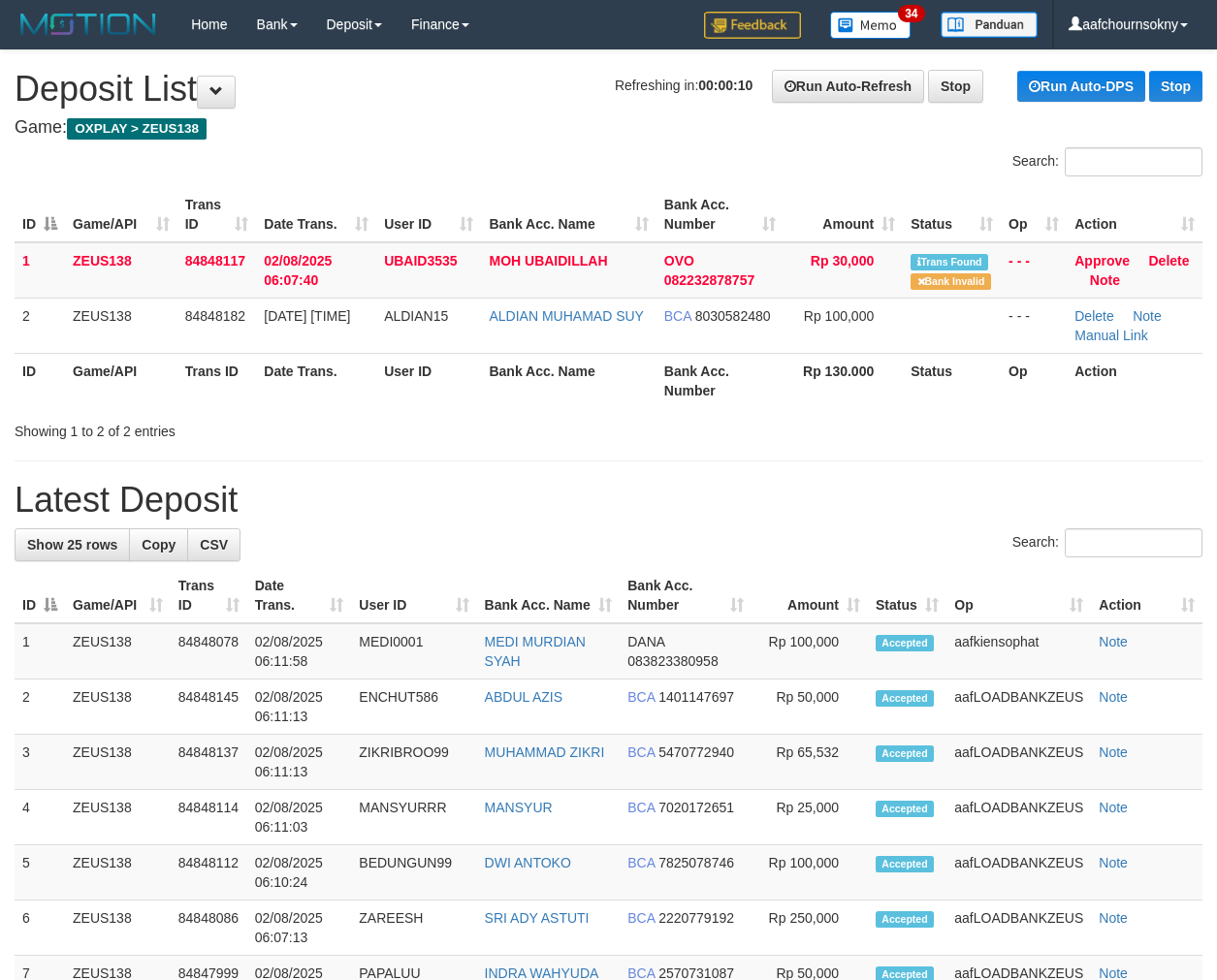 scroll, scrollTop: 0, scrollLeft: 0, axis: both 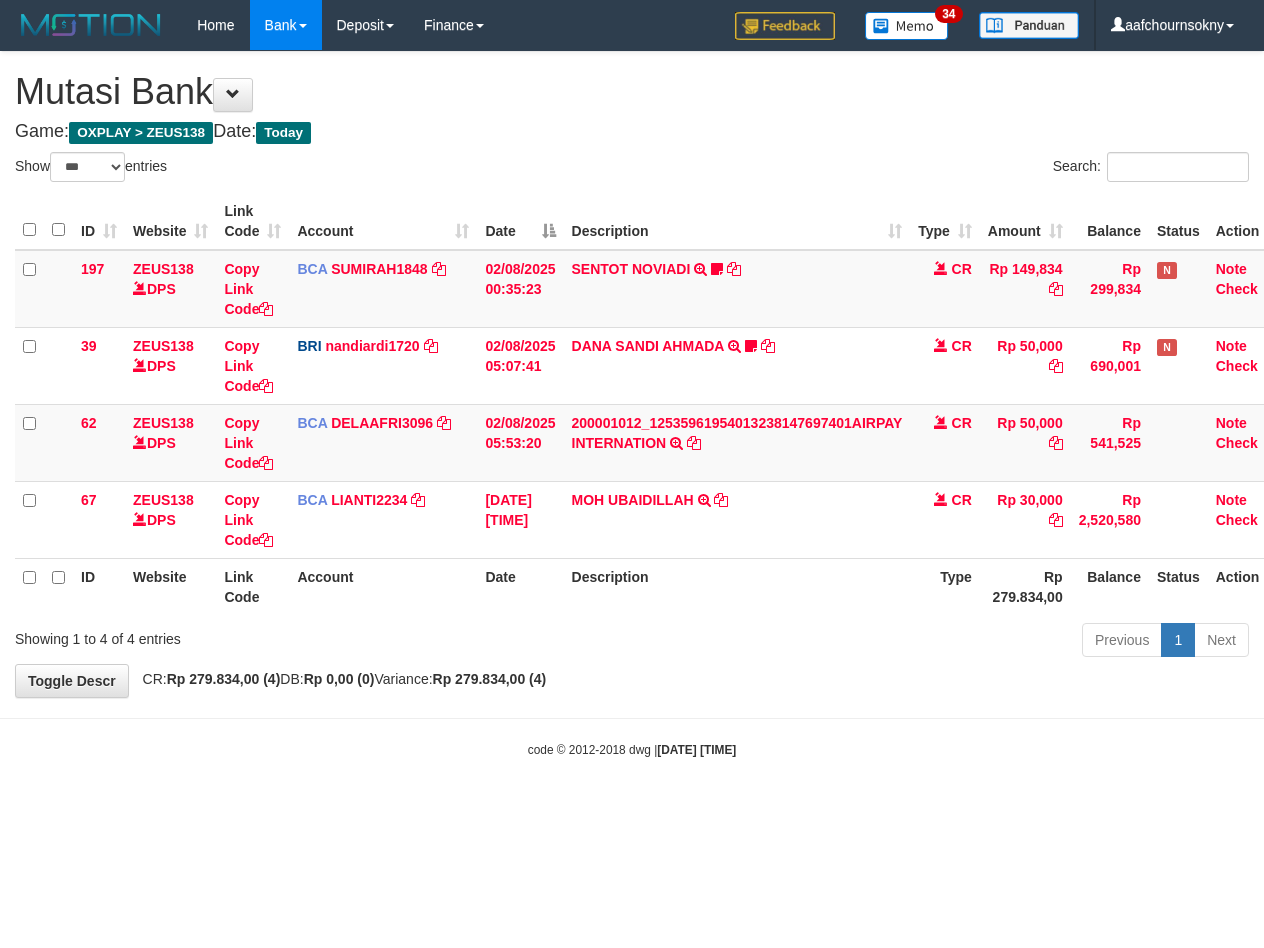 select on "***" 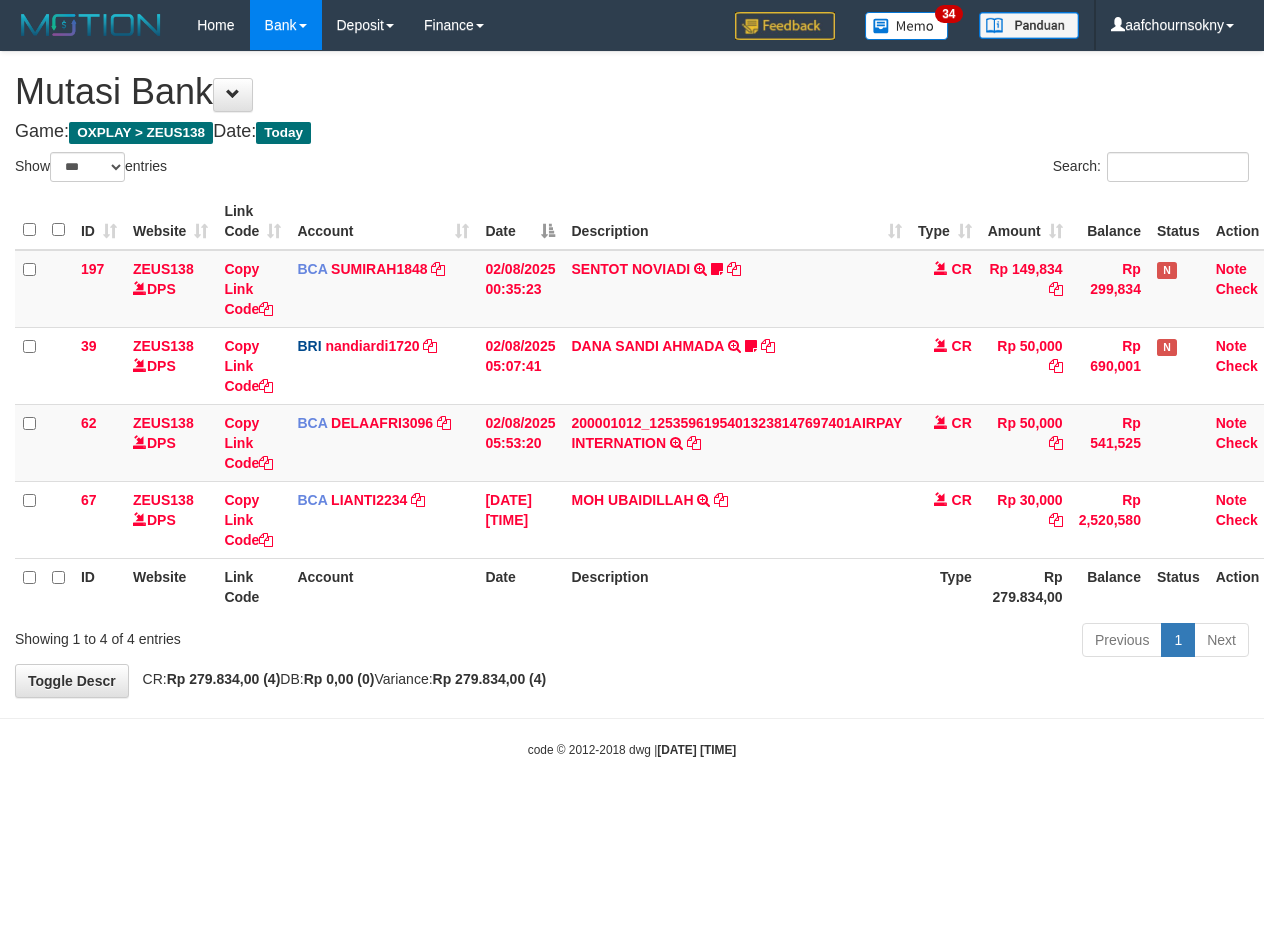 scroll, scrollTop: 0, scrollLeft: 0, axis: both 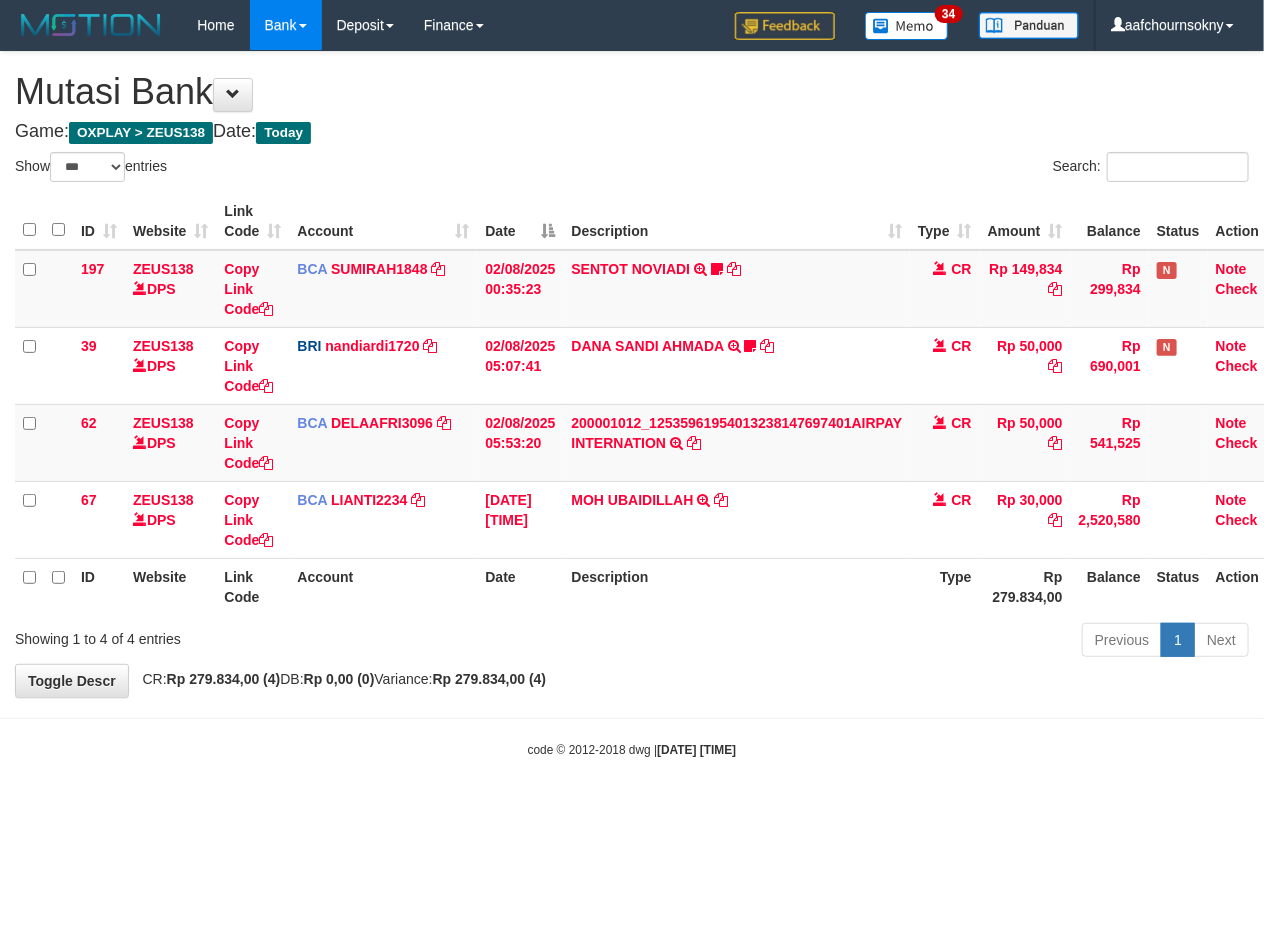 click on "Toggle navigation
Home
Bank
Account List
Load
By Website
Group
[OXPLAY]													ZEUS138
By Load Group (DPS)" at bounding box center [632, 404] 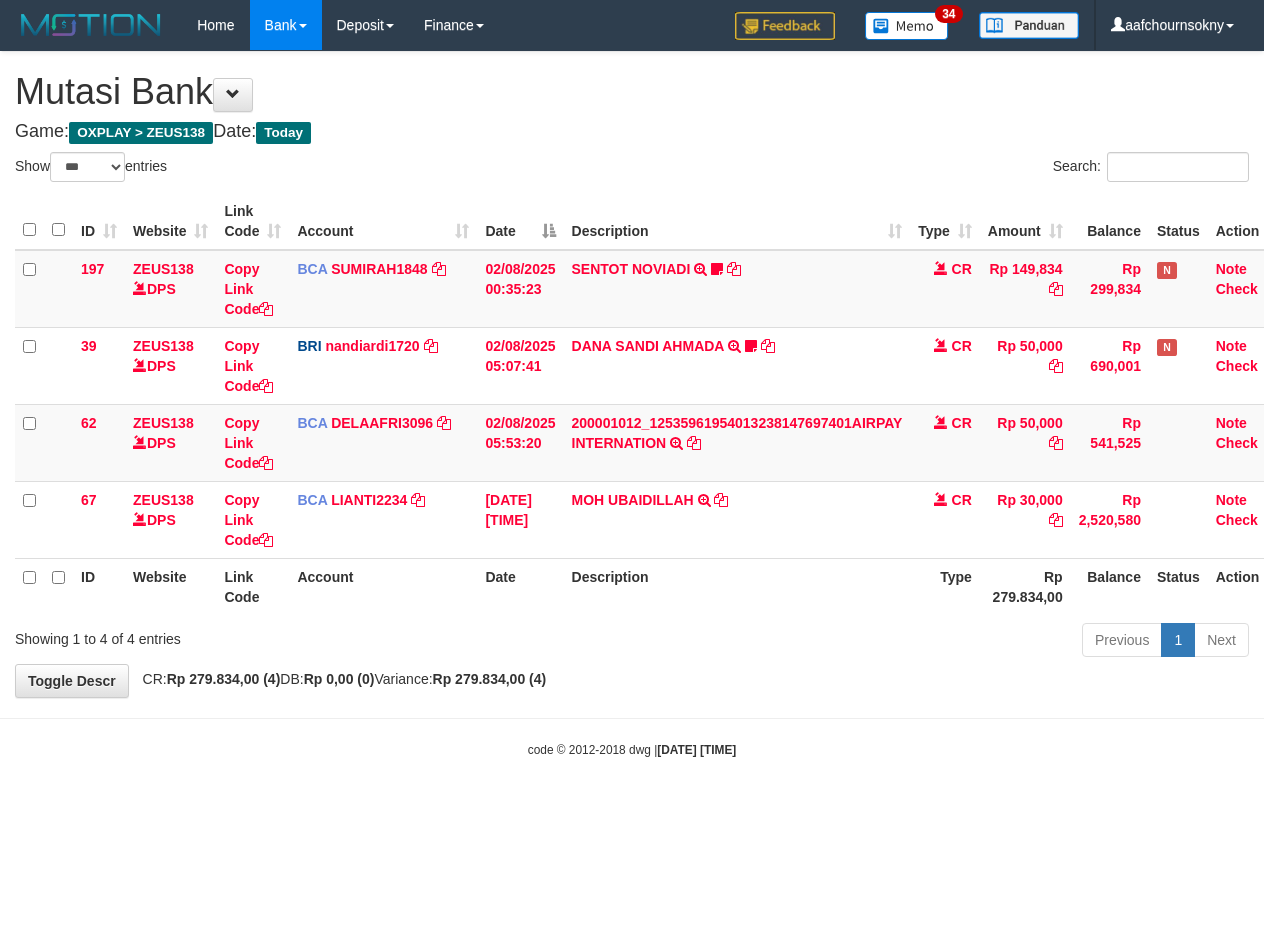 select on "***" 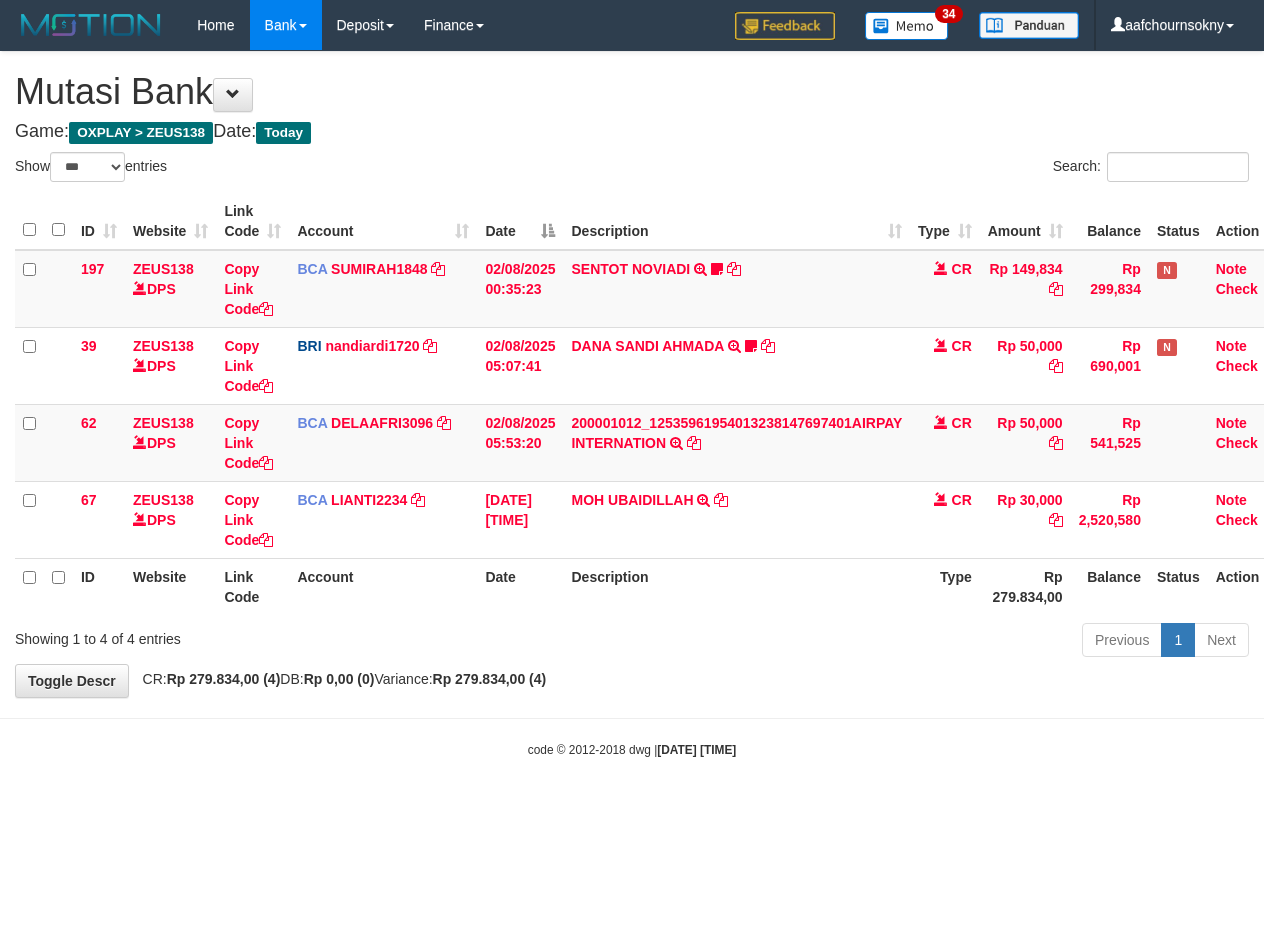 scroll, scrollTop: 0, scrollLeft: 0, axis: both 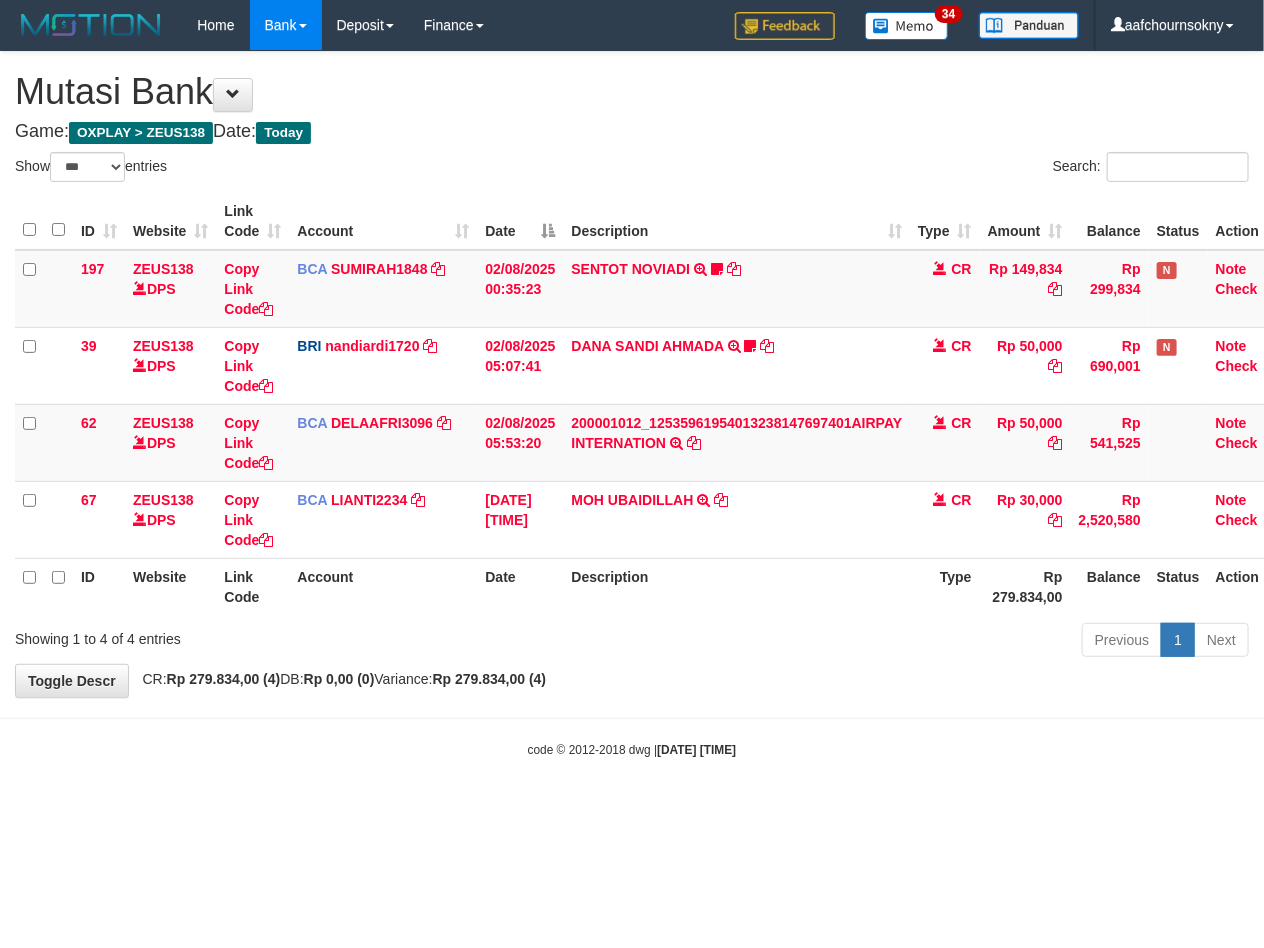 click on "Toggle navigation
Home
Bank
Account List
Load
By Website
Group
[OXPLAY]													ZEUS138
By Load Group (DPS)" at bounding box center [632, 404] 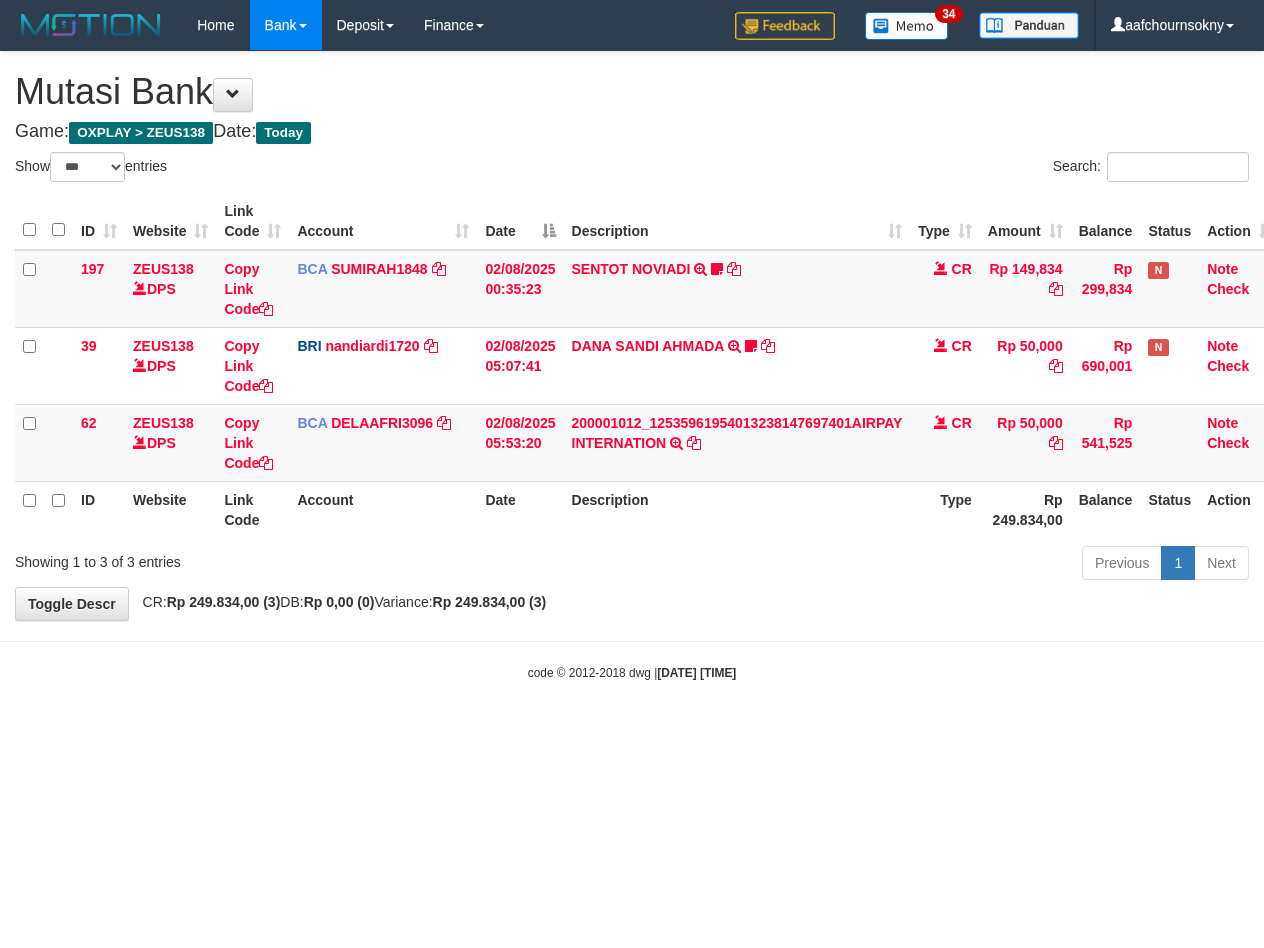 select on "***" 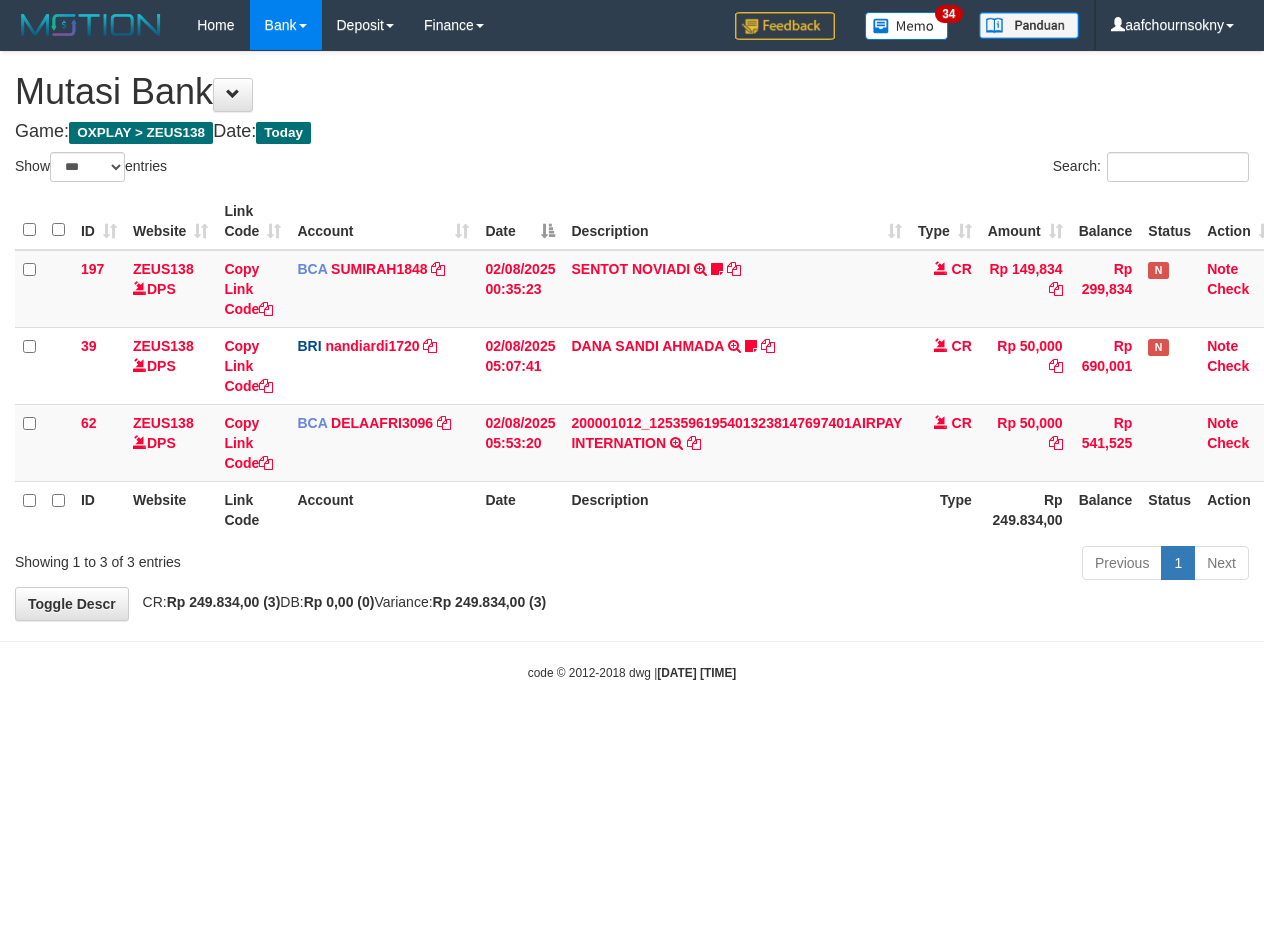 scroll, scrollTop: 0, scrollLeft: 0, axis: both 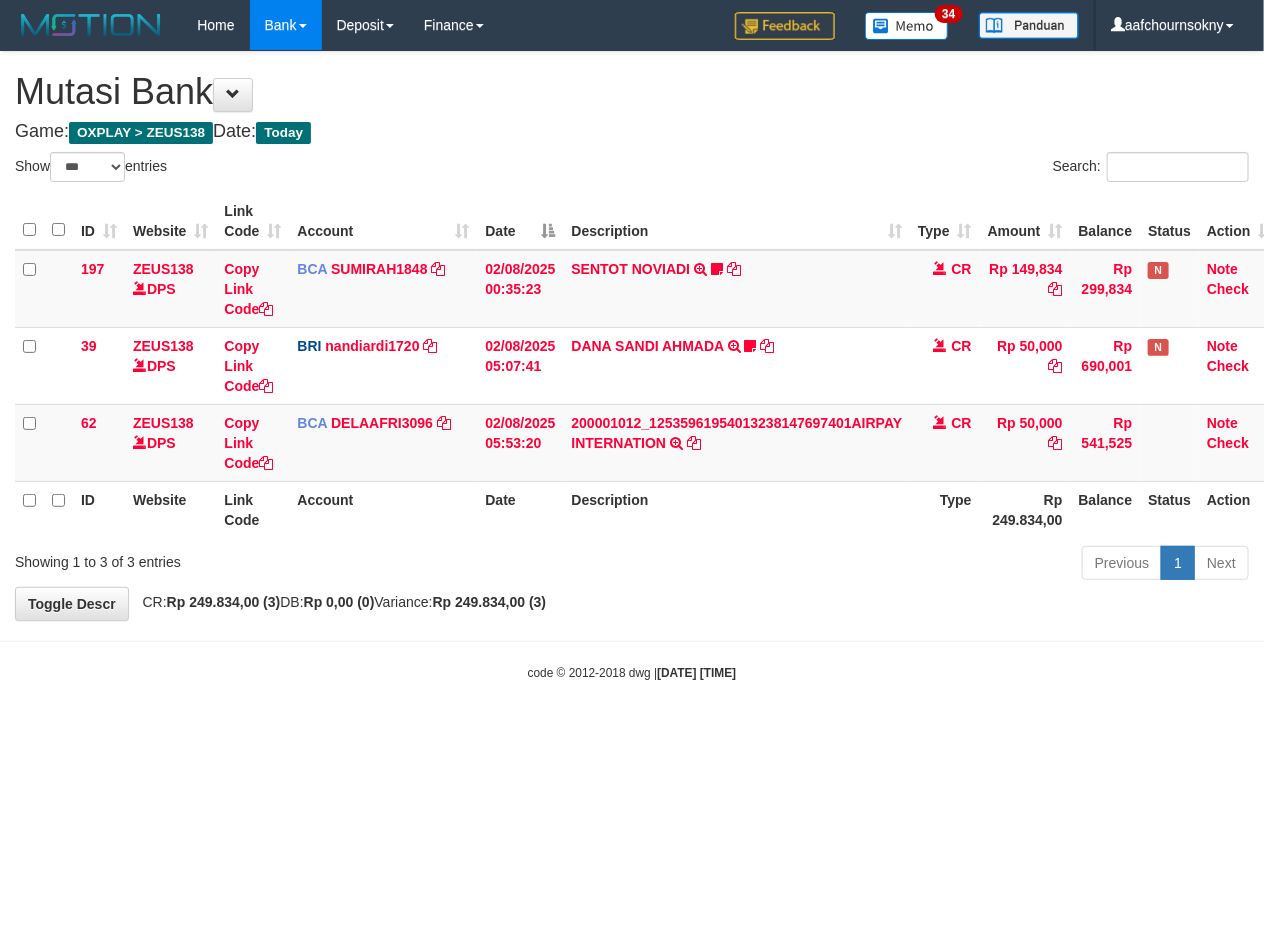 click on "Toggle navigation
Home
Bank
Account List
Load
By Website
Group
[OXPLAY]													ZEUS138
By Load Group (DPS)" at bounding box center [632, 366] 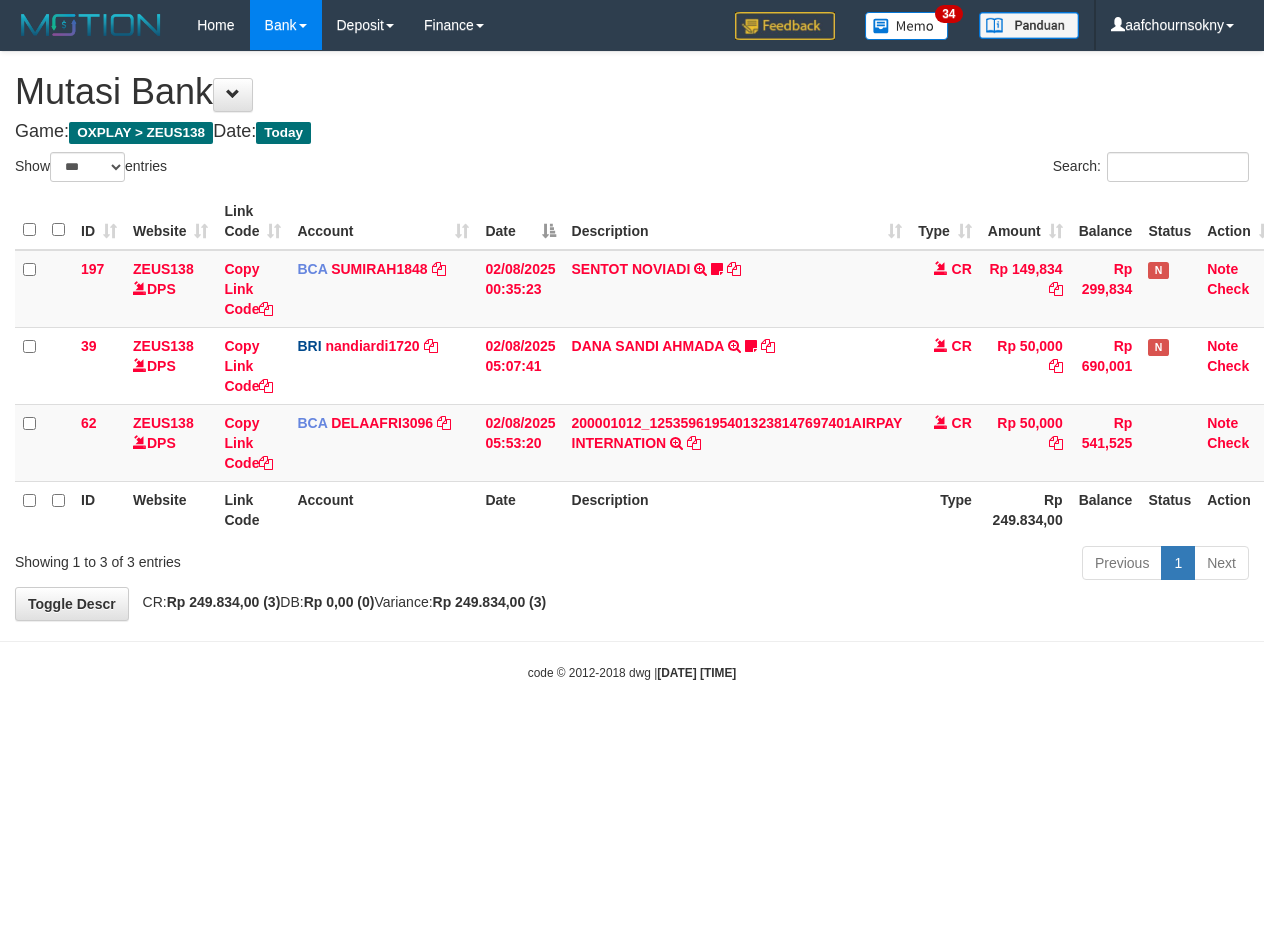 select on "***" 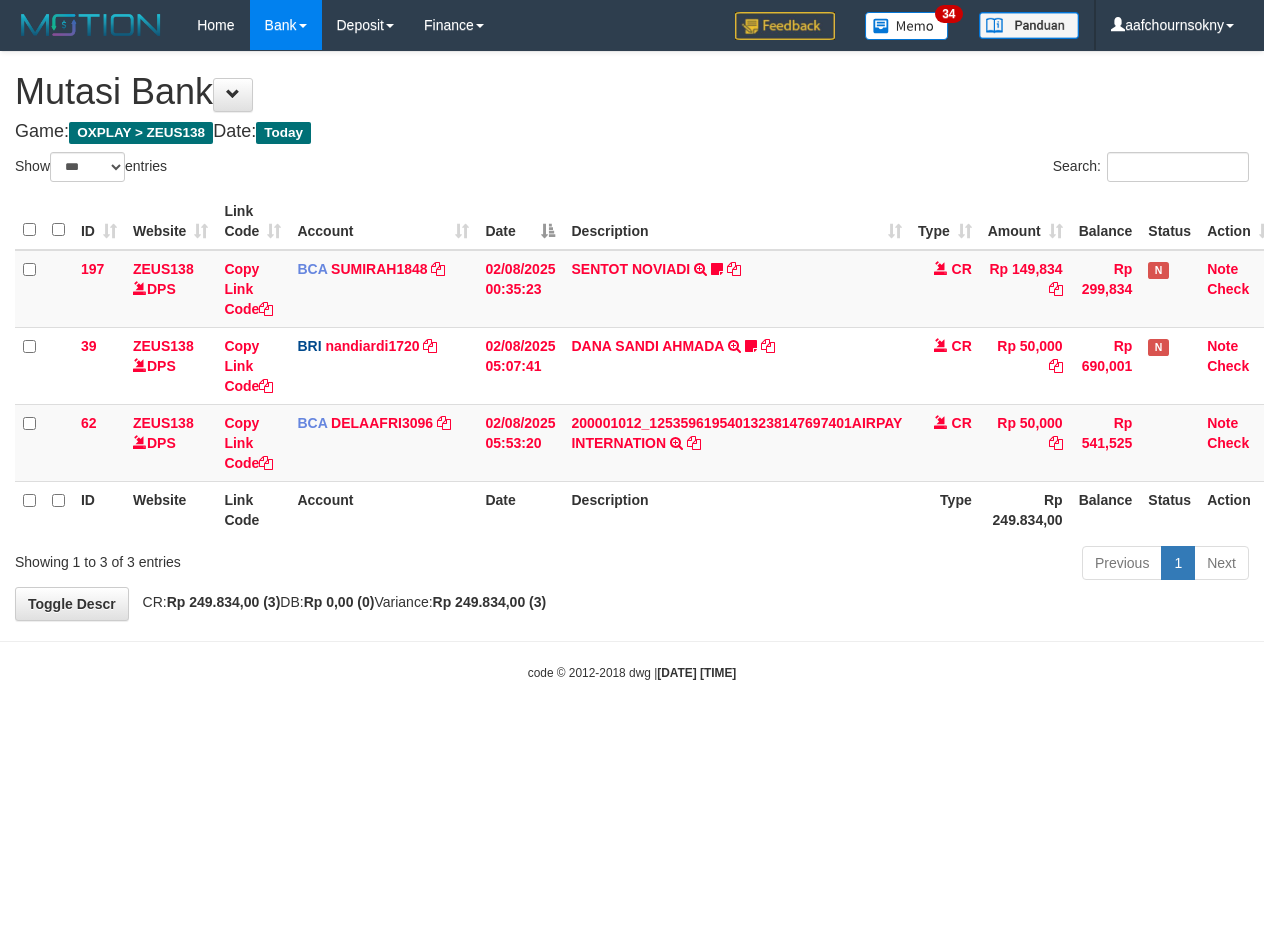 scroll, scrollTop: 0, scrollLeft: 0, axis: both 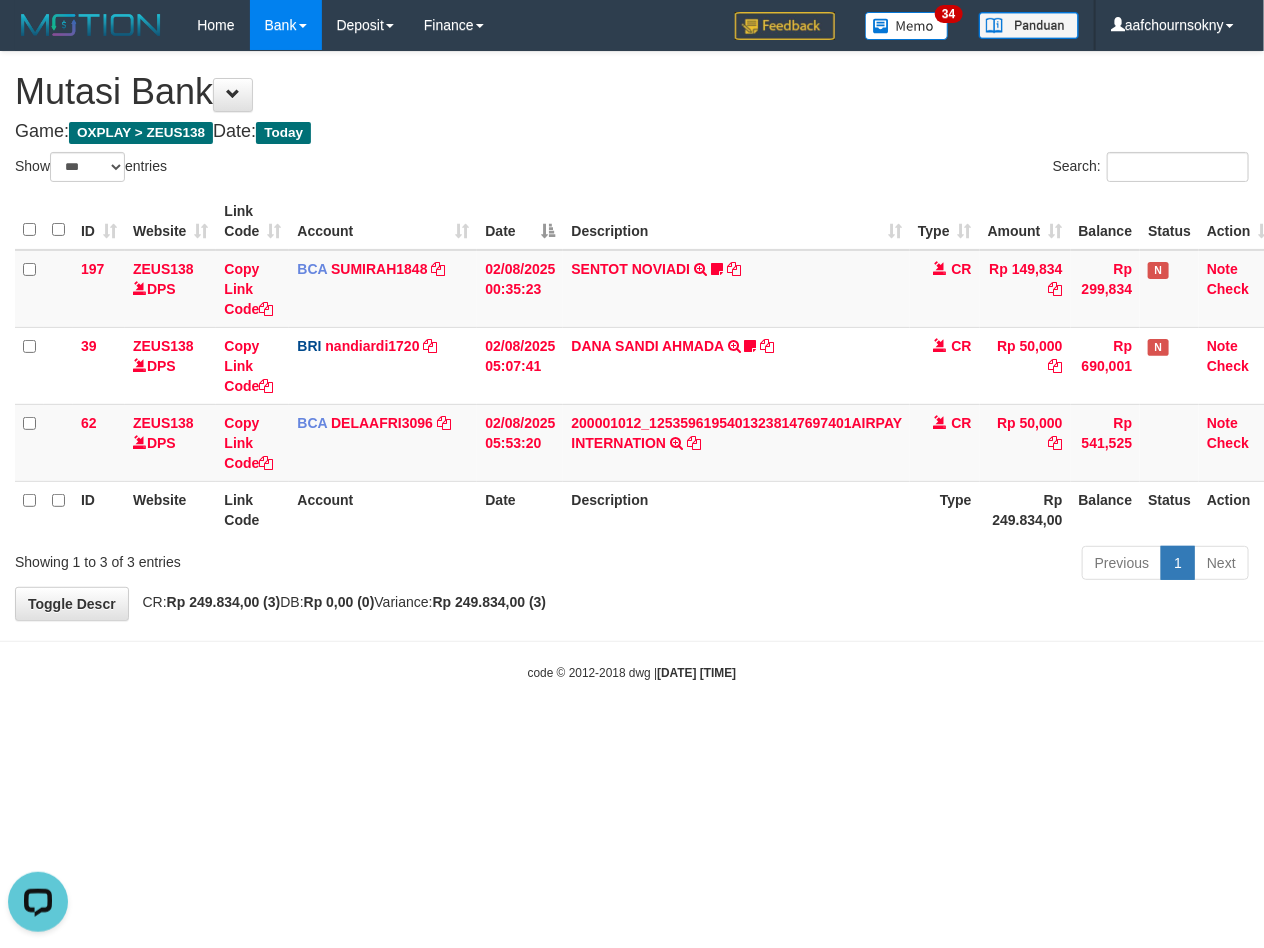 click on "Toggle navigation
Home
Bank
Account List
Load
By Website
Group
[OXPLAY]													ZEUS138
By Load Group (DPS)" at bounding box center (632, 366) 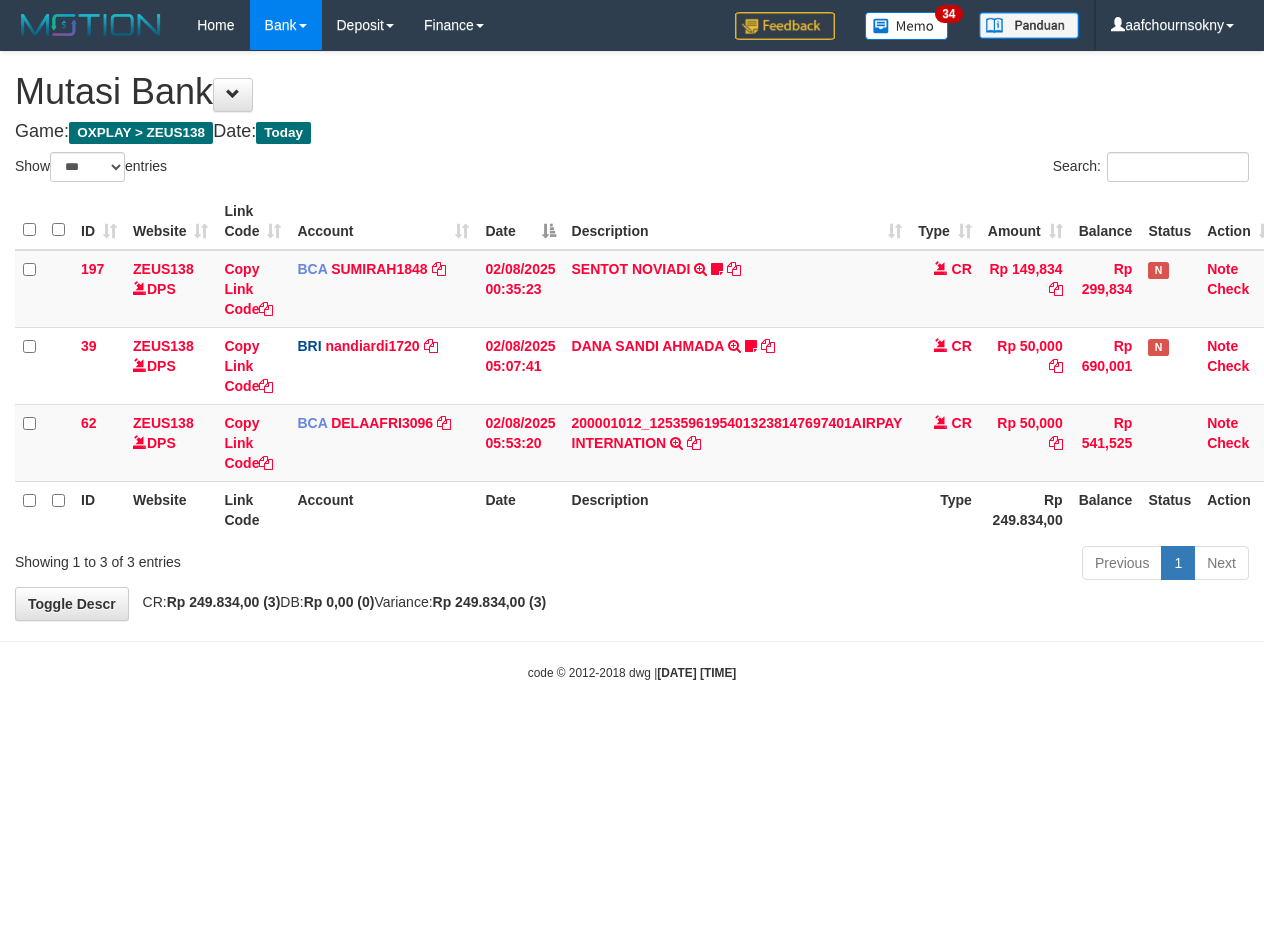 select on "***" 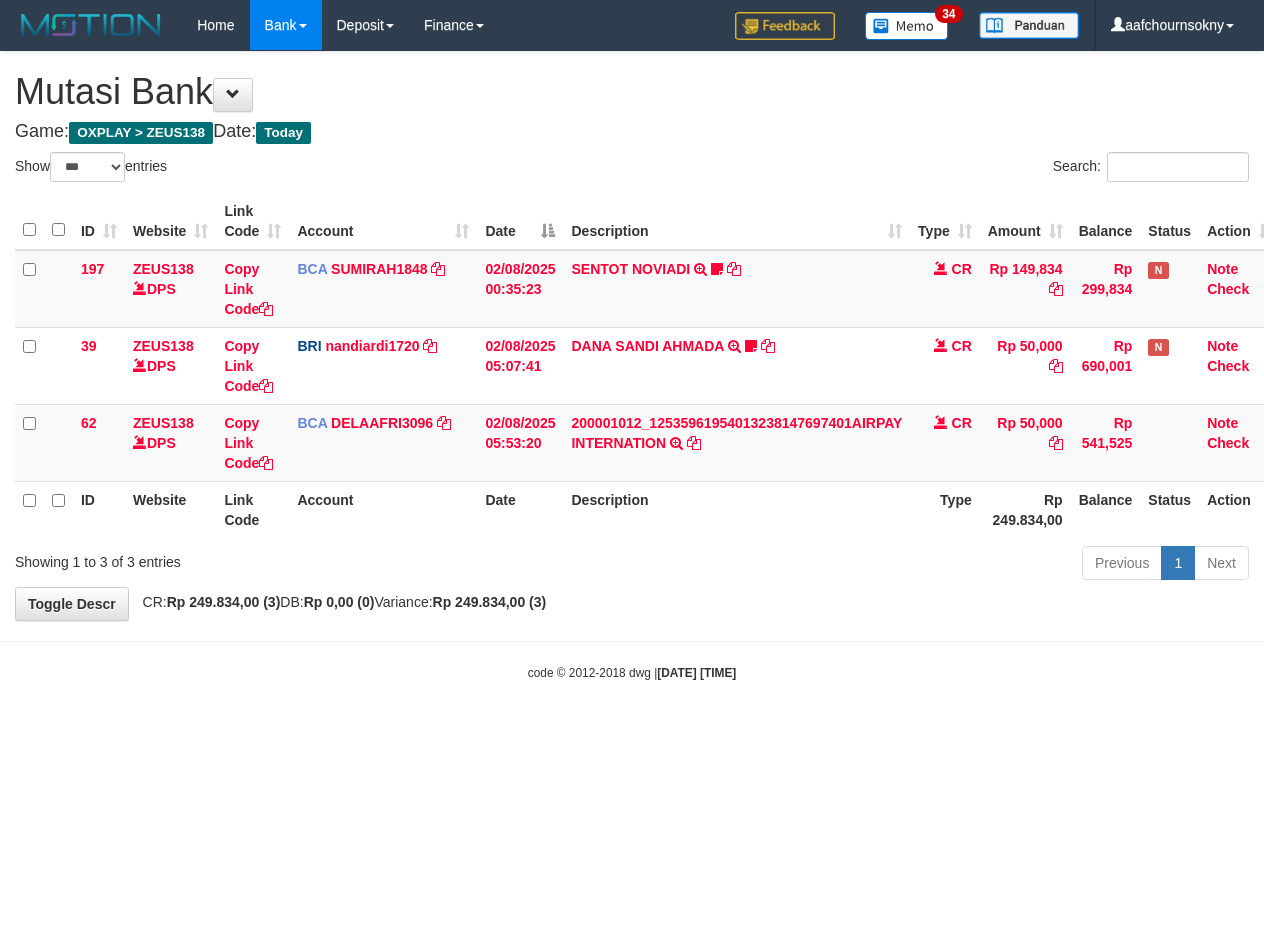 scroll, scrollTop: 0, scrollLeft: 0, axis: both 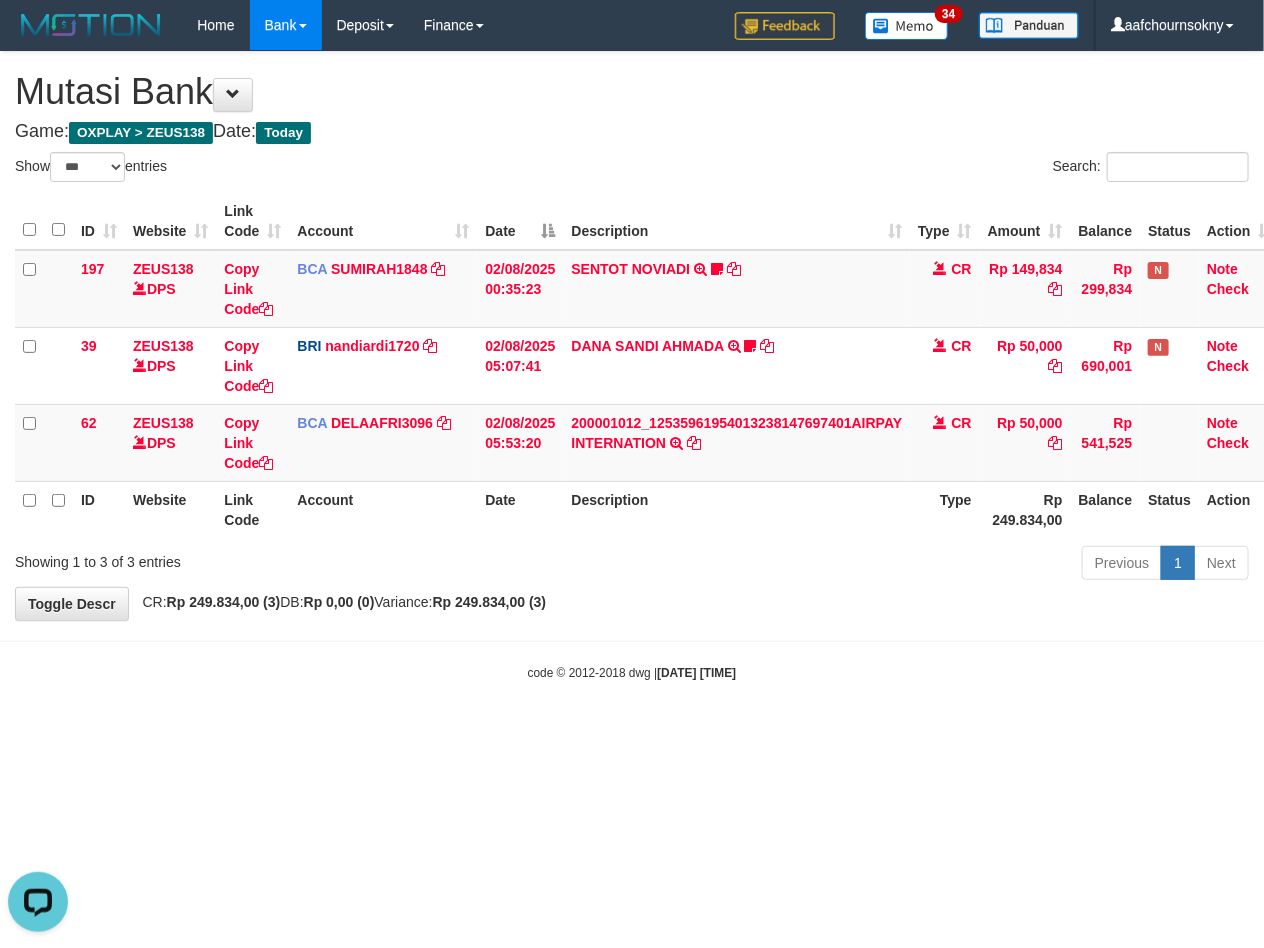 click on "**********" at bounding box center (632, 336) 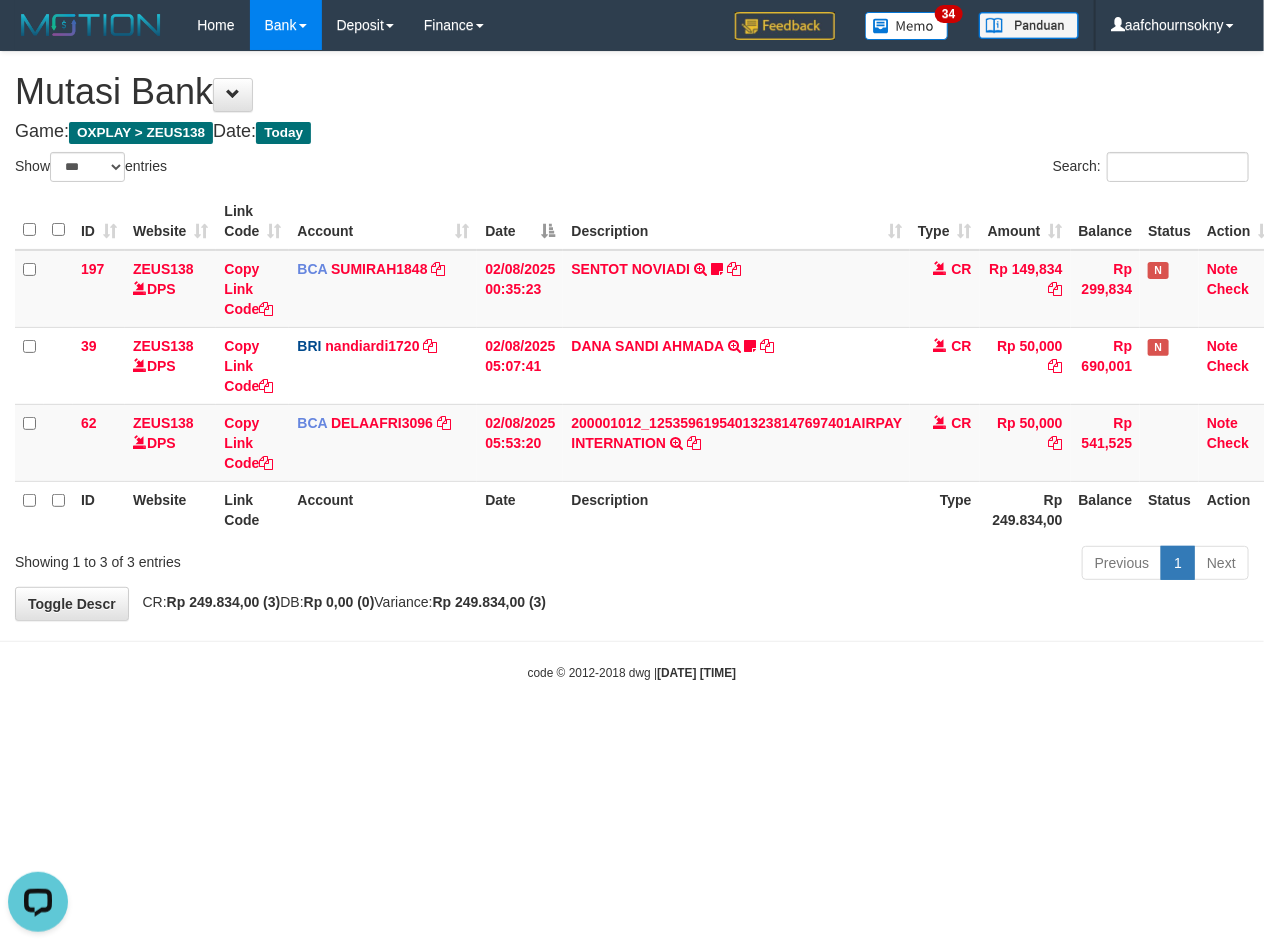drag, startPoint x: 406, startPoint y: 745, endPoint x: 422, endPoint y: 753, distance: 17.888544 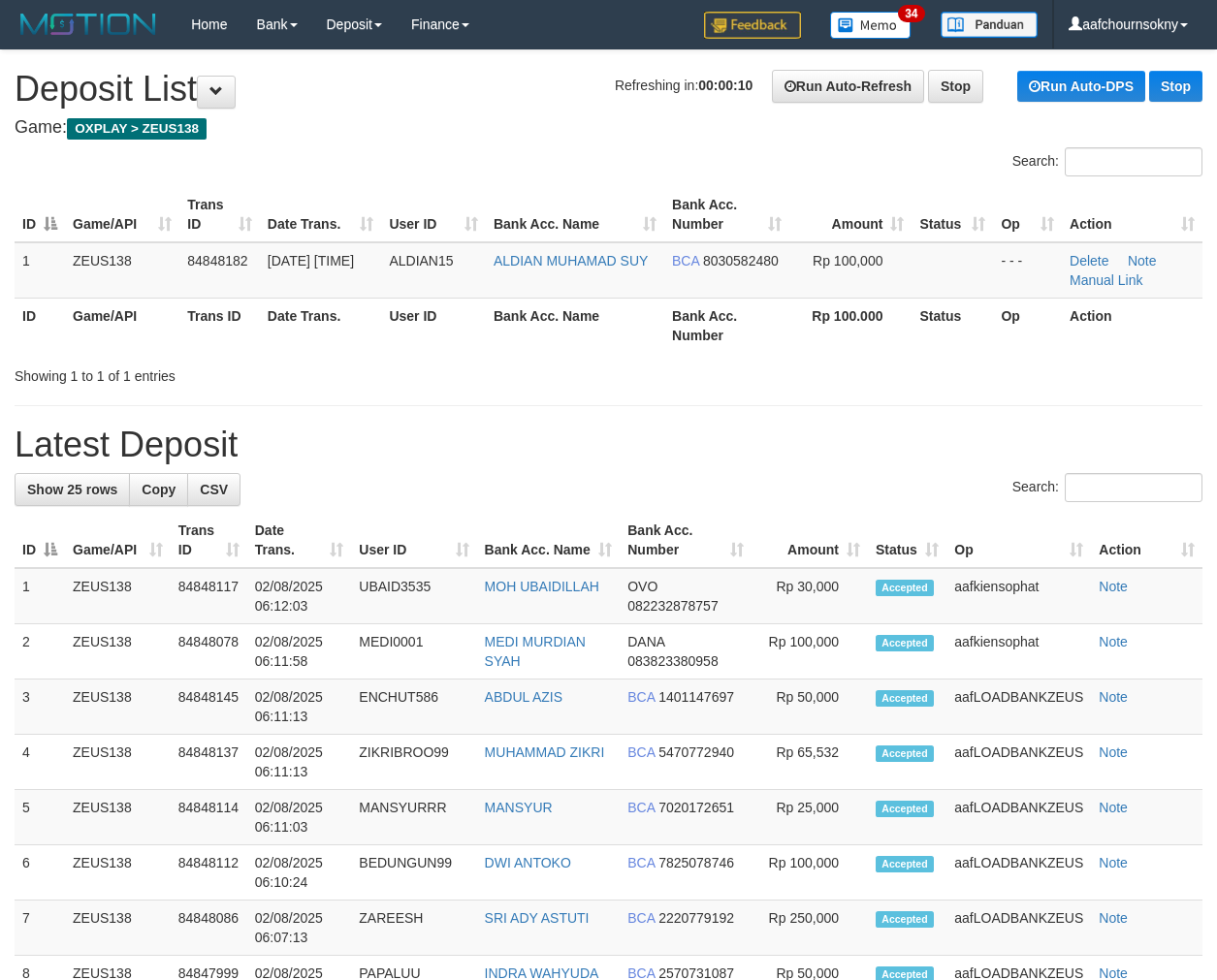 scroll, scrollTop: 0, scrollLeft: 0, axis: both 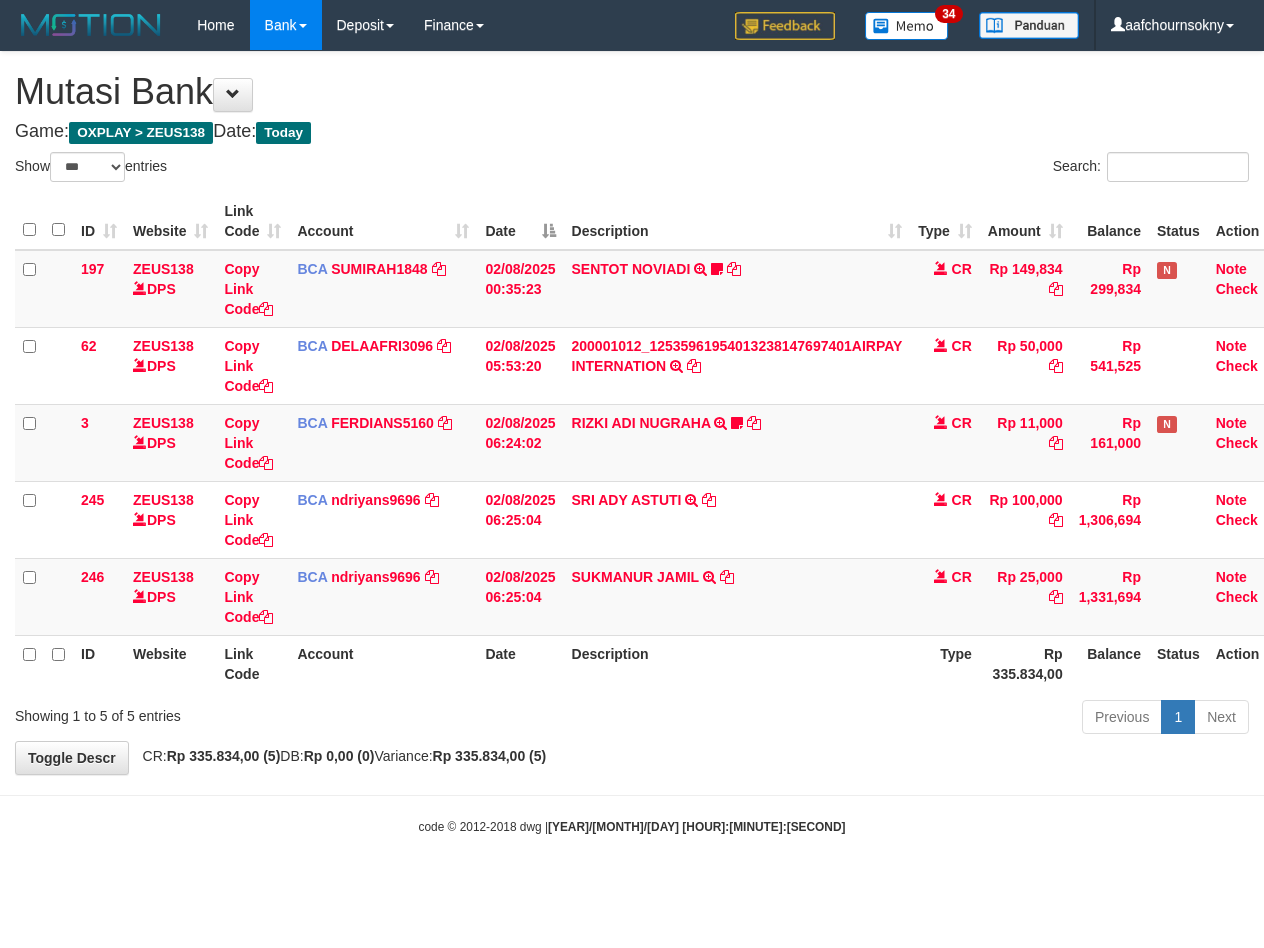 select on "***" 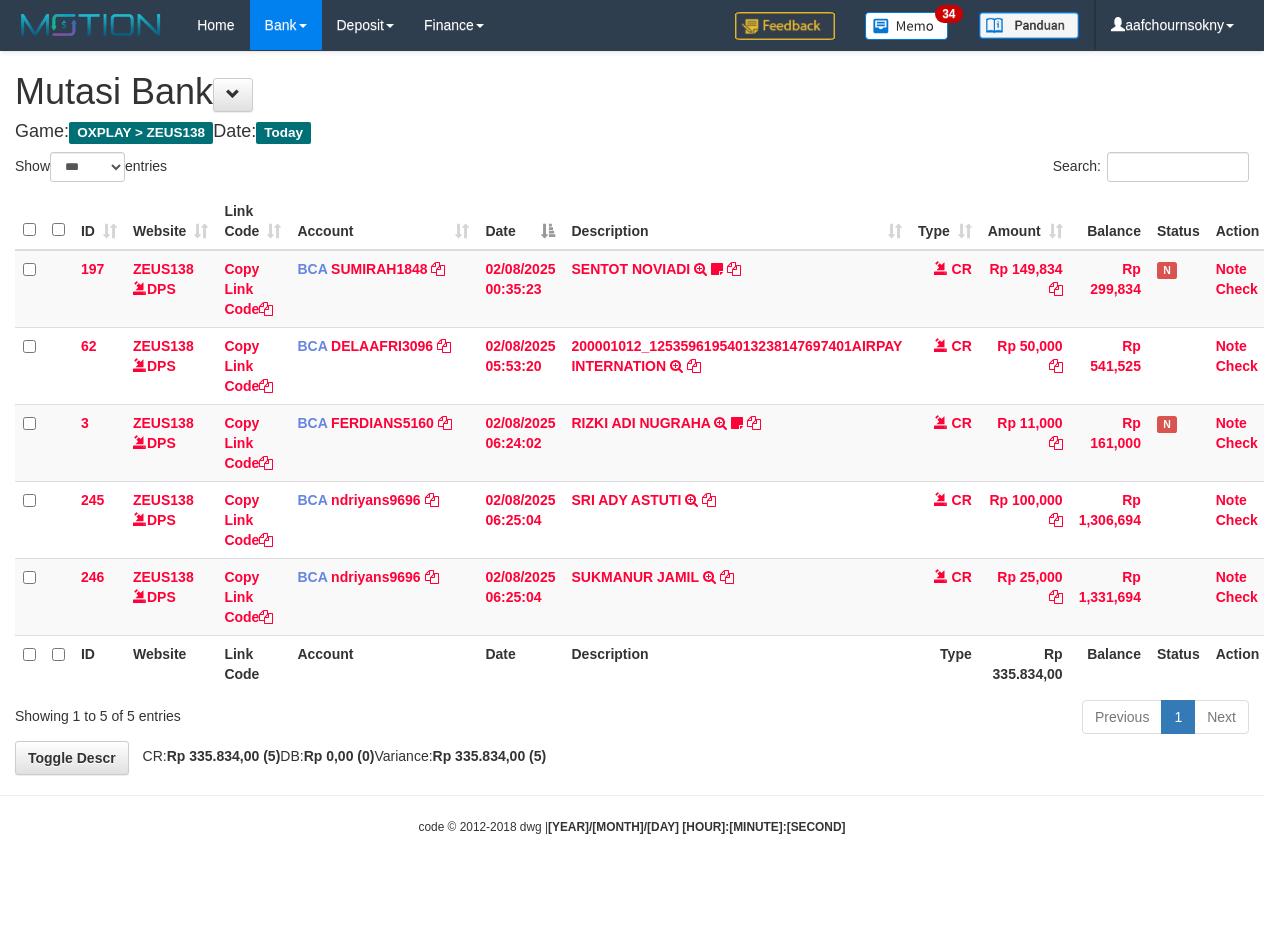 scroll, scrollTop: 0, scrollLeft: 0, axis: both 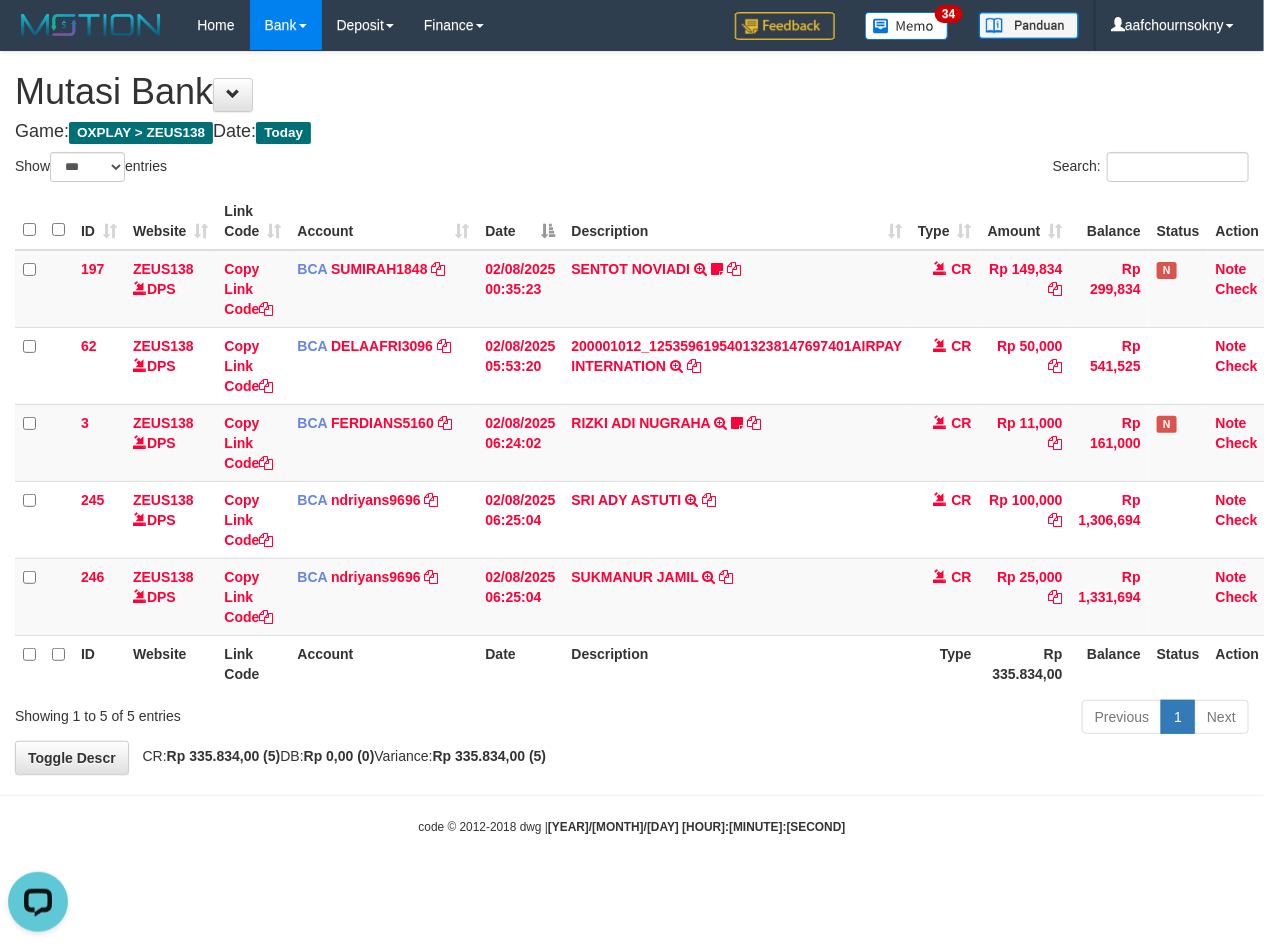 click on "Previous 1 Next" at bounding box center (895, 719) 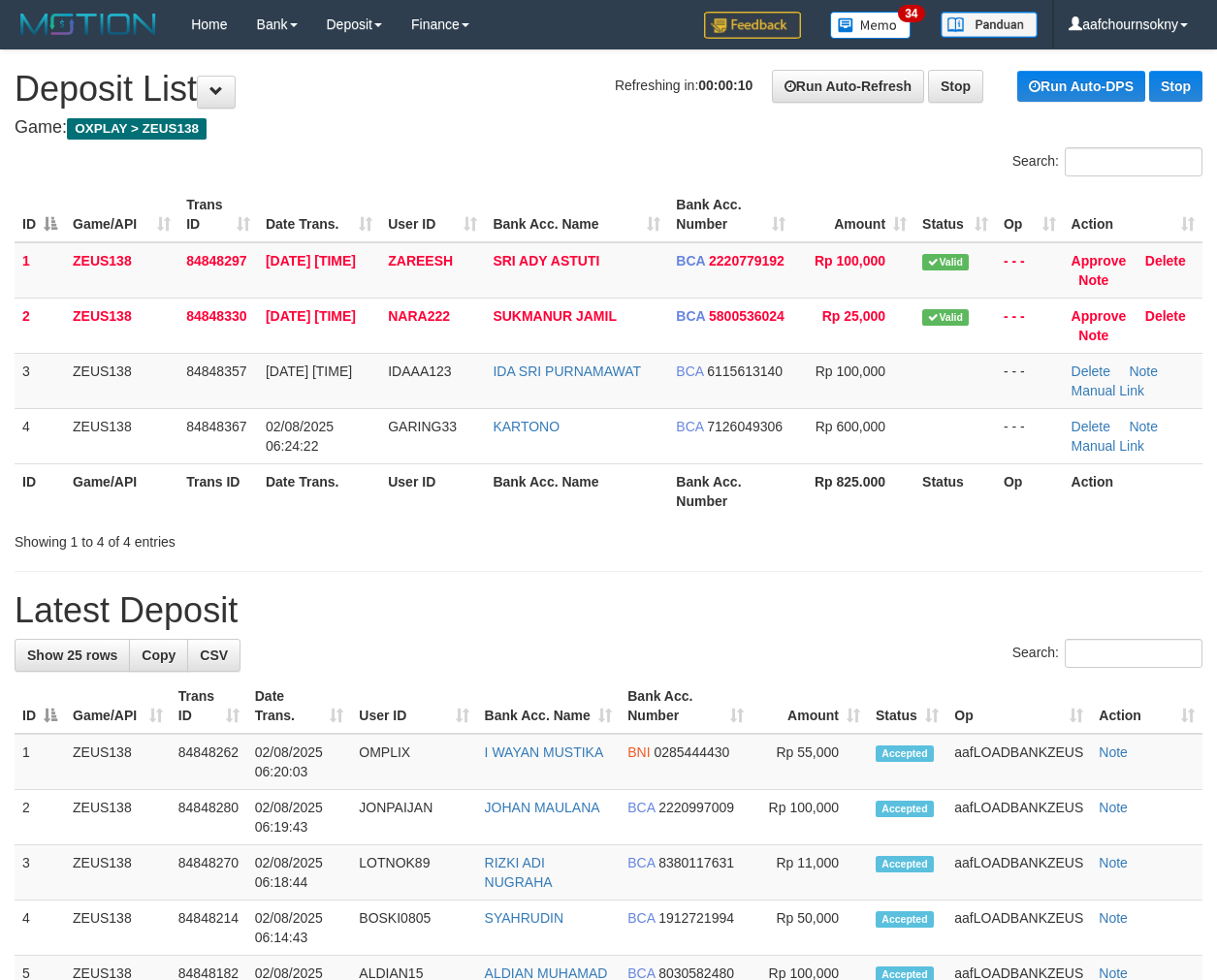 scroll, scrollTop: 0, scrollLeft: 0, axis: both 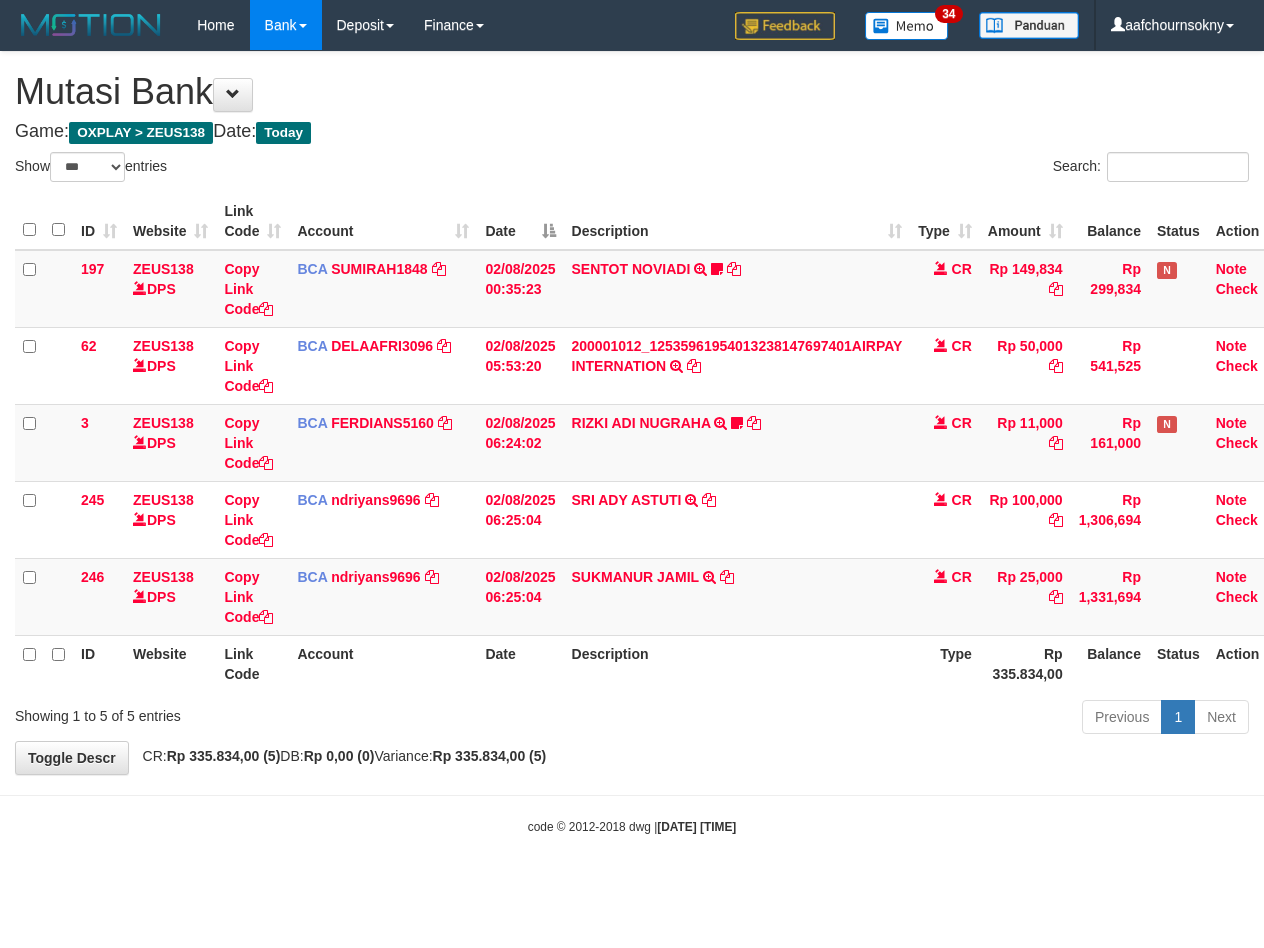 select on "***" 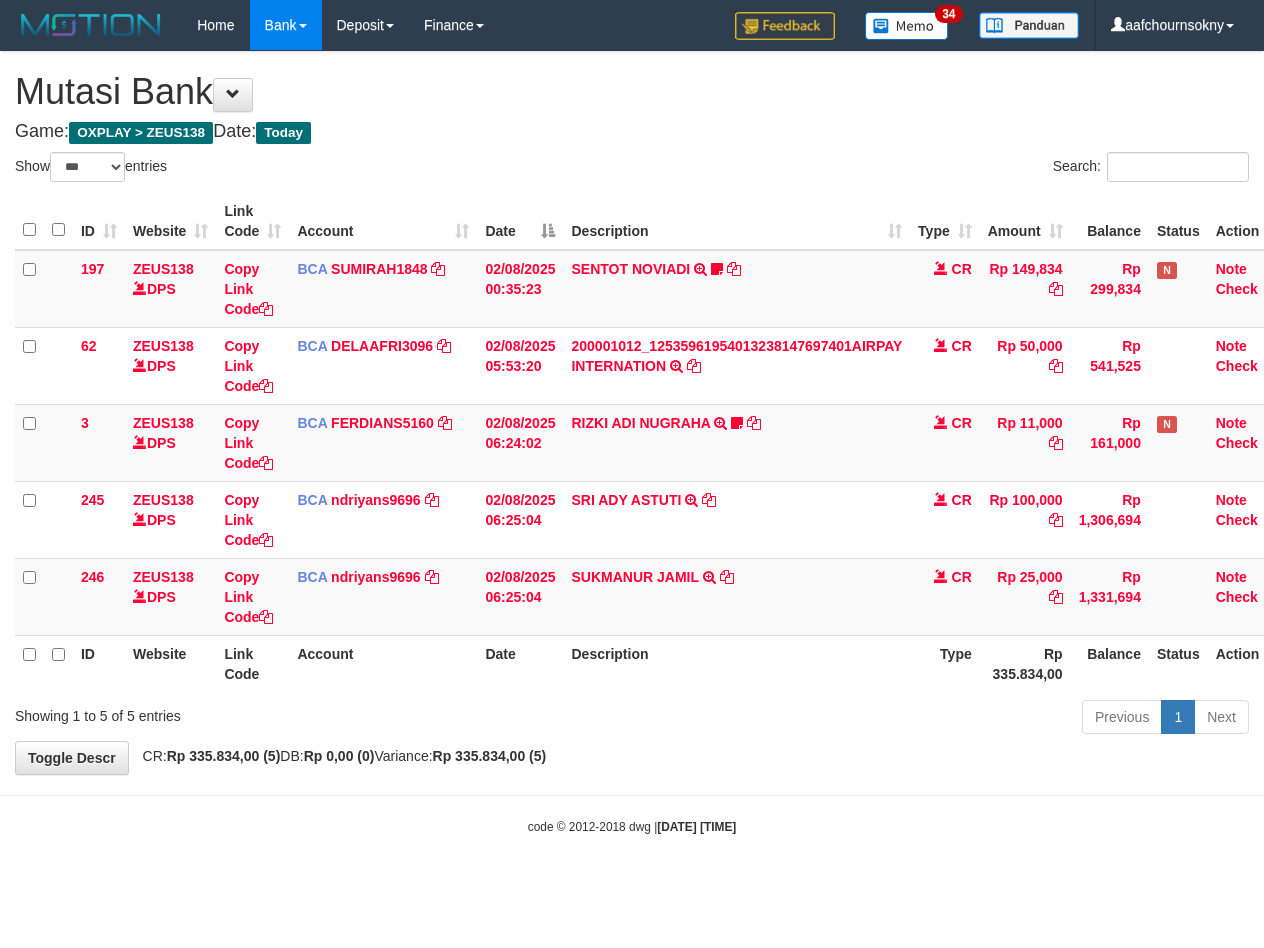 scroll, scrollTop: 0, scrollLeft: 0, axis: both 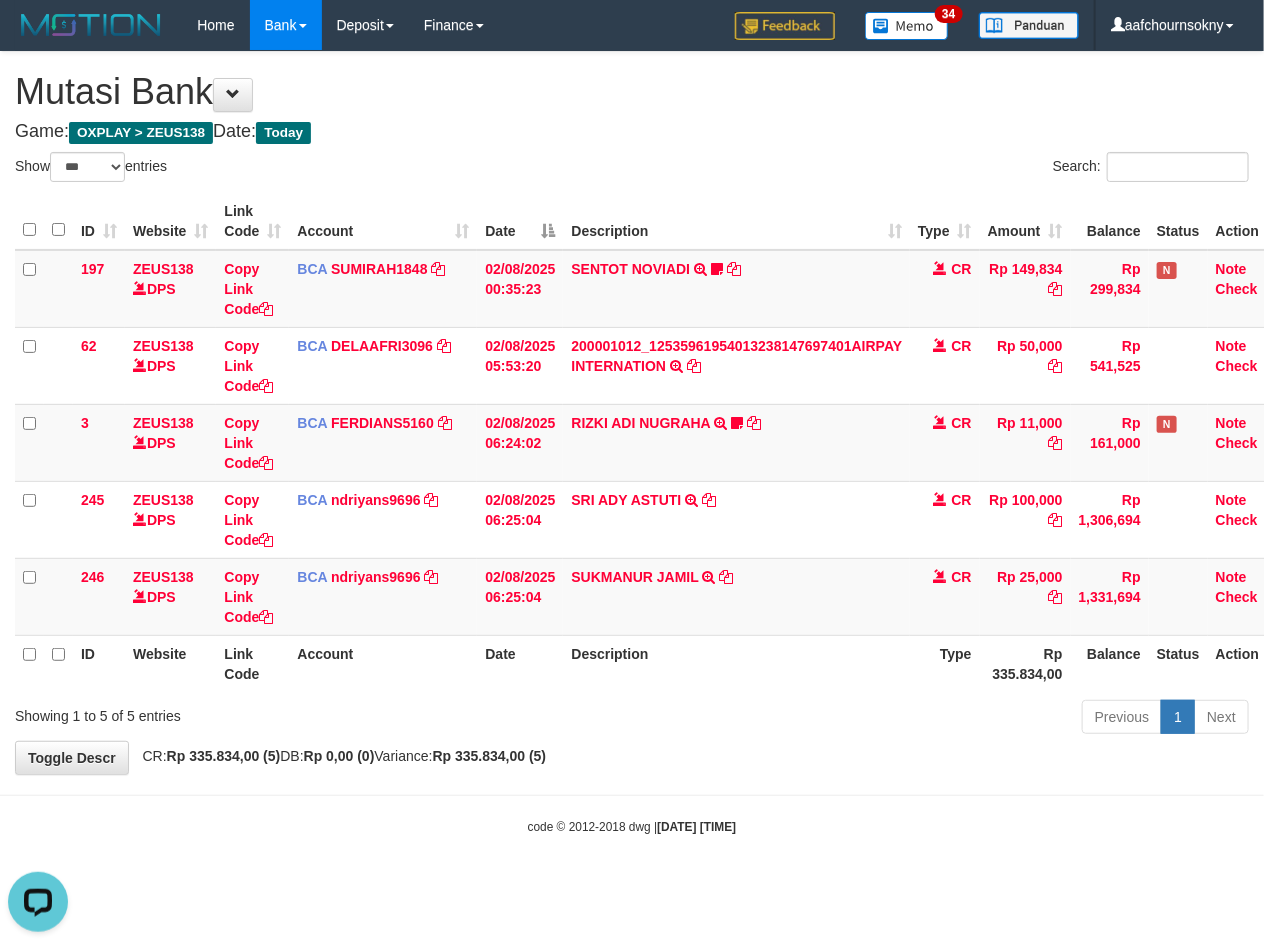 click on "**********" at bounding box center [632, 413] 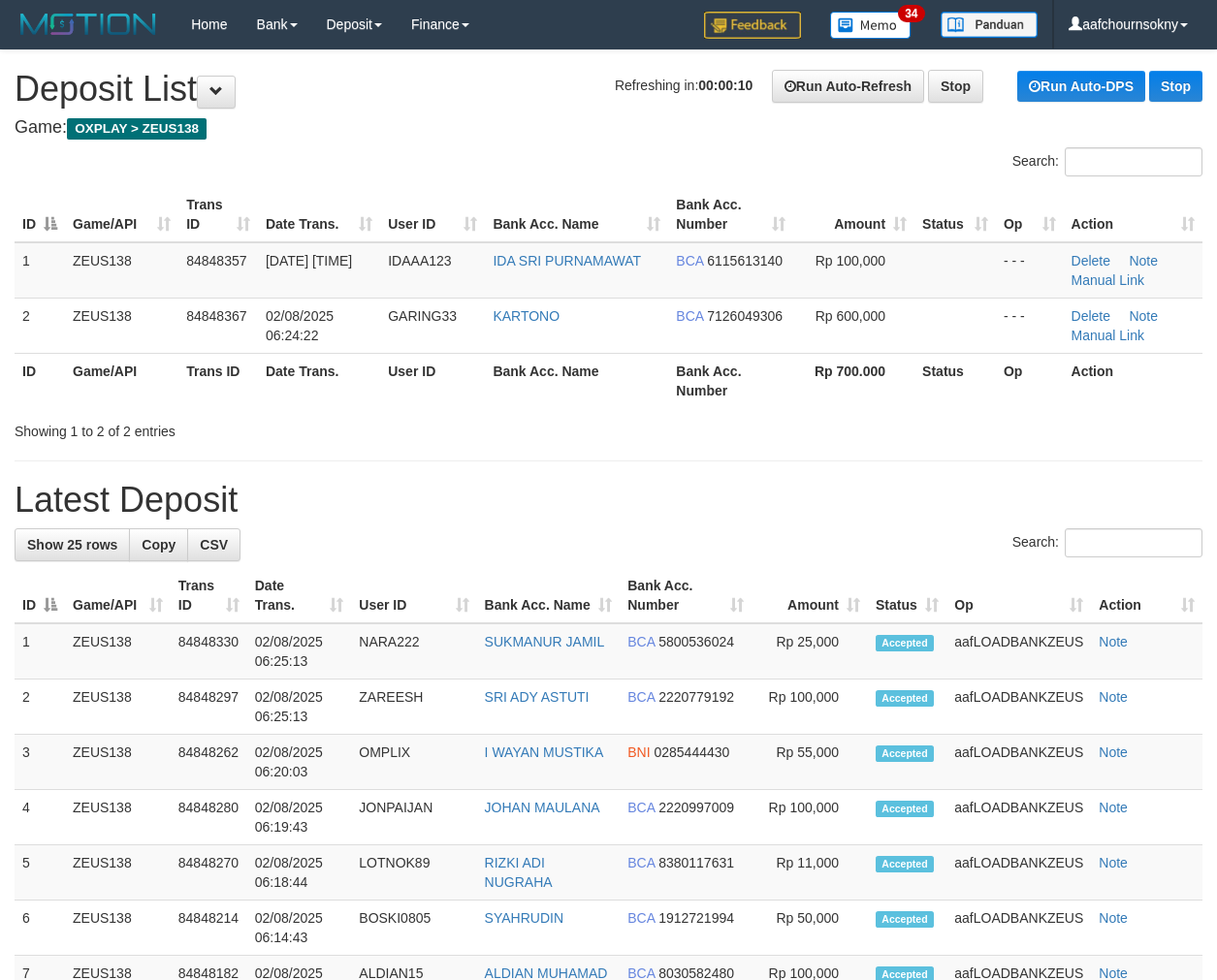 scroll, scrollTop: 0, scrollLeft: 0, axis: both 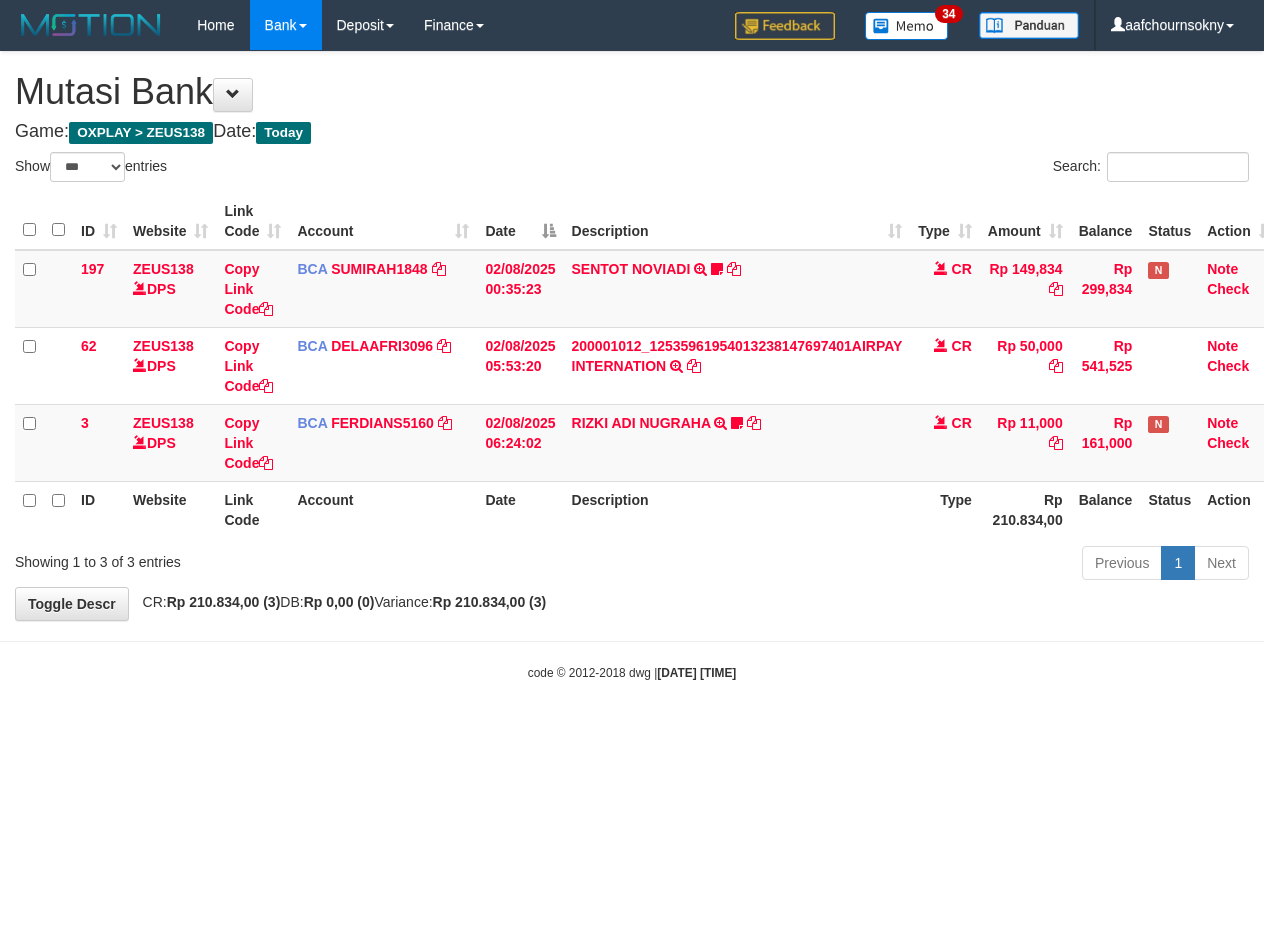 select on "***" 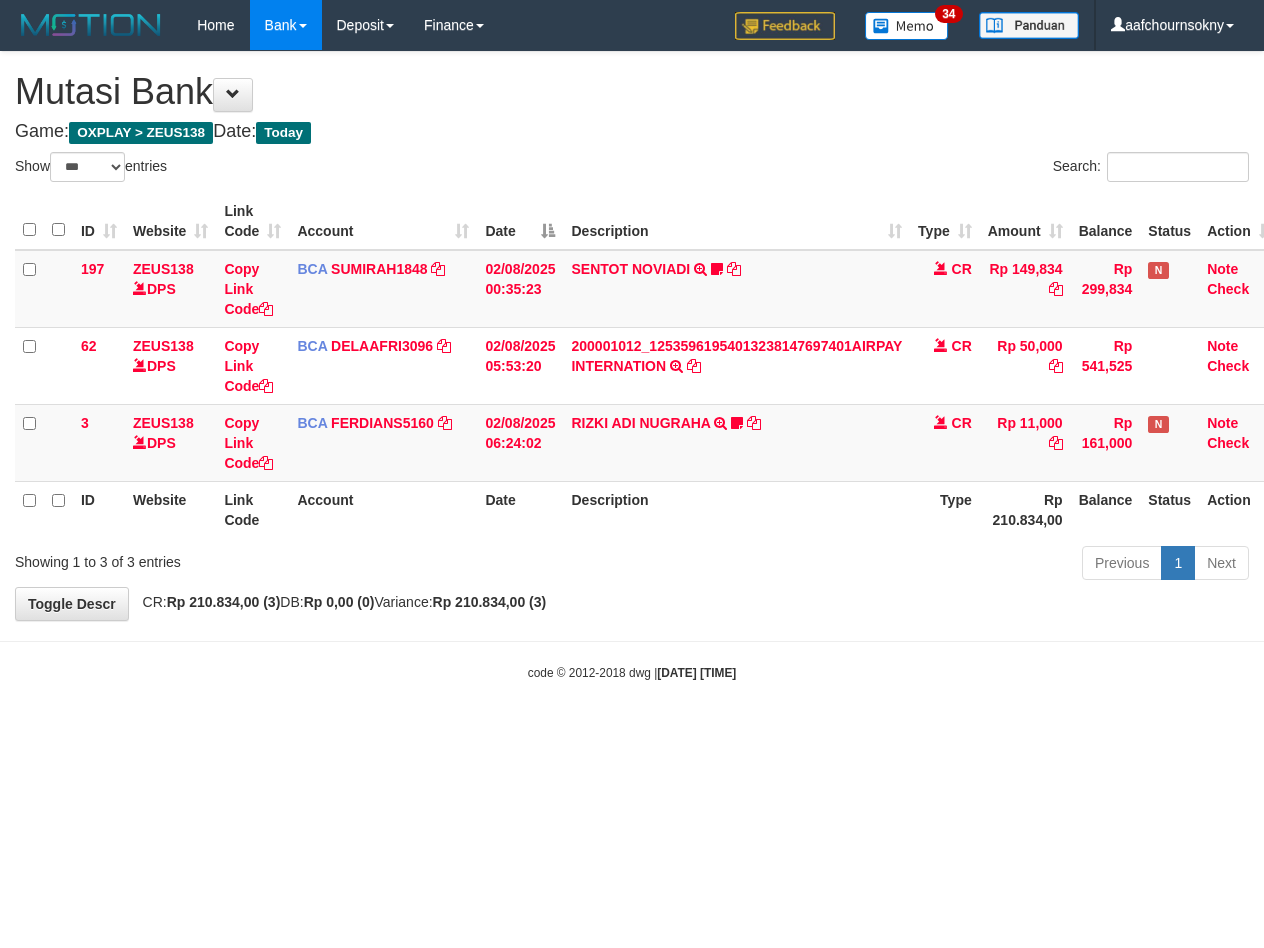 scroll, scrollTop: 0, scrollLeft: 0, axis: both 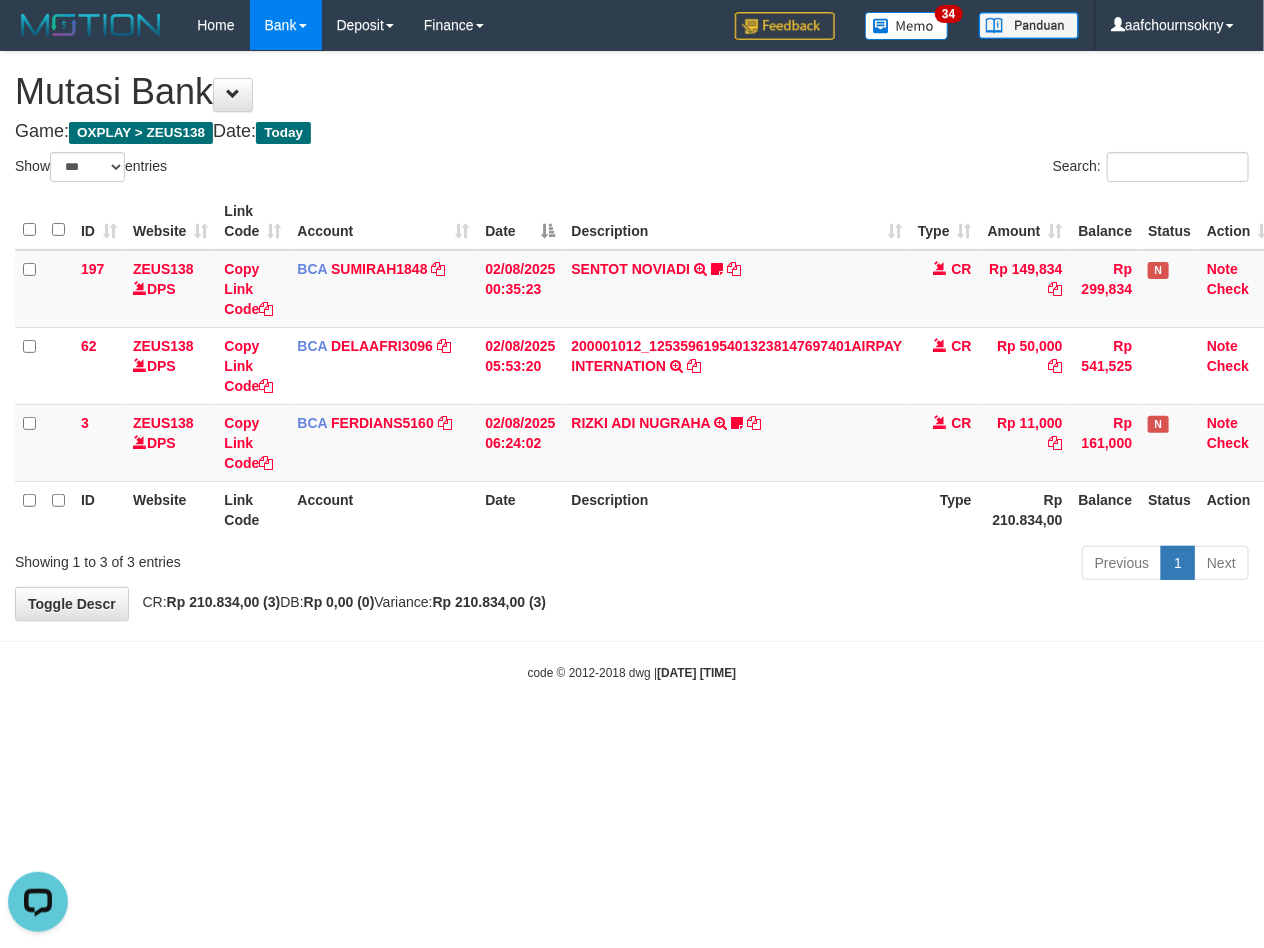 click on "Toggle navigation
Home
Bank
Account List
Load
By Website
Group
[OXPLAY]													ZEUS138
By Load Group (DPS)" at bounding box center [632, 366] 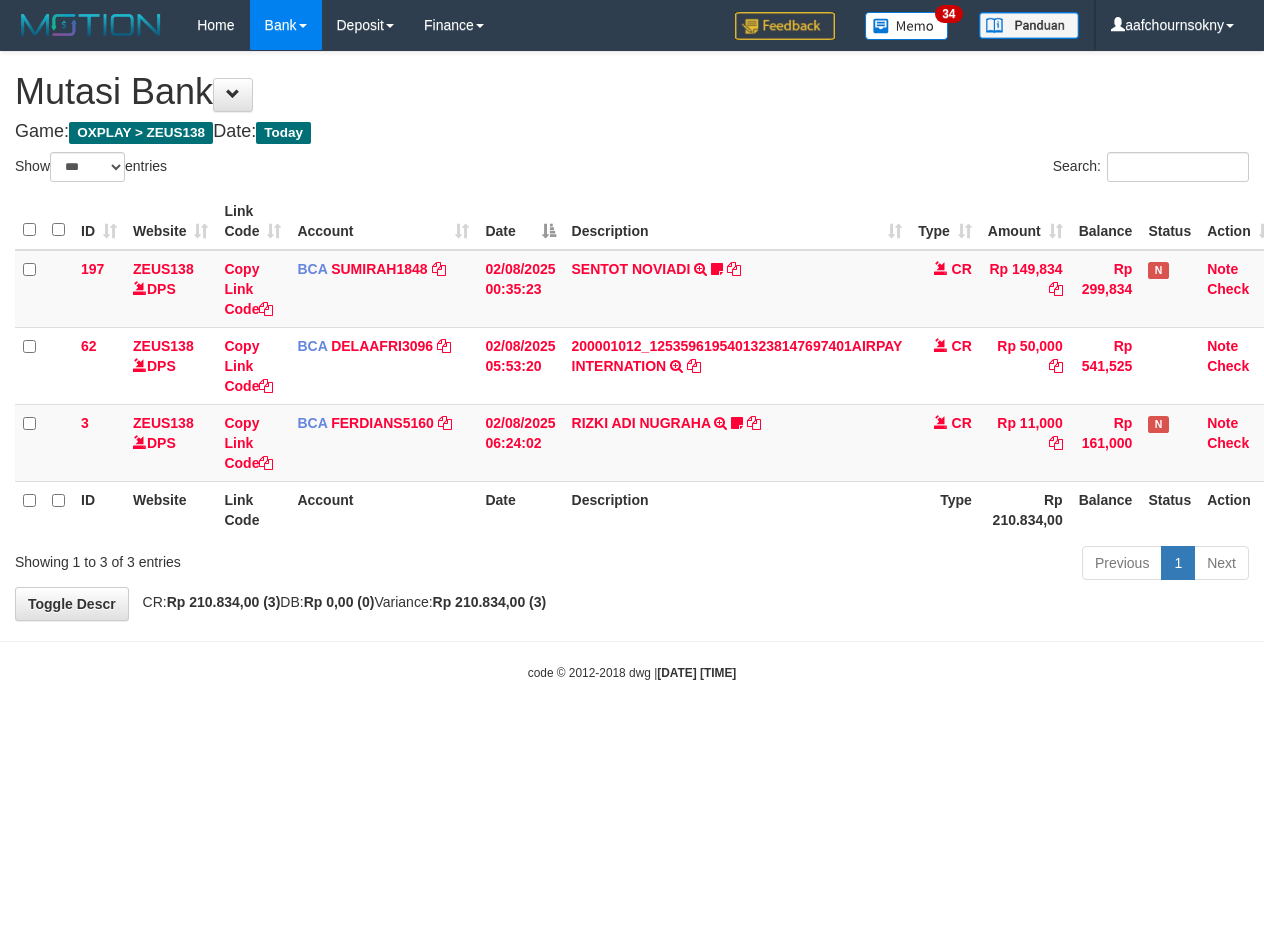 select on "***" 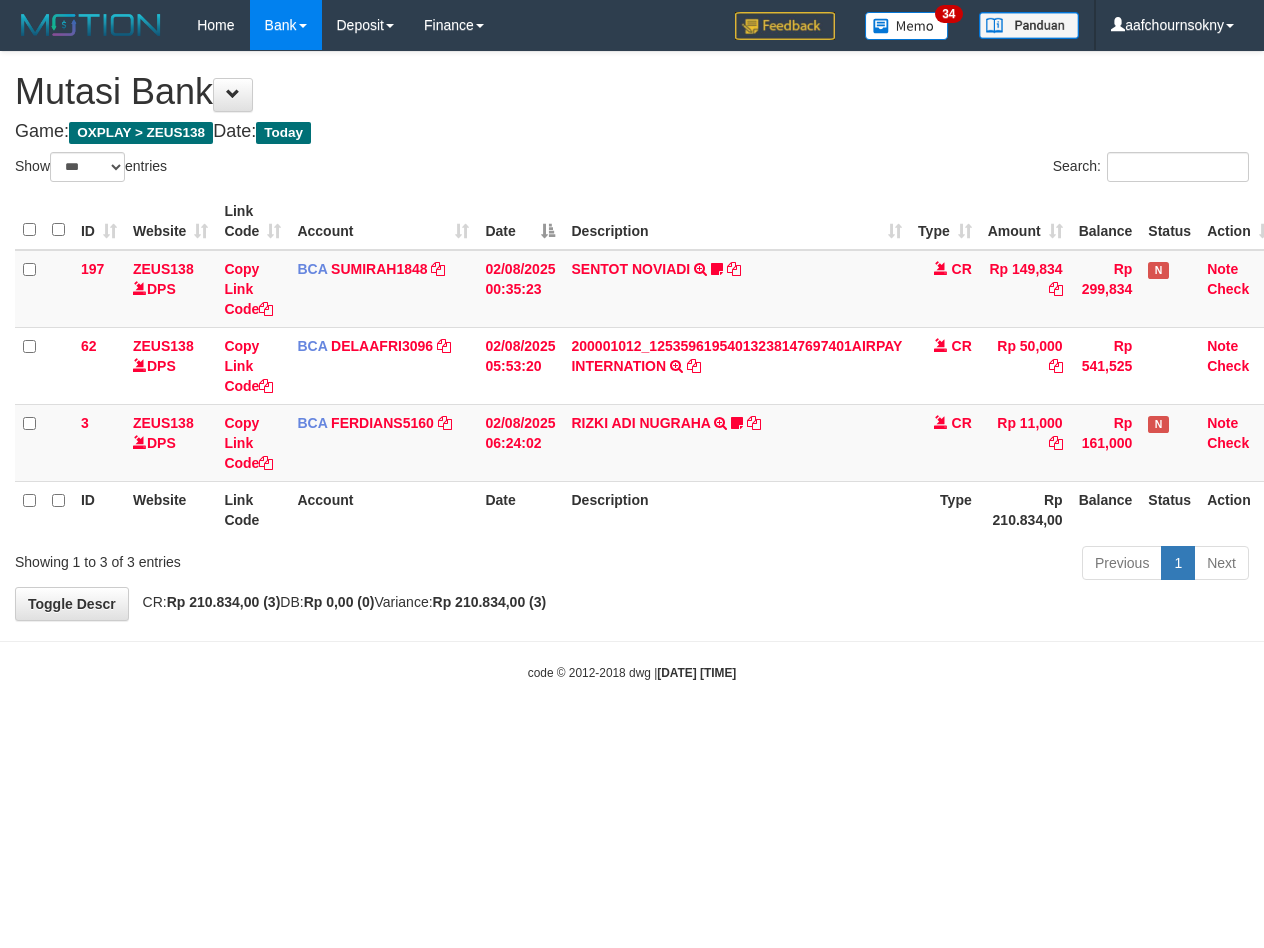 scroll, scrollTop: 0, scrollLeft: 0, axis: both 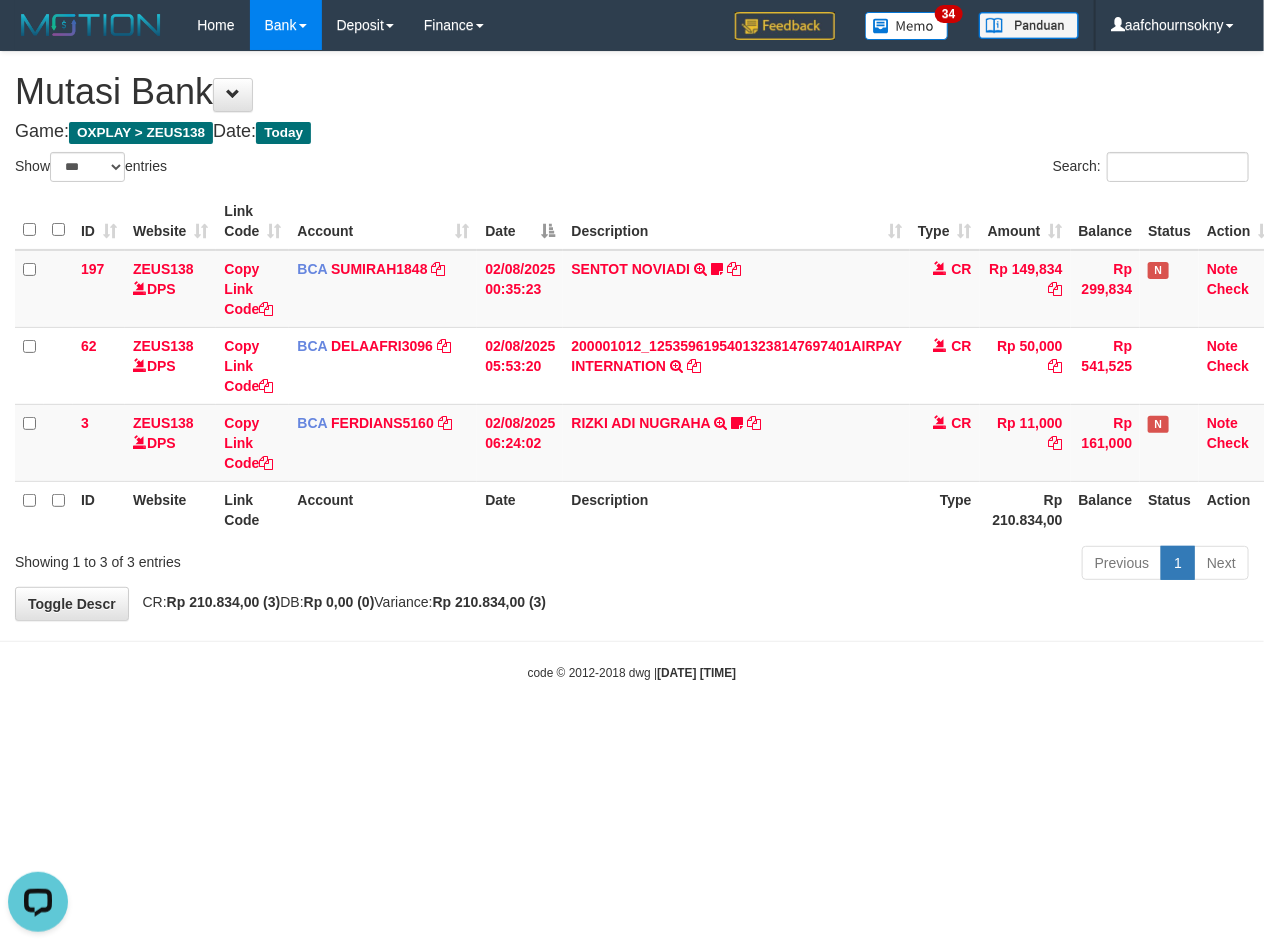 click on "**********" at bounding box center (632, 336) 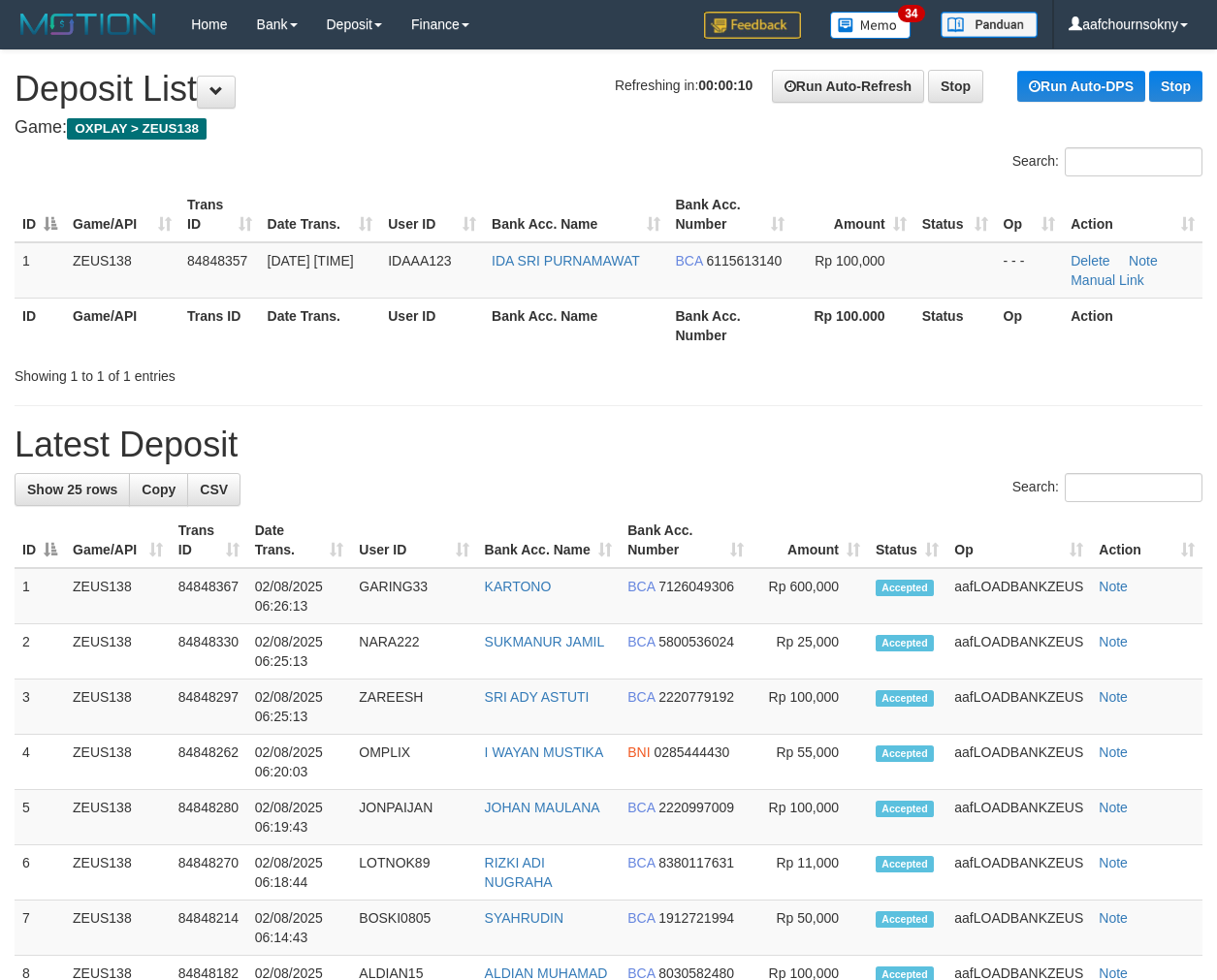 scroll, scrollTop: 0, scrollLeft: 0, axis: both 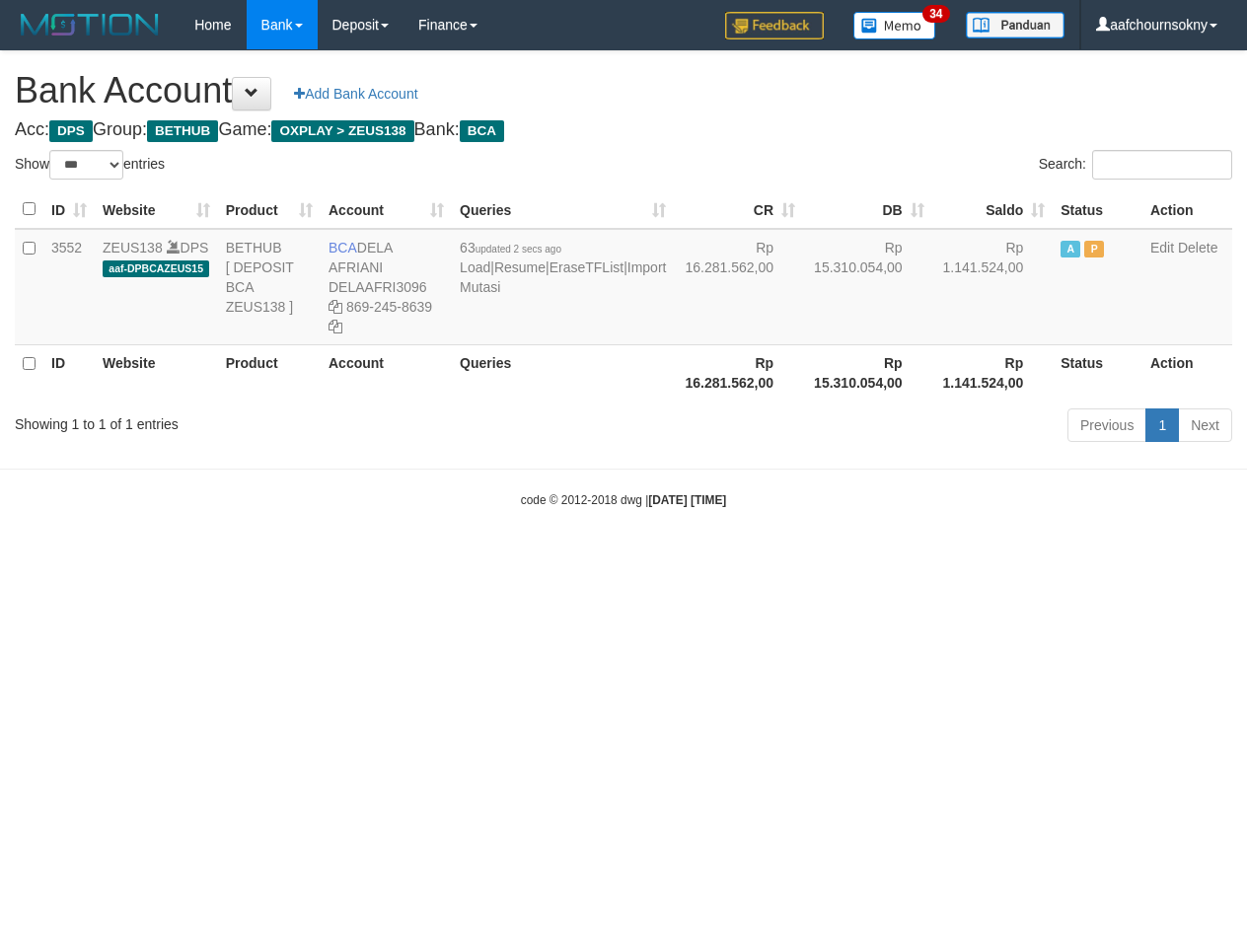 select on "***" 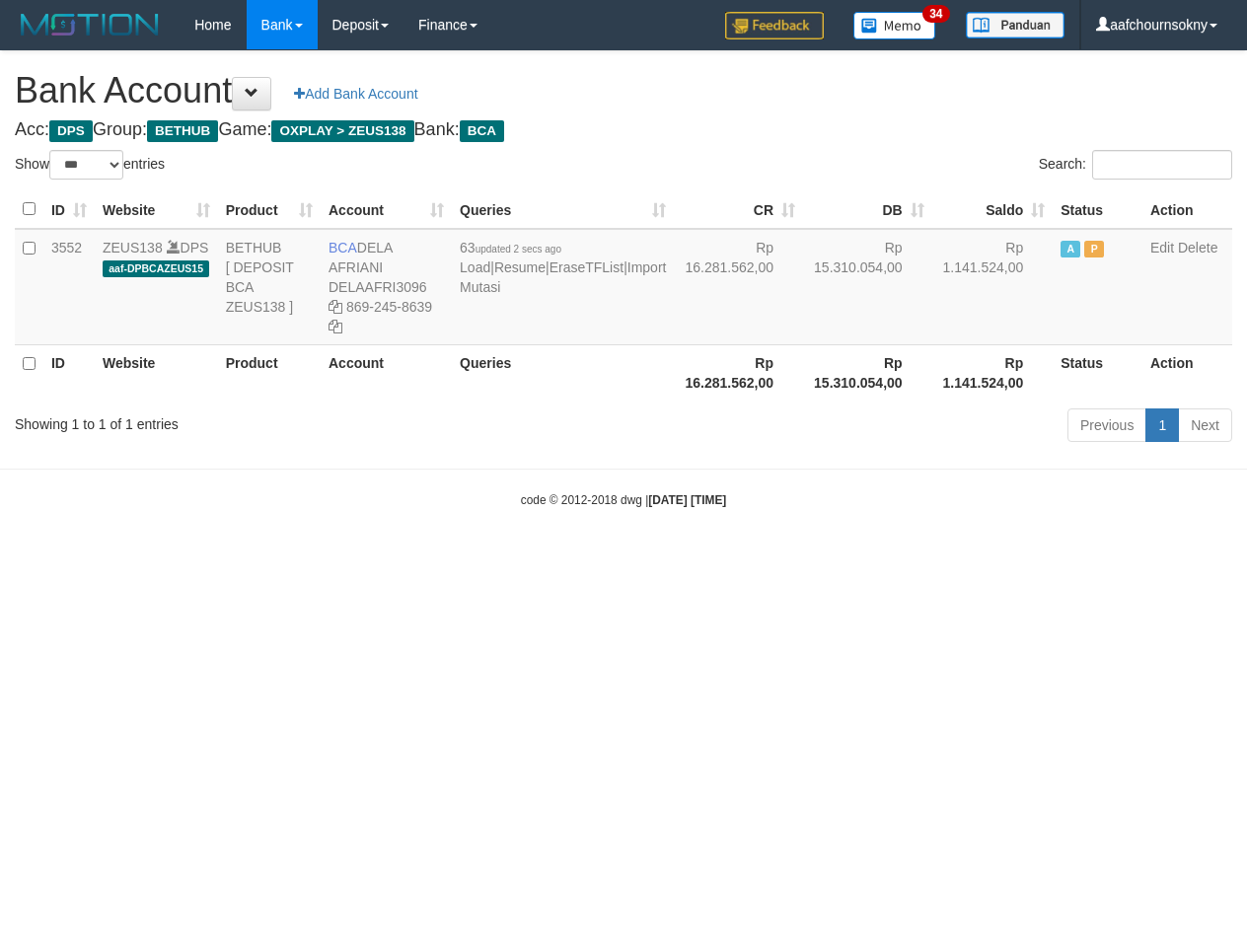 scroll, scrollTop: 0, scrollLeft: 0, axis: both 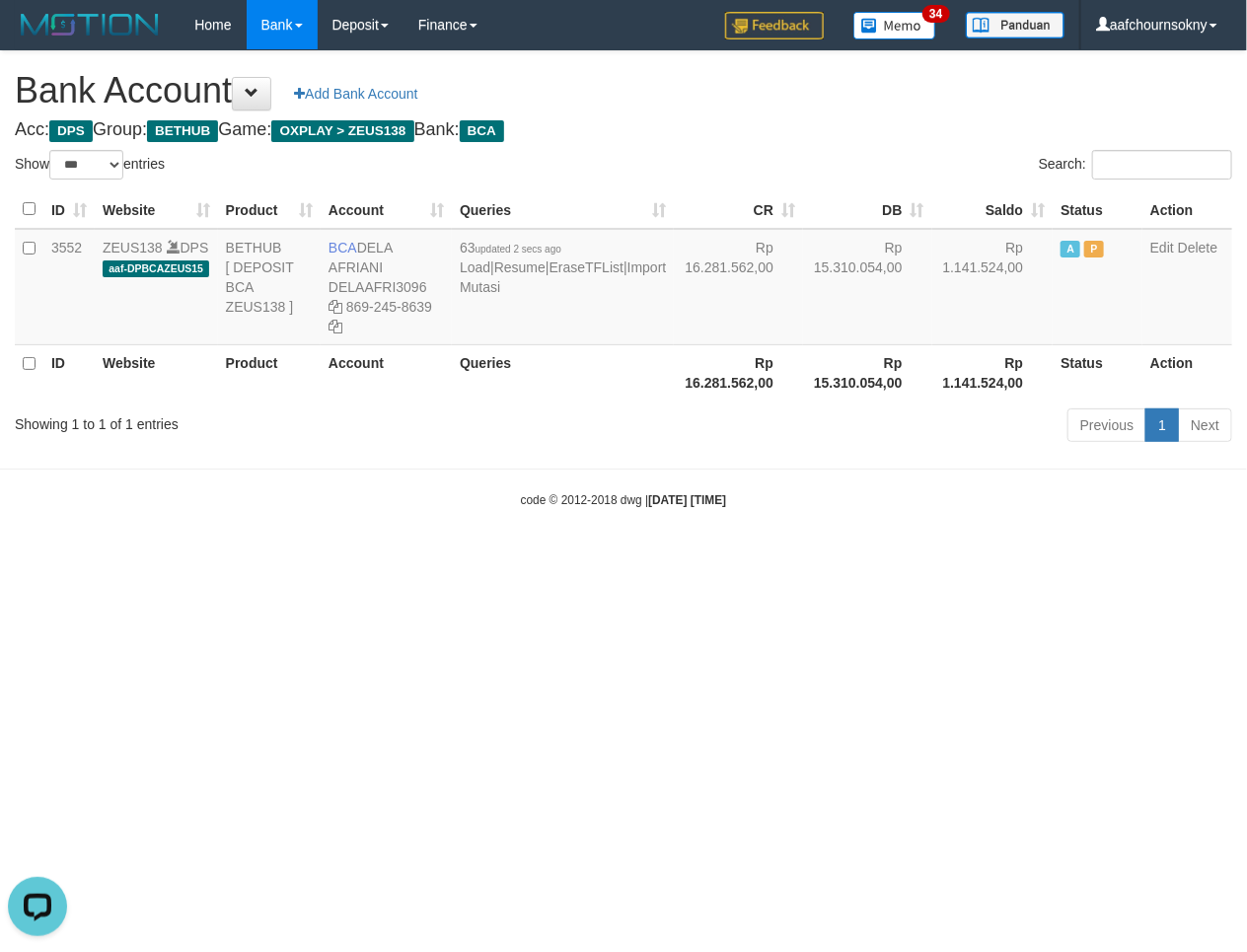 click on "code © 2012-2018 dwg |  2025/08/02 06:26:56" at bounding box center (624, 499) 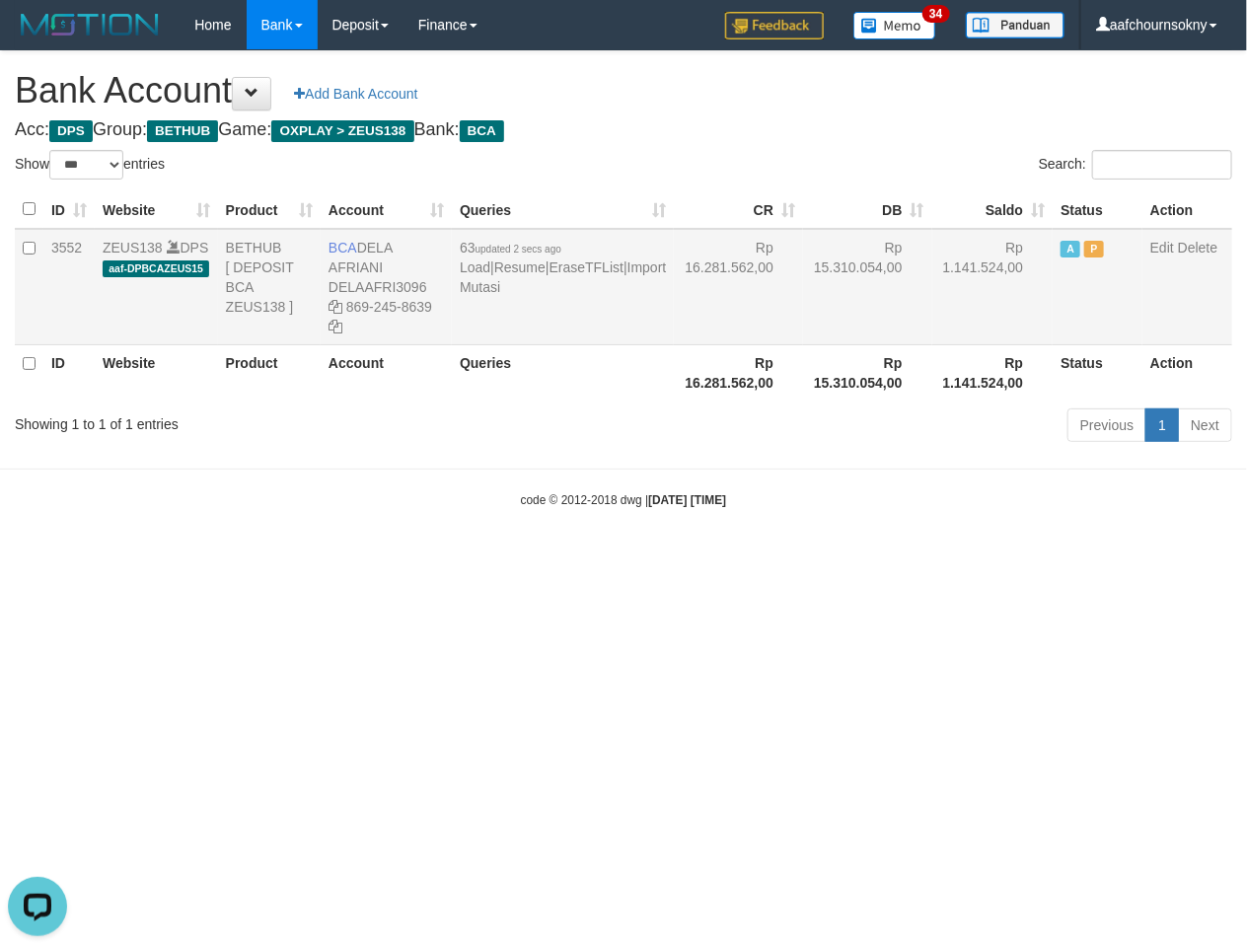 copy on "Rp 1.141.524,00" 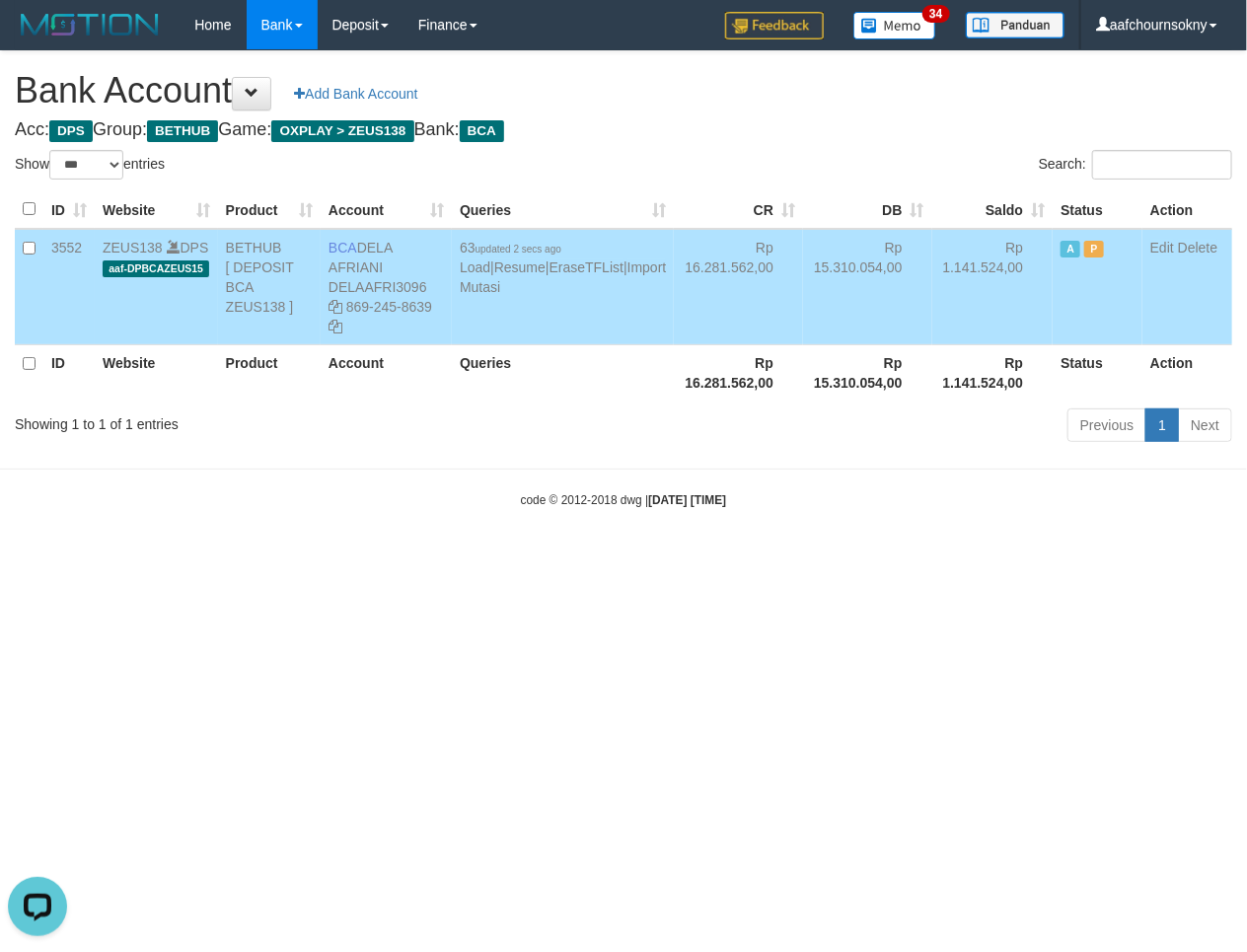 click on "Toggle navigation
Home
Bank
Account List
Load
By Website
Group
[OXPLAY]													ZEUS138
By Load Group (DPS)" at bounding box center [624, 279] 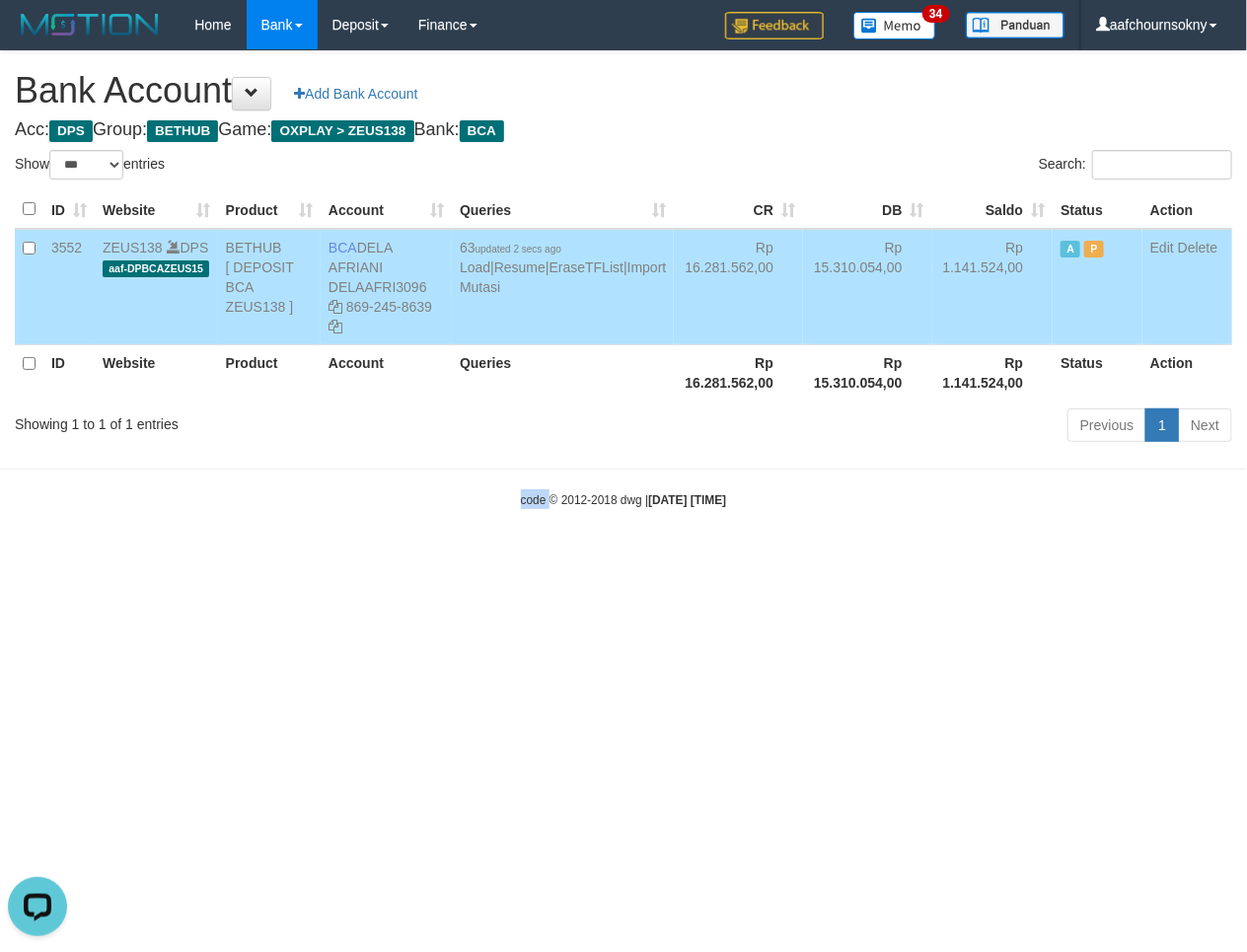 click on "Toggle navigation
Home
Bank
Account List
Load
By Website
Group
[OXPLAY]													ZEUS138
By Load Group (DPS)" at bounding box center (624, 279) 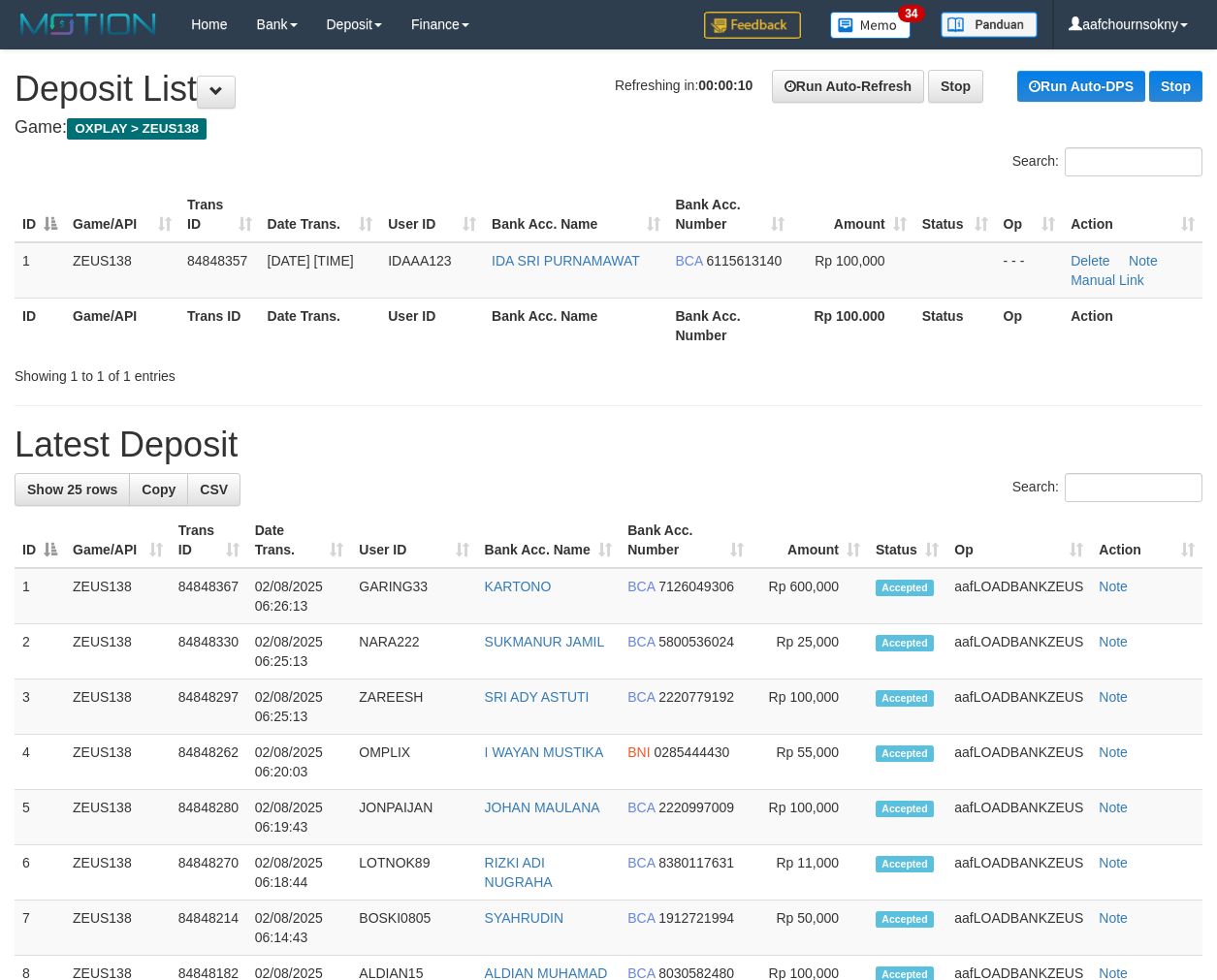 scroll, scrollTop: 0, scrollLeft: 0, axis: both 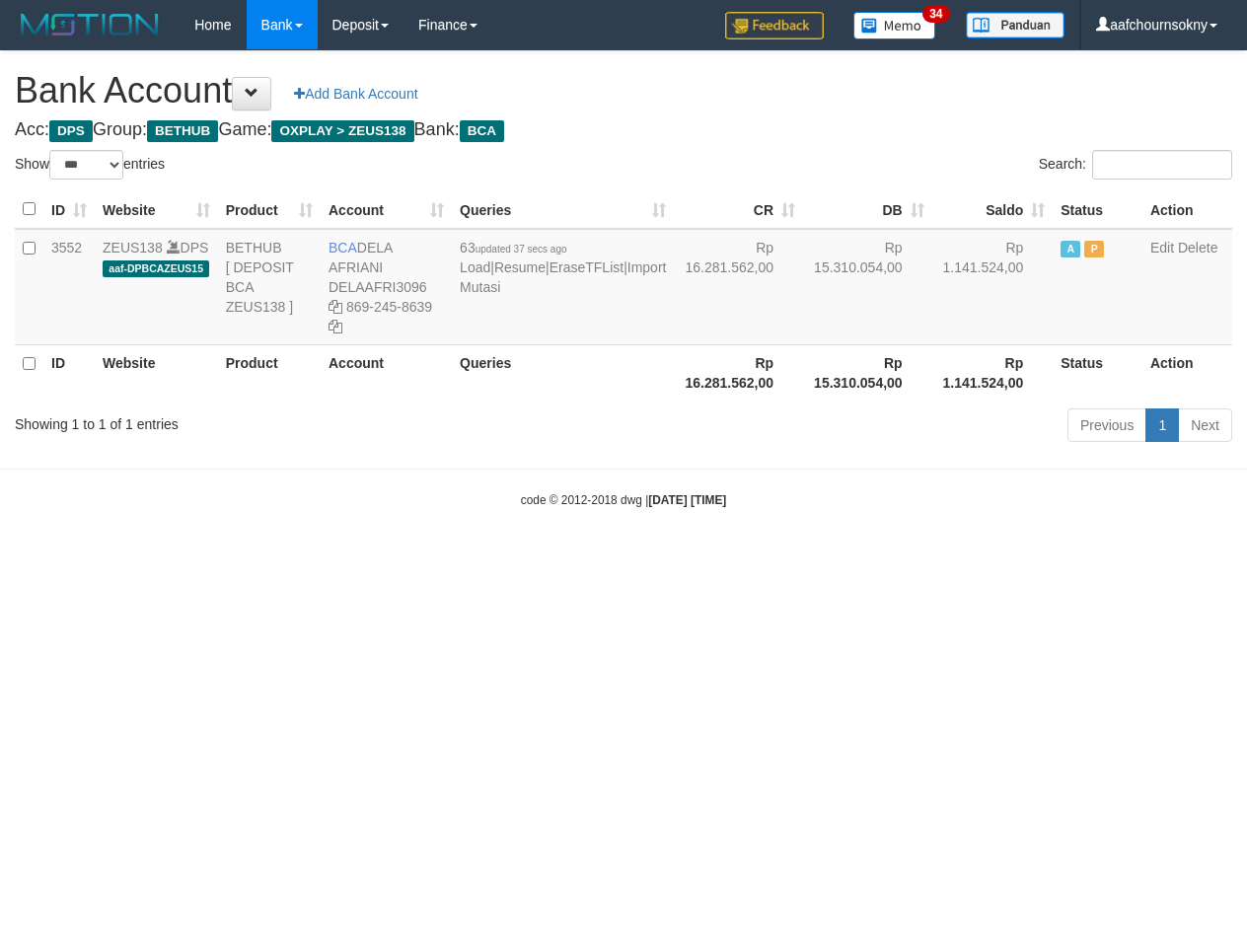 select on "***" 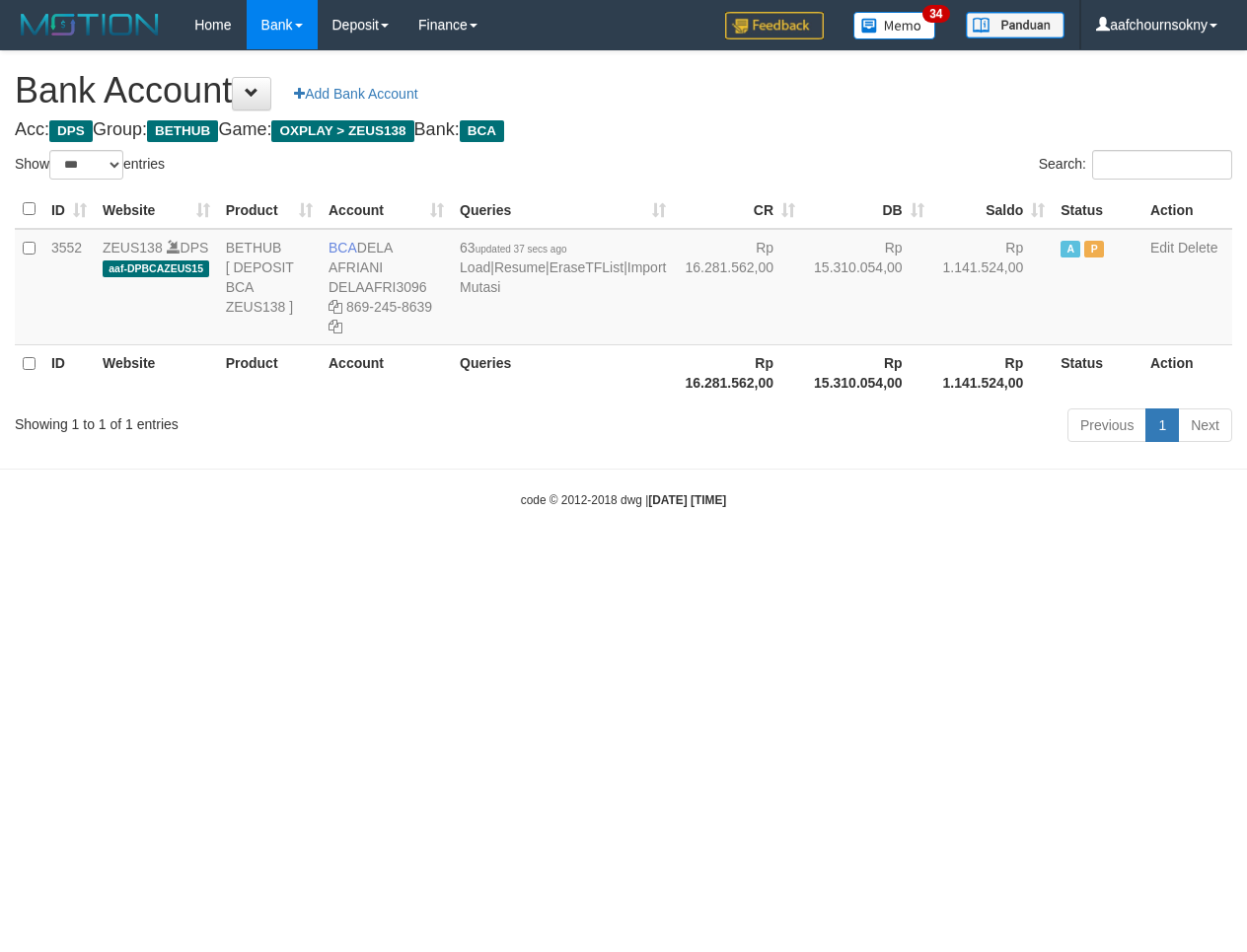 scroll, scrollTop: 0, scrollLeft: 0, axis: both 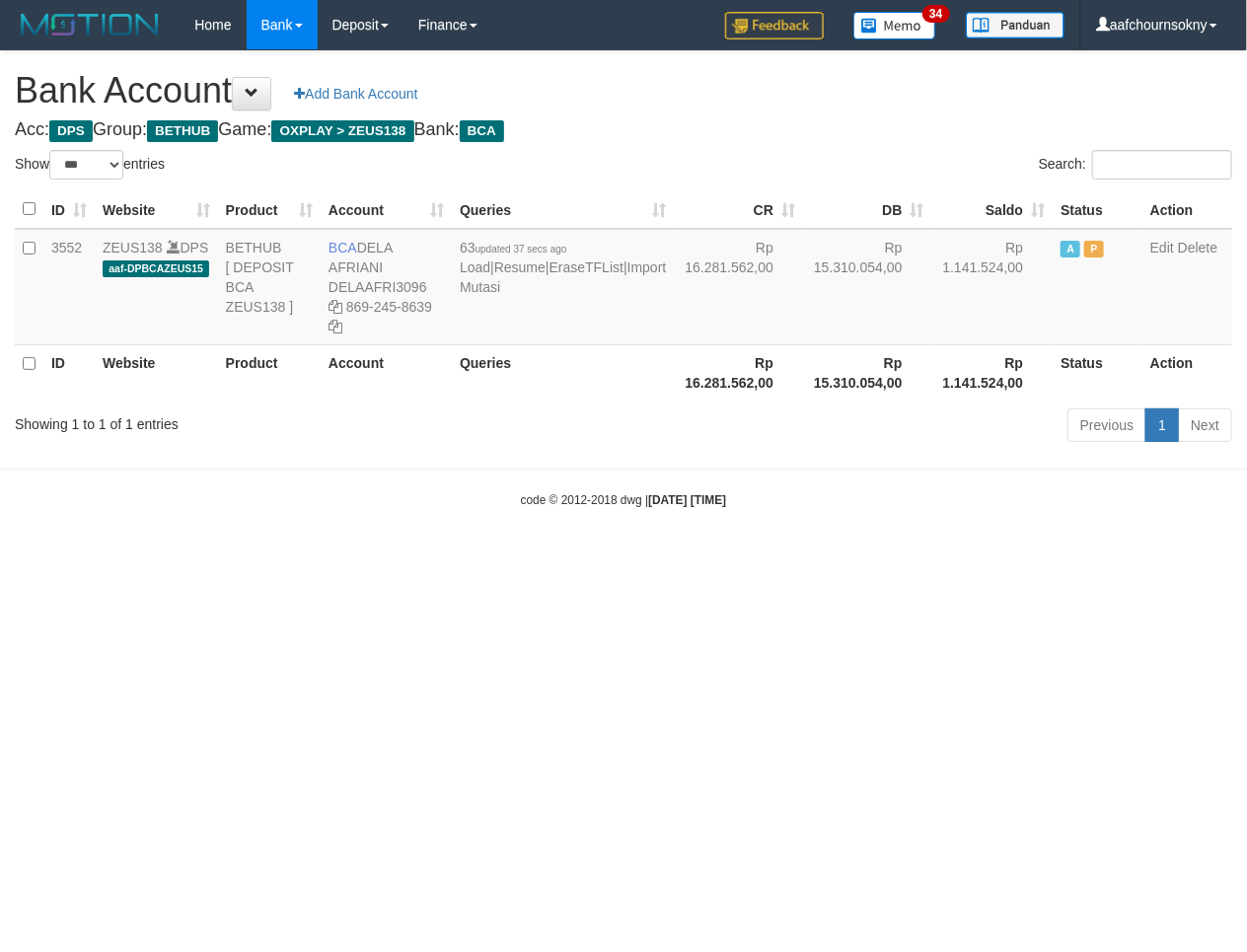 drag, startPoint x: 0, startPoint y: 0, endPoint x: 427, endPoint y: 820, distance: 924.5155 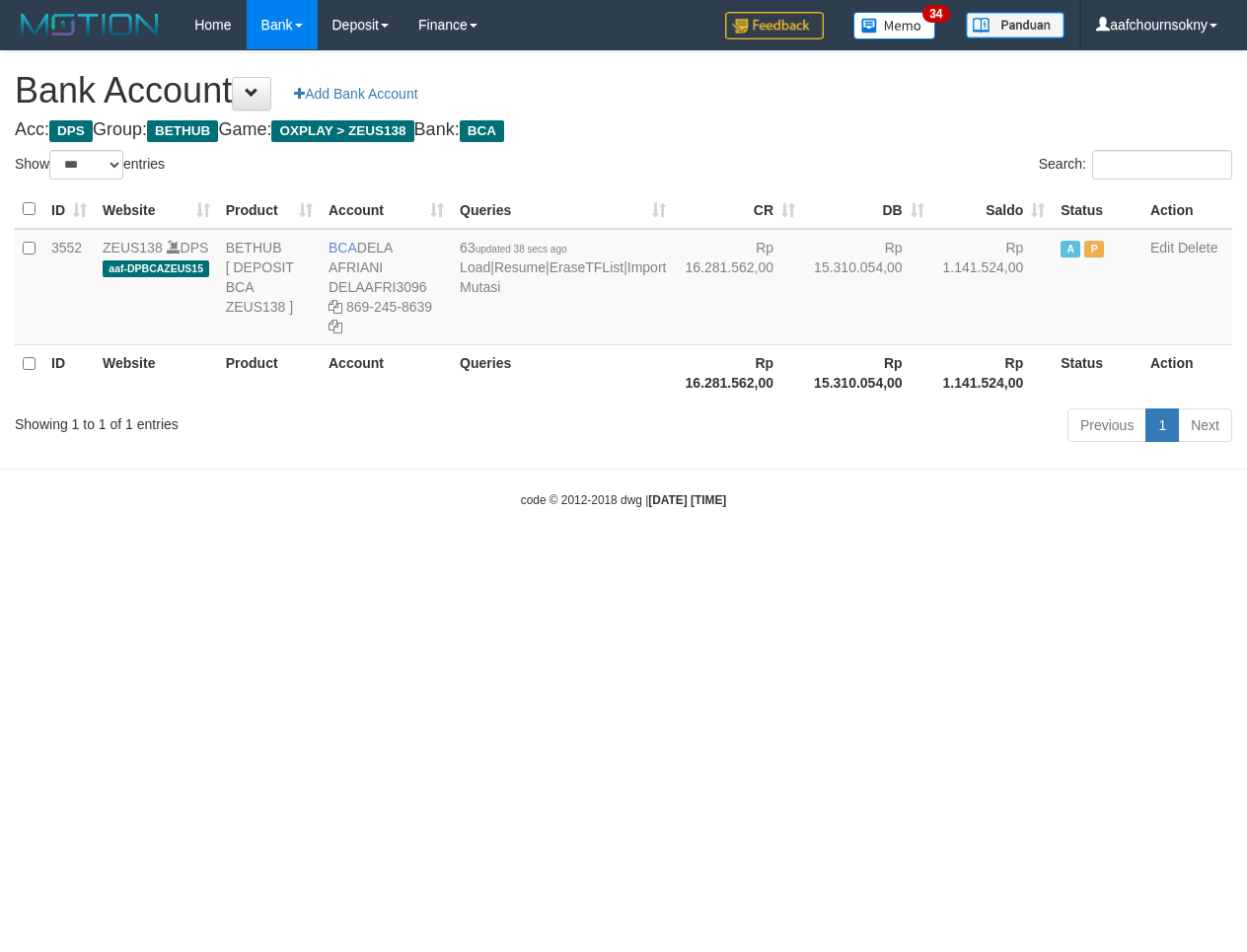 select on "***" 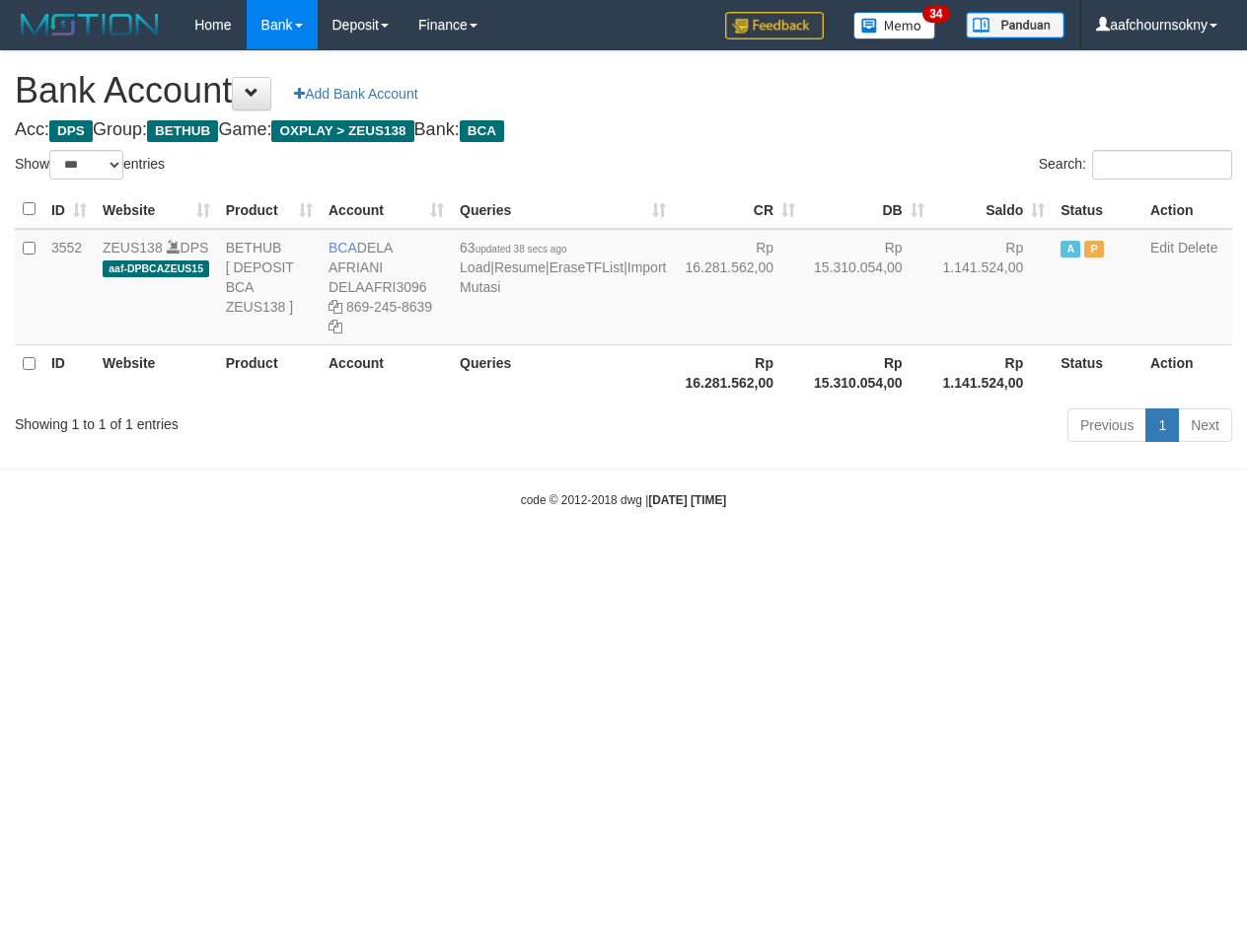 scroll, scrollTop: 0, scrollLeft: 0, axis: both 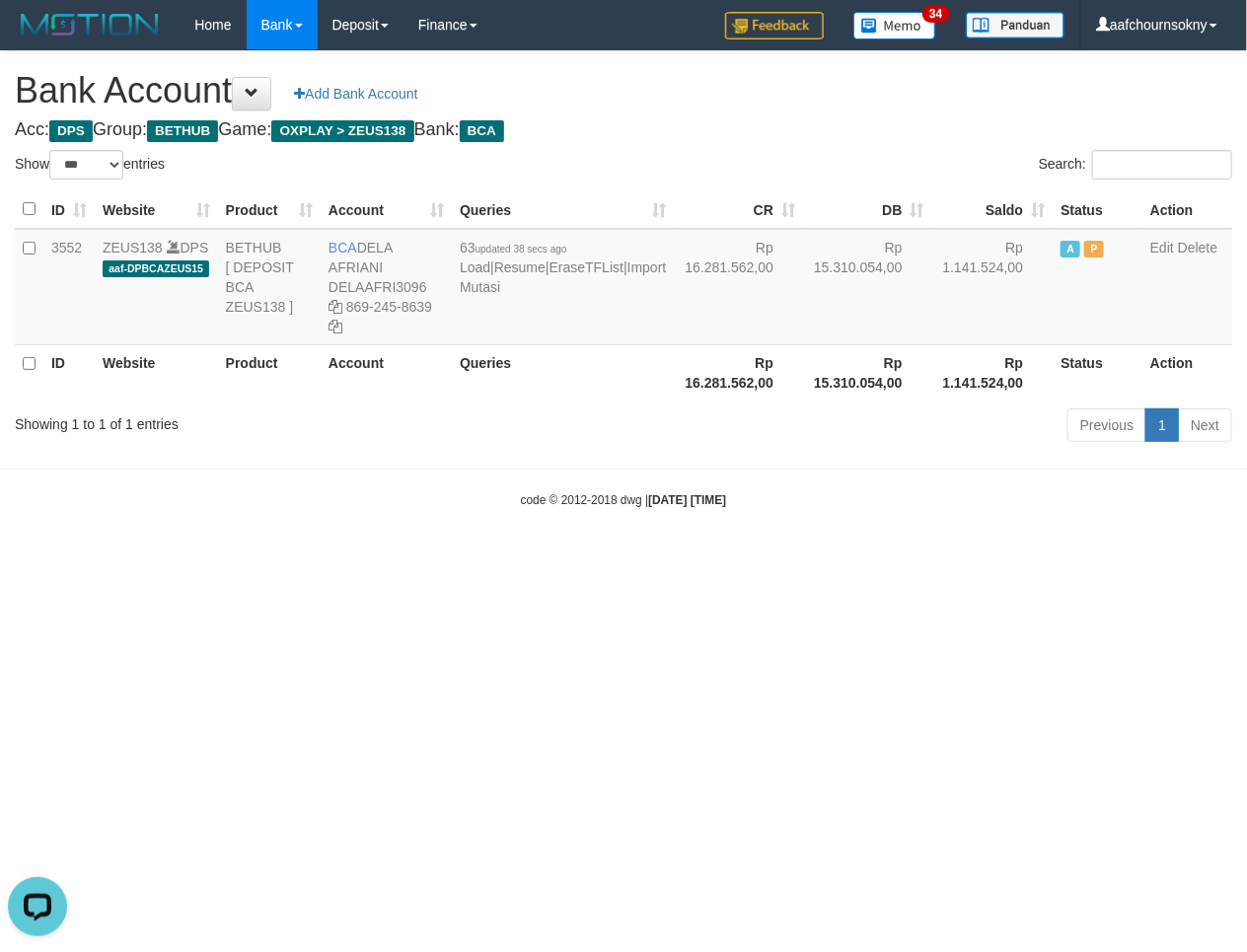 click on "Toggle navigation
Home
Bank
Account List
Load
By Website
Group
[OXPLAY]													ZEUS138
By Load Group (DPS)" at bounding box center (624, 279) 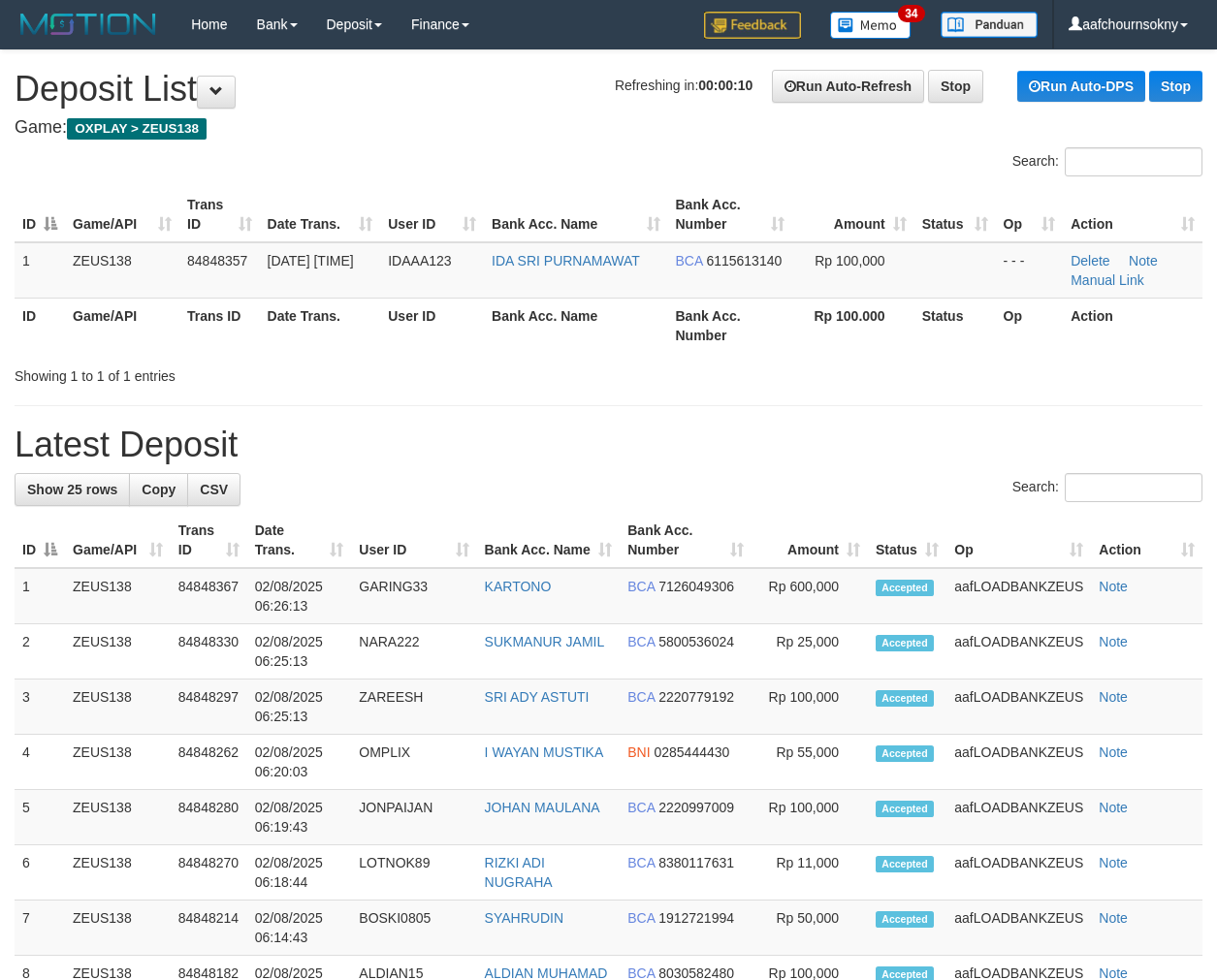 scroll, scrollTop: 0, scrollLeft: 0, axis: both 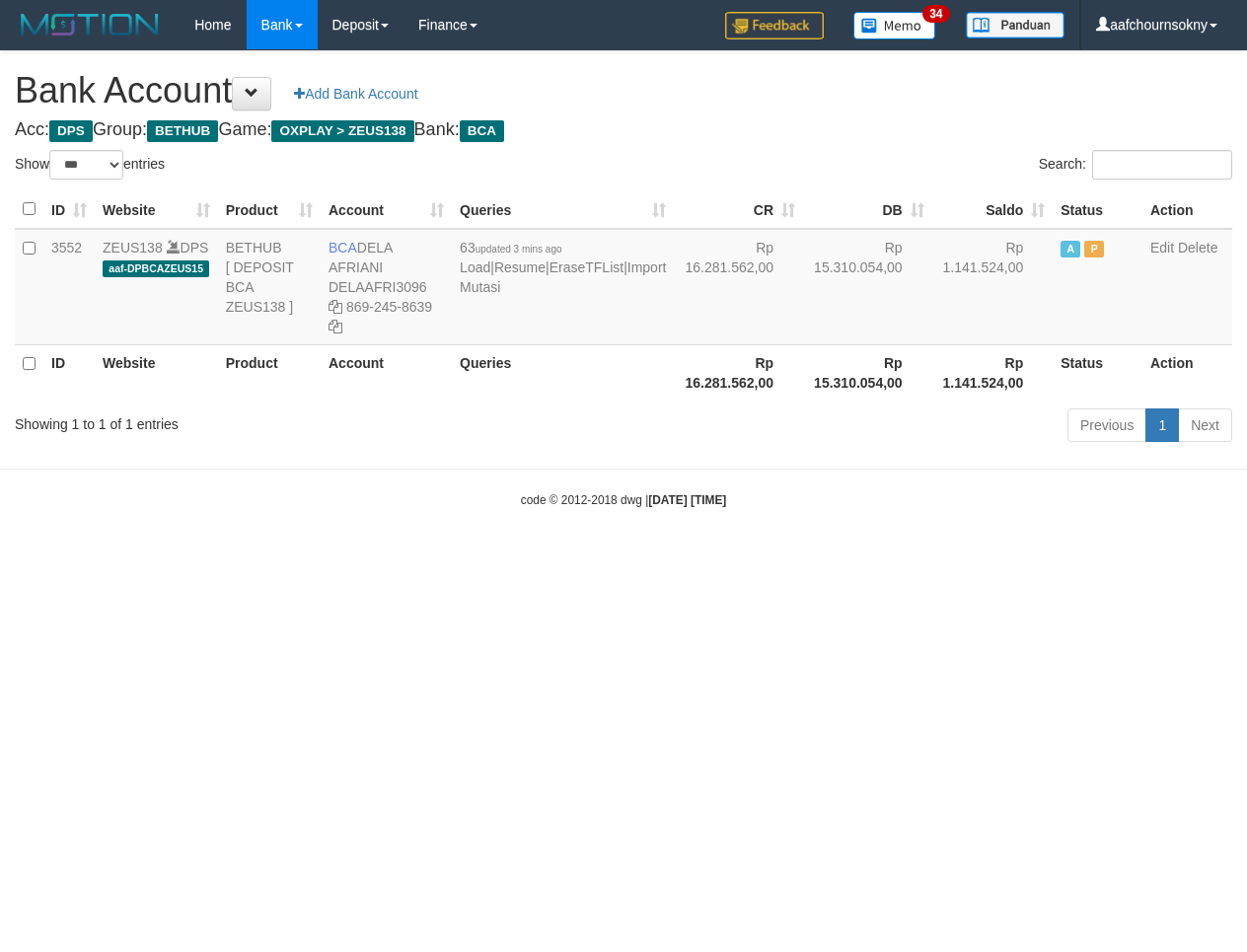 select on "***" 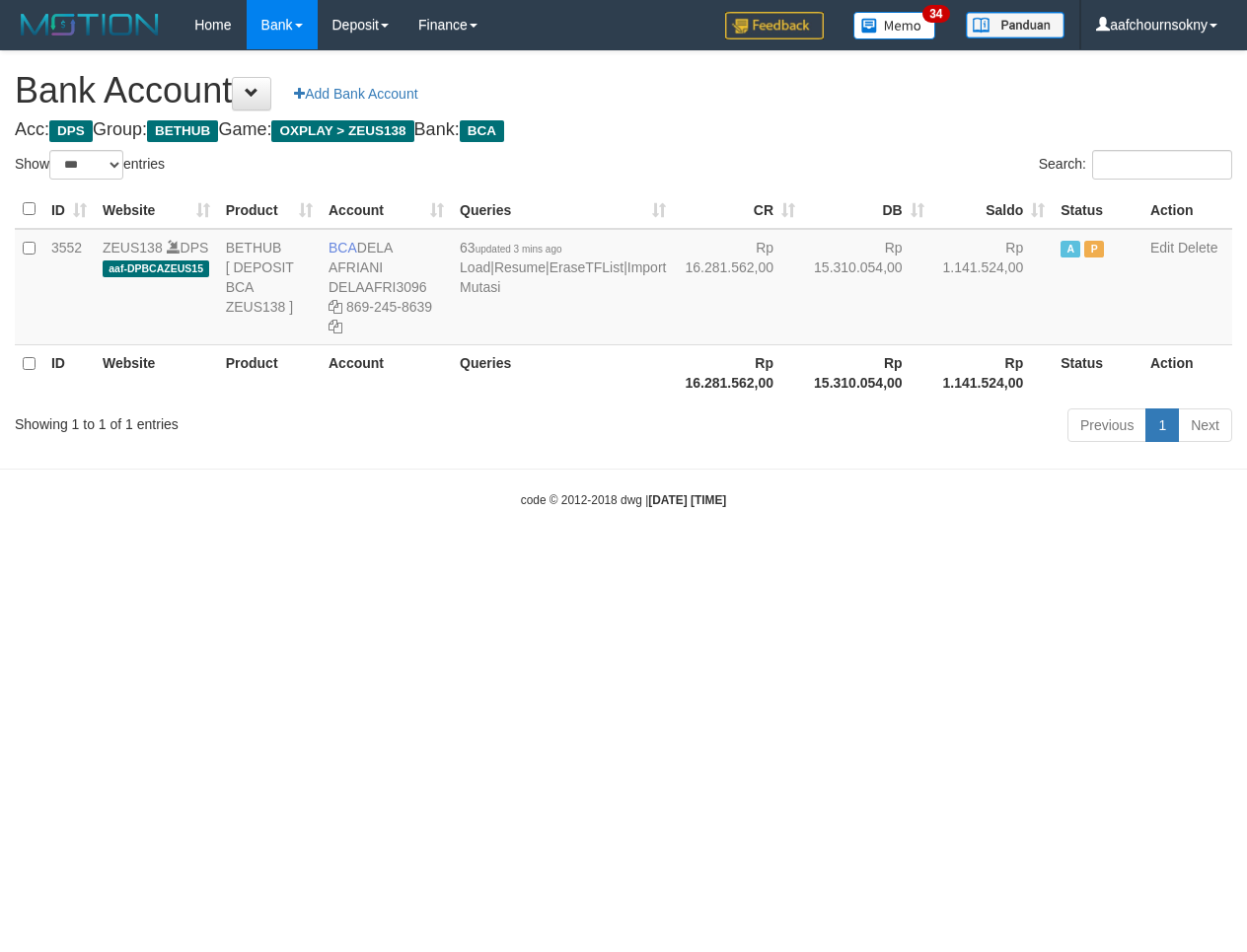 scroll, scrollTop: 0, scrollLeft: 0, axis: both 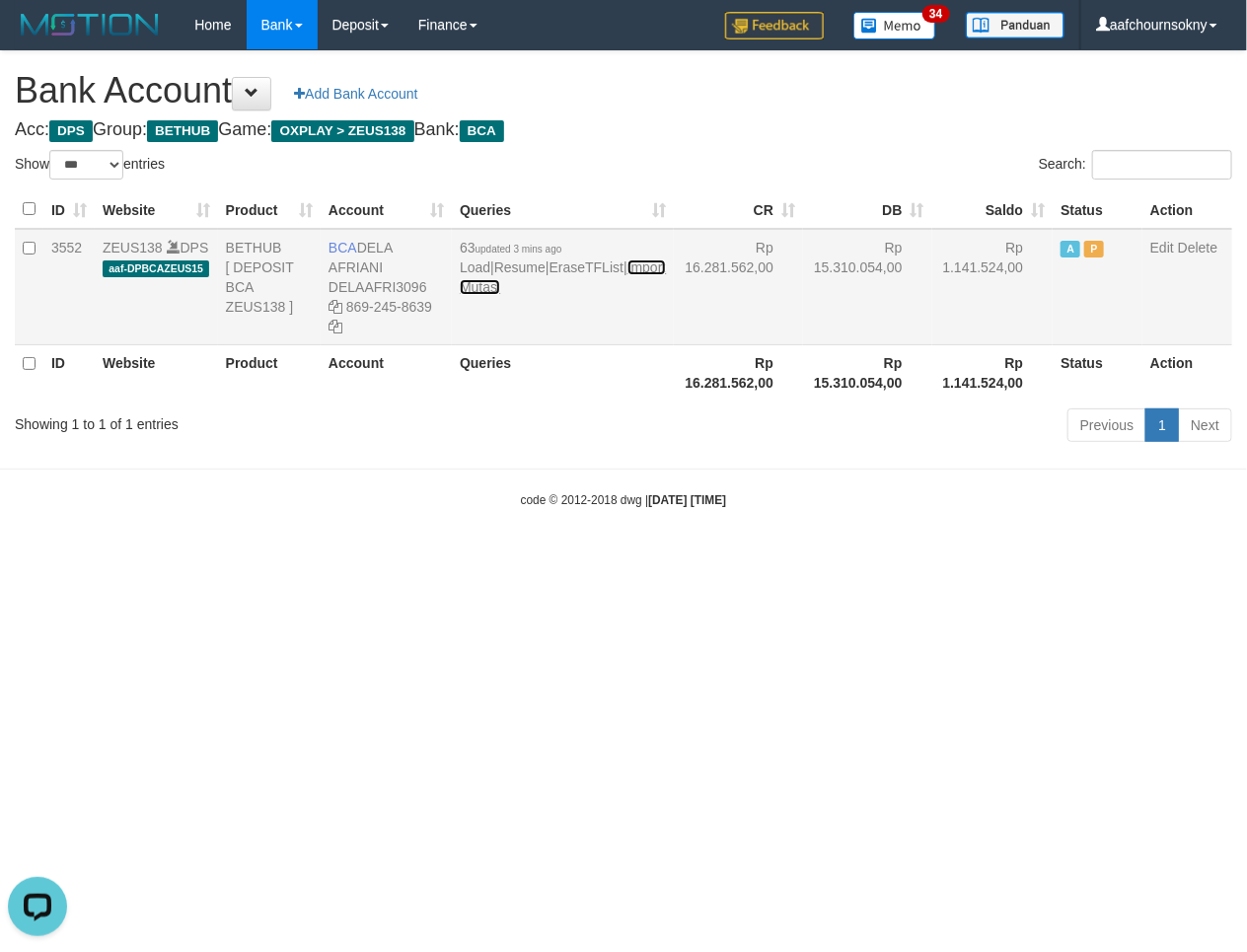 click on "Import Mutasi" at bounding box center [562, 277] 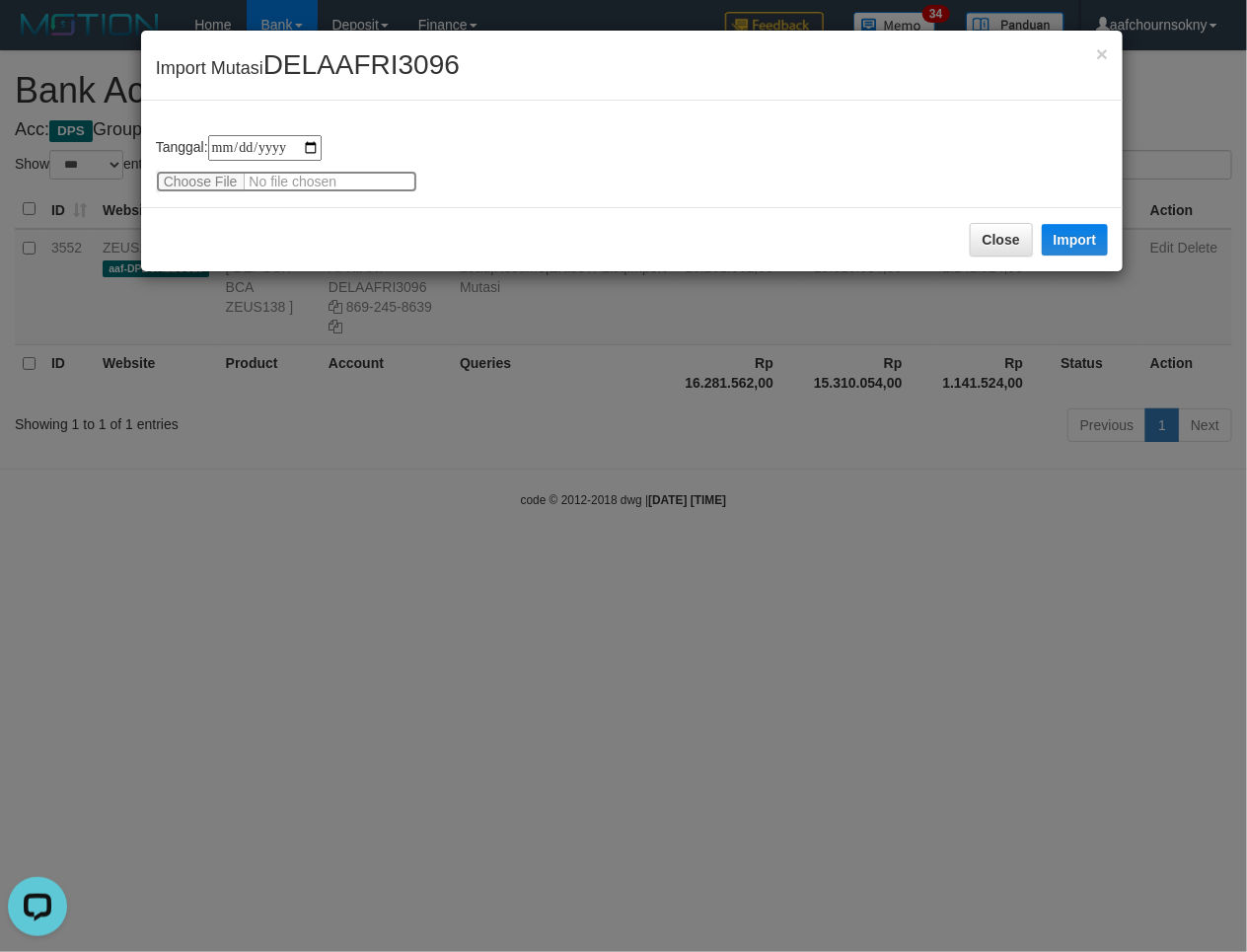 click at bounding box center [286, 182] 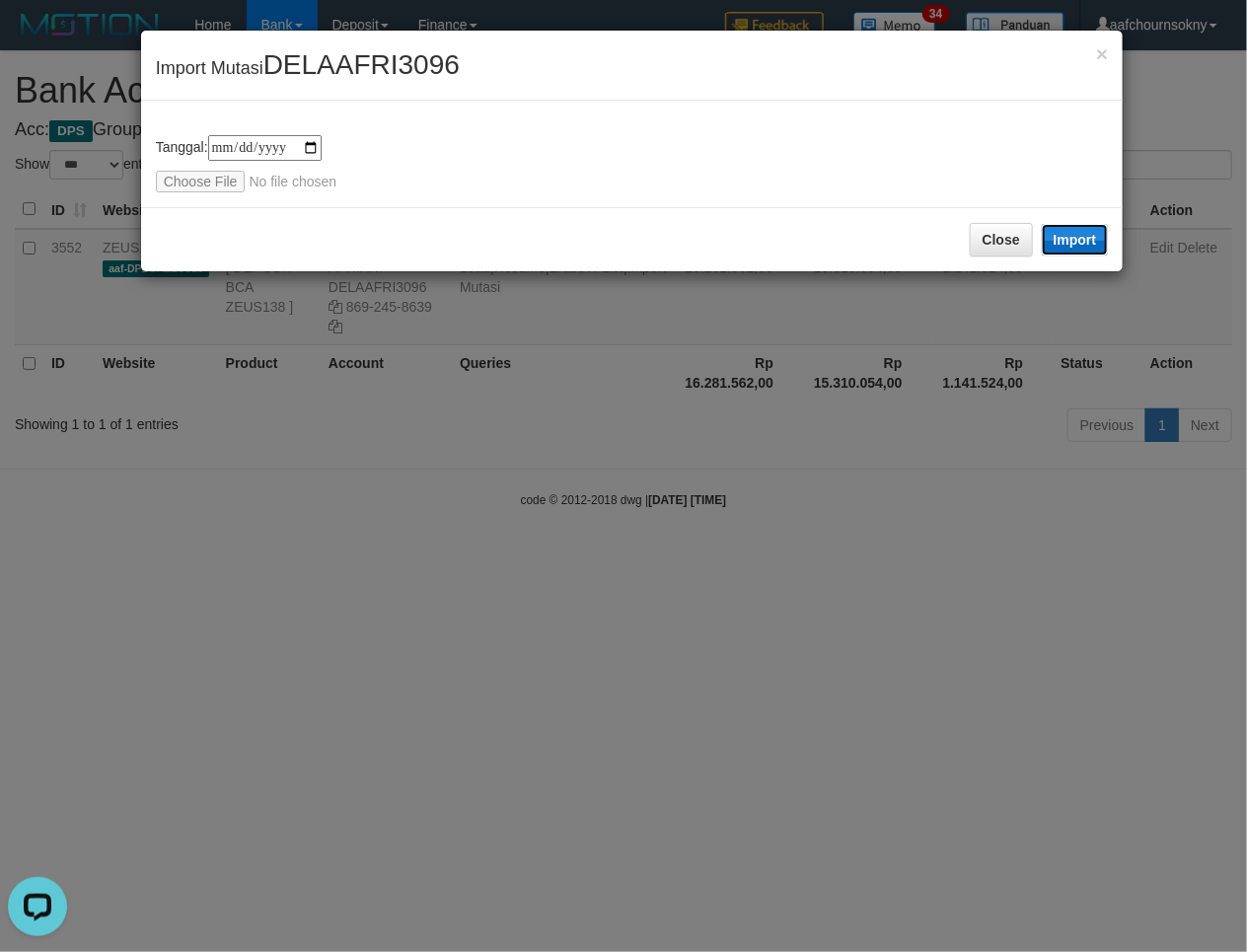 click on "Import" at bounding box center [1075, 240] 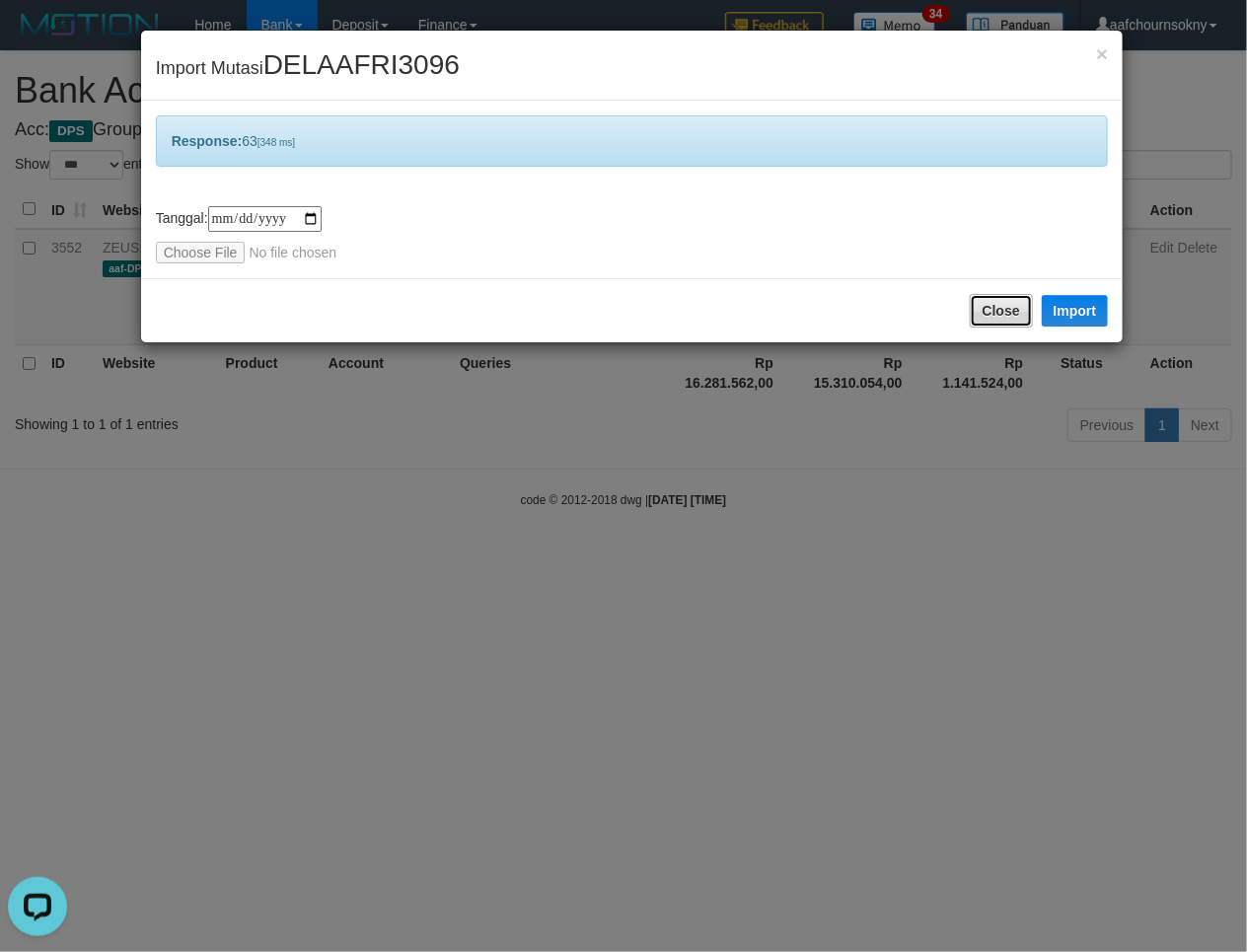 click on "Close" at bounding box center [1001, 311] 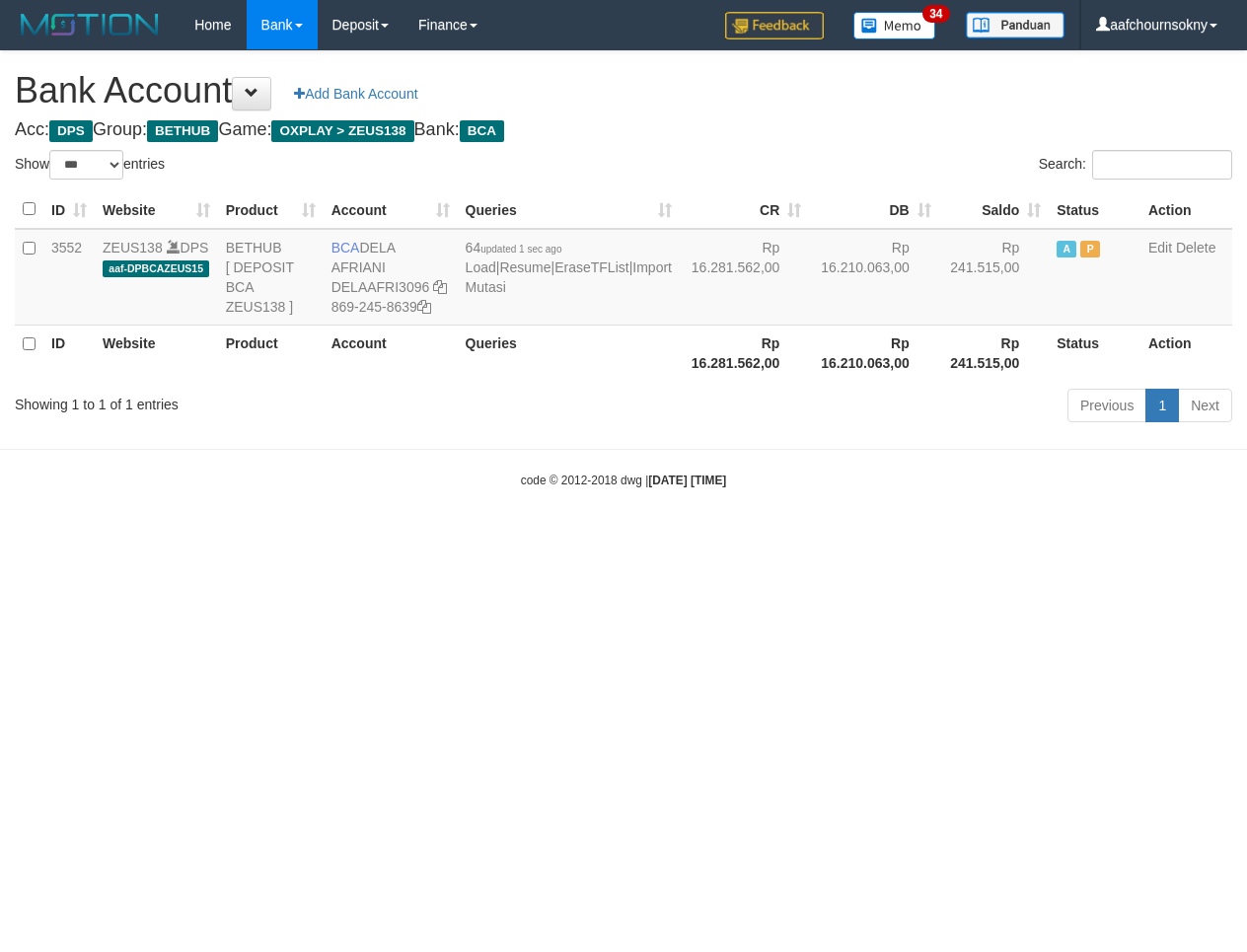 select on "***" 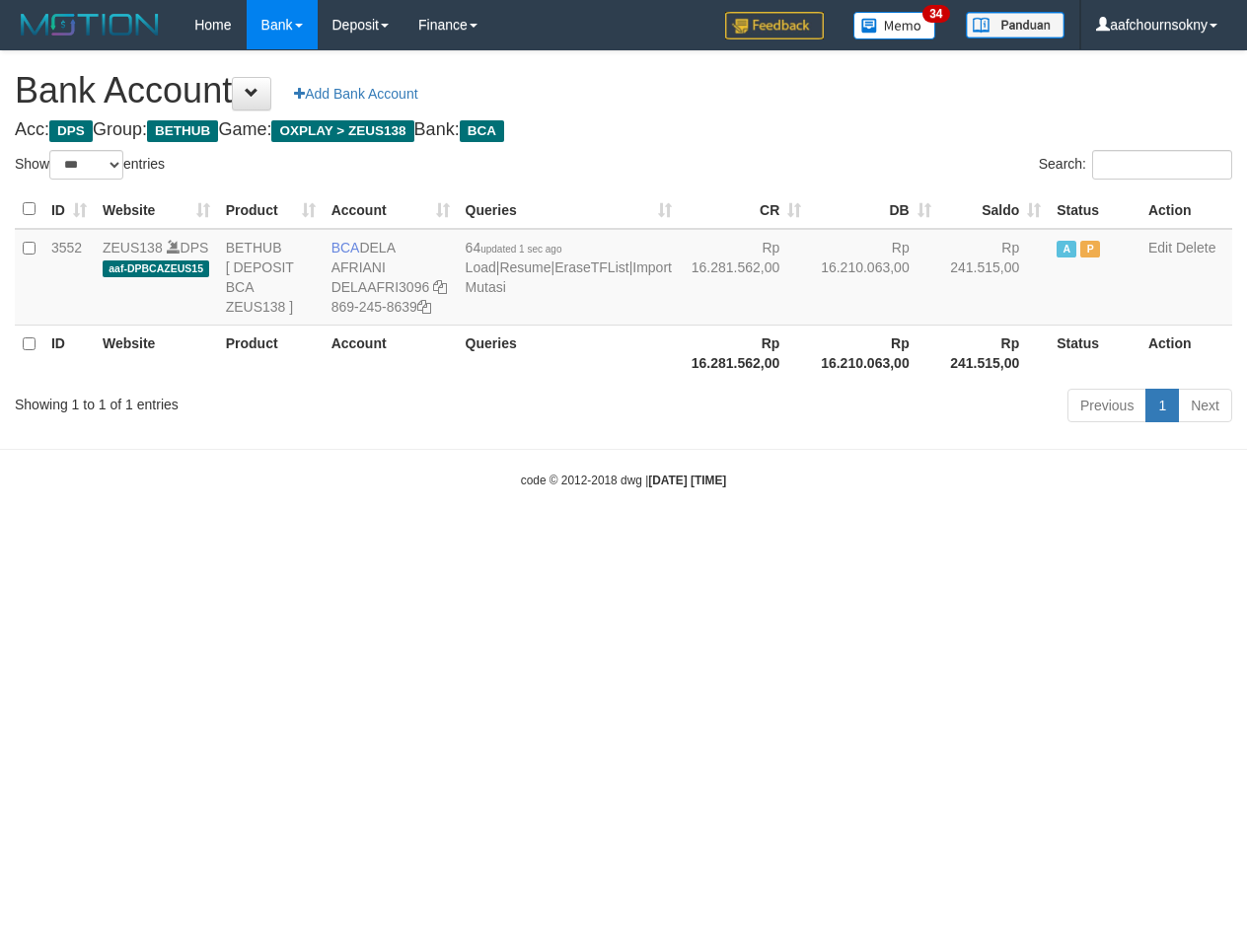 scroll, scrollTop: 0, scrollLeft: 0, axis: both 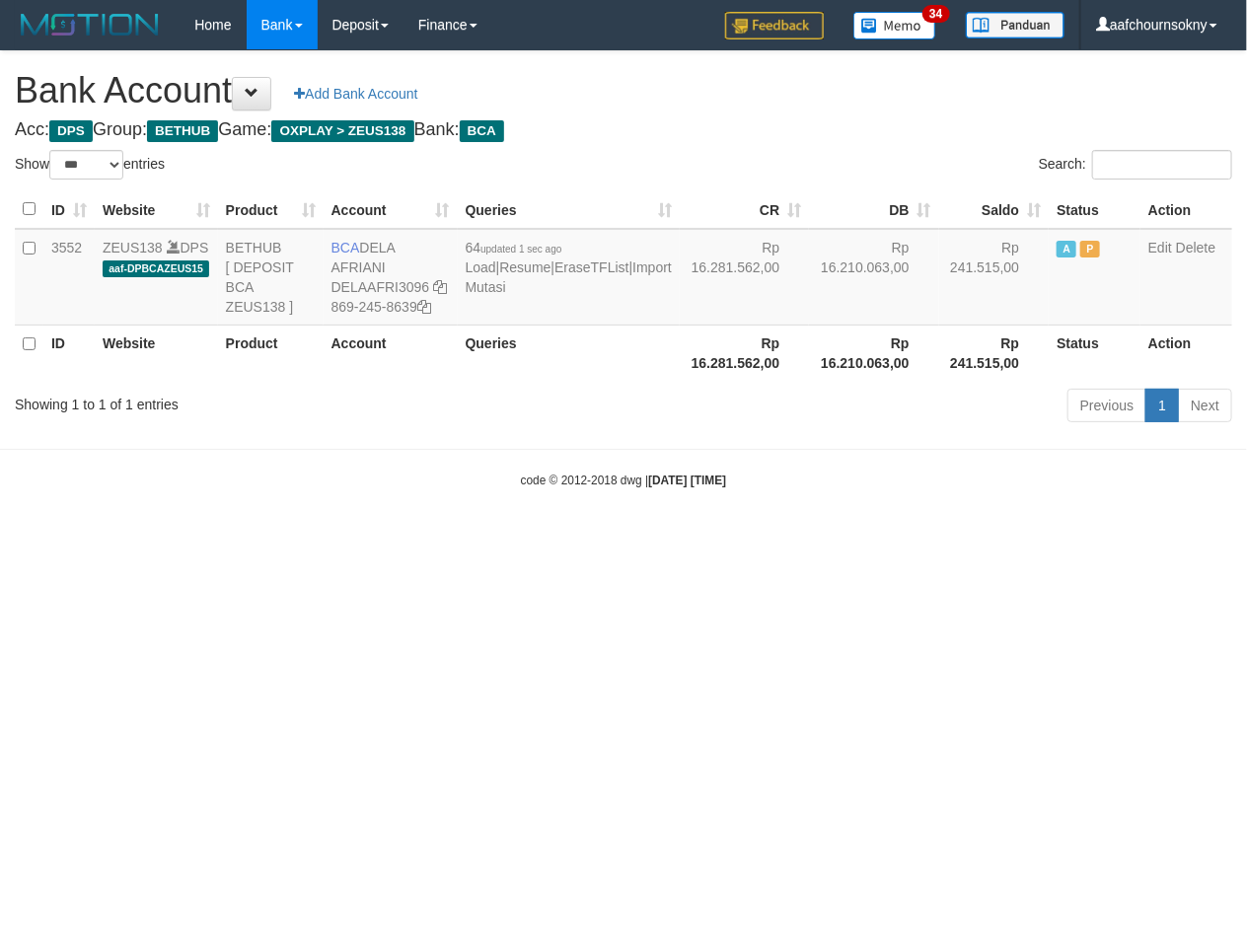 click on "Toggle navigation
Home
Bank
Account List
Load
By Website
Group
[OXPLAY]													ZEUS138
By Load Group (DPS)" at bounding box center [624, 269] 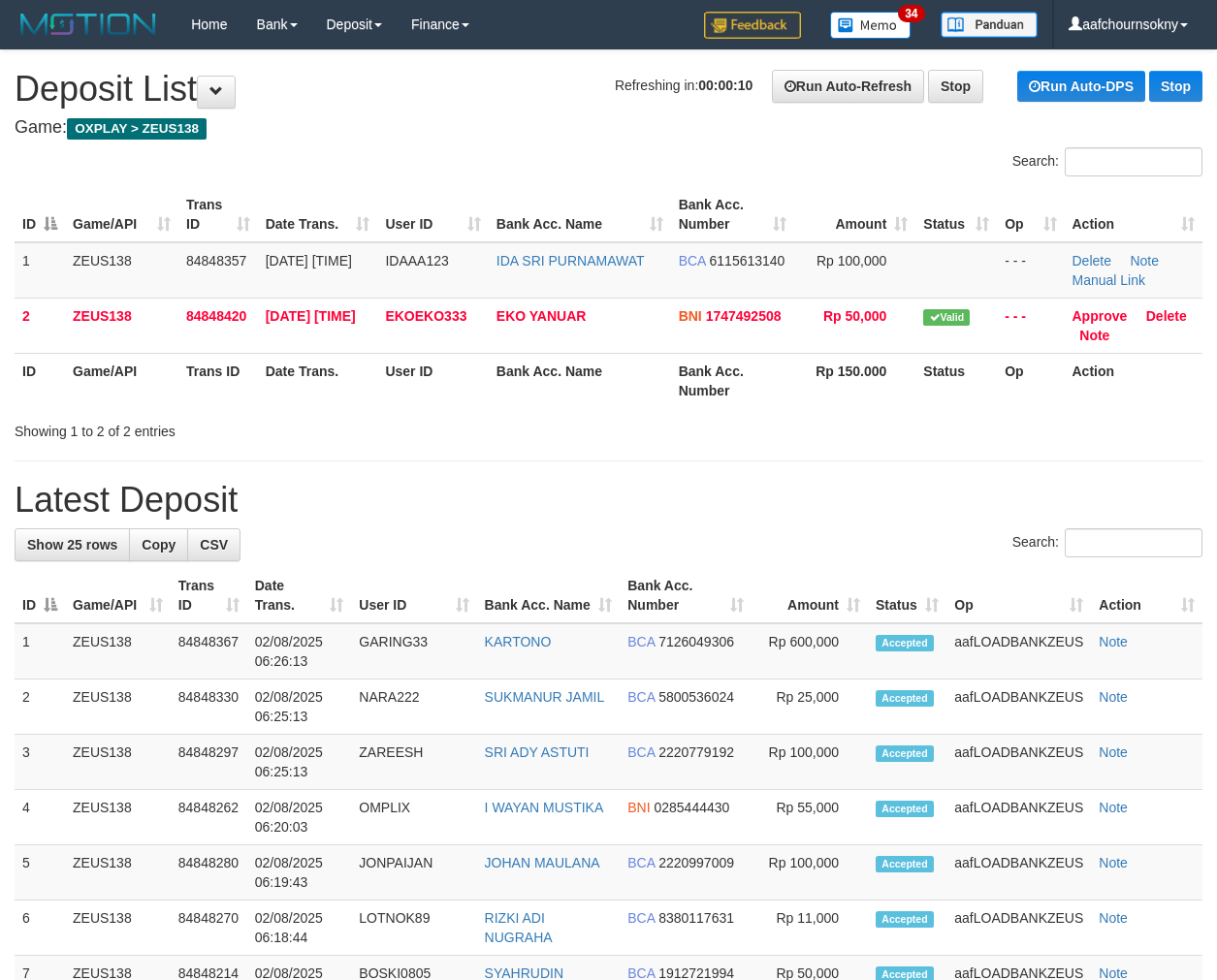 scroll, scrollTop: 0, scrollLeft: 0, axis: both 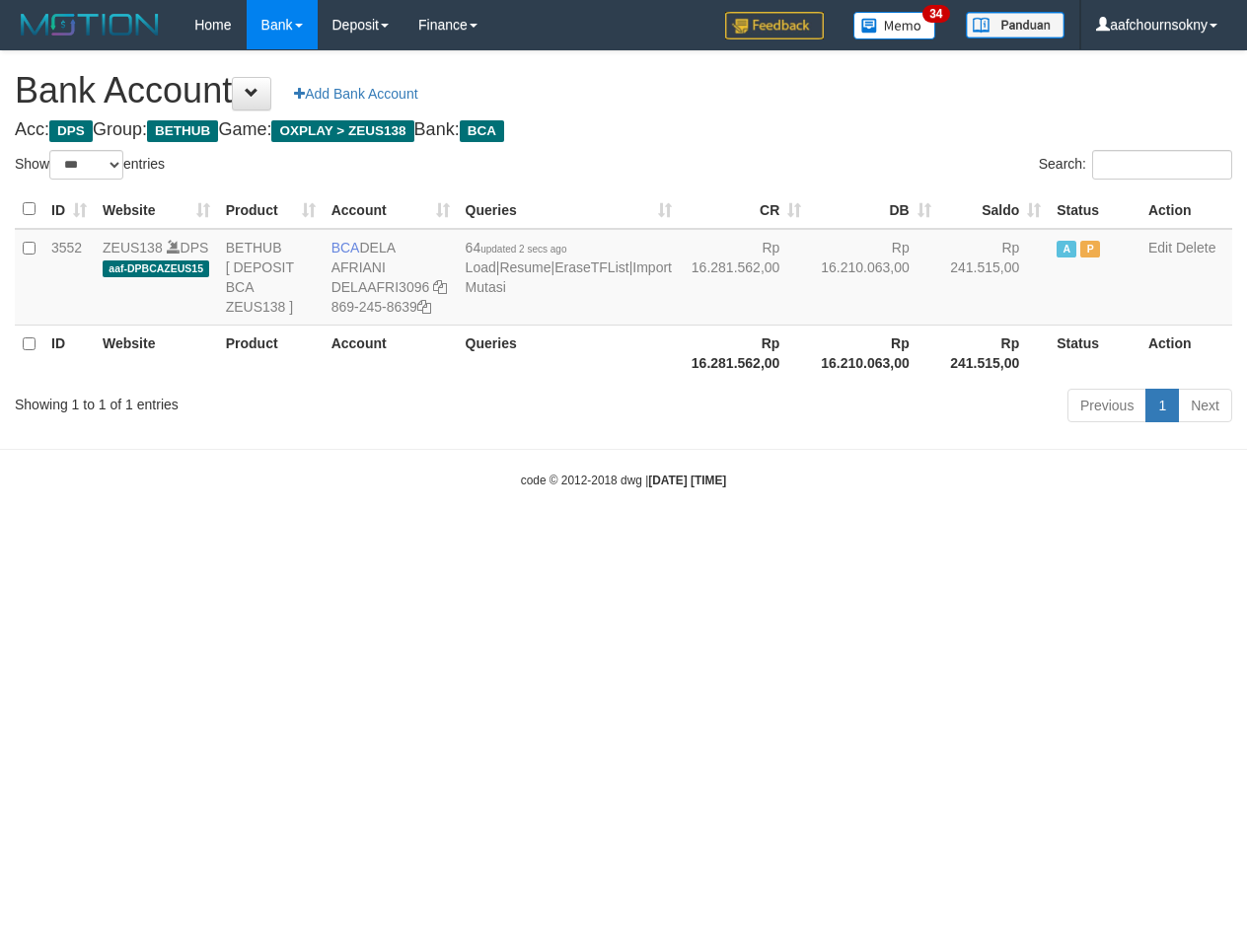 select on "***" 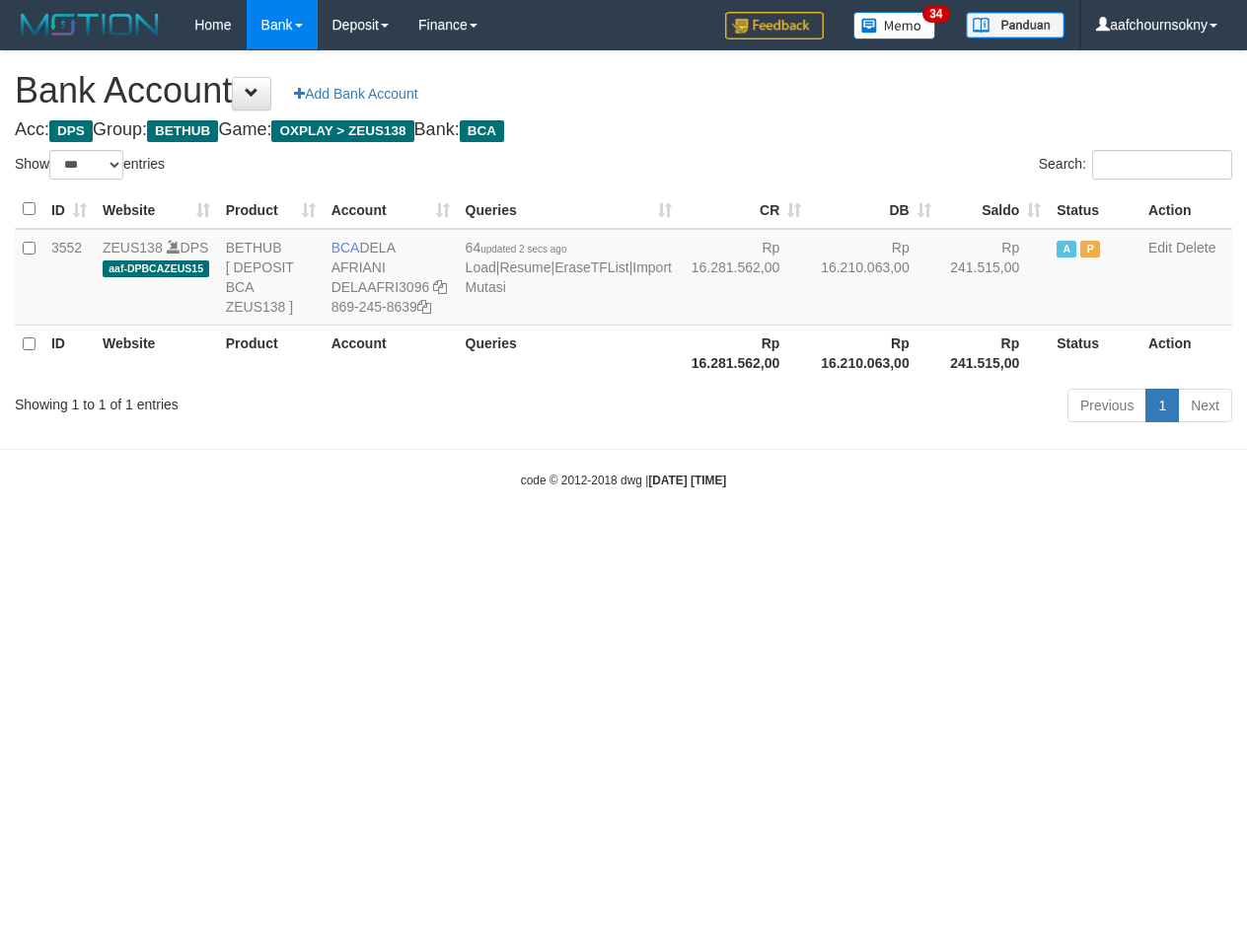 scroll, scrollTop: 0, scrollLeft: 0, axis: both 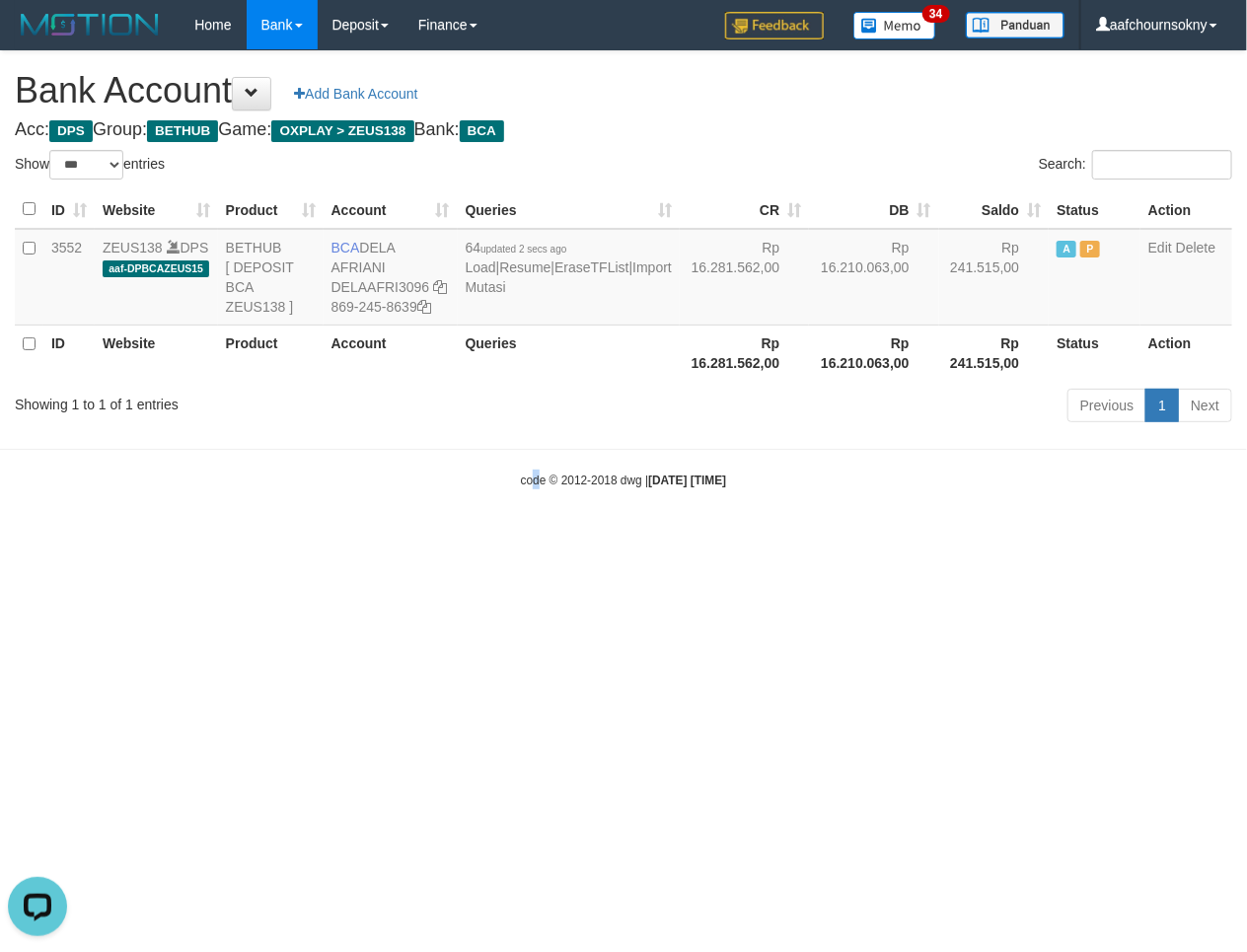 click on "Toggle navigation
Home
Bank
Account List
Load
By Website
Group
[OXPLAY]													ZEUS138
By Load Group (DPS)" at bounding box center (624, 269) 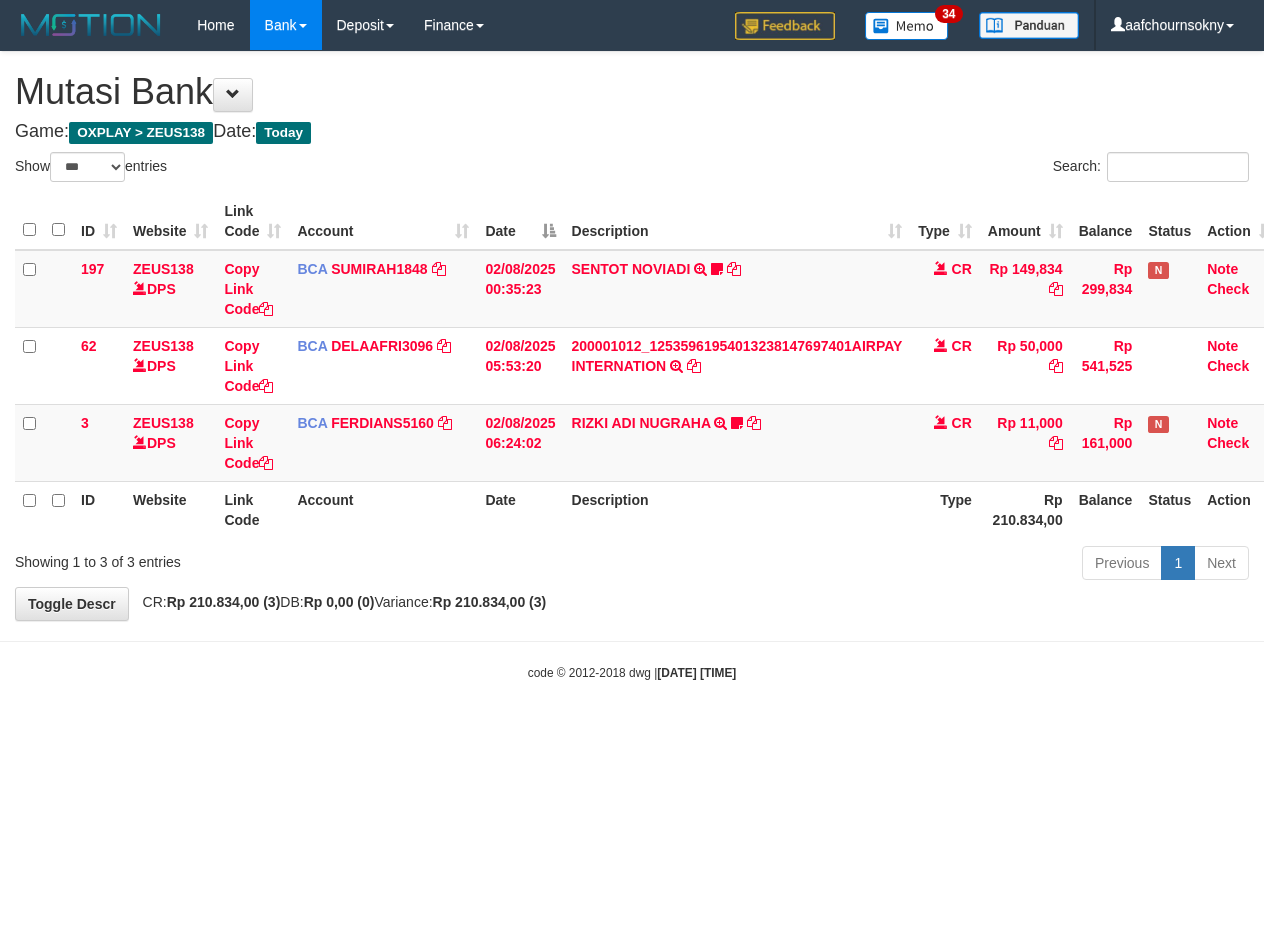 select on "***" 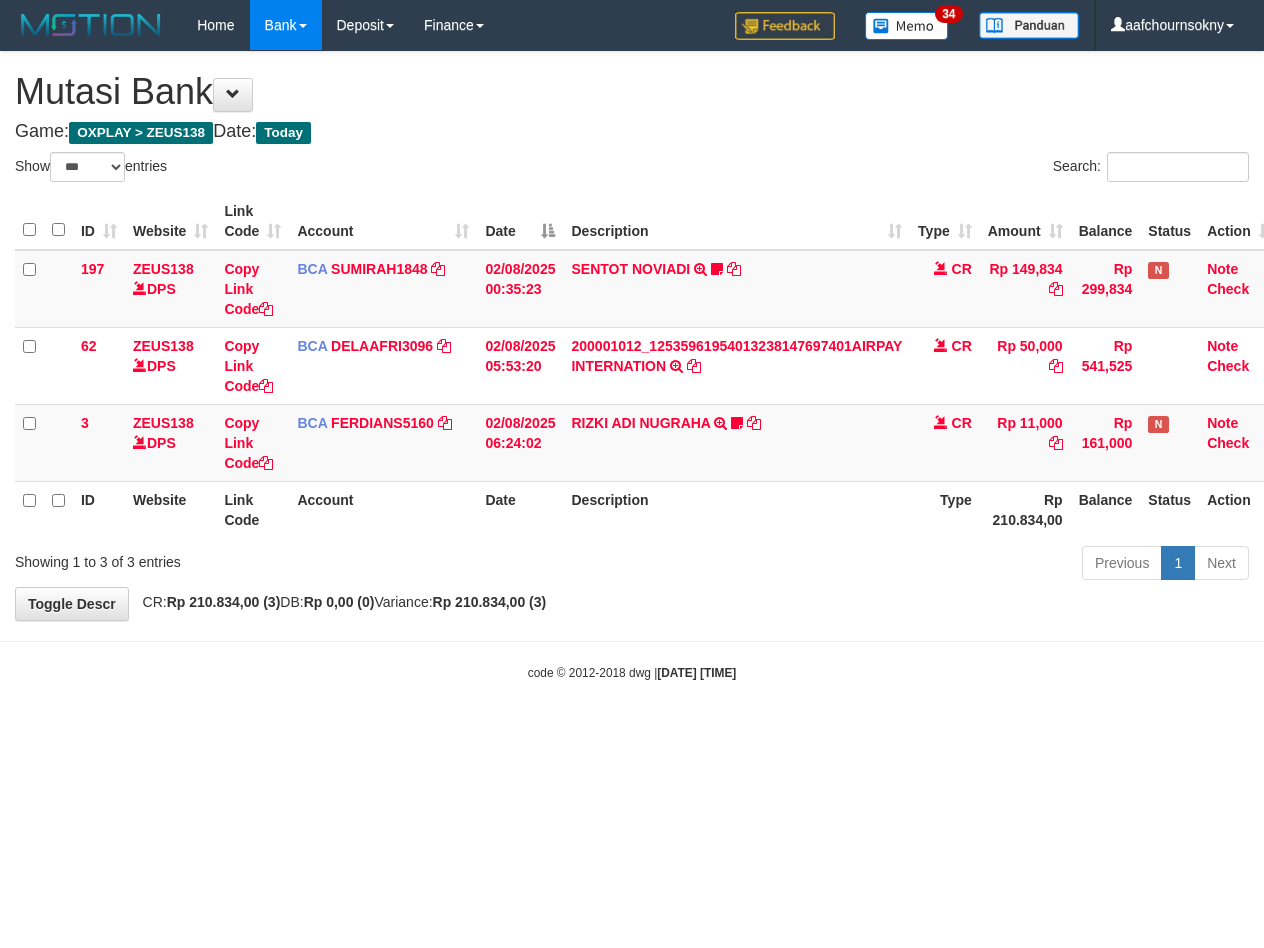 scroll, scrollTop: 0, scrollLeft: 0, axis: both 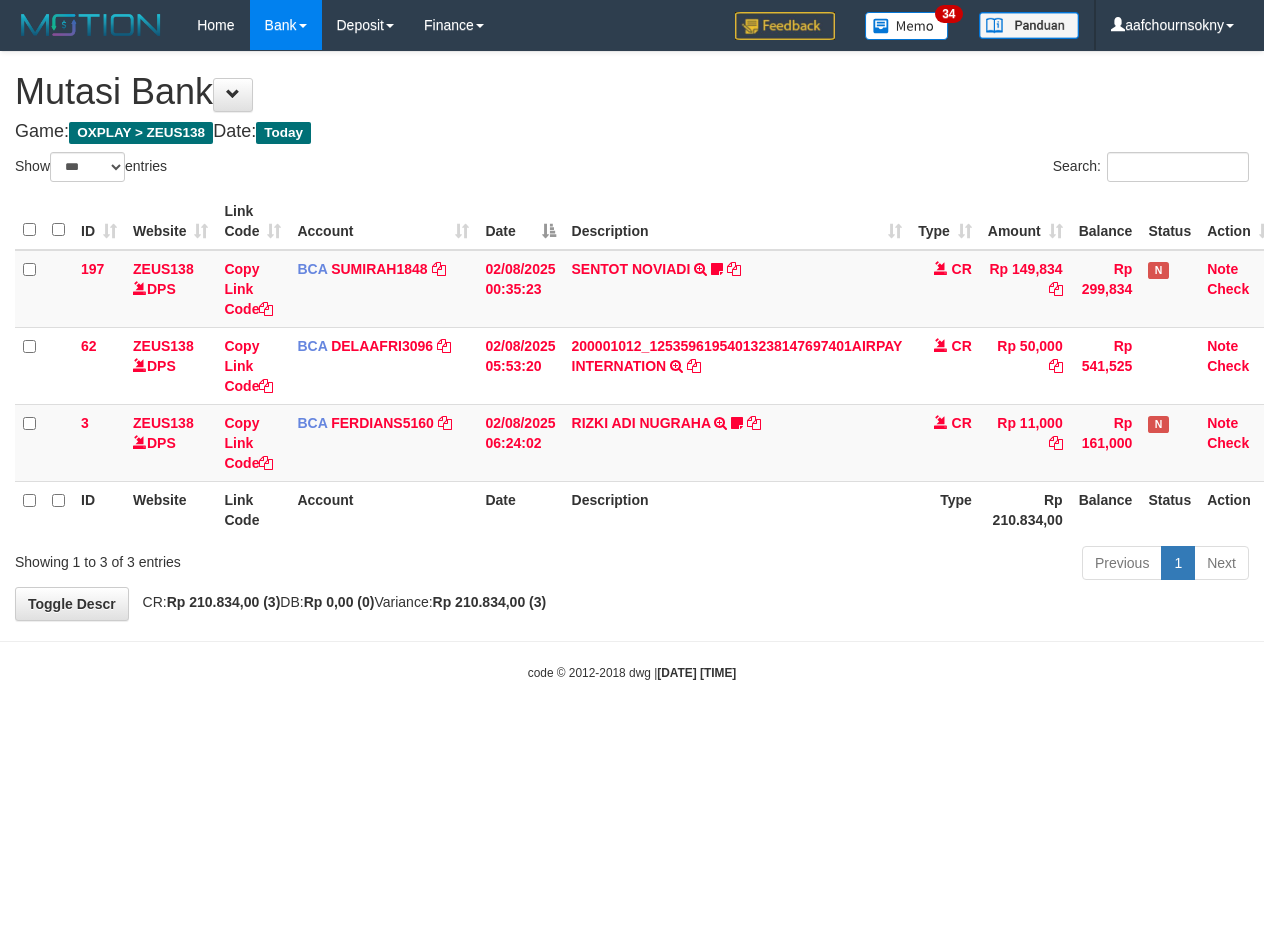 select on "***" 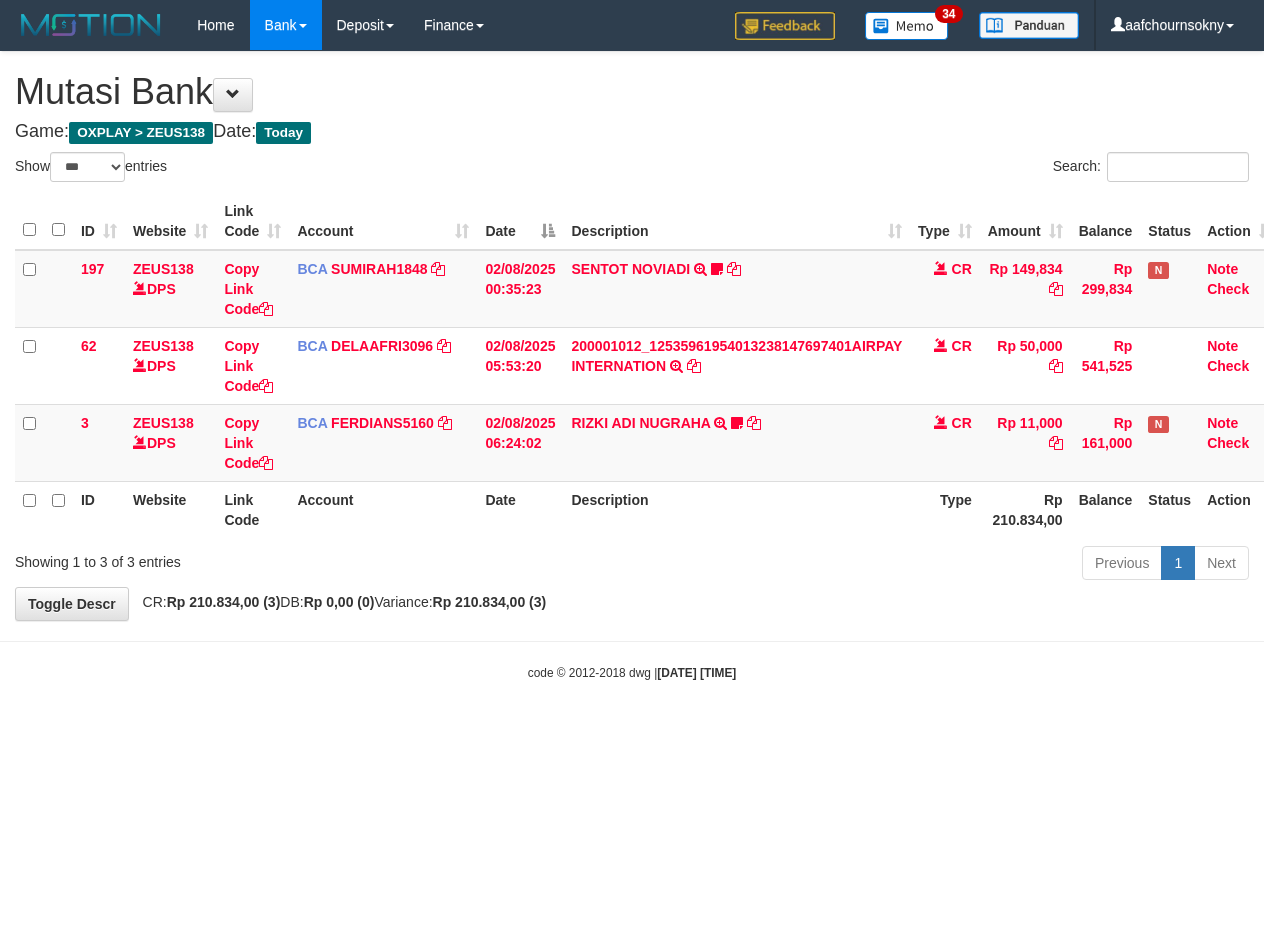 scroll, scrollTop: 0, scrollLeft: 0, axis: both 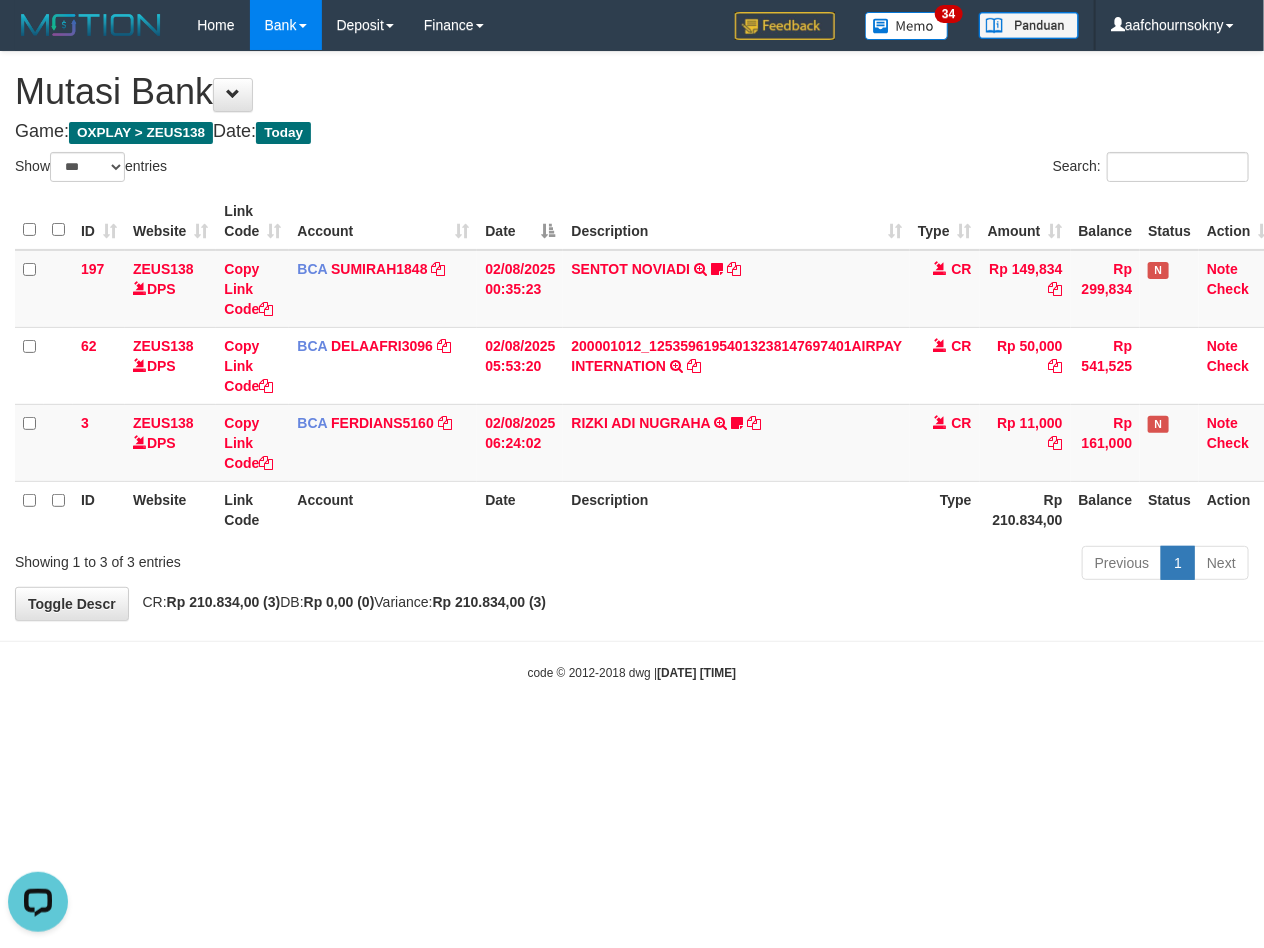 click on "Toggle navigation
Home
Bank
Account List
Load
By Website
Group
[OXPLAY]													ZEUS138
By Load Group (DPS)" at bounding box center (632, 366) 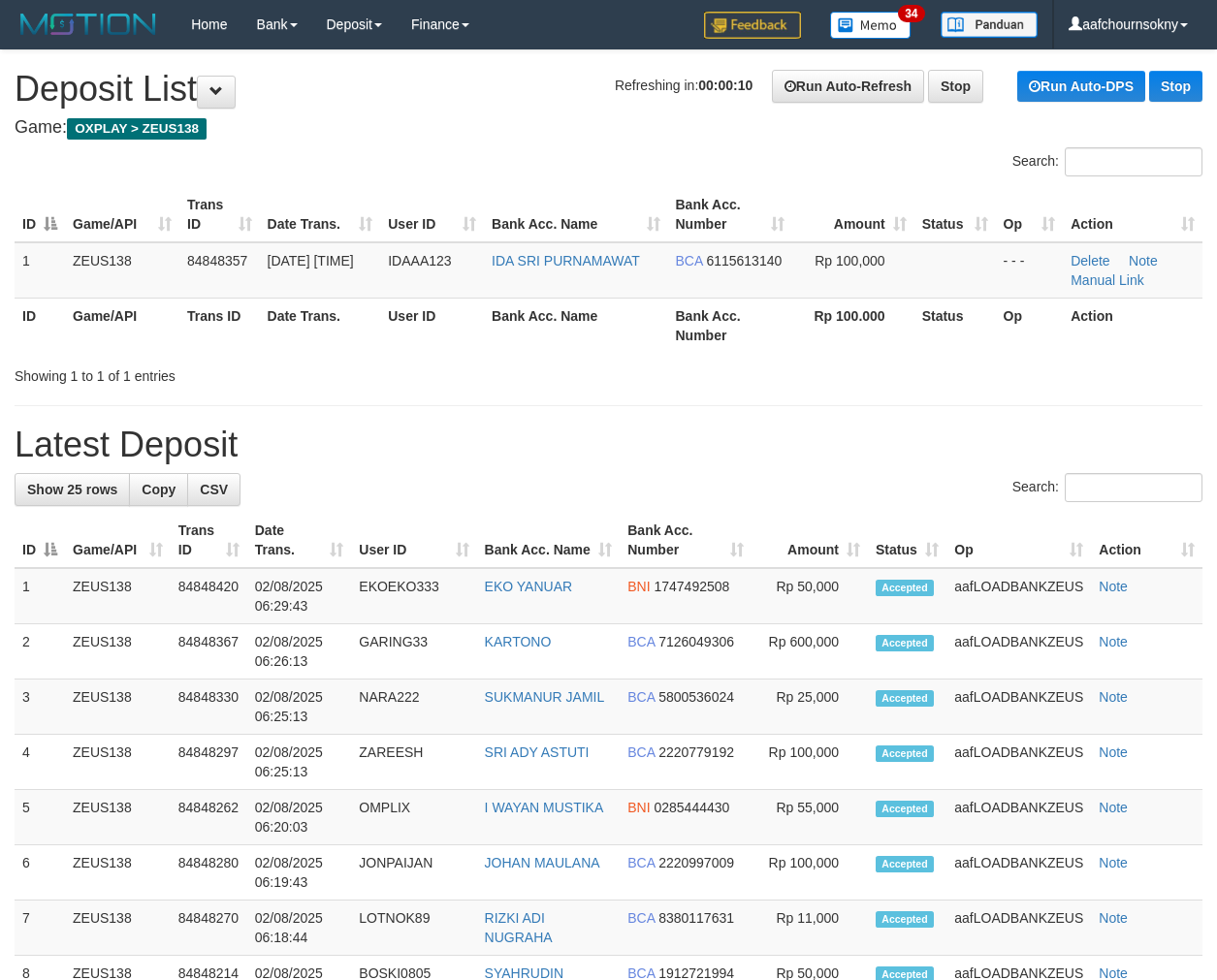 scroll, scrollTop: 0, scrollLeft: 0, axis: both 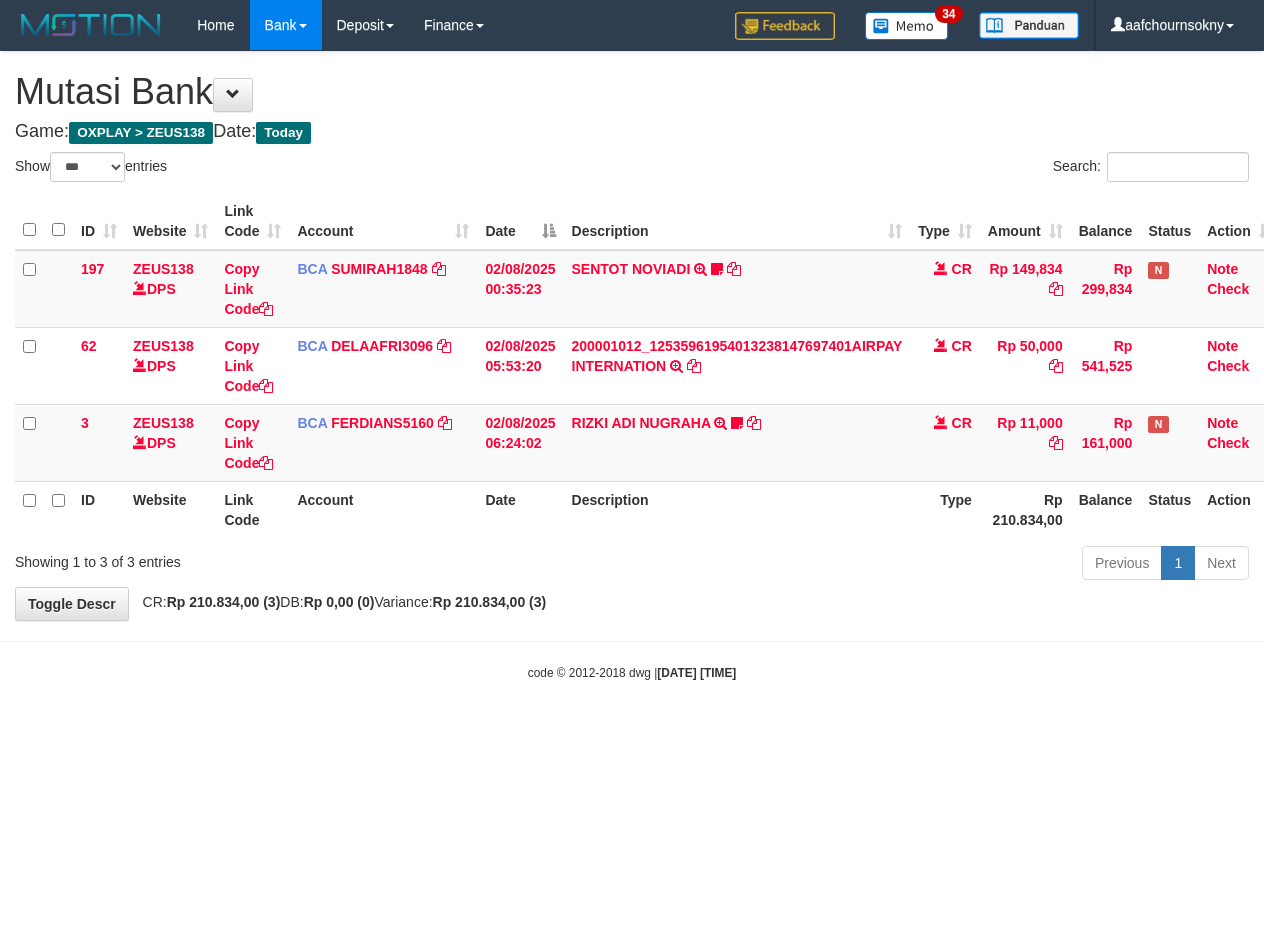 select on "***" 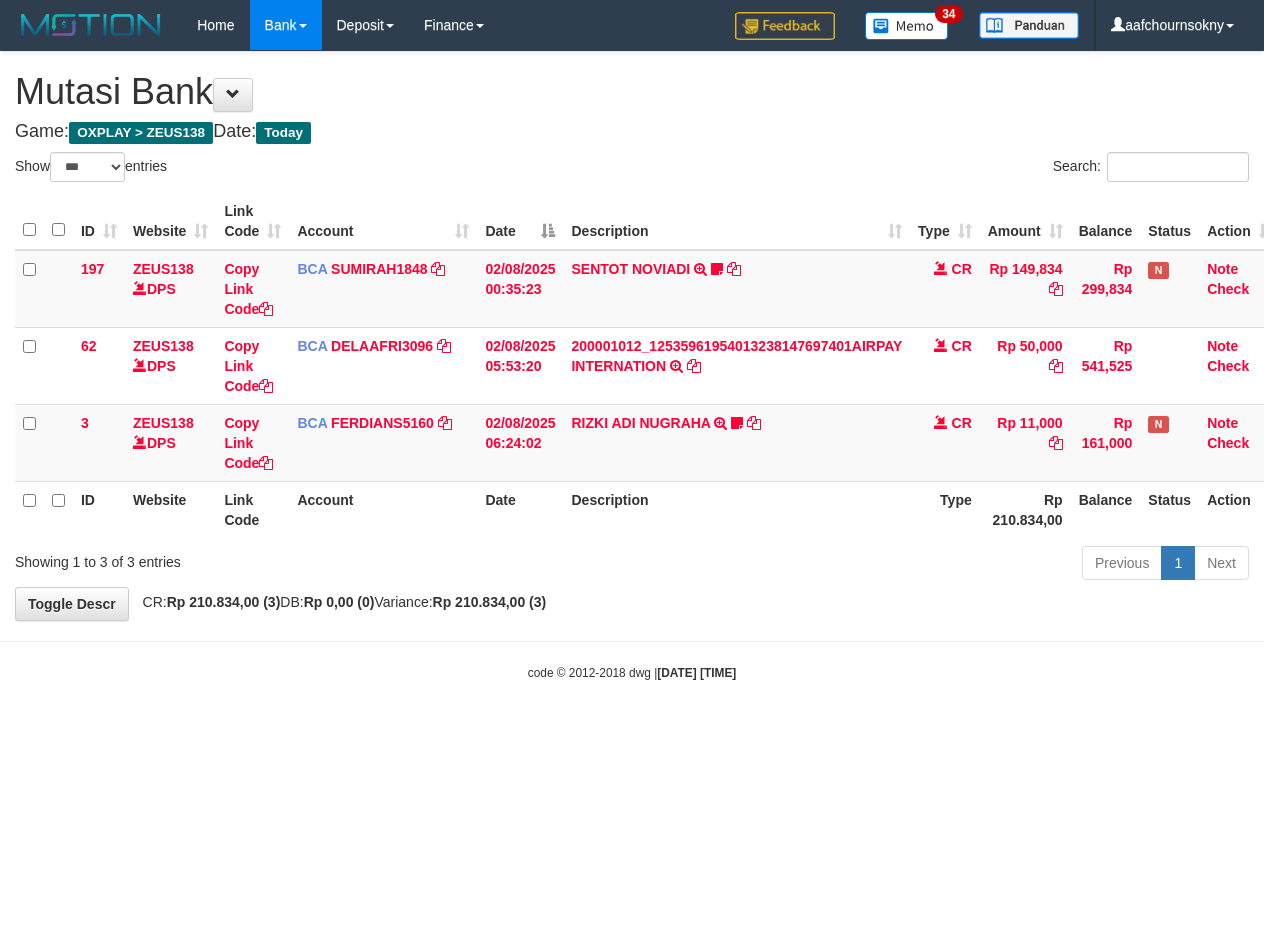 scroll, scrollTop: 0, scrollLeft: 0, axis: both 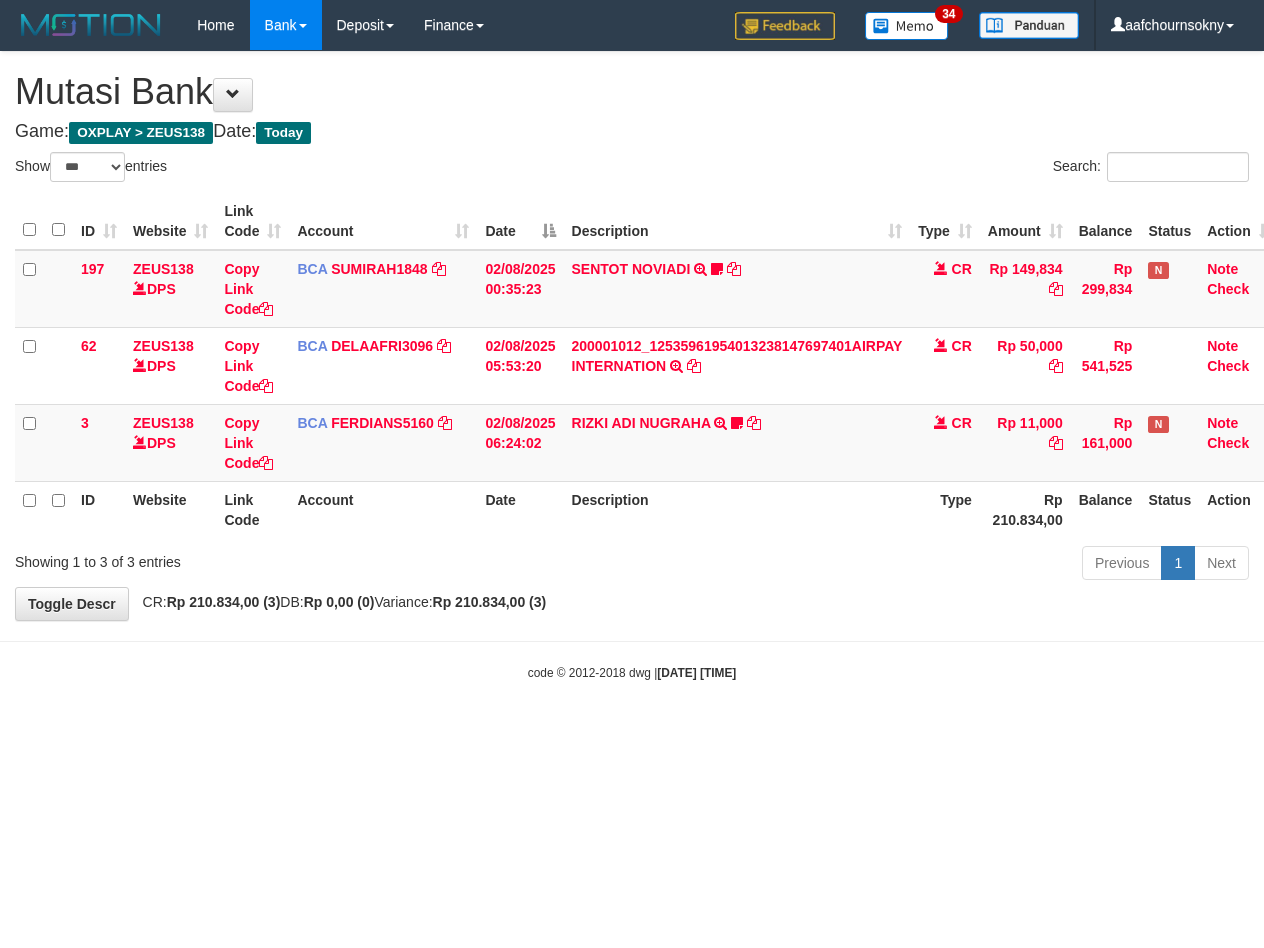 select on "***" 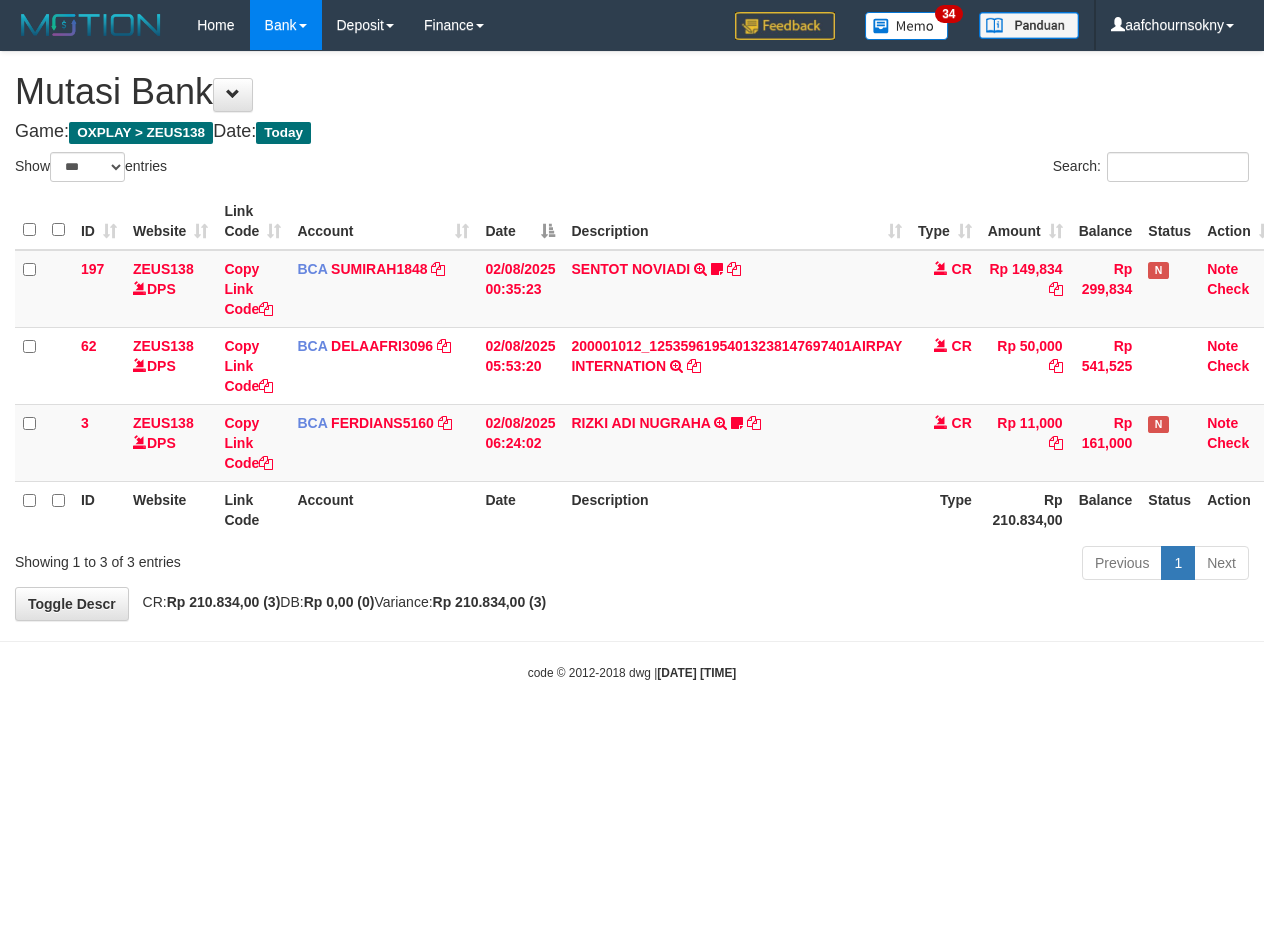 scroll, scrollTop: 0, scrollLeft: 0, axis: both 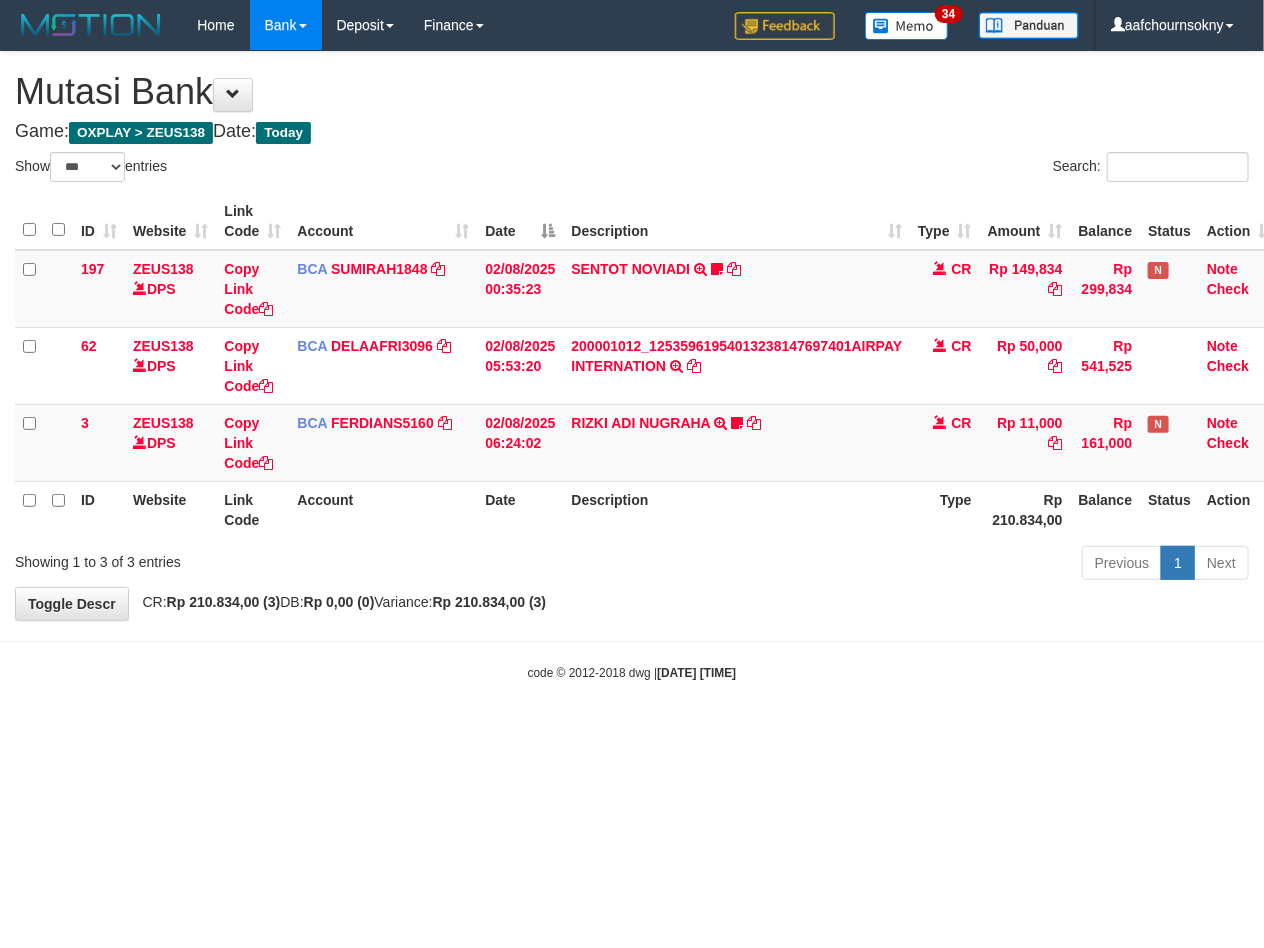 drag, startPoint x: 0, startPoint y: 0, endPoint x: 864, endPoint y: 794, distance: 1173.4275 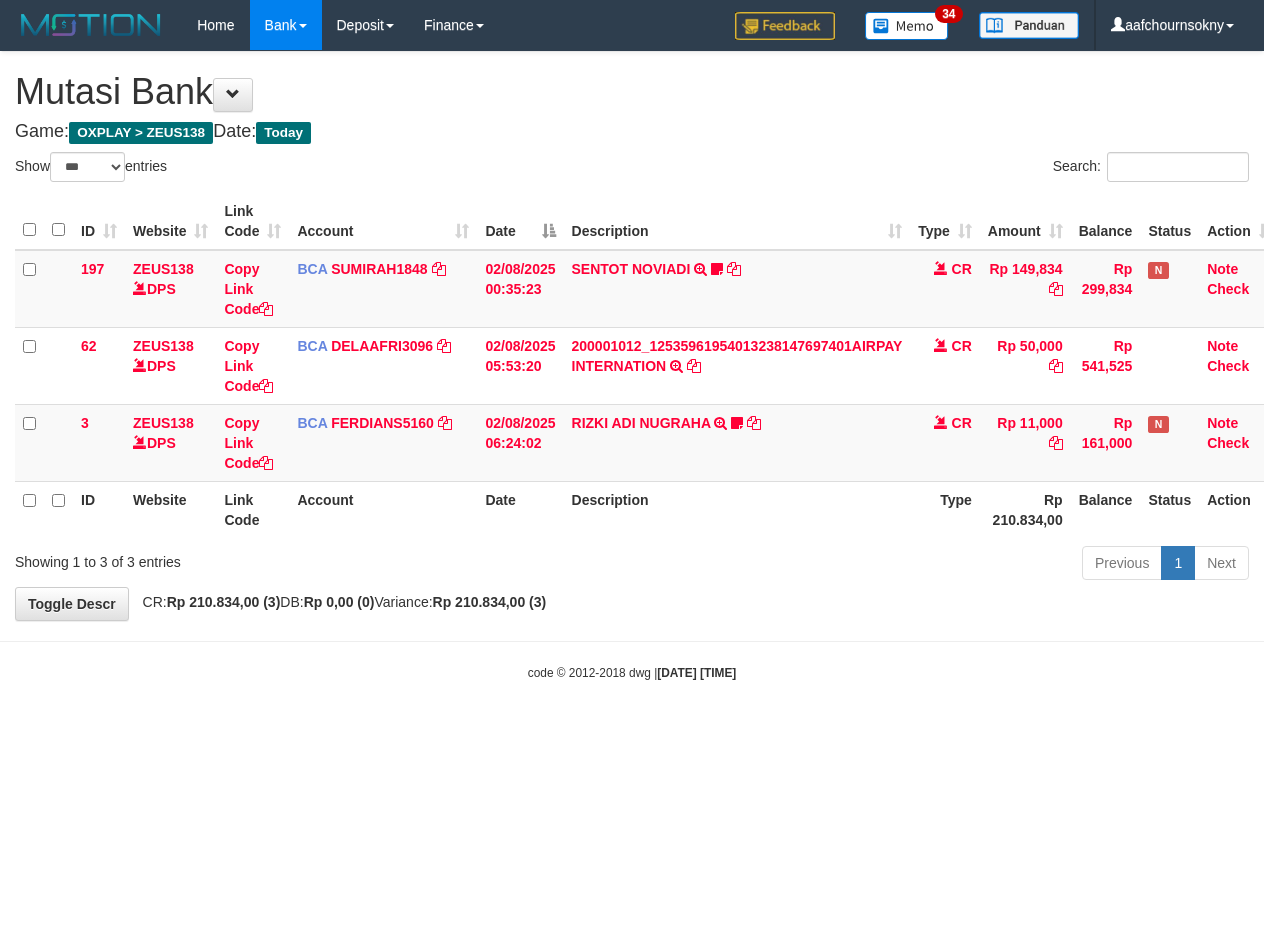 select on "***" 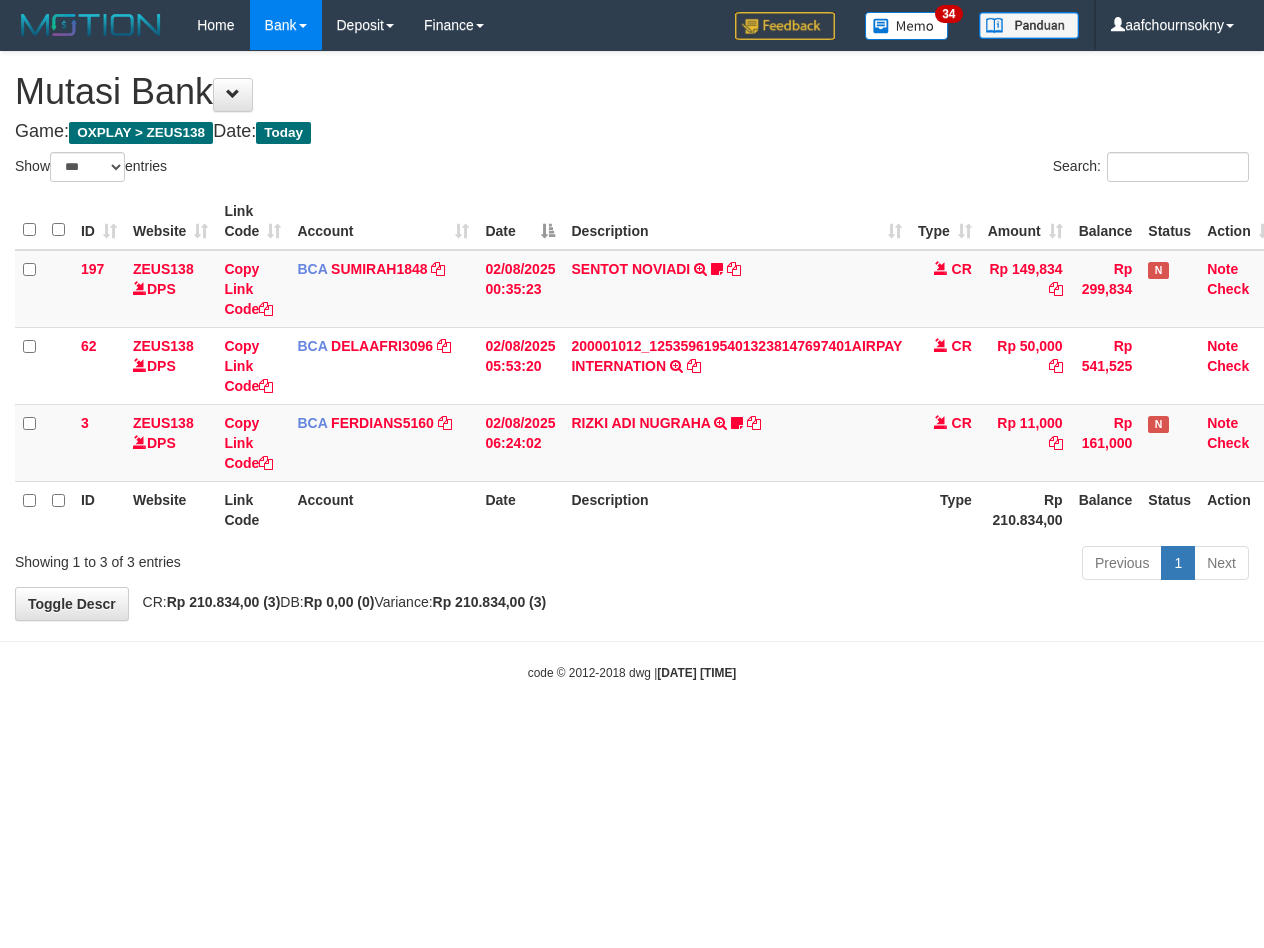 scroll, scrollTop: 0, scrollLeft: 0, axis: both 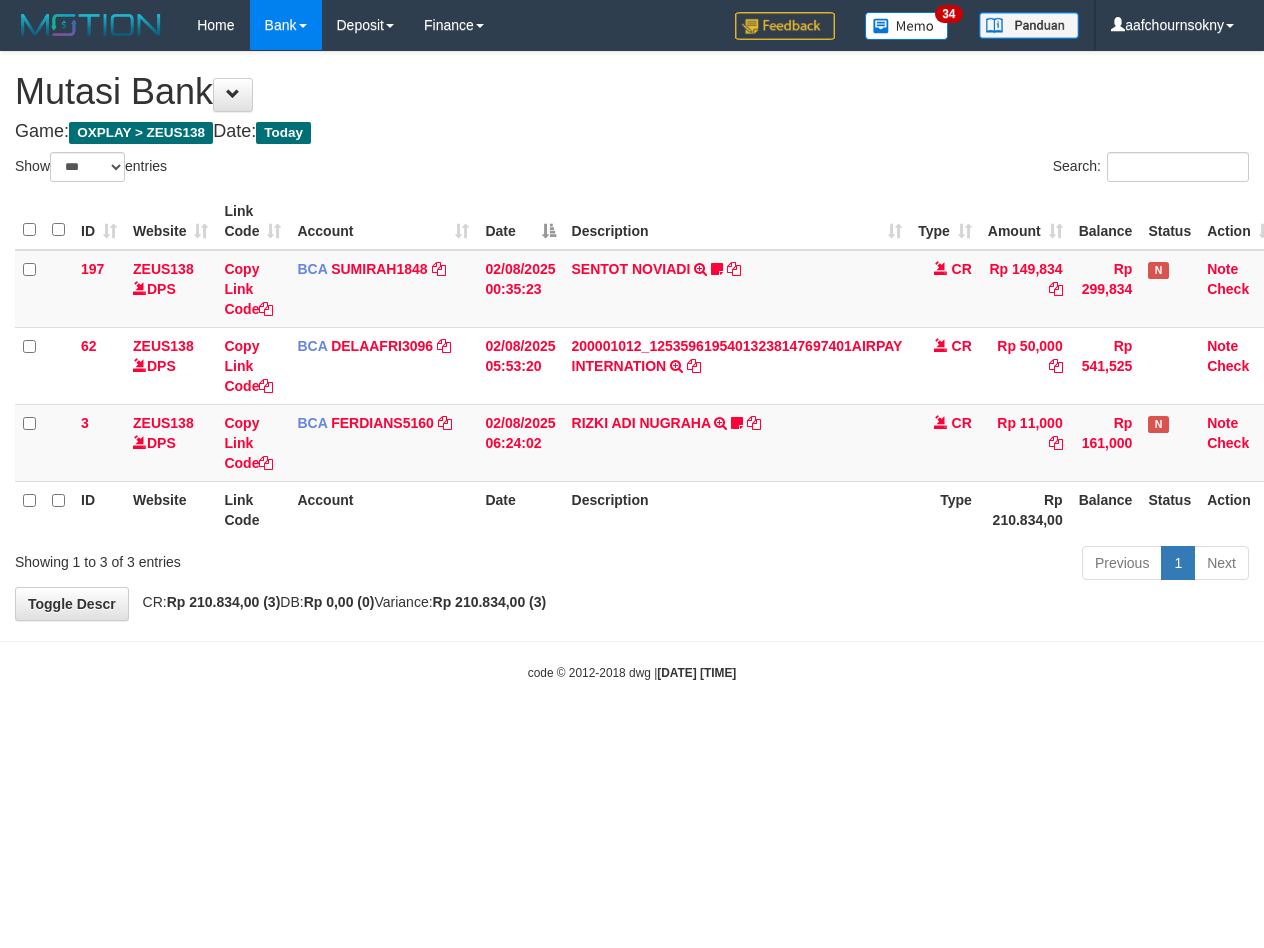 select on "***" 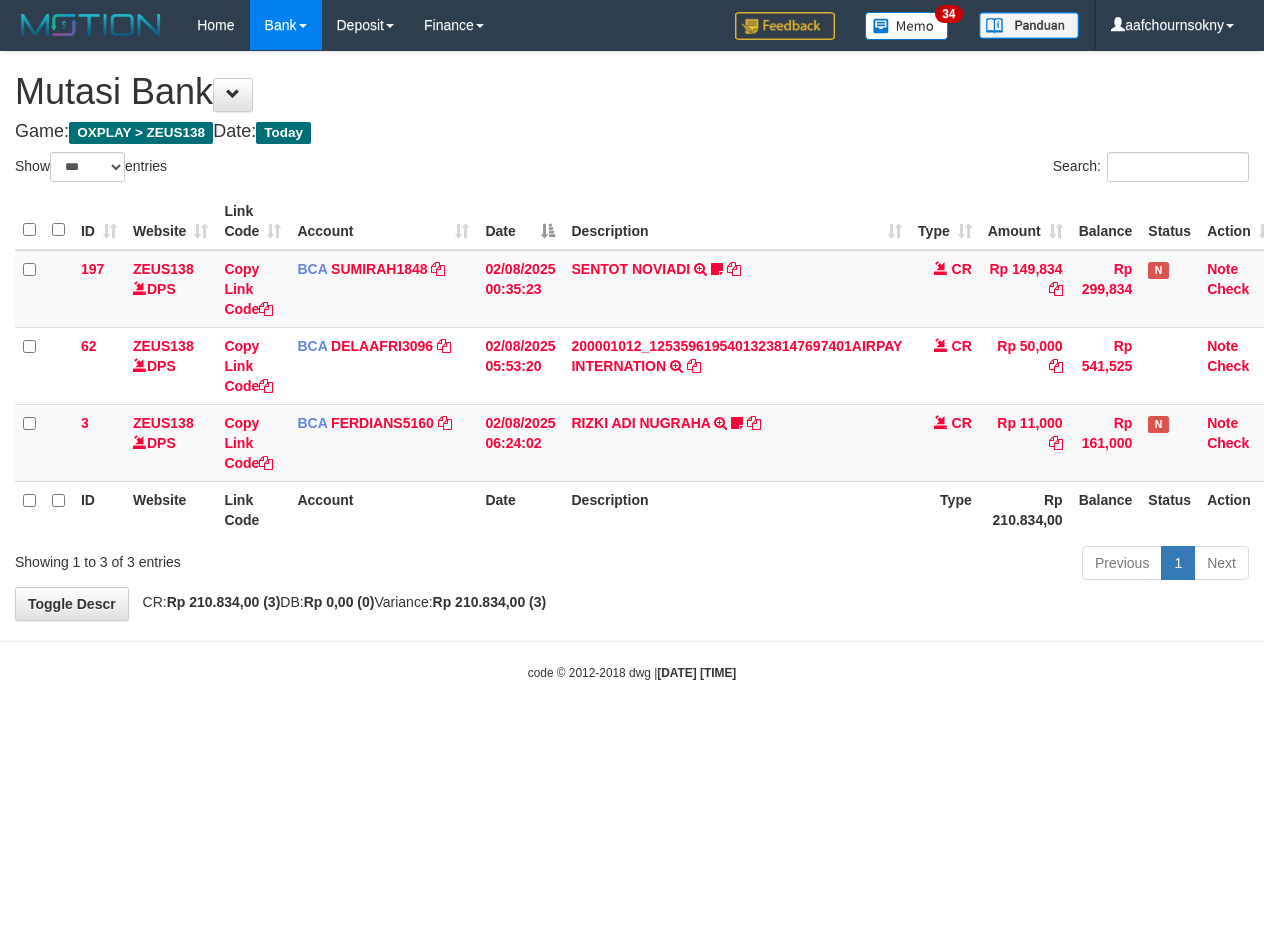 scroll, scrollTop: 0, scrollLeft: 0, axis: both 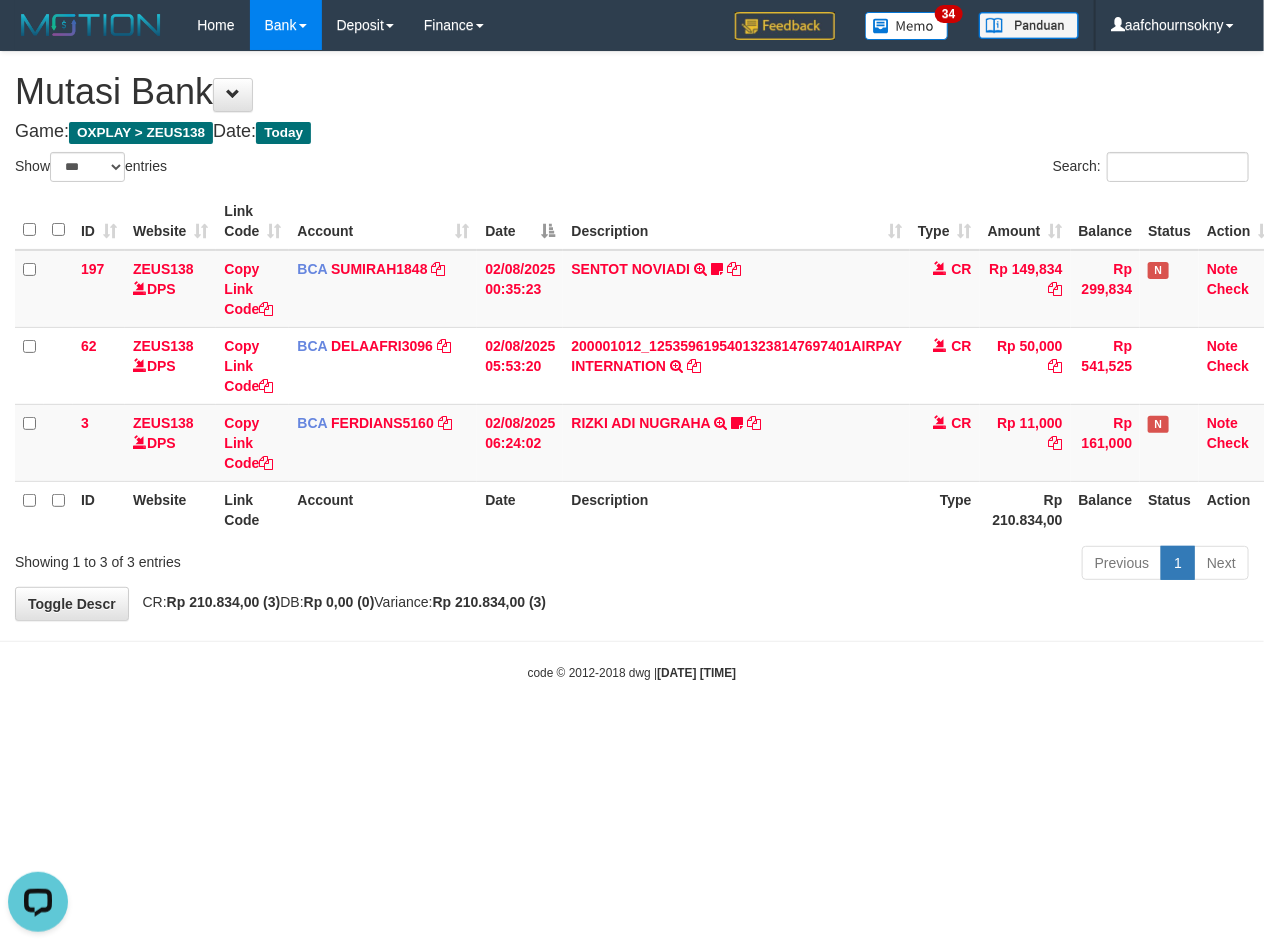click on "code © 2012-2018 dwg |  2025/08/02 06:30:22" at bounding box center (632, 672) 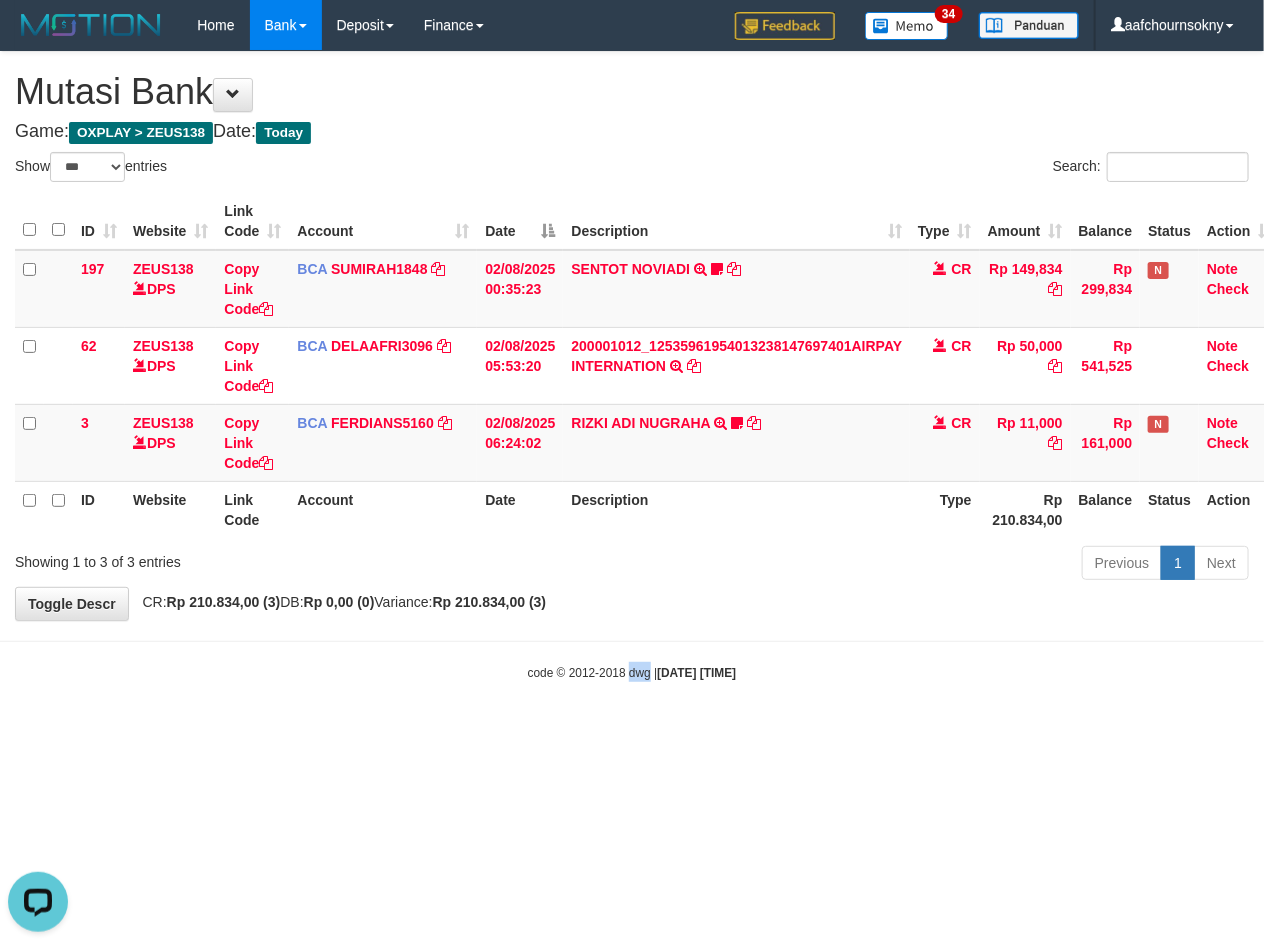 click on "code © 2012-2018 dwg |  2025/08/02 06:30:22" at bounding box center (632, 672) 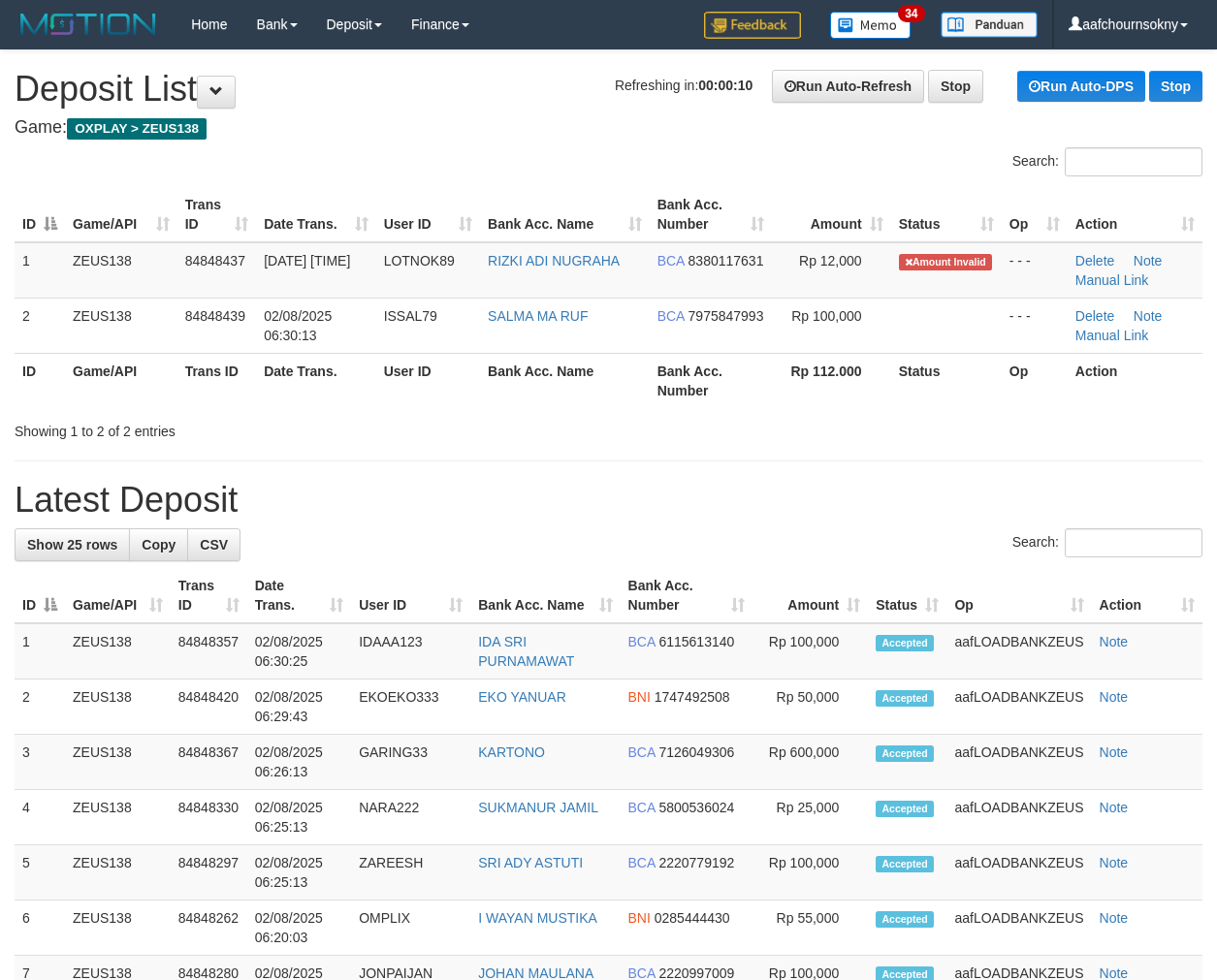 scroll, scrollTop: 0, scrollLeft: 0, axis: both 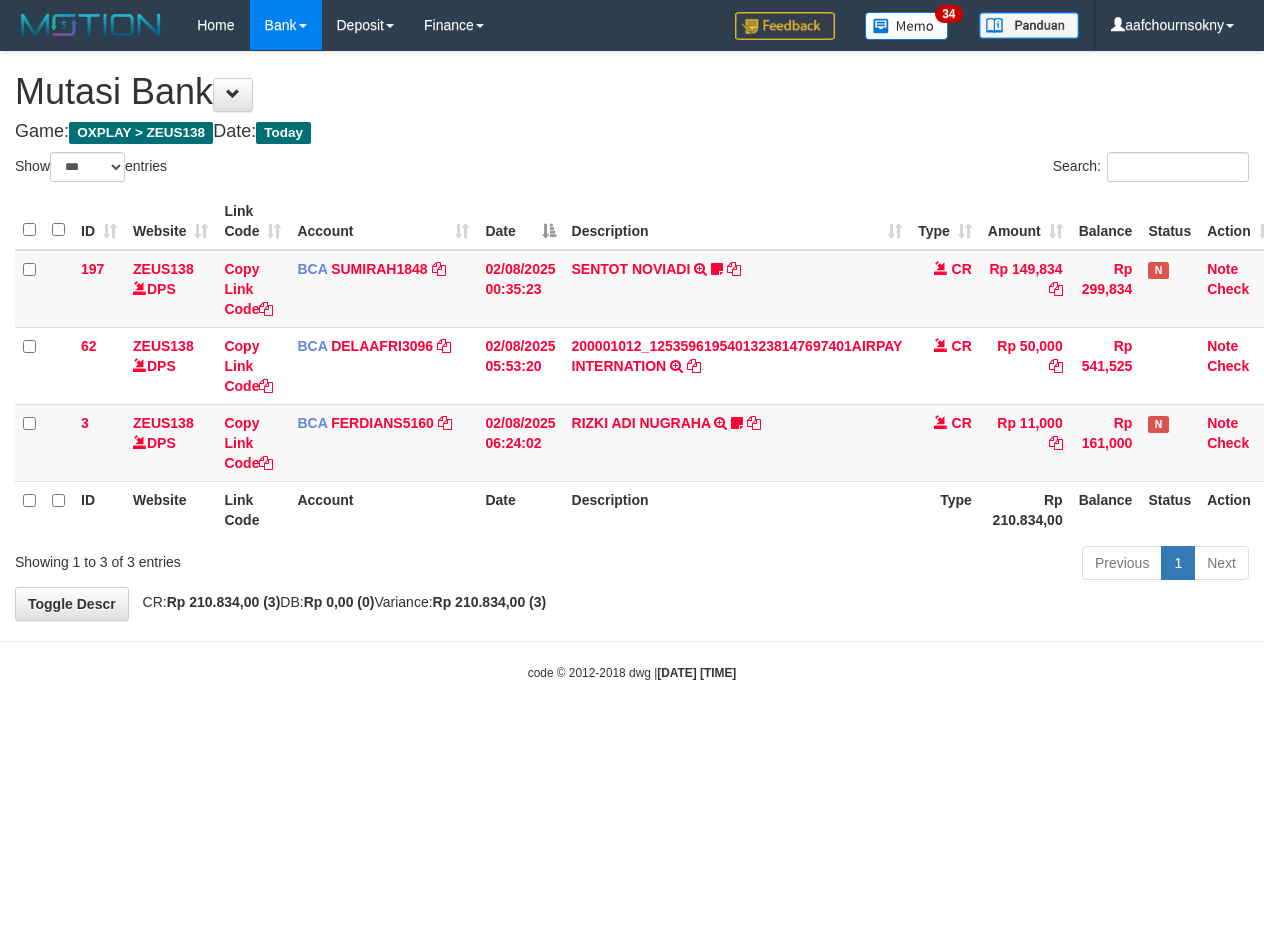 select on "***" 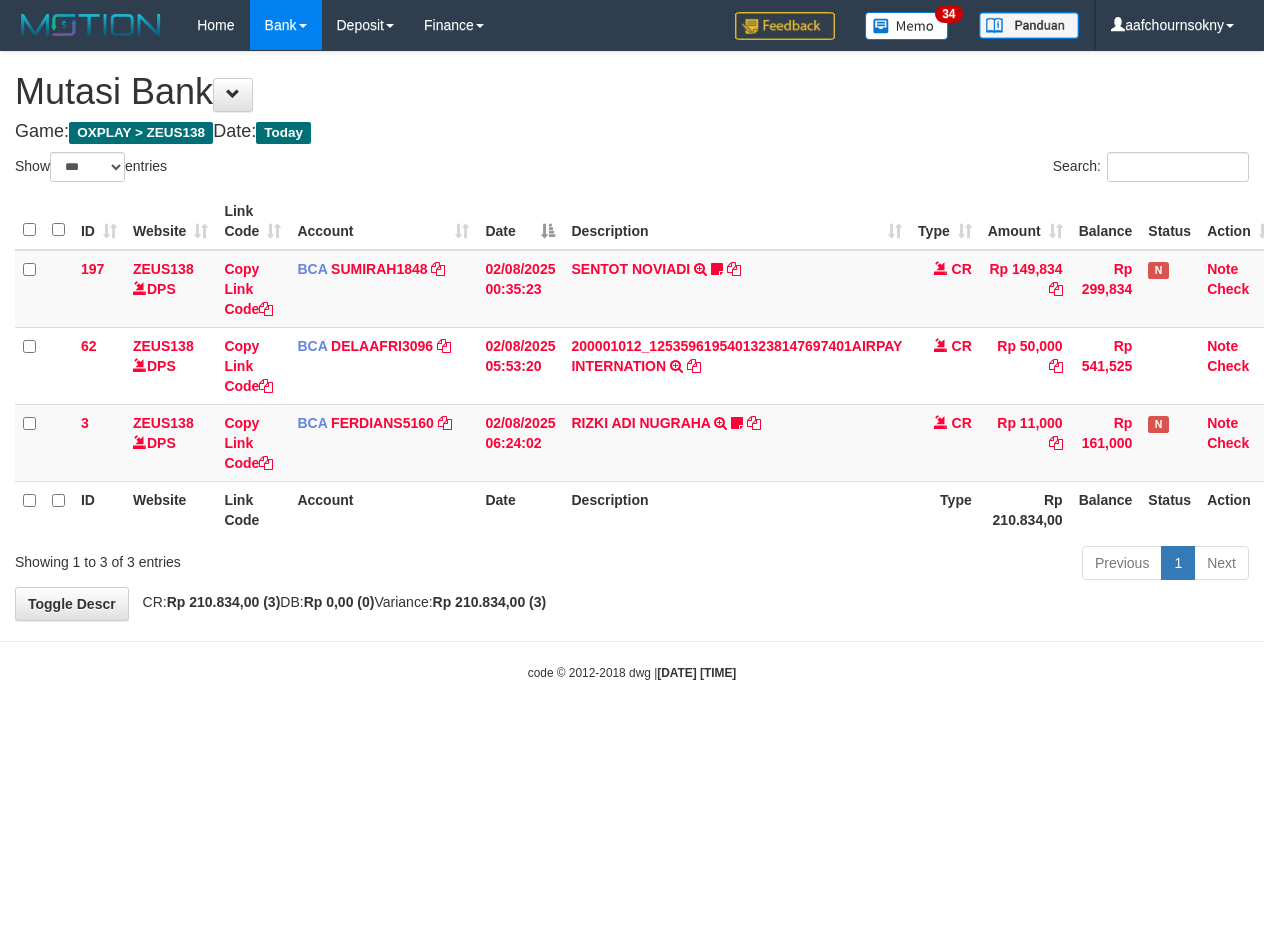 scroll, scrollTop: 0, scrollLeft: 0, axis: both 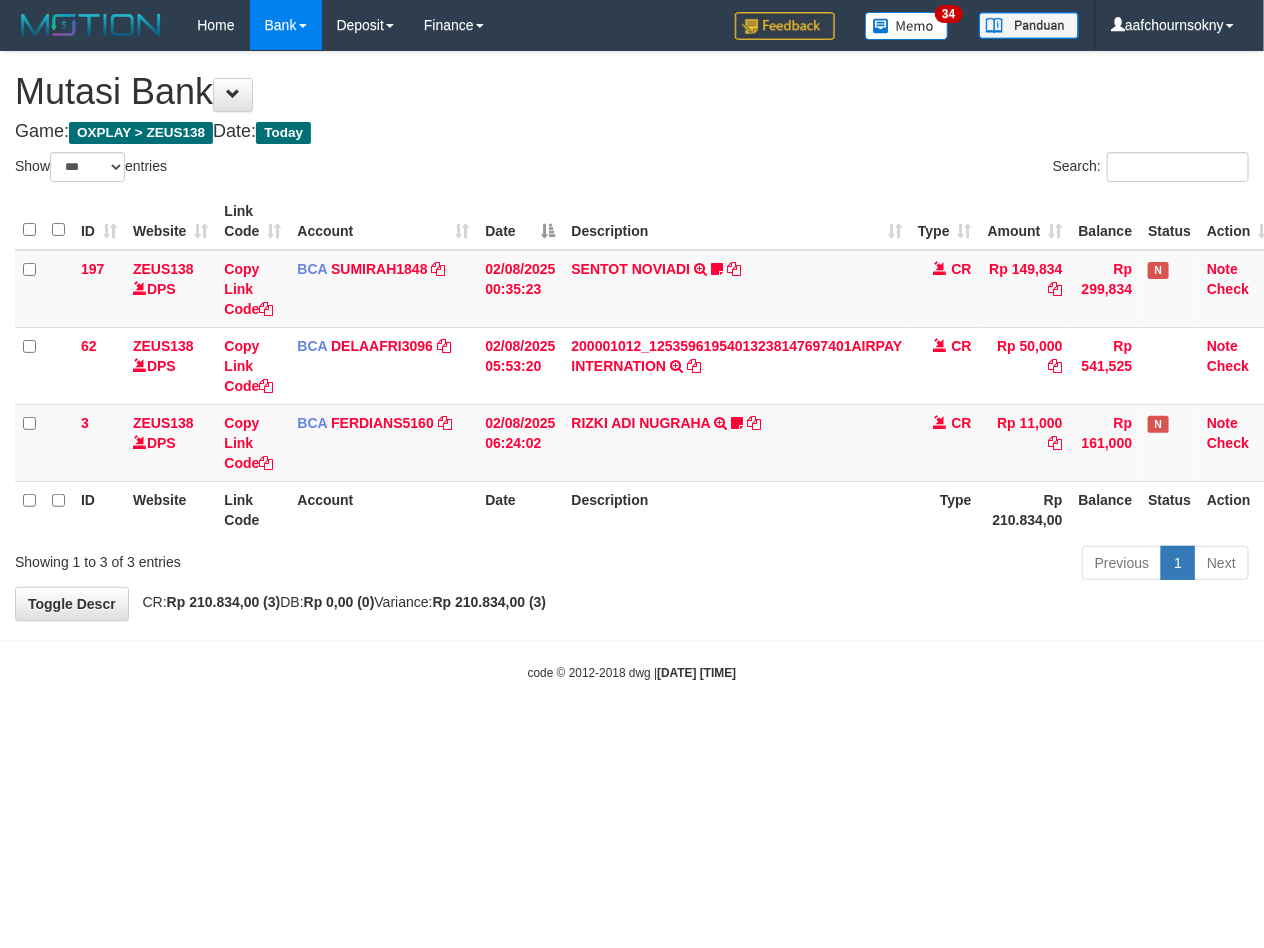 click on "code © 2012-2018 dwg |  [DATE] [TIME]" at bounding box center [632, 673] 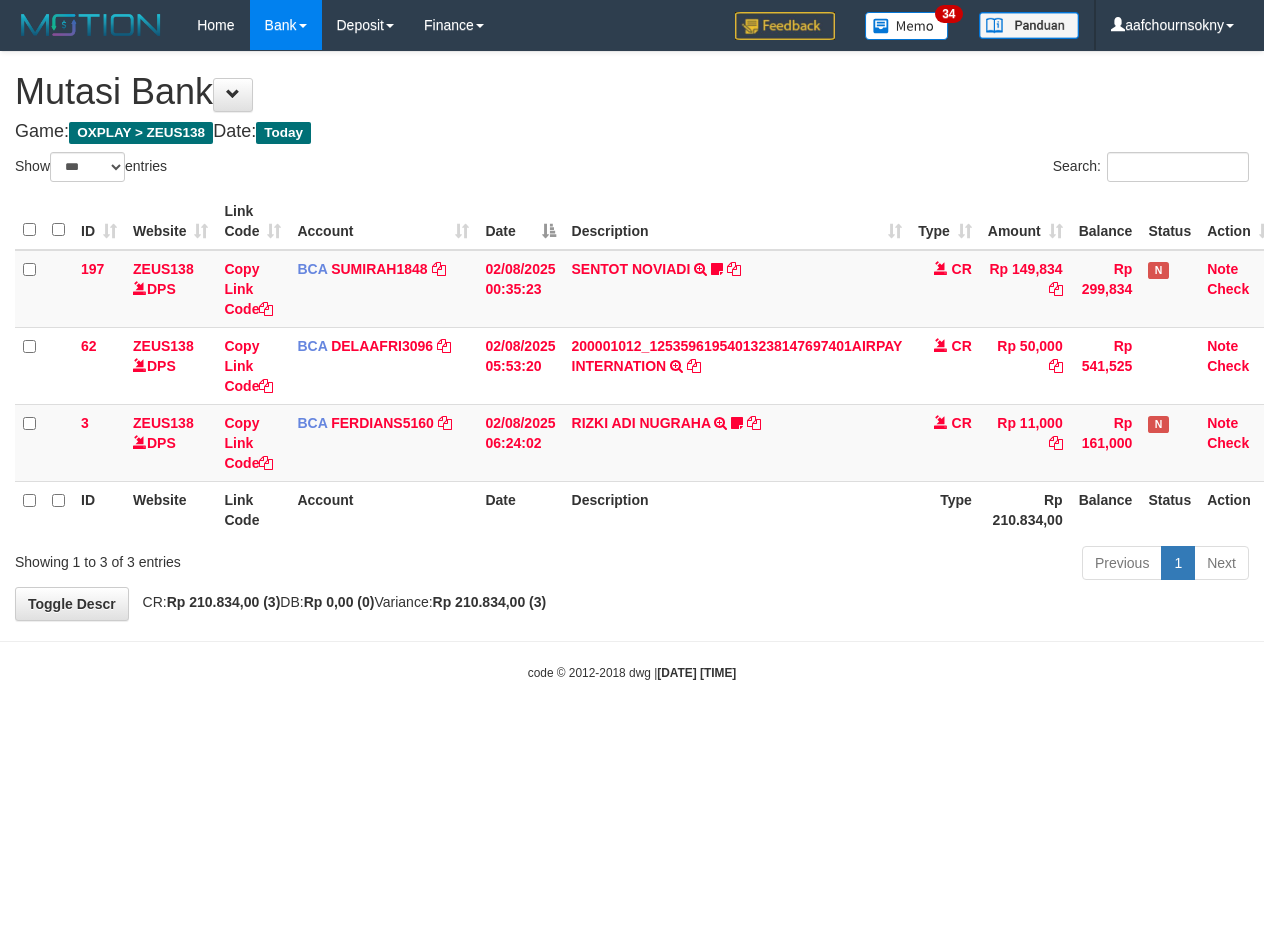 select on "***" 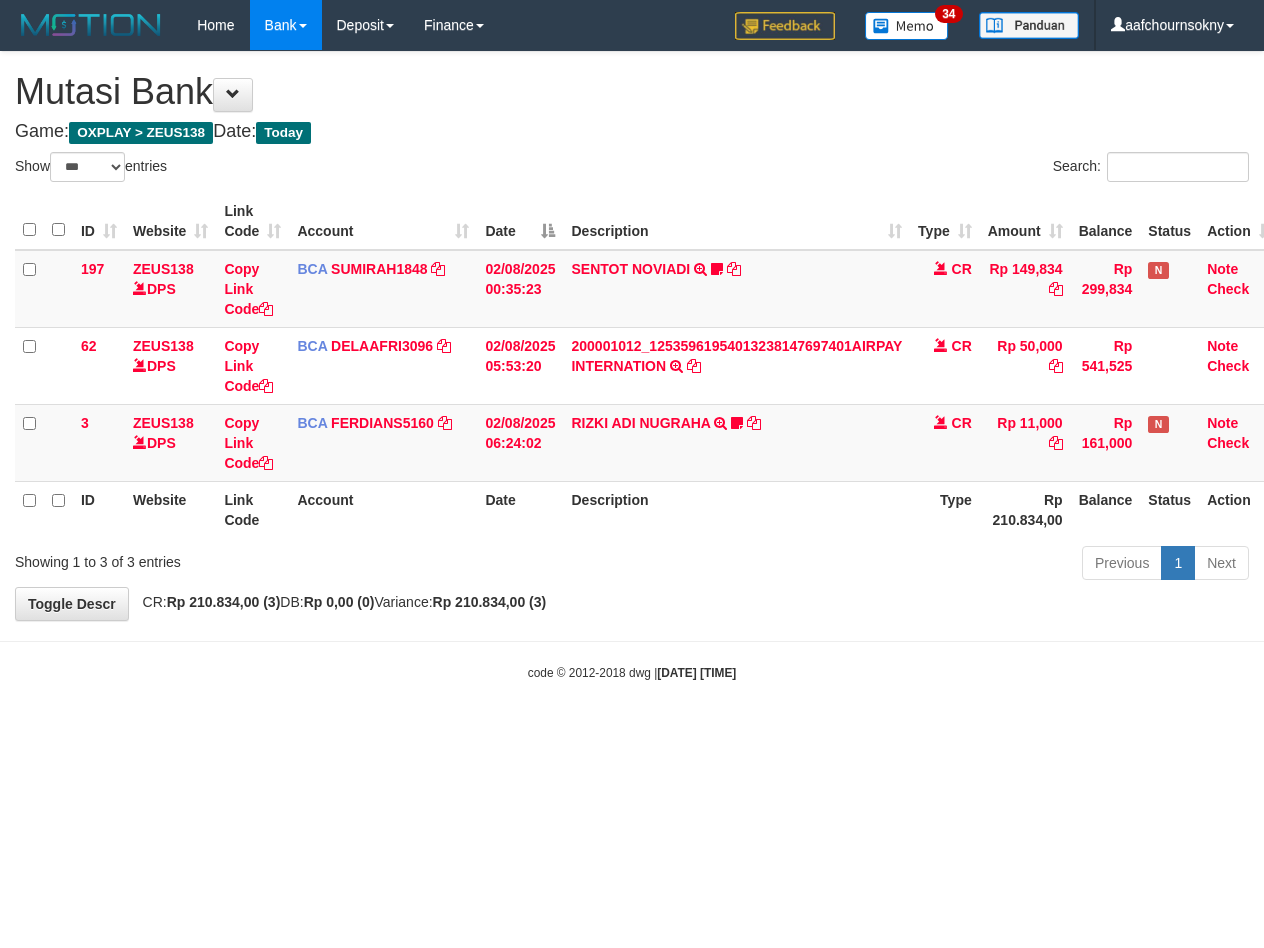 scroll, scrollTop: 0, scrollLeft: 0, axis: both 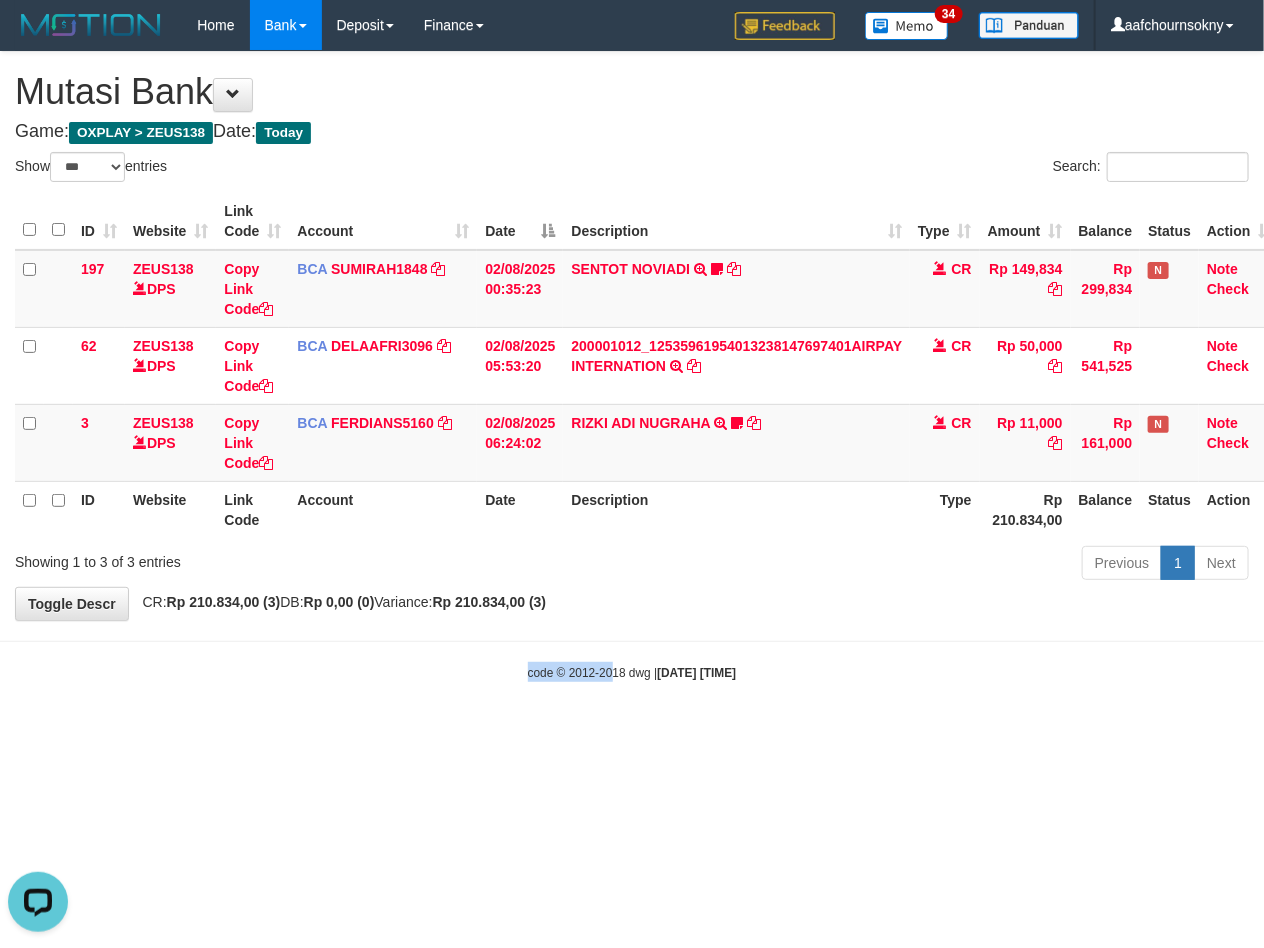 click on "Toggle navigation
Home
Bank
Account List
Load
By Website
Group
[OXPLAY]													ZEUS138
By Load Group (DPS)" at bounding box center (632, 366) 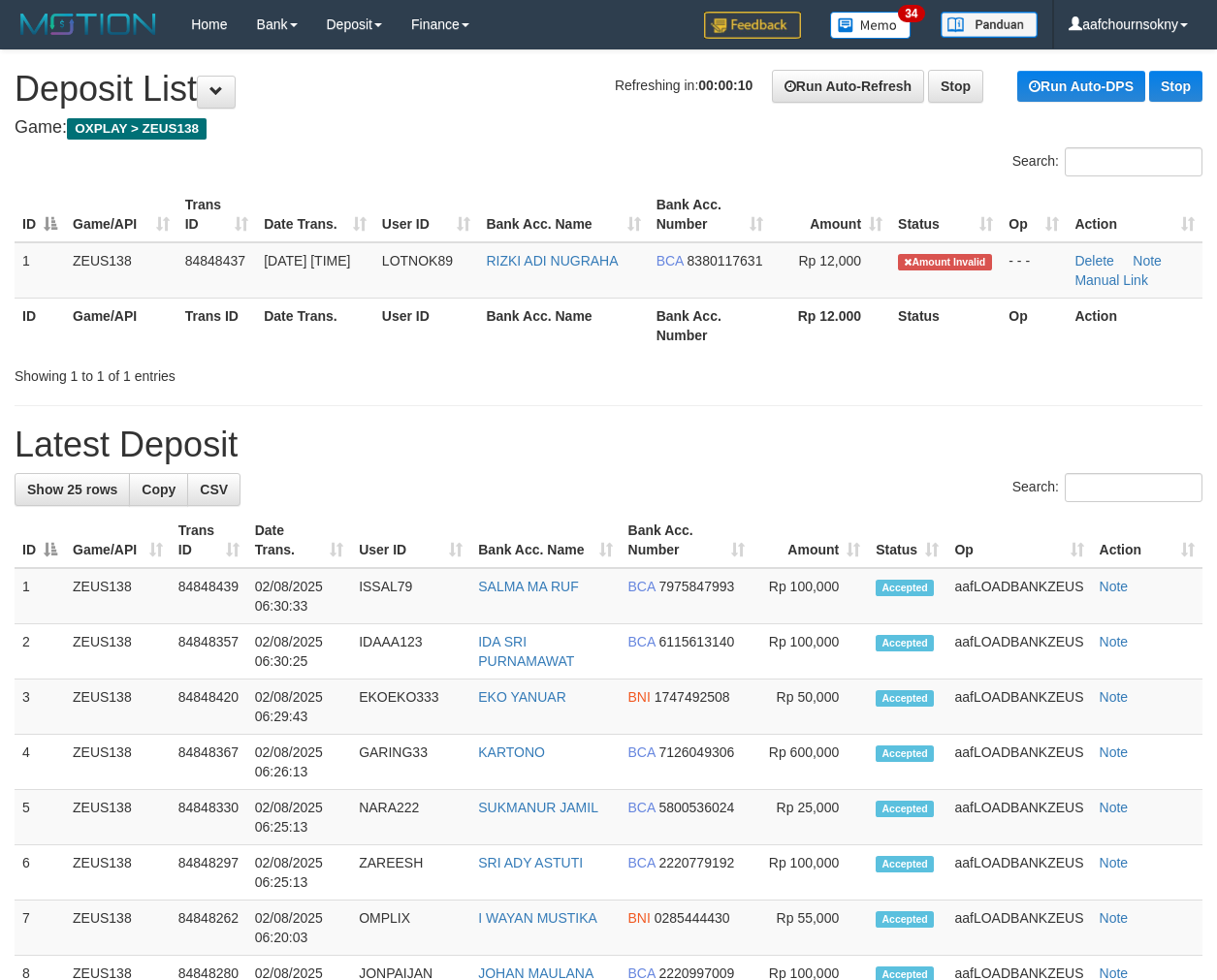scroll, scrollTop: 0, scrollLeft: 0, axis: both 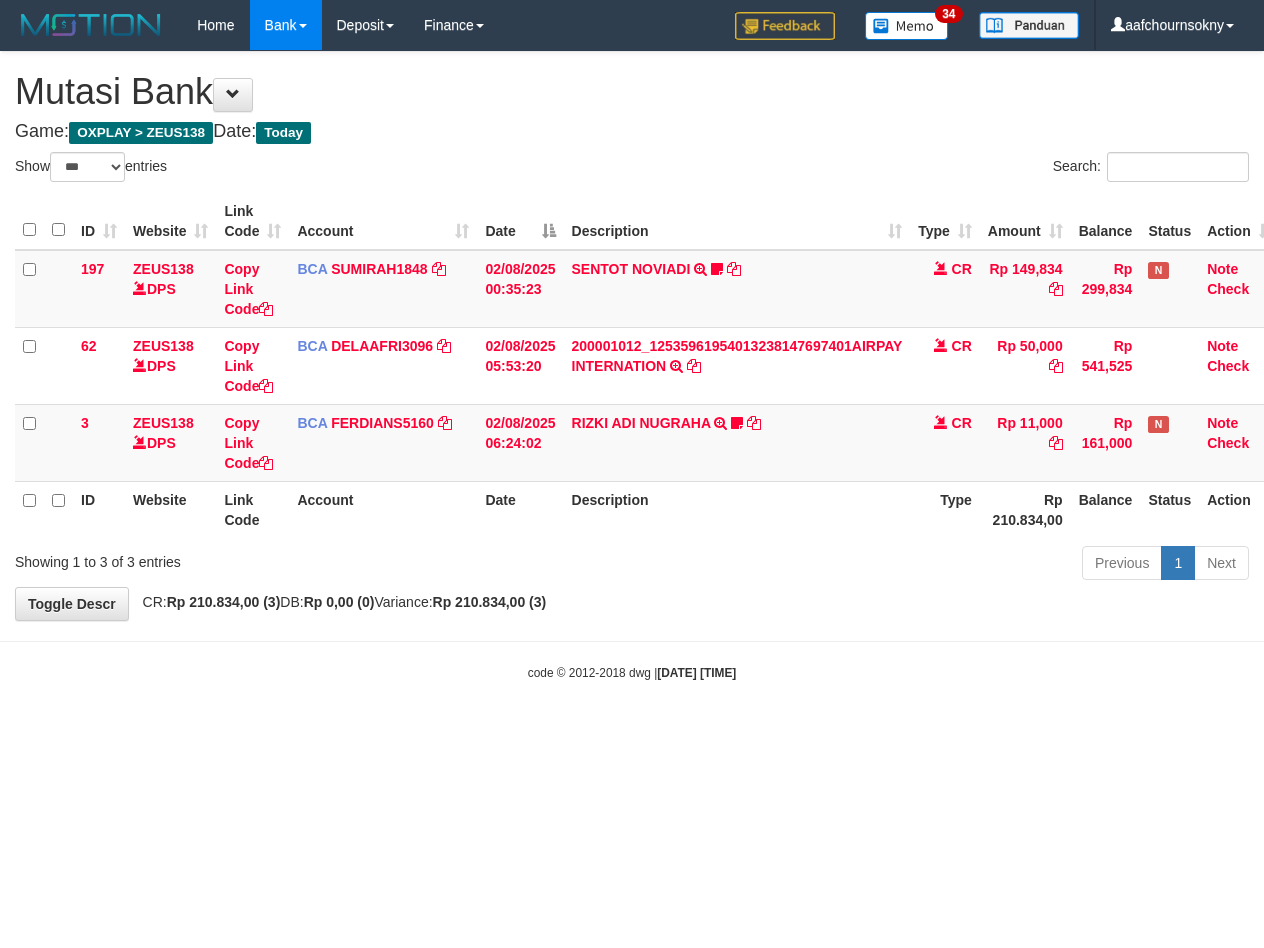select on "***" 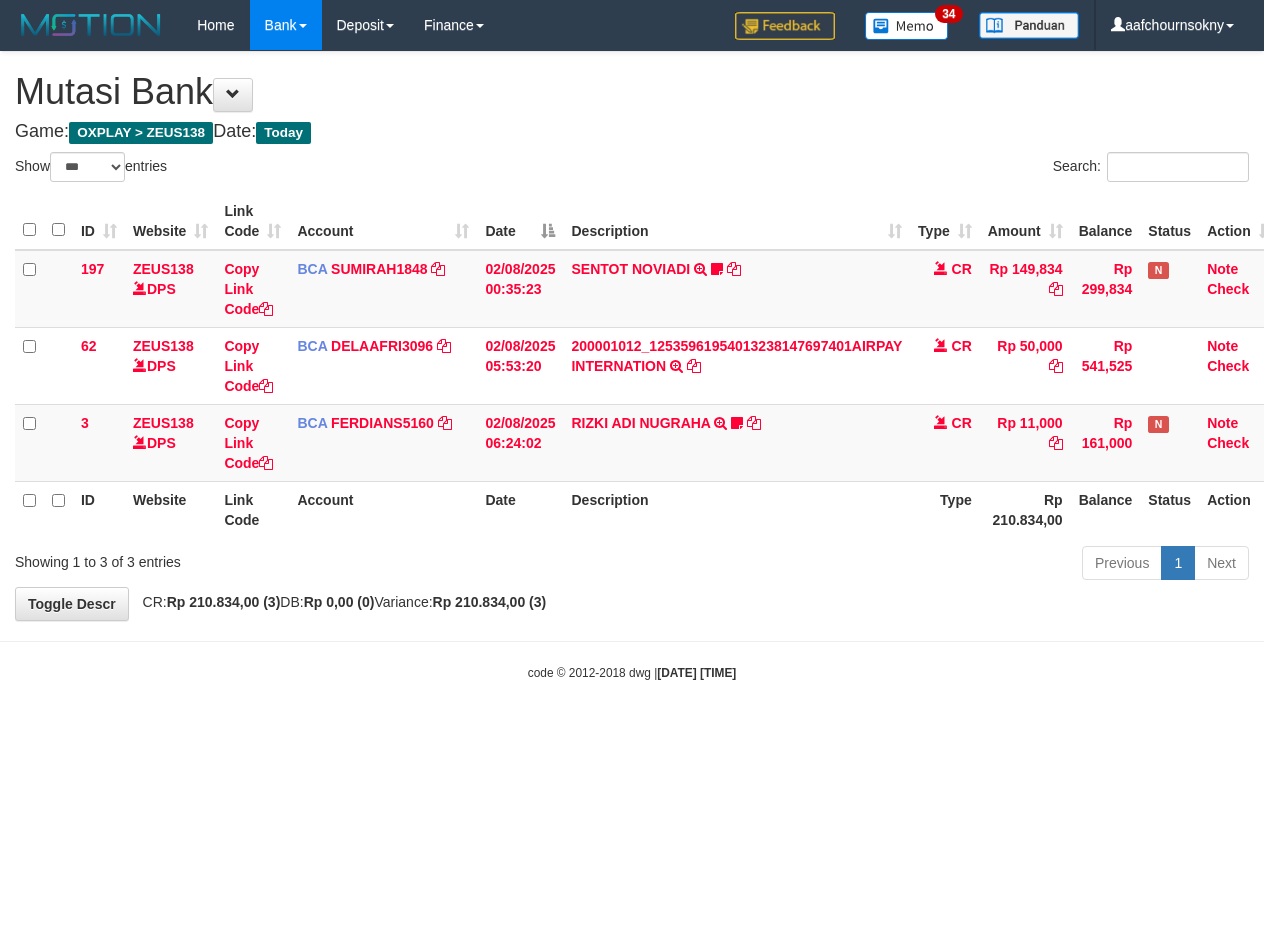 scroll, scrollTop: 0, scrollLeft: 0, axis: both 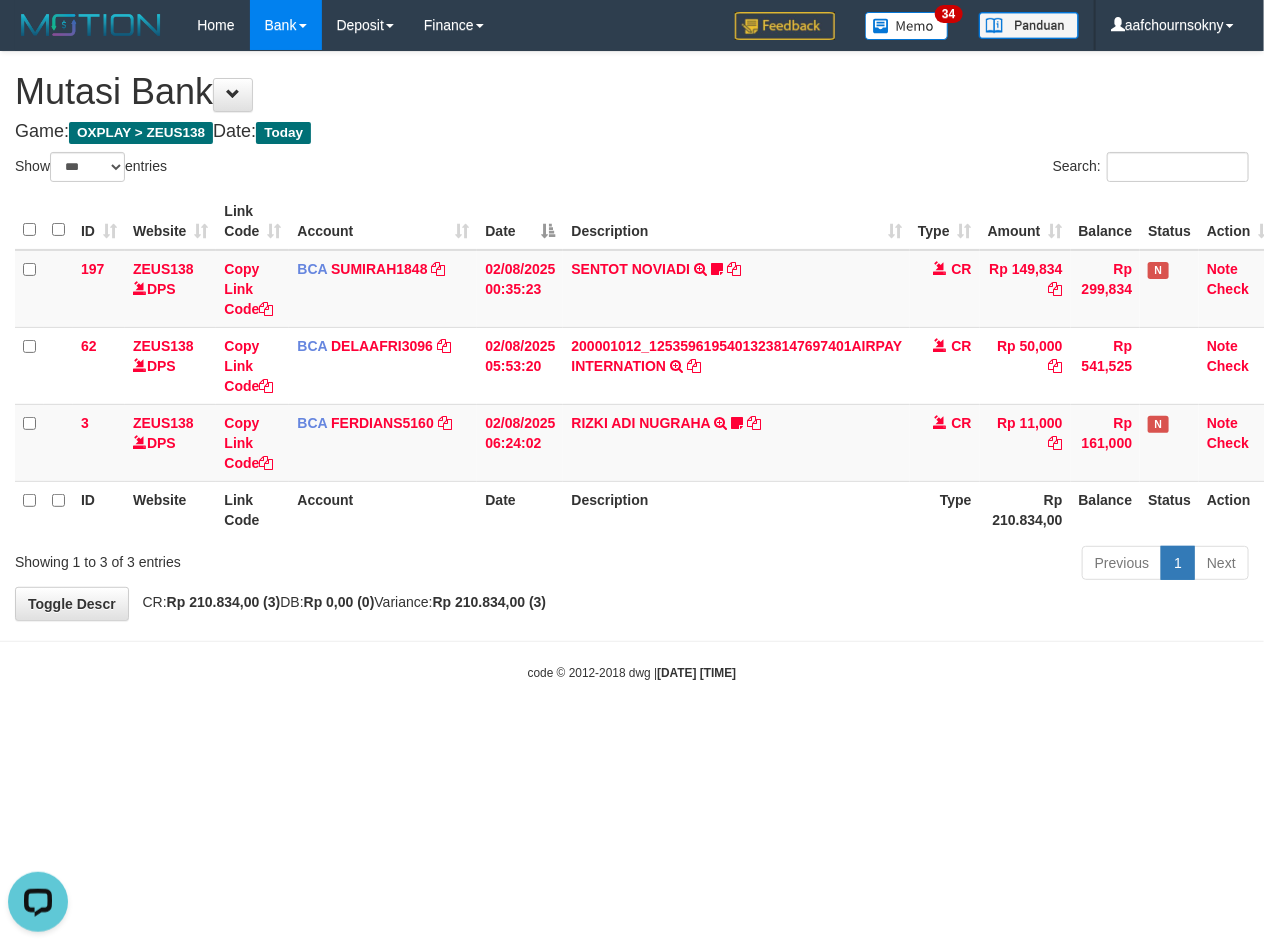 click on "Toggle navigation
Home
Bank
Account List
Load
By Website
Group
[OXPLAY]													ZEUS138
By Load Group (DPS)" at bounding box center (632, 366) 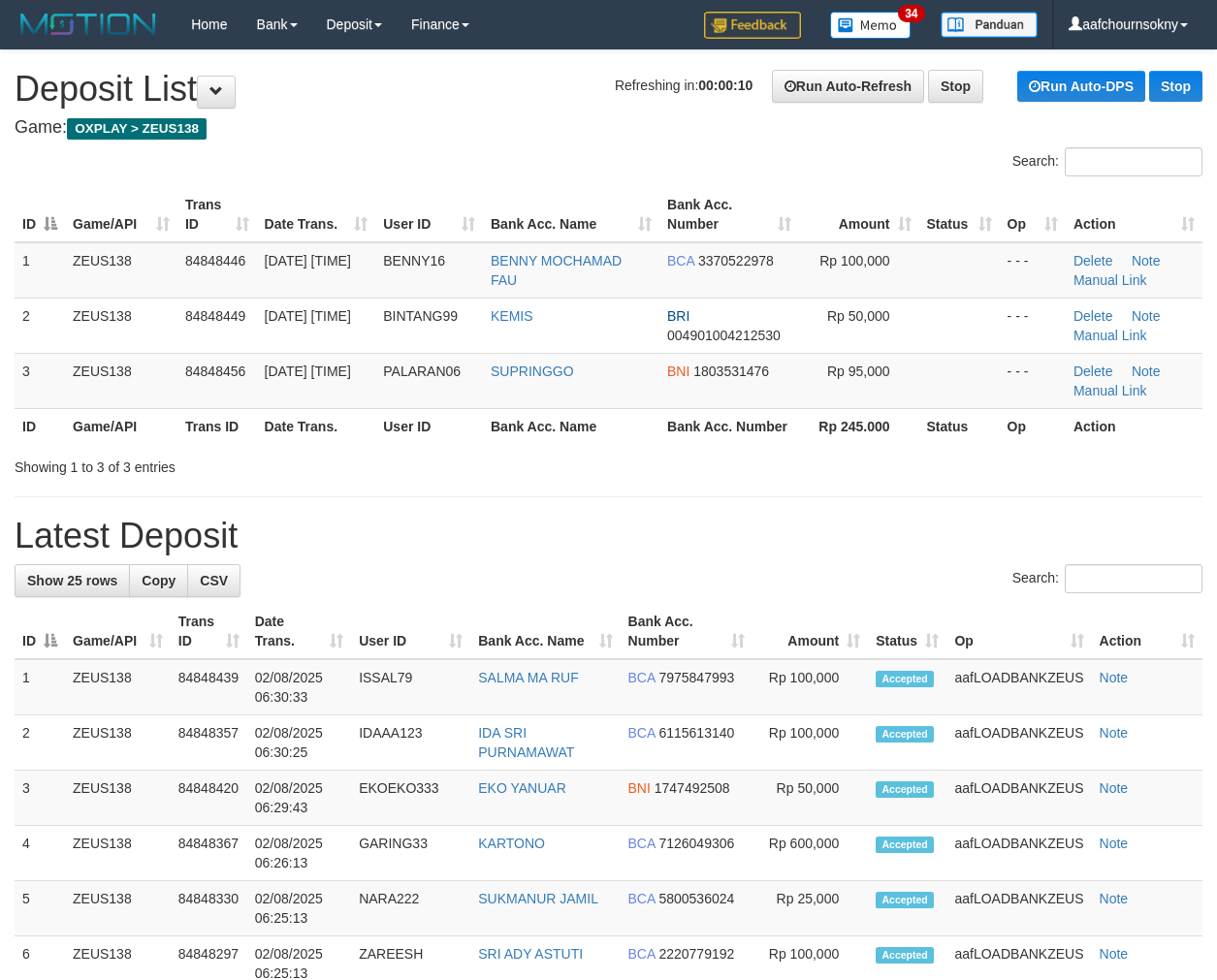 scroll, scrollTop: 0, scrollLeft: 0, axis: both 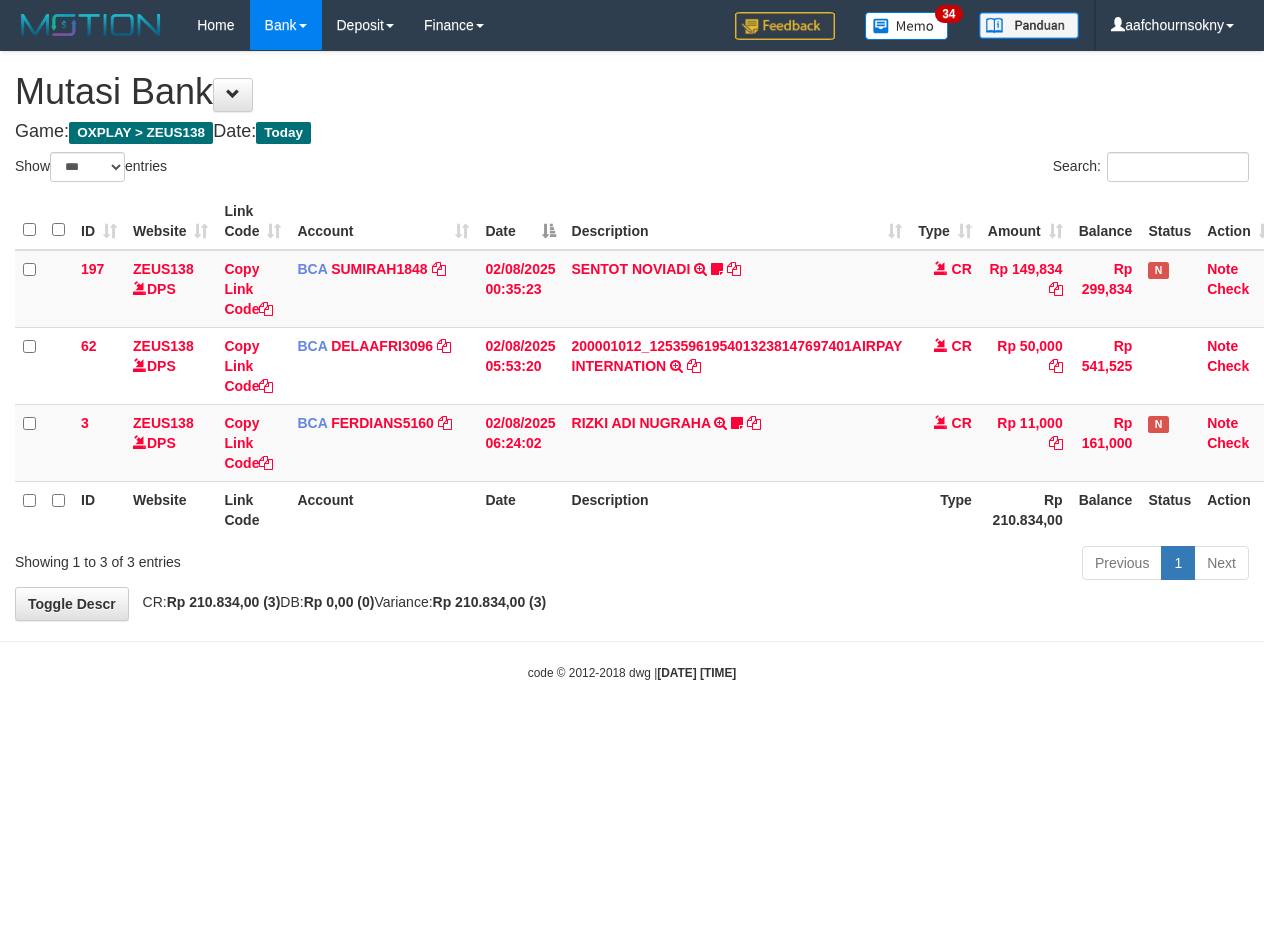 select on "***" 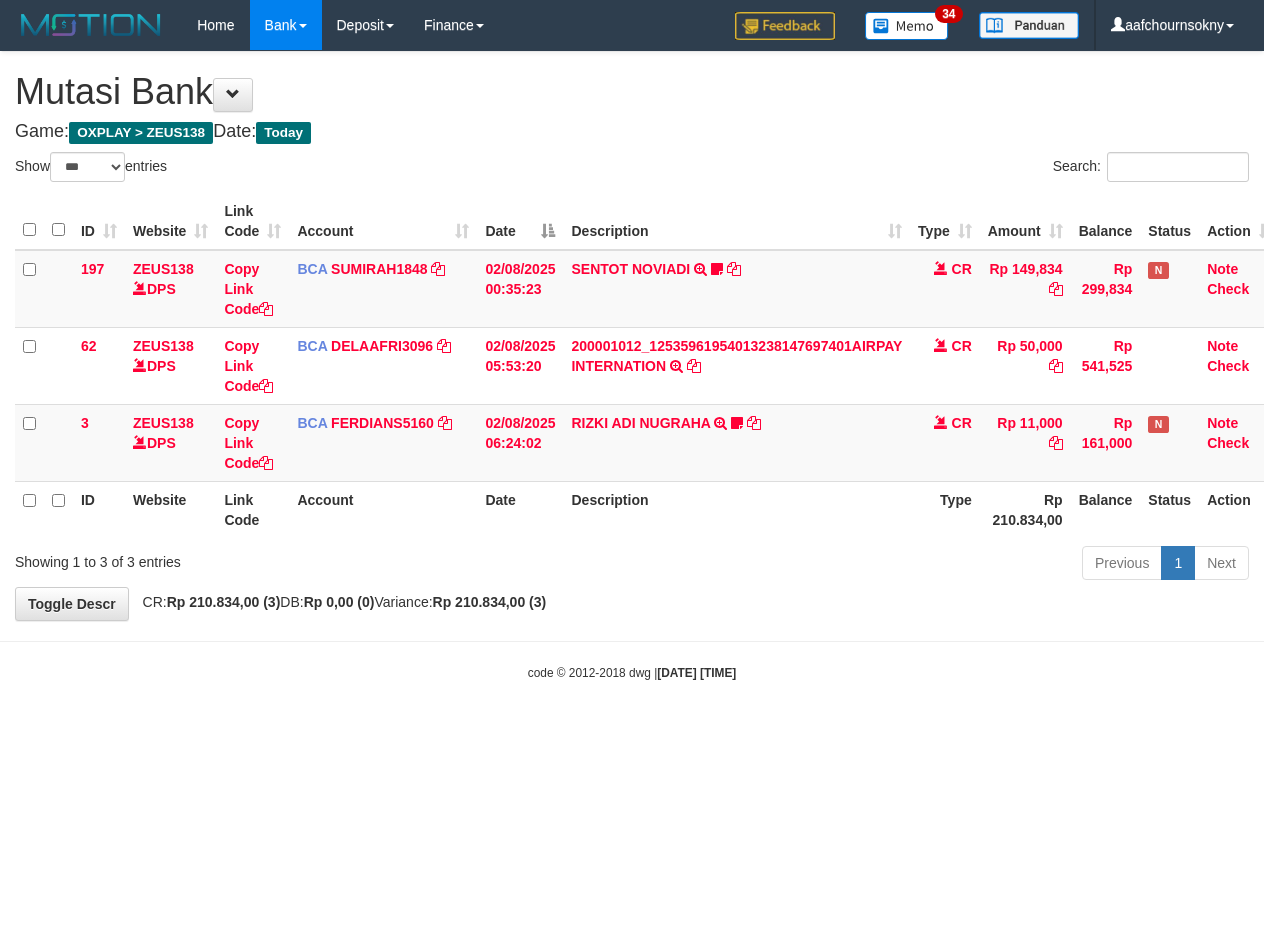 scroll, scrollTop: 0, scrollLeft: 0, axis: both 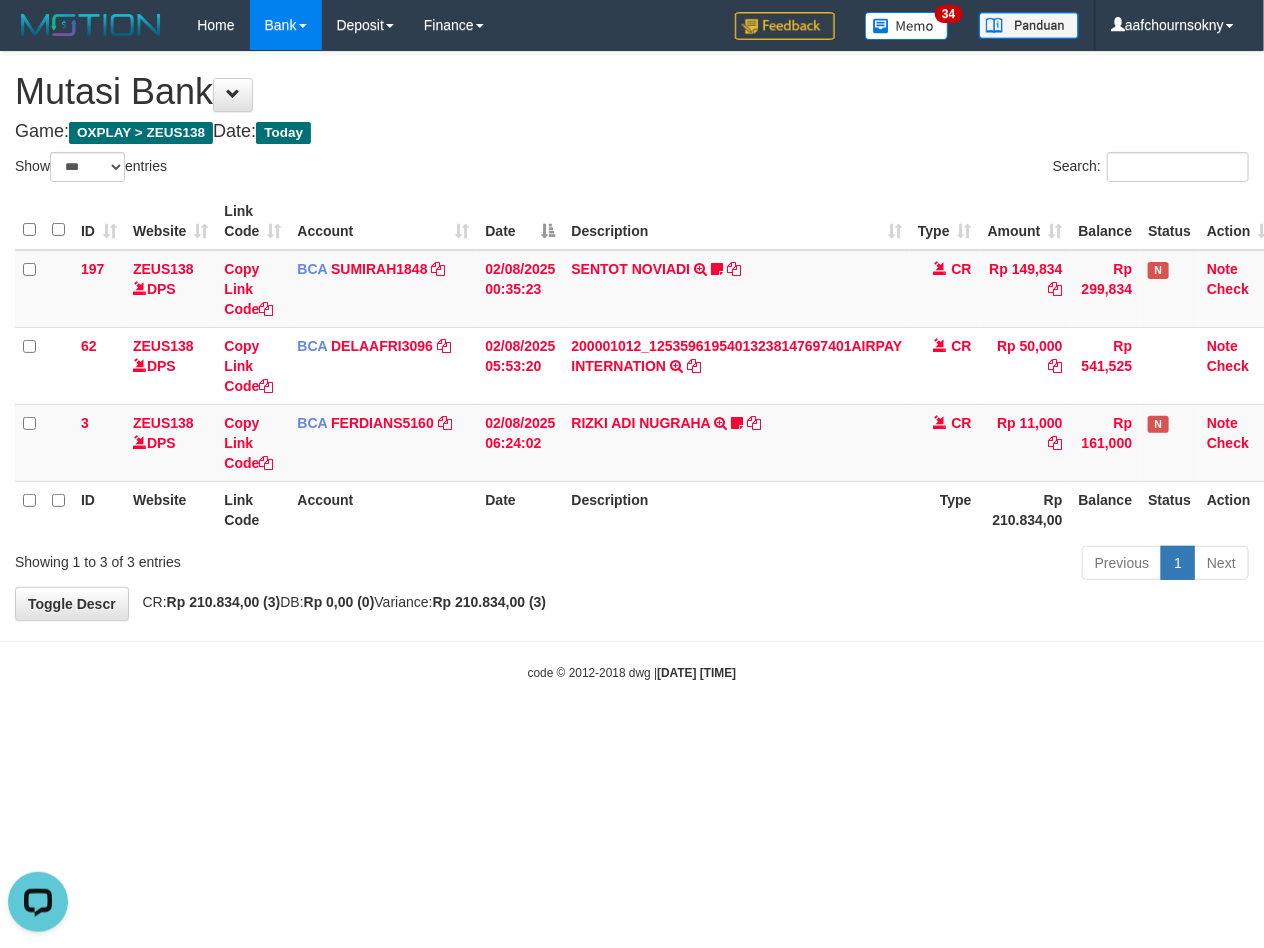 click on "Toggle navigation
Home
Bank
Account List
Load
By Website
Group
[OXPLAY]													ZEUS138
By Load Group (DPS)" at bounding box center [632, 366] 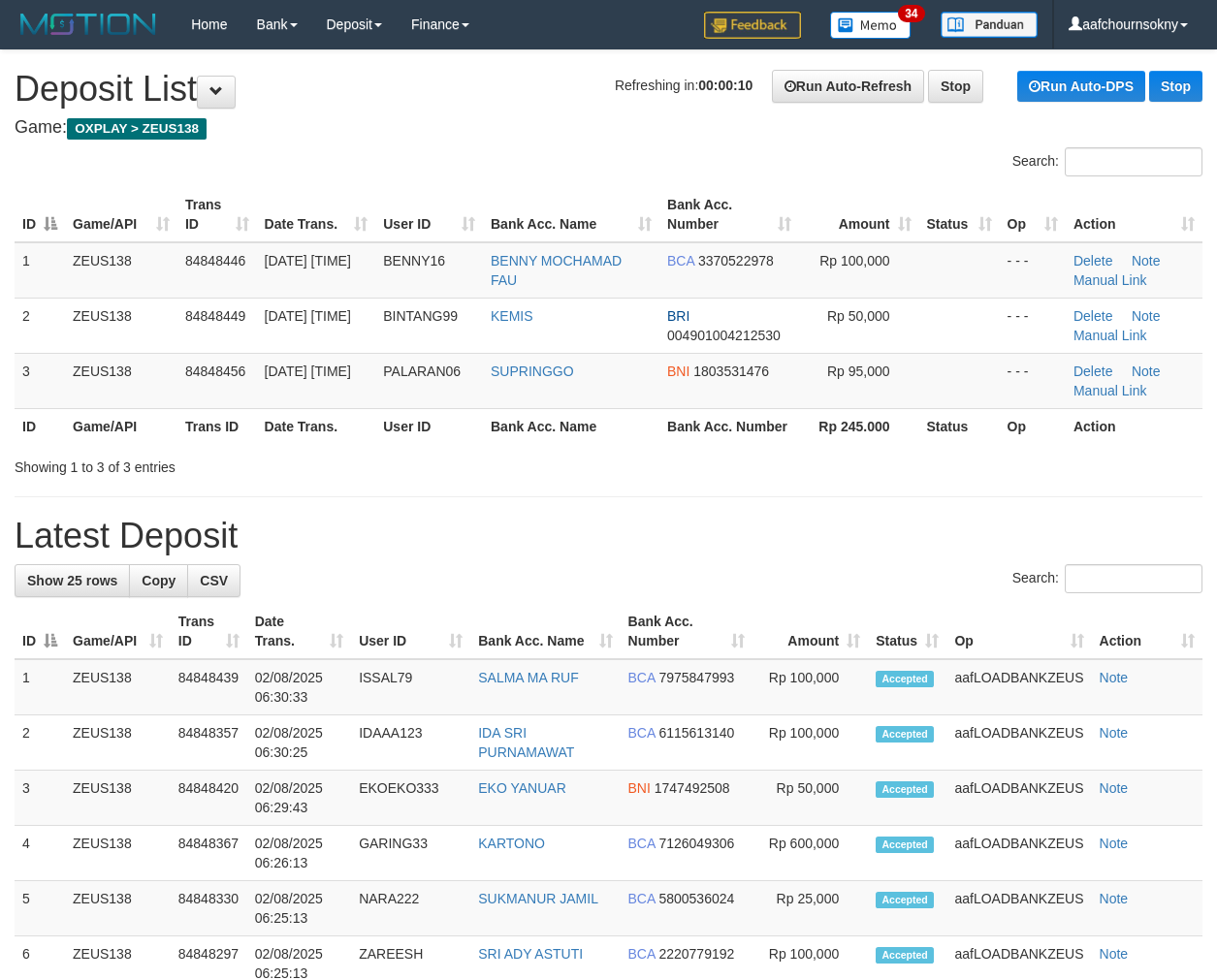 scroll, scrollTop: 0, scrollLeft: 0, axis: both 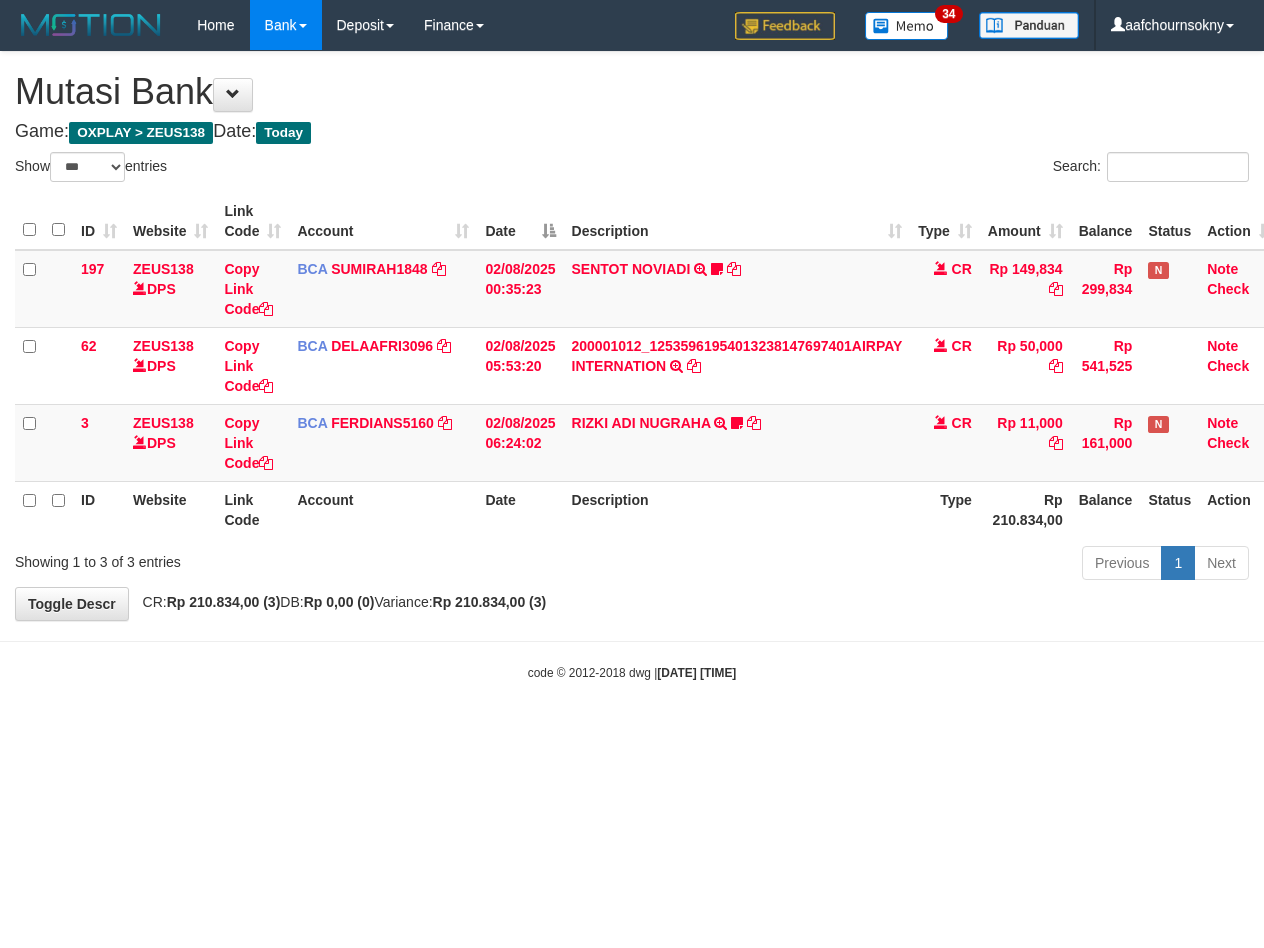 select on "***" 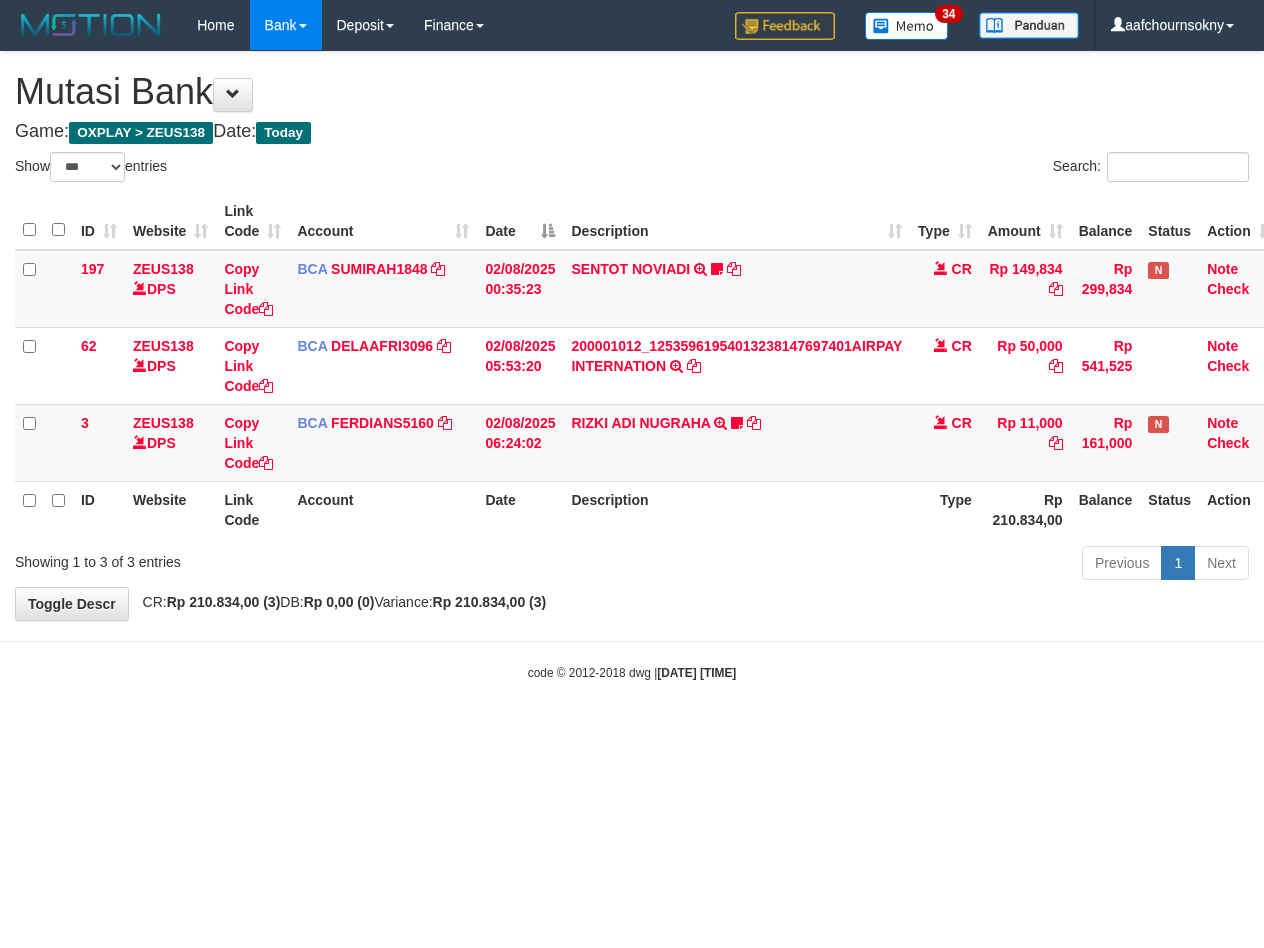 scroll, scrollTop: 0, scrollLeft: 0, axis: both 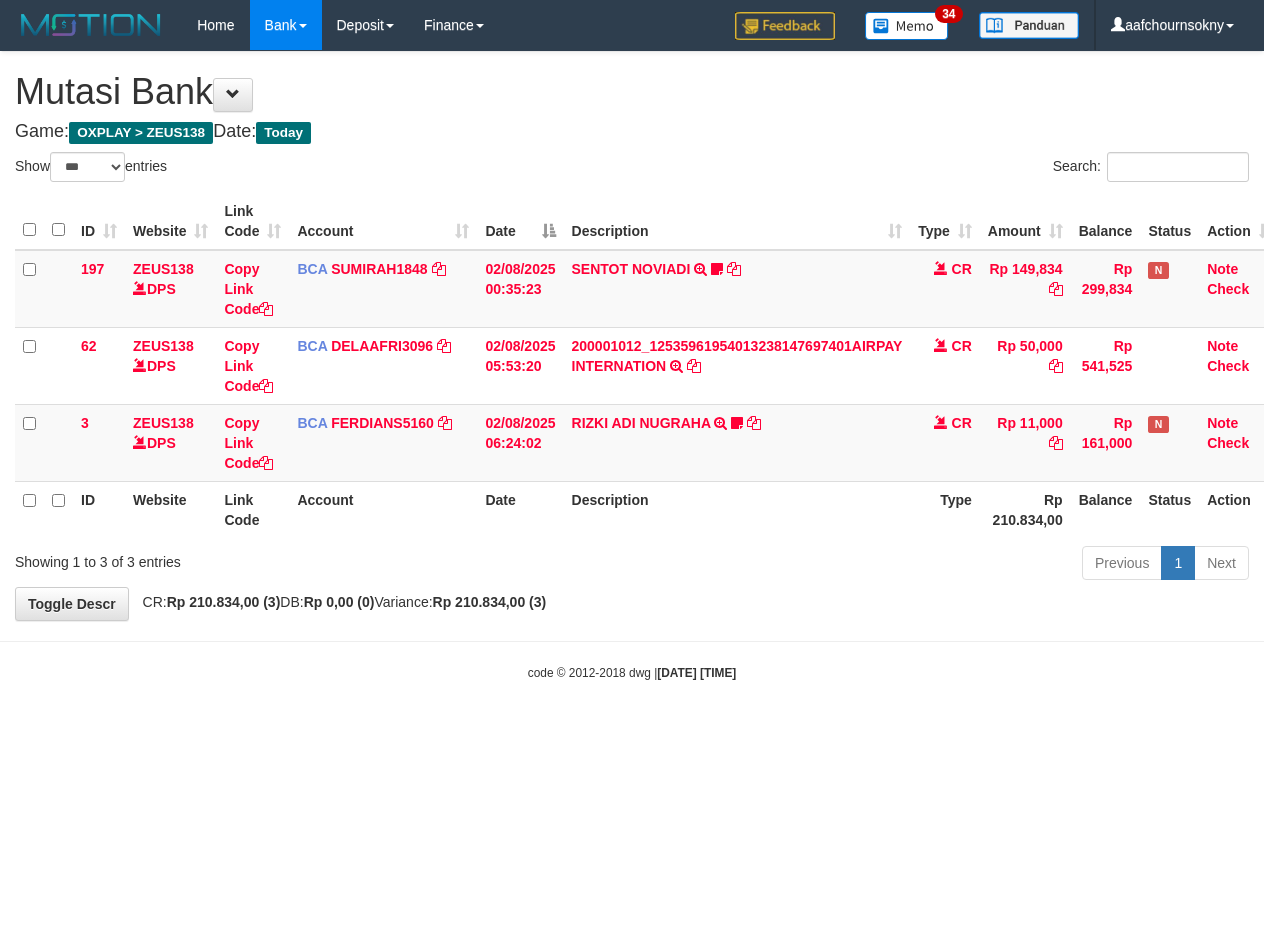 select on "***" 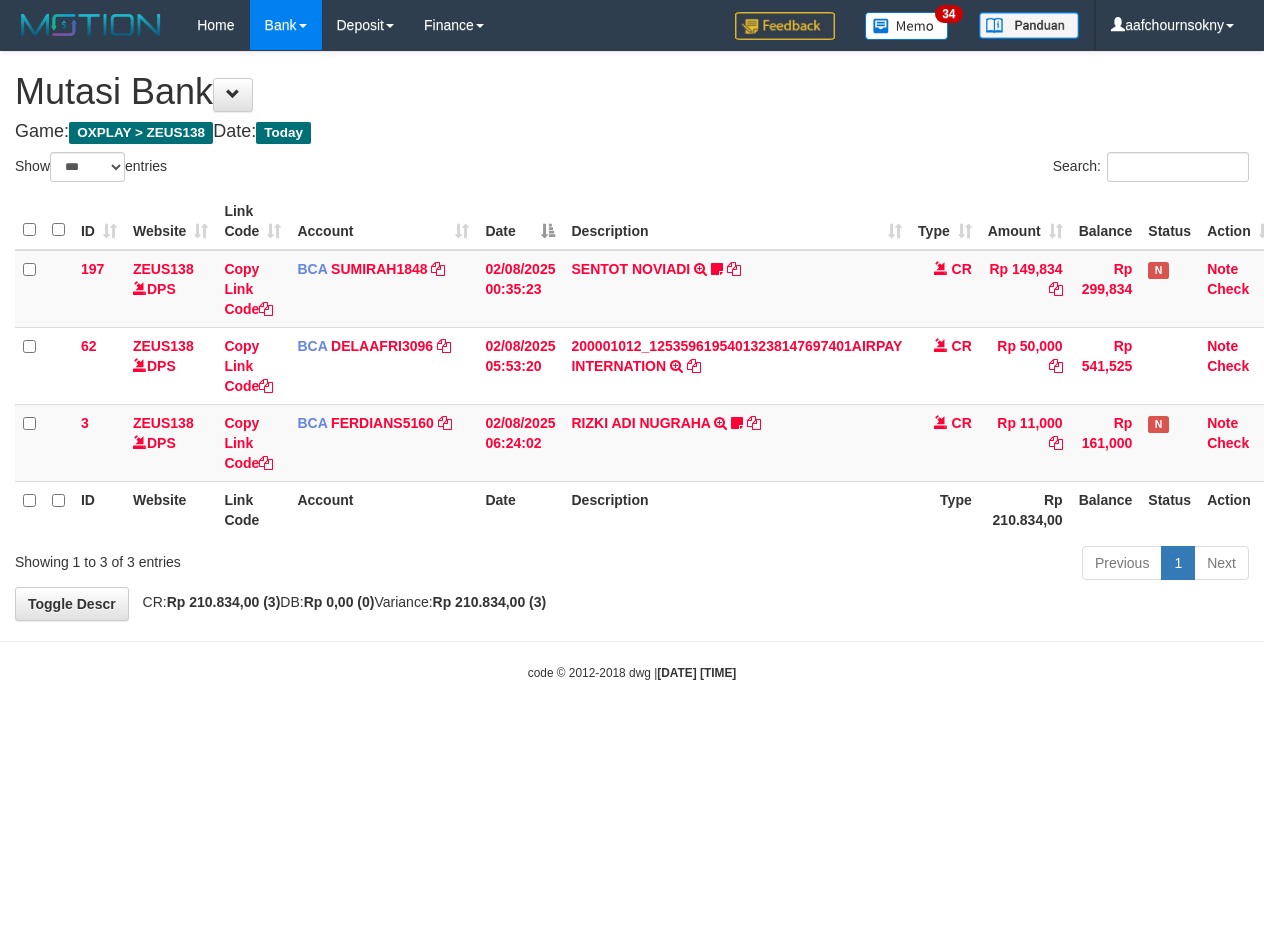 scroll, scrollTop: 0, scrollLeft: 0, axis: both 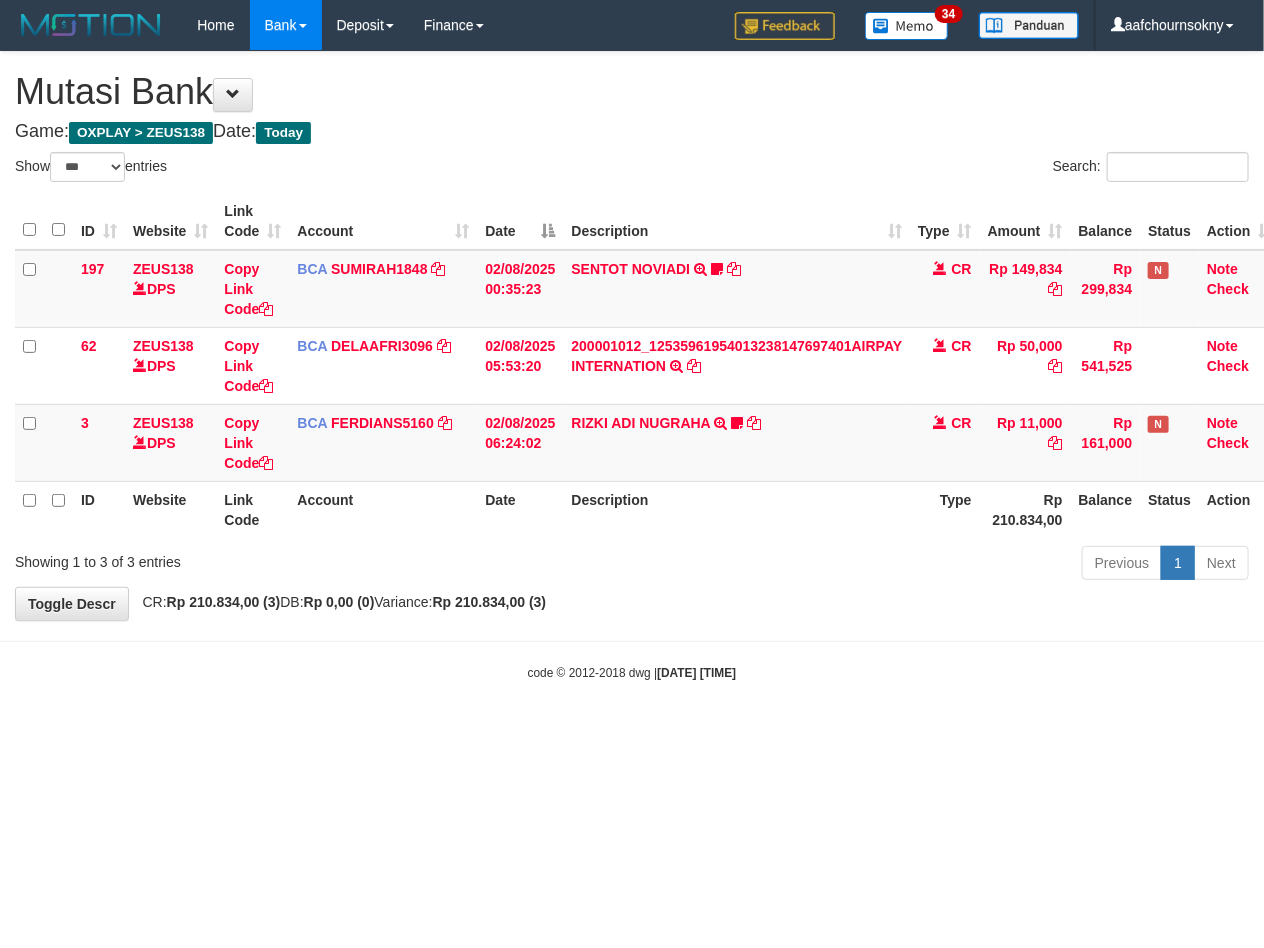 click on "Toggle navigation
Home
Bank
Account List
Load
By Website
Group
[OXPLAY]													ZEUS138
By Load Group (DPS)" at bounding box center [632, 366] 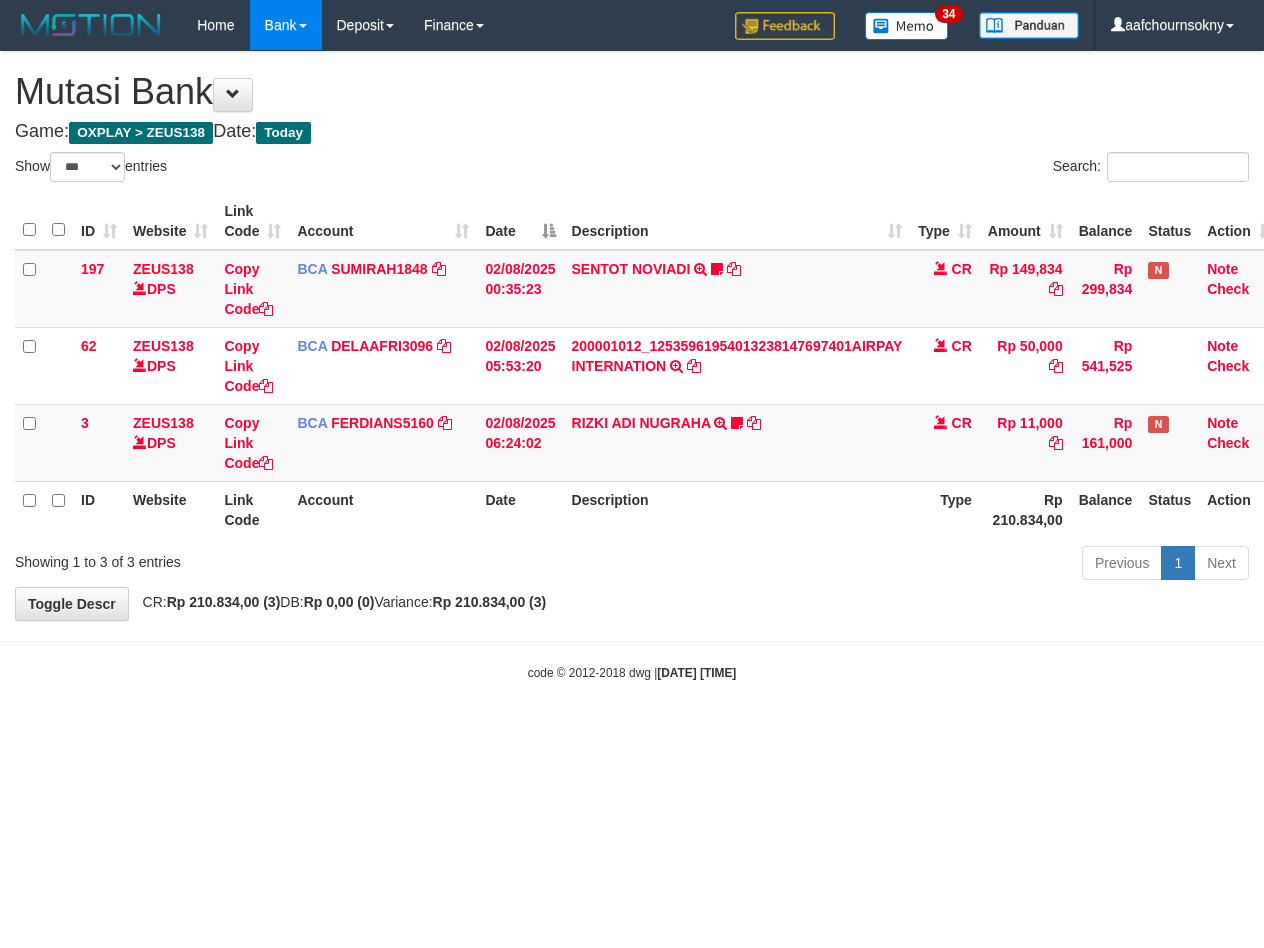 select on "***" 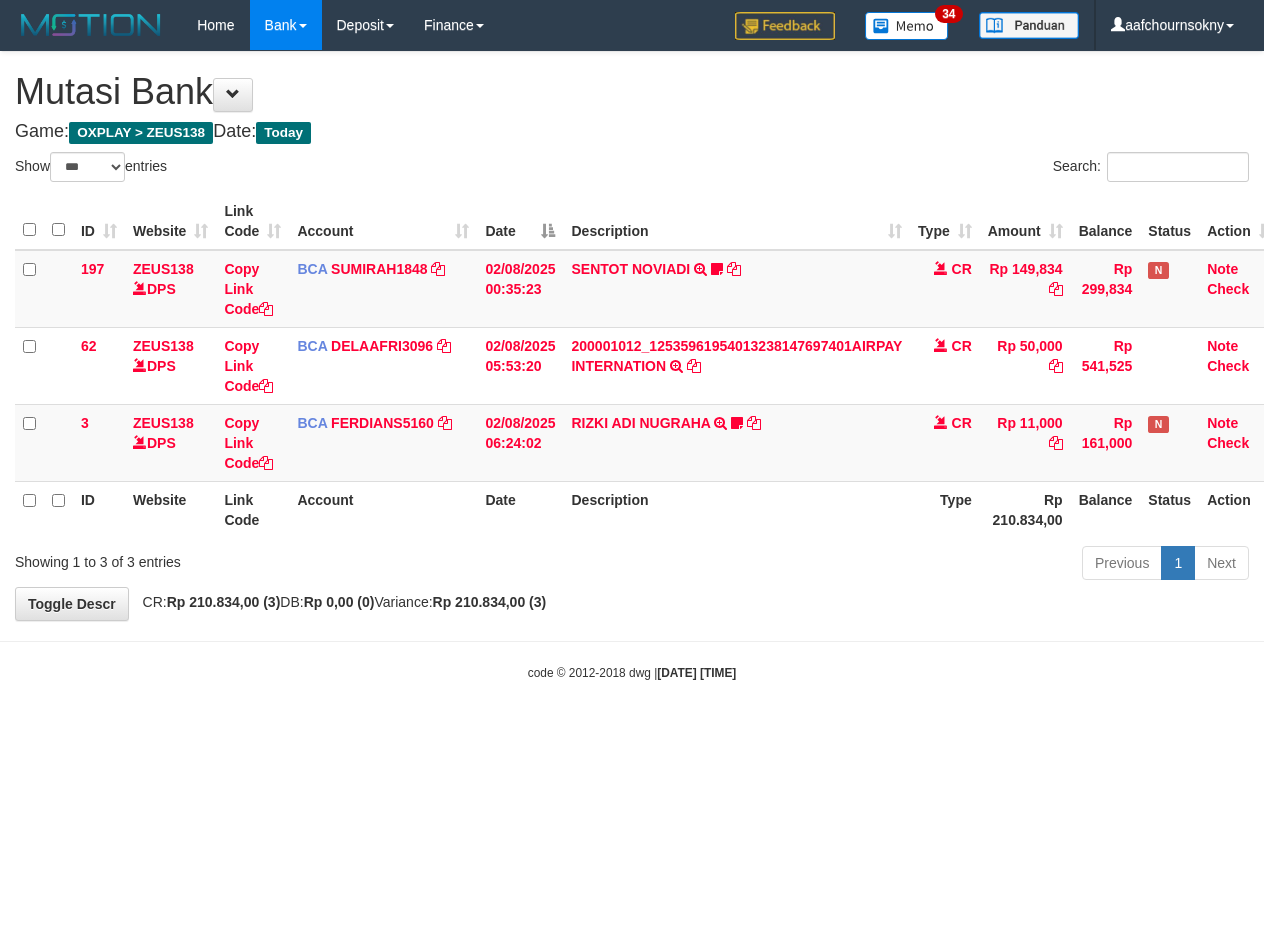 scroll, scrollTop: 0, scrollLeft: 0, axis: both 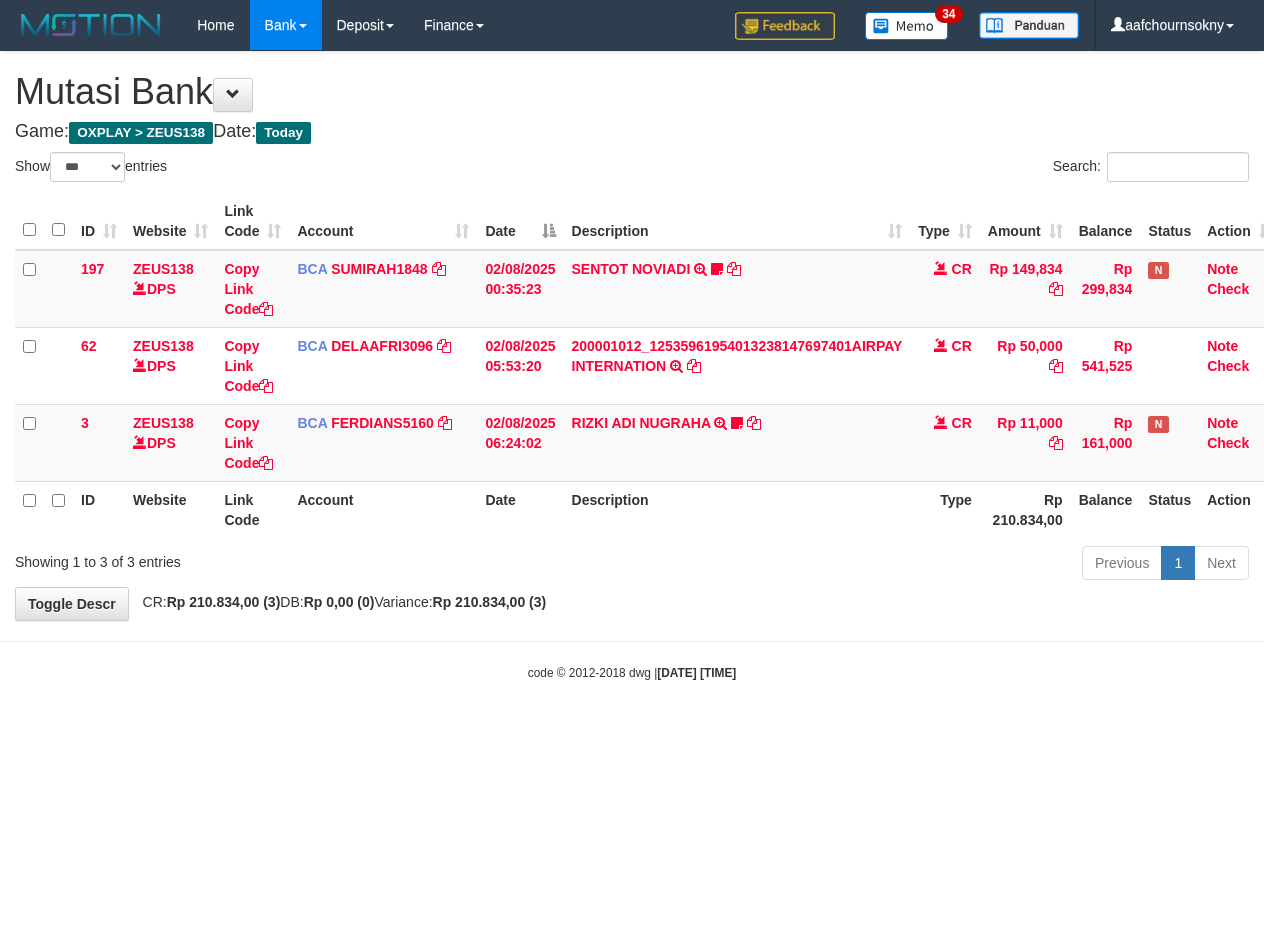 select on "***" 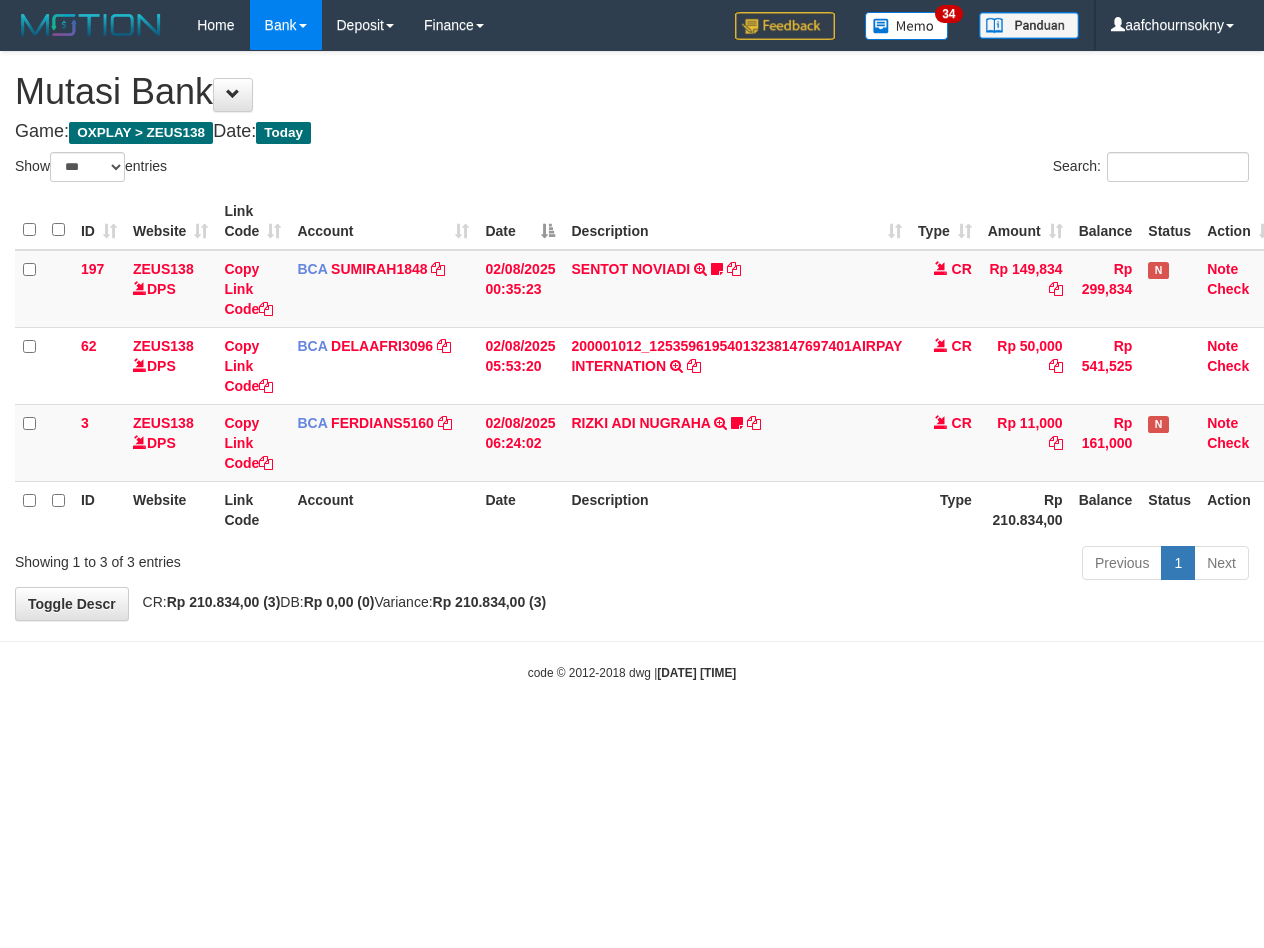 scroll, scrollTop: 0, scrollLeft: 0, axis: both 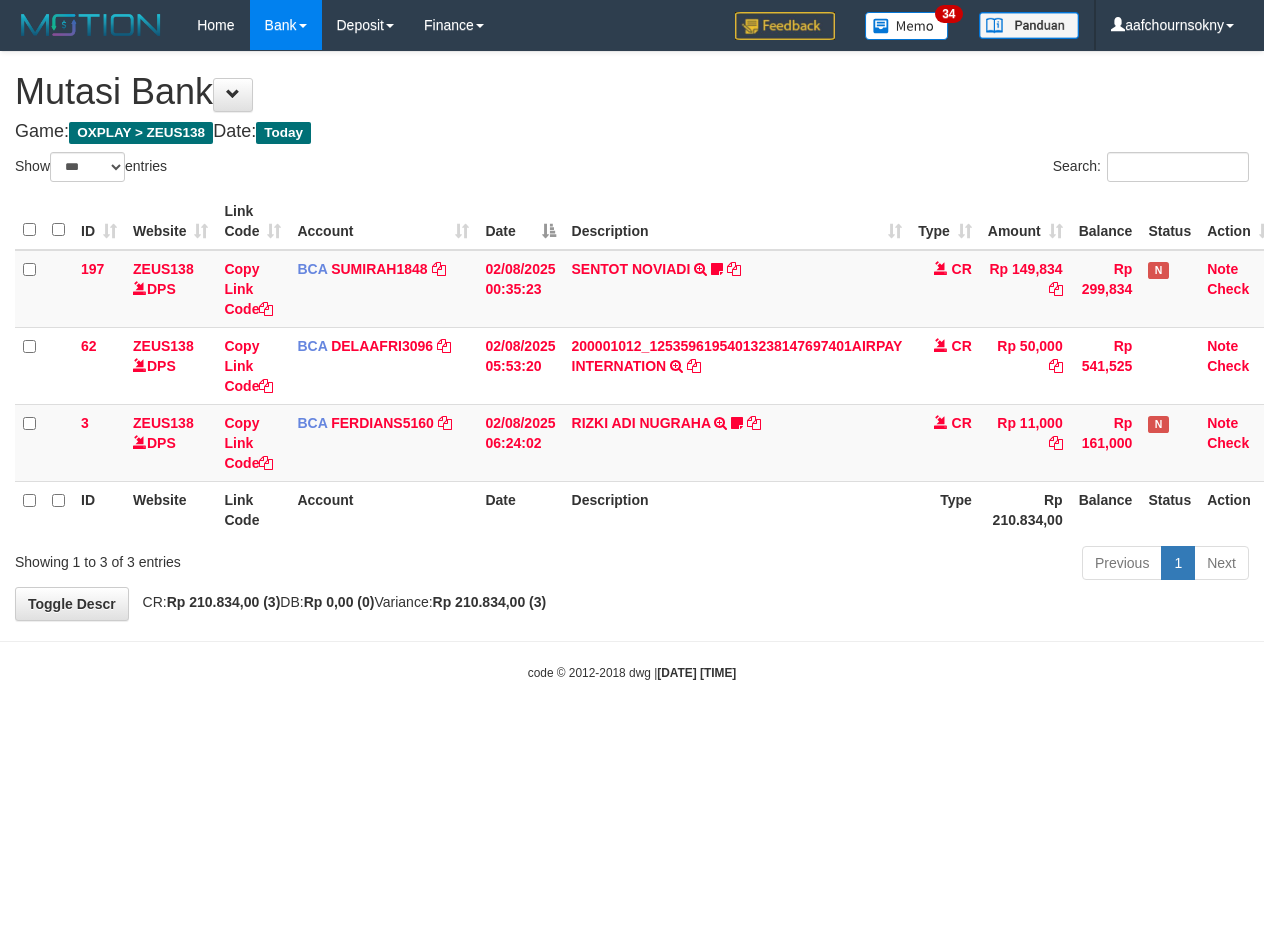 select on "***" 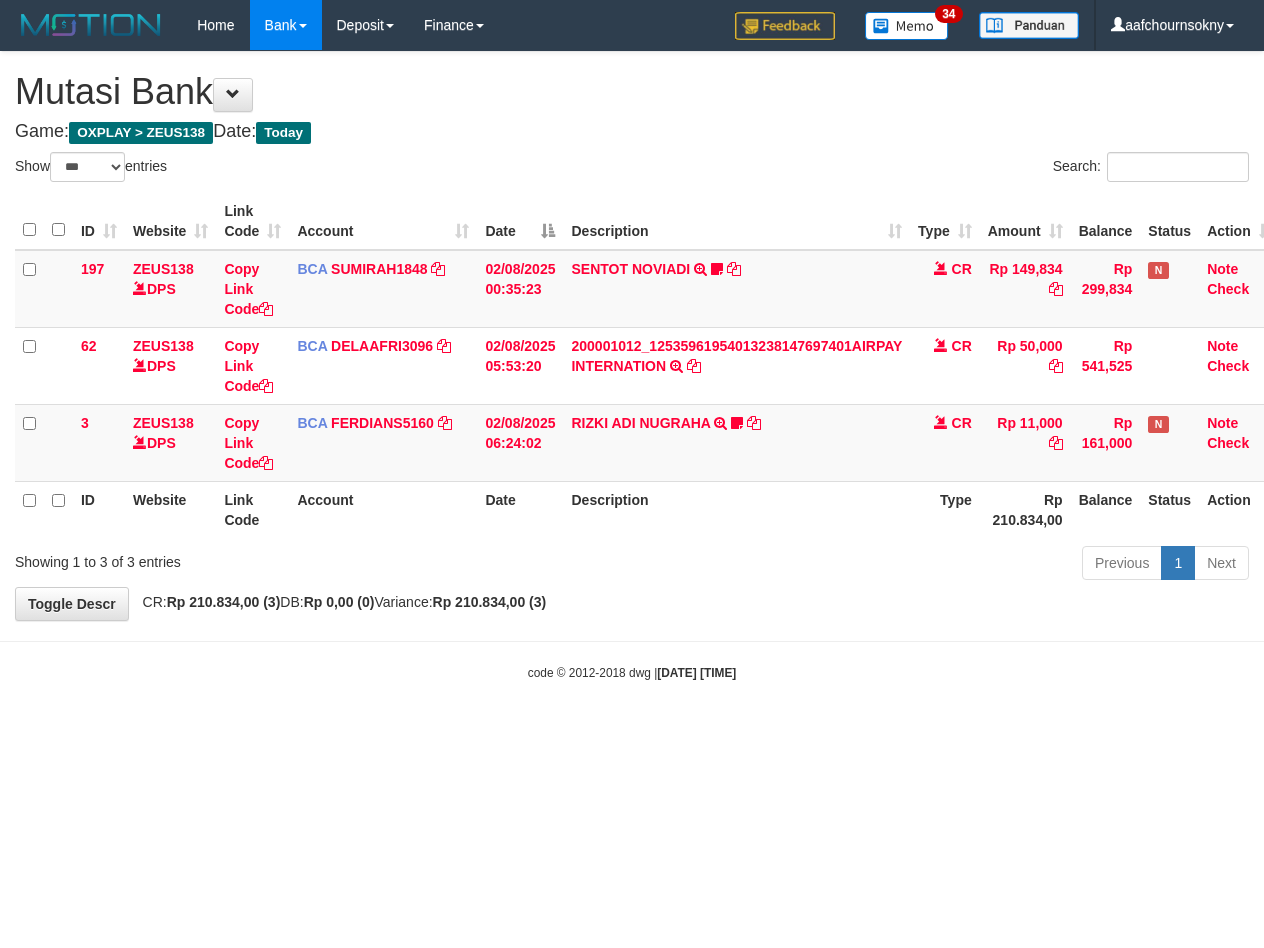 scroll, scrollTop: 0, scrollLeft: 0, axis: both 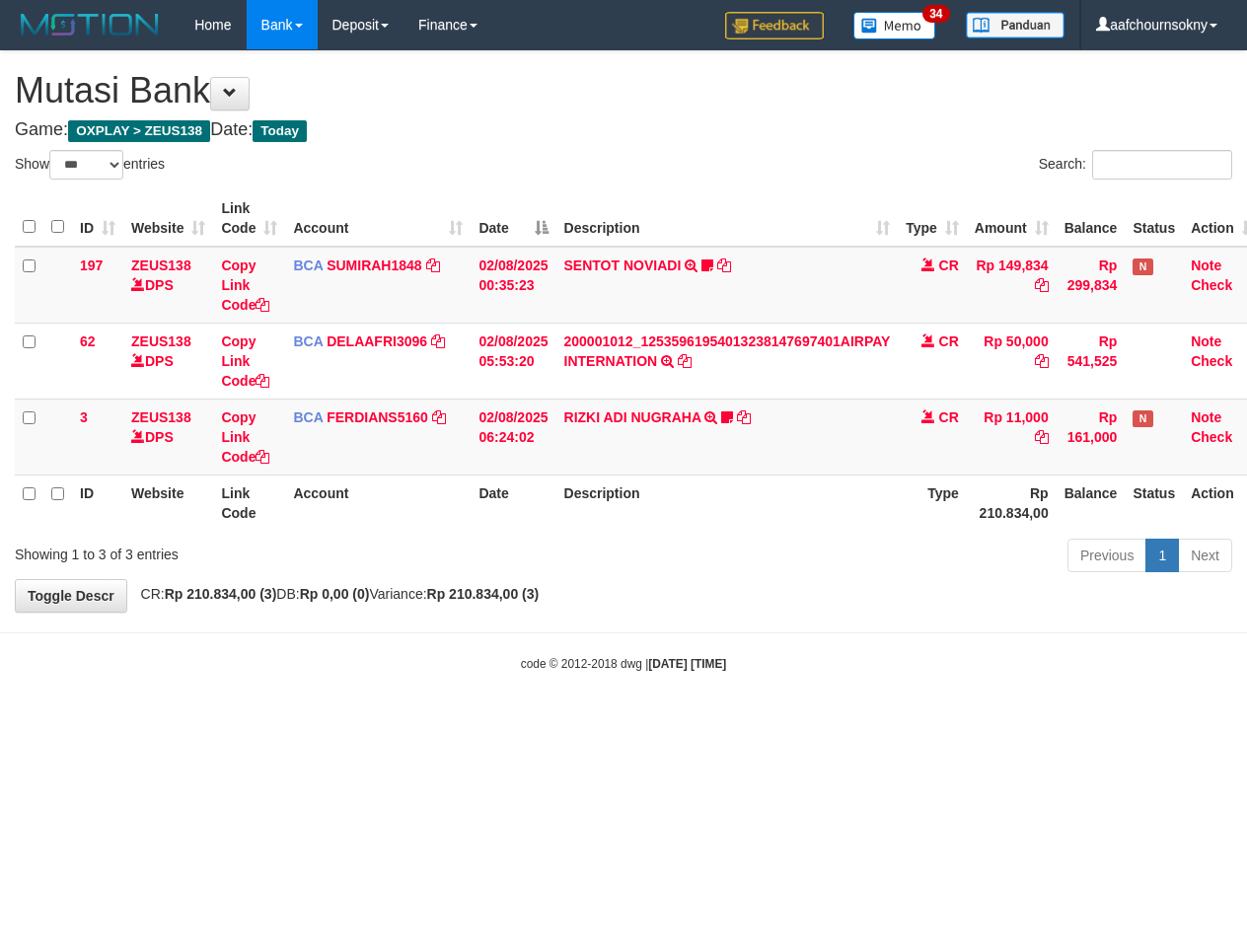 select on "***" 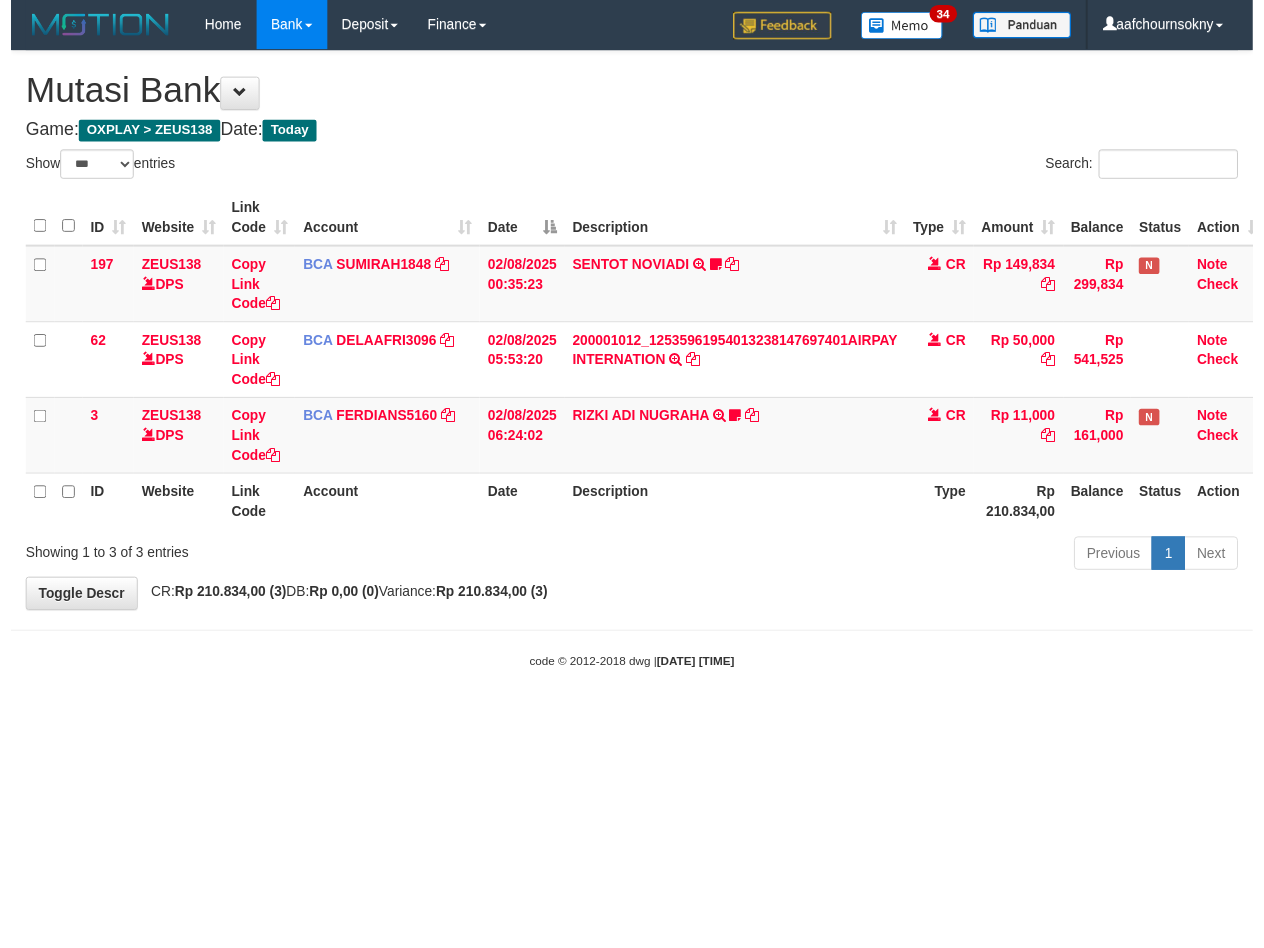 scroll, scrollTop: 0, scrollLeft: 0, axis: both 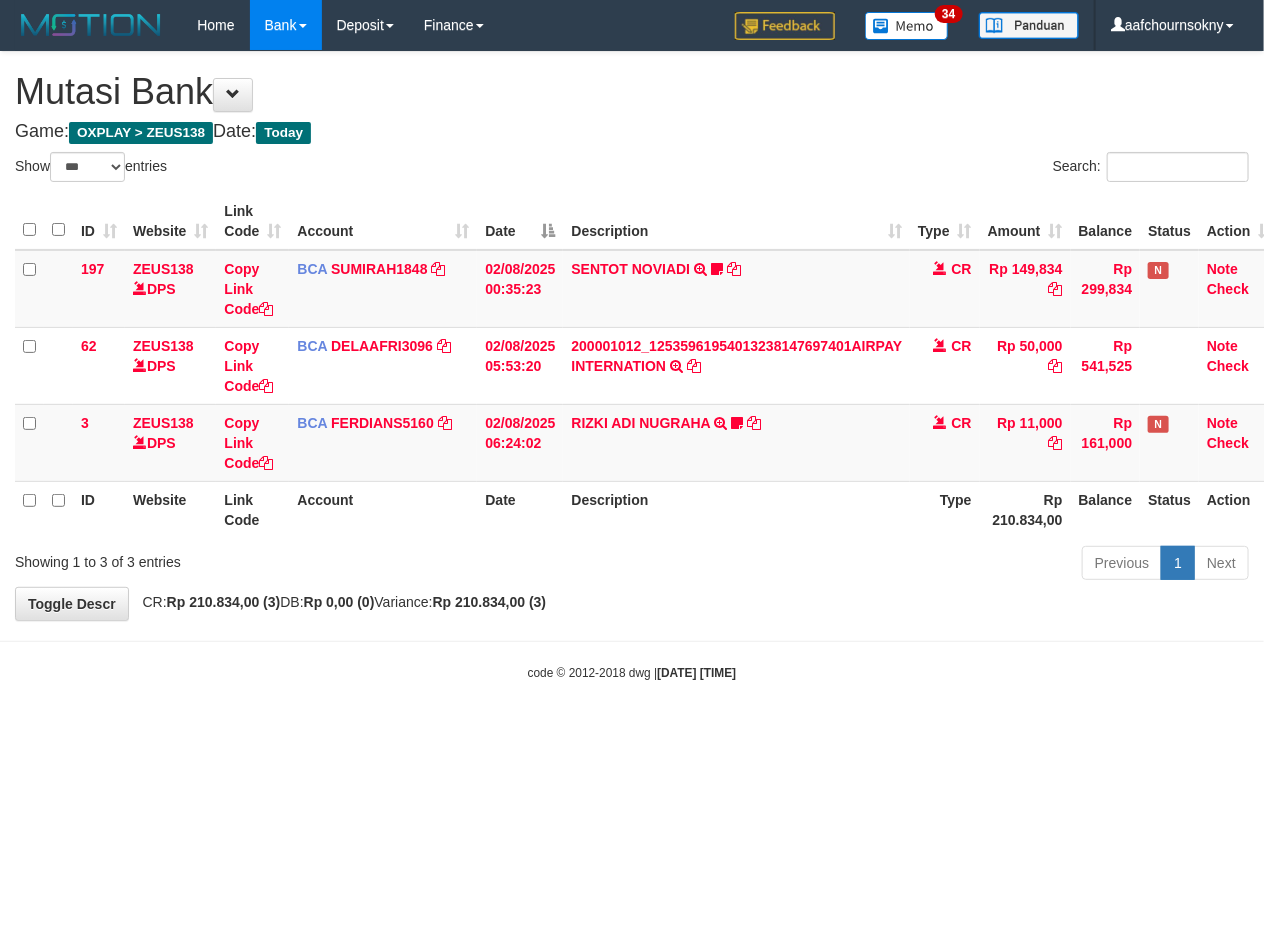 click on "Toggle navigation
Home
Bank
Account List
Load
By Website
Group
[OXPLAY]													ZEUS138
By Load Group (DPS)" at bounding box center [632, 366] 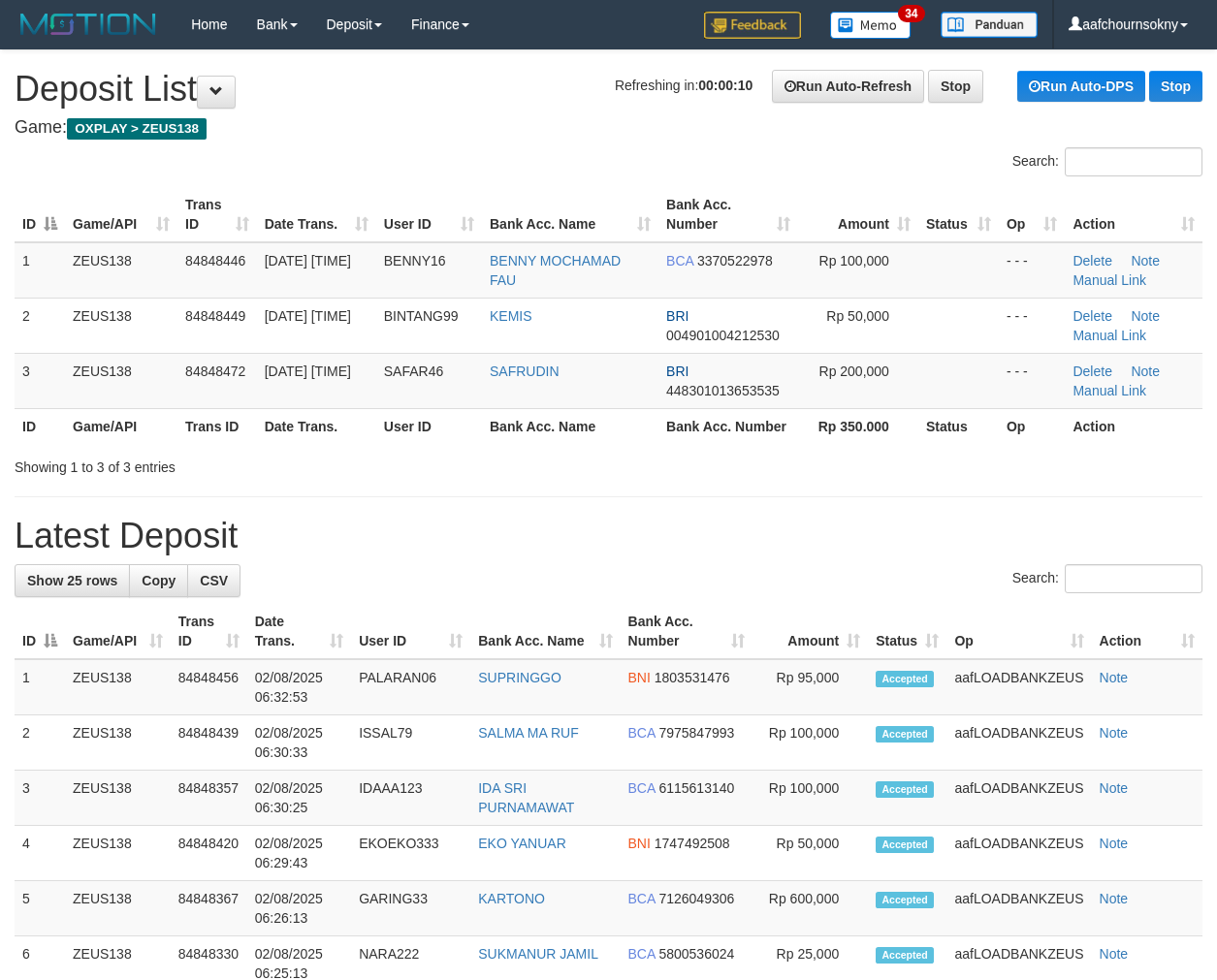 scroll, scrollTop: 0, scrollLeft: 0, axis: both 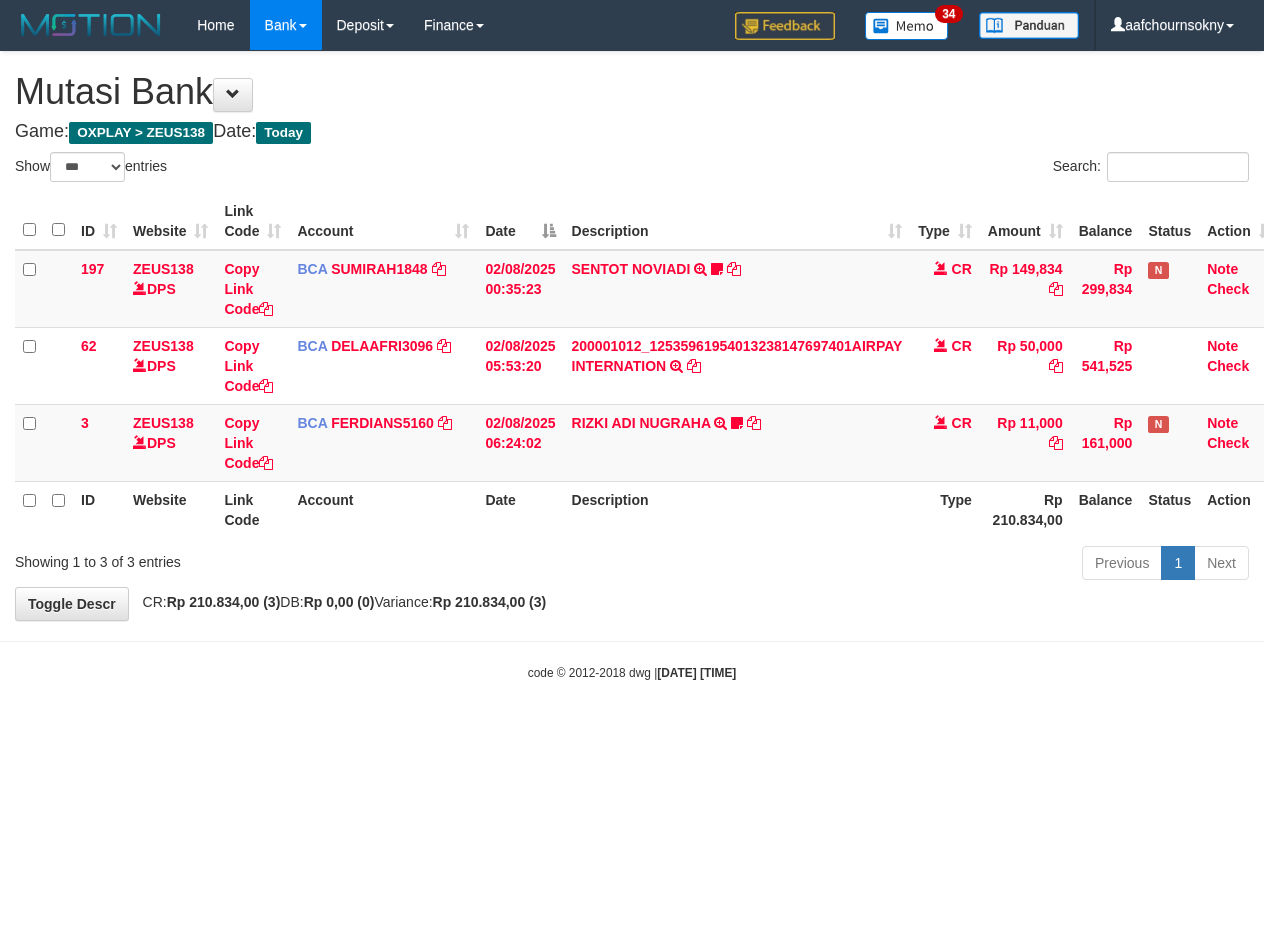 select on "***" 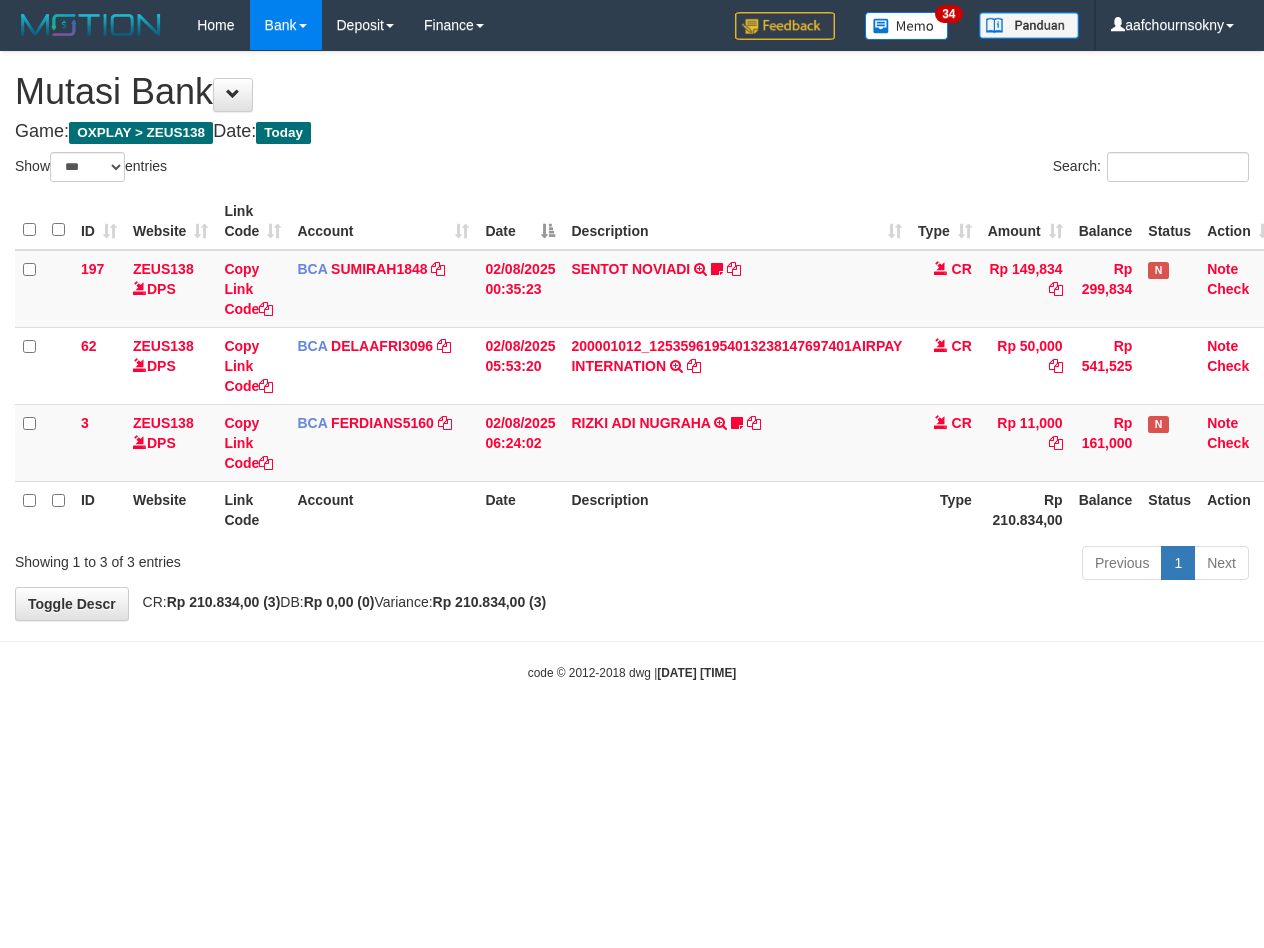 scroll, scrollTop: 0, scrollLeft: 0, axis: both 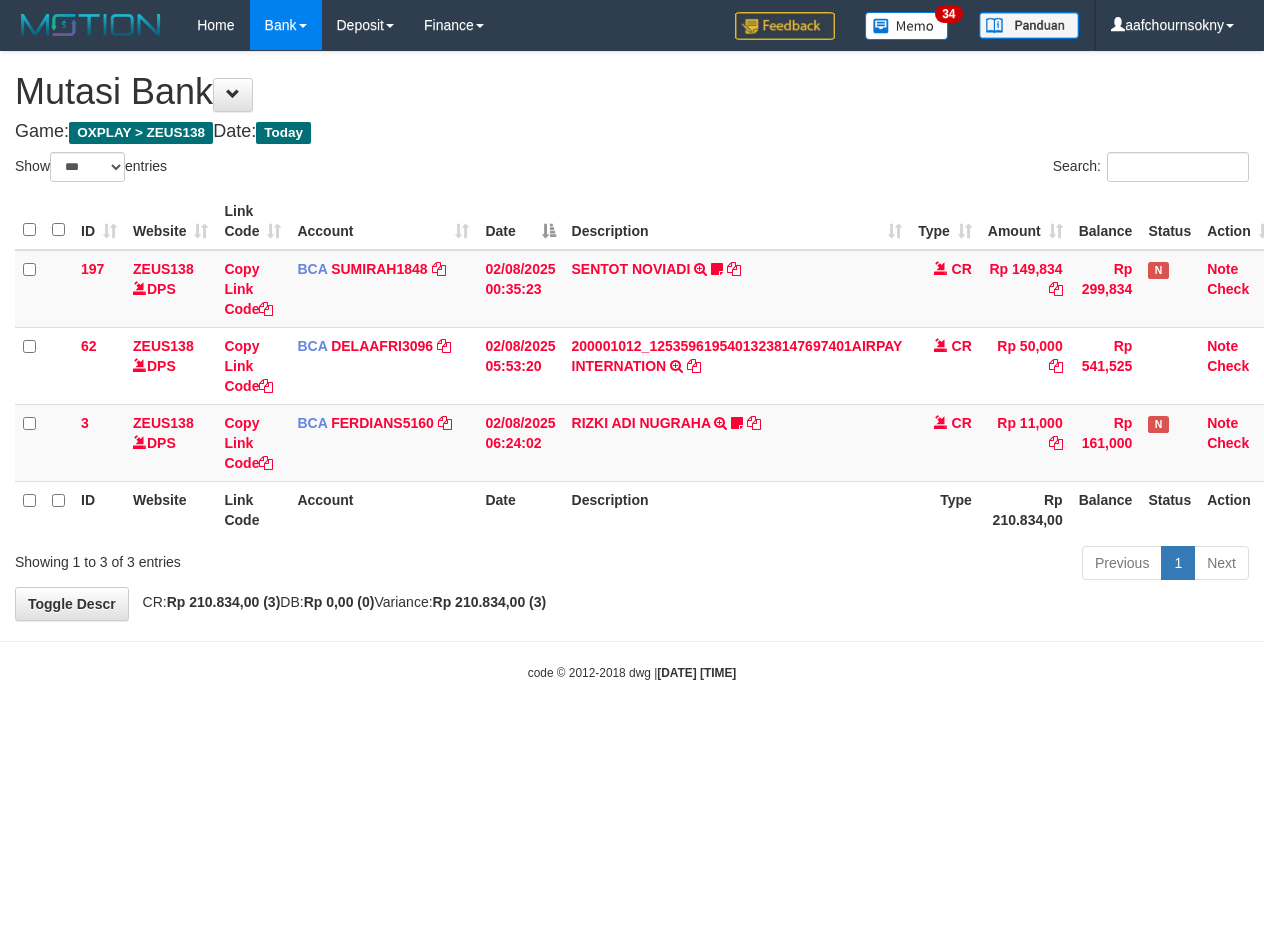 select on "***" 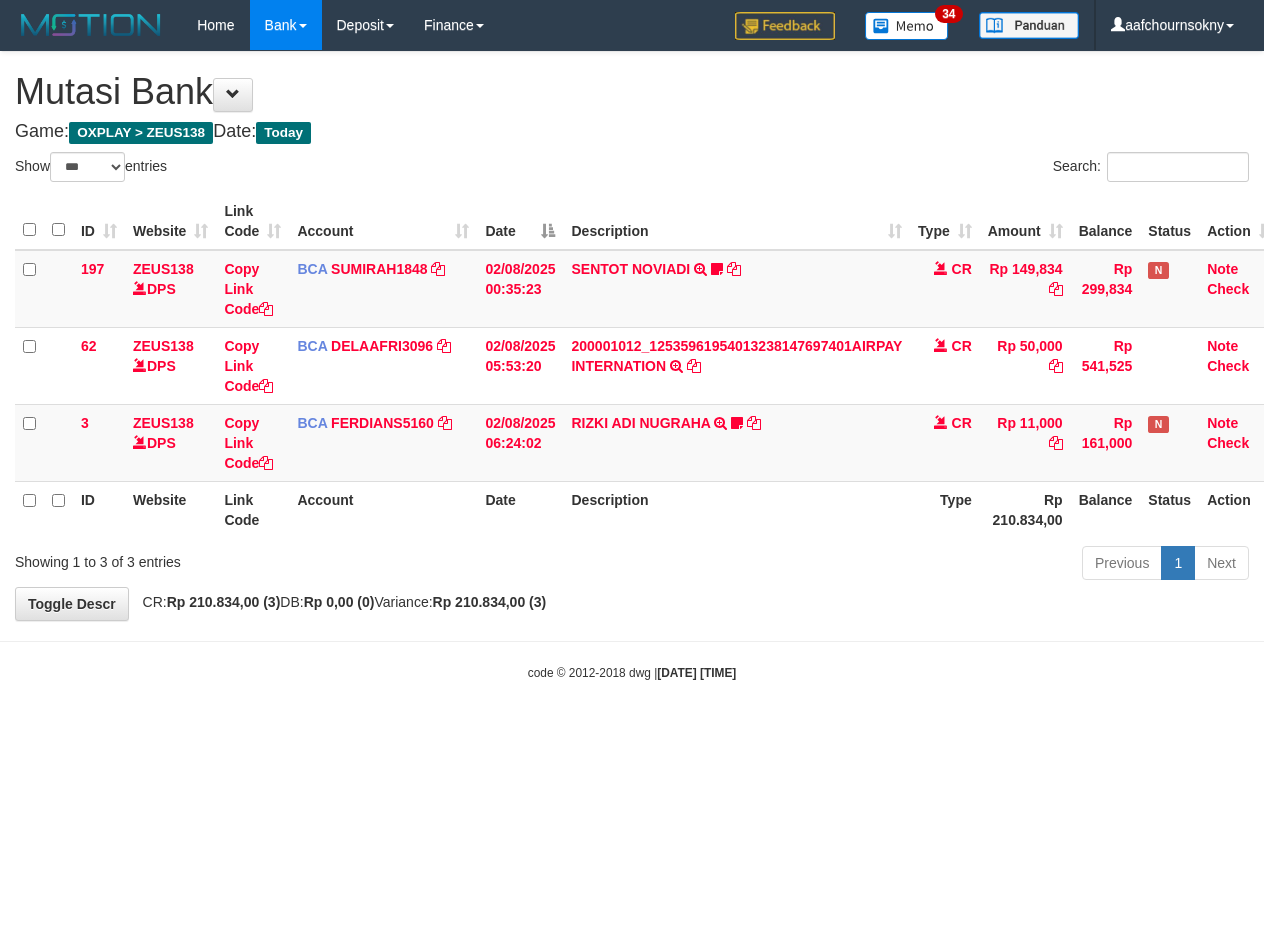 scroll, scrollTop: 0, scrollLeft: 0, axis: both 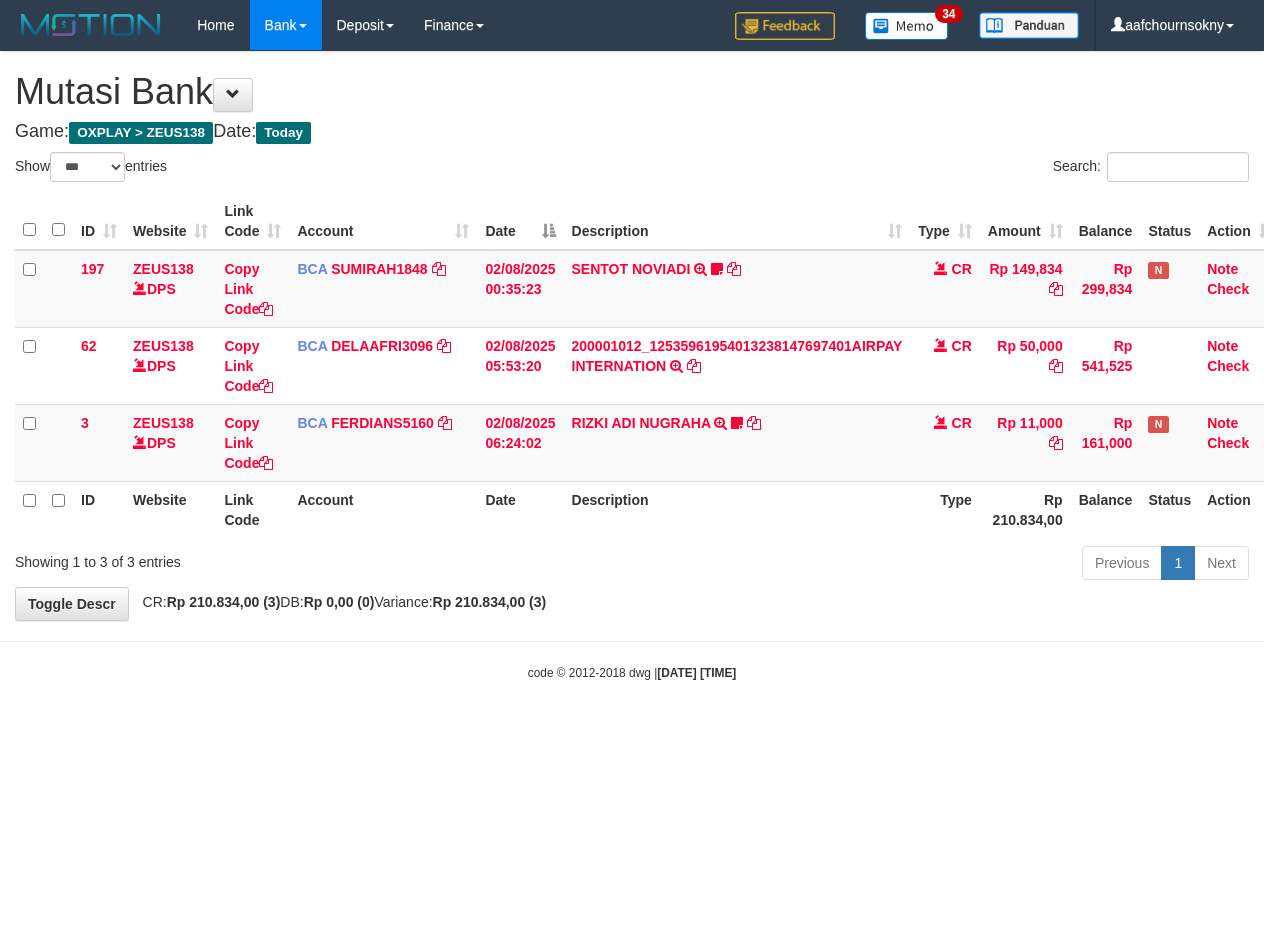 select on "***" 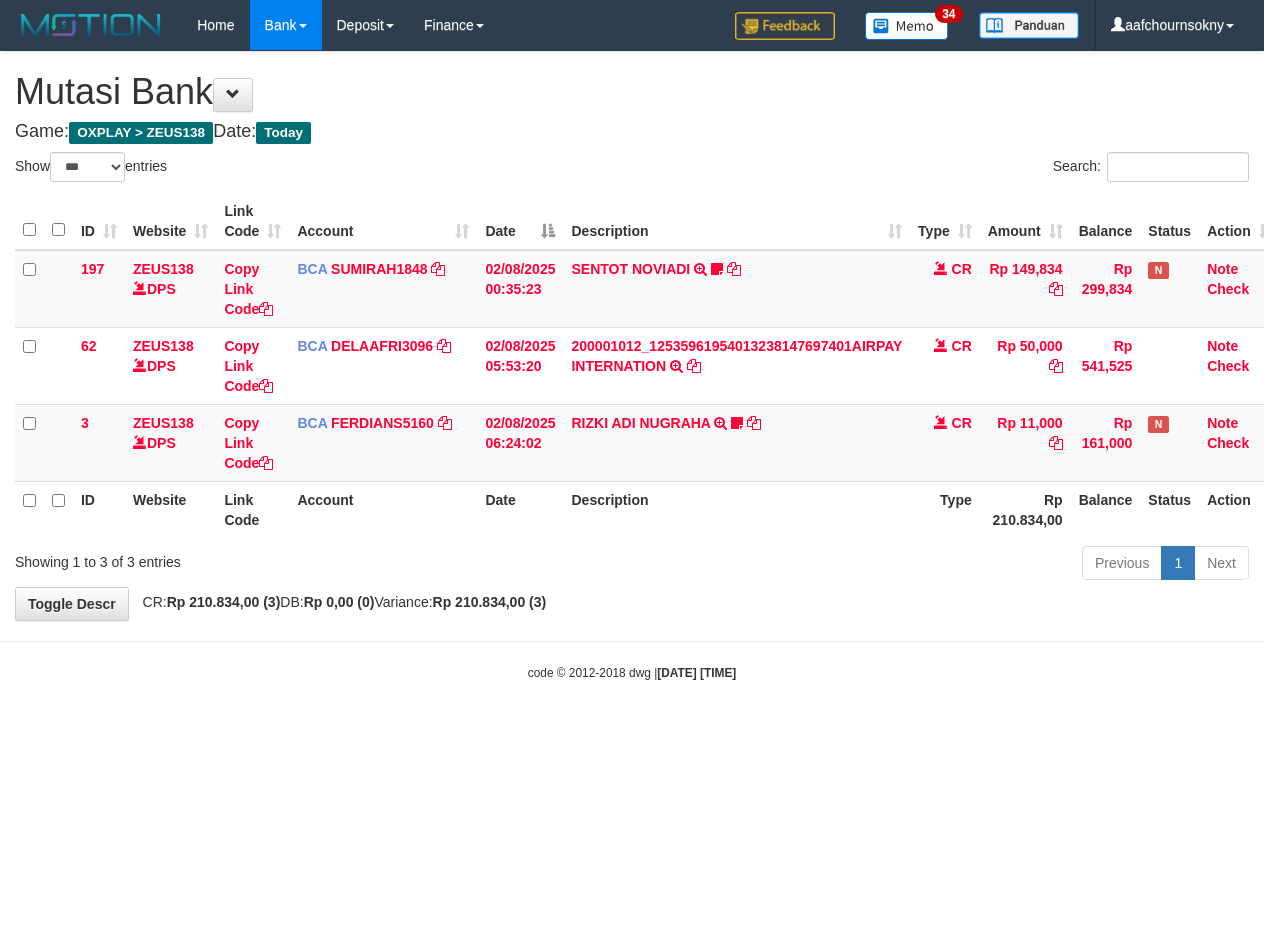 scroll, scrollTop: 0, scrollLeft: 0, axis: both 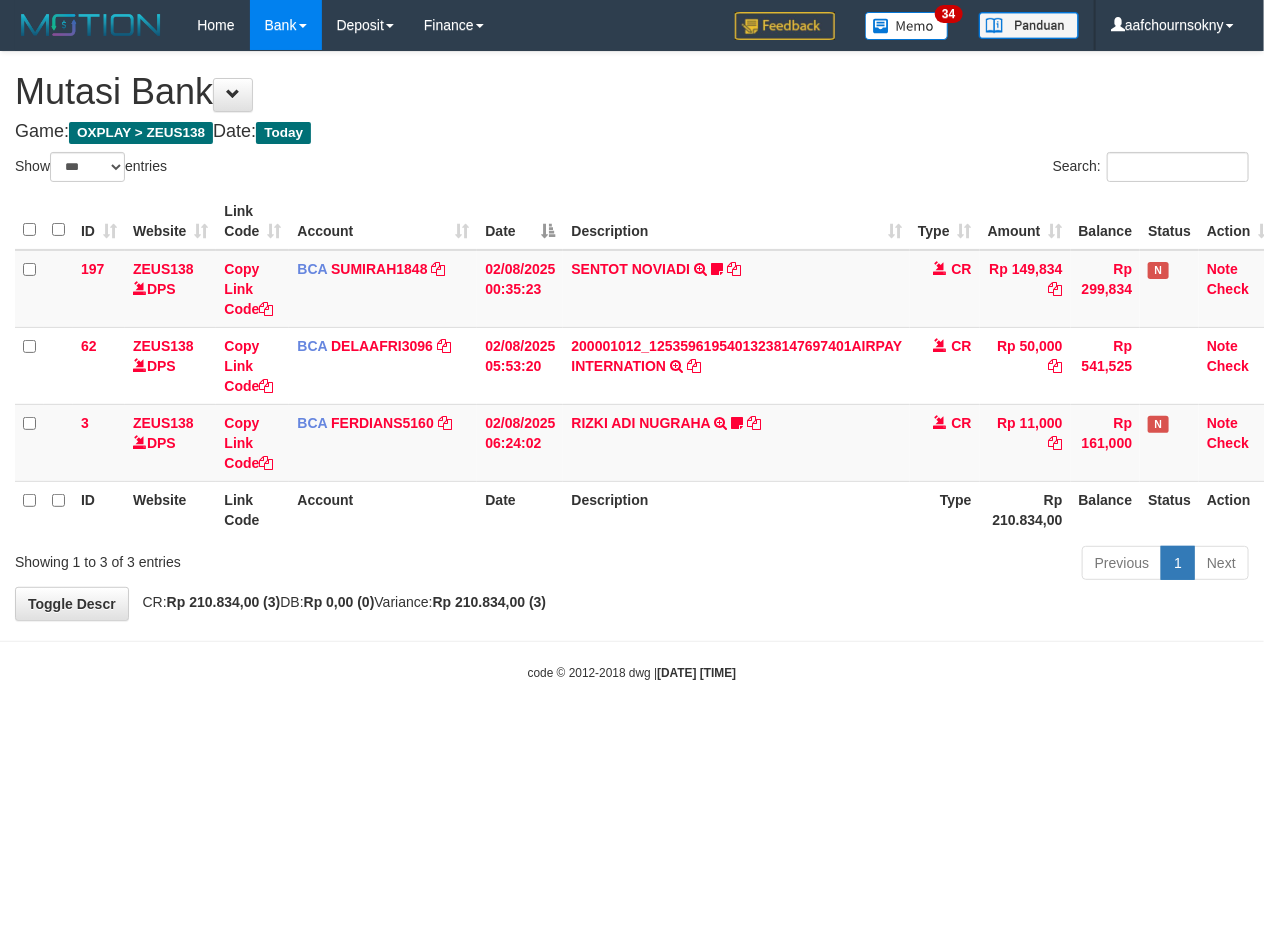 drag, startPoint x: 0, startPoint y: 0, endPoint x: 940, endPoint y: 796, distance: 1231.7532 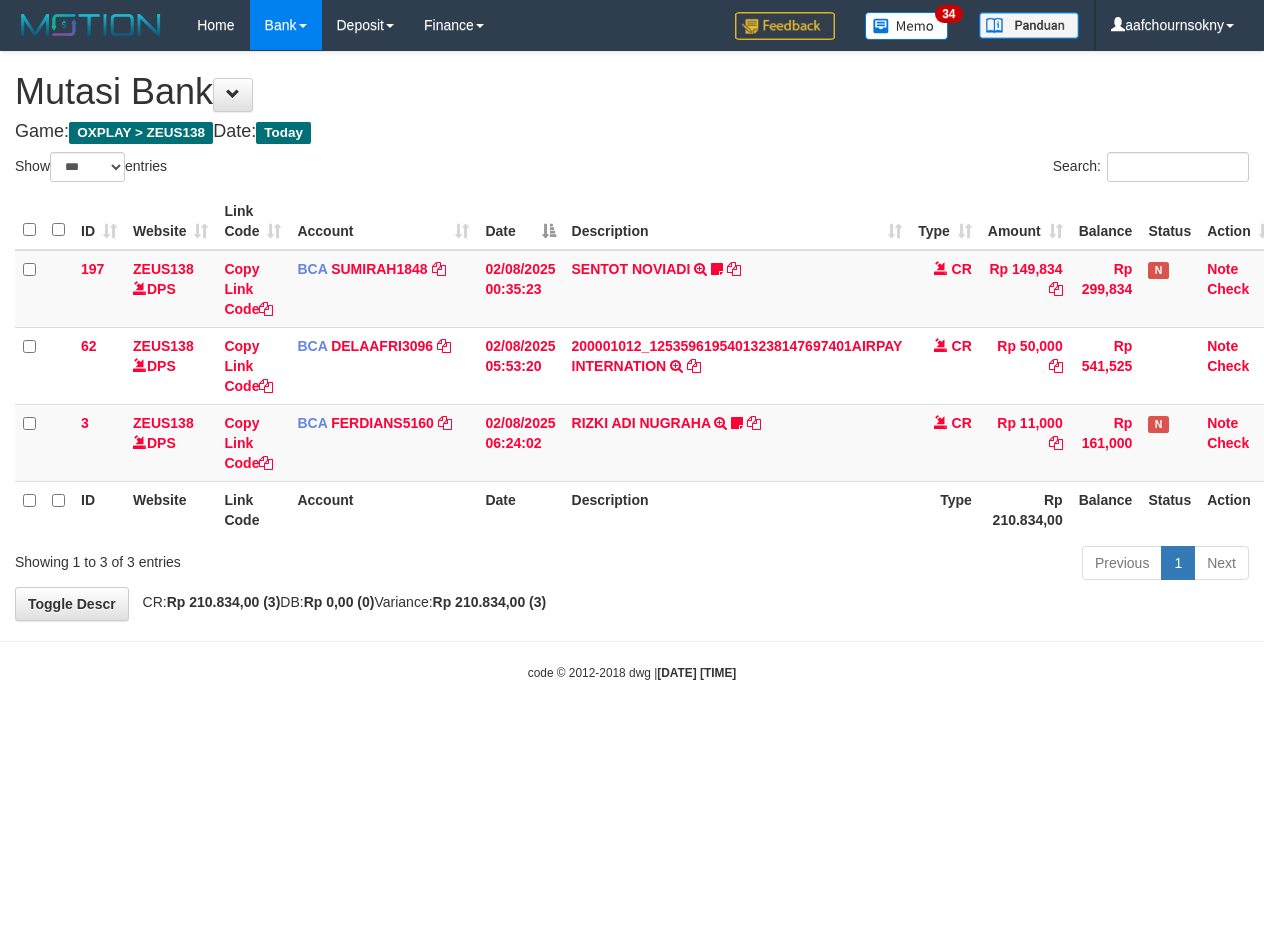 select on "***" 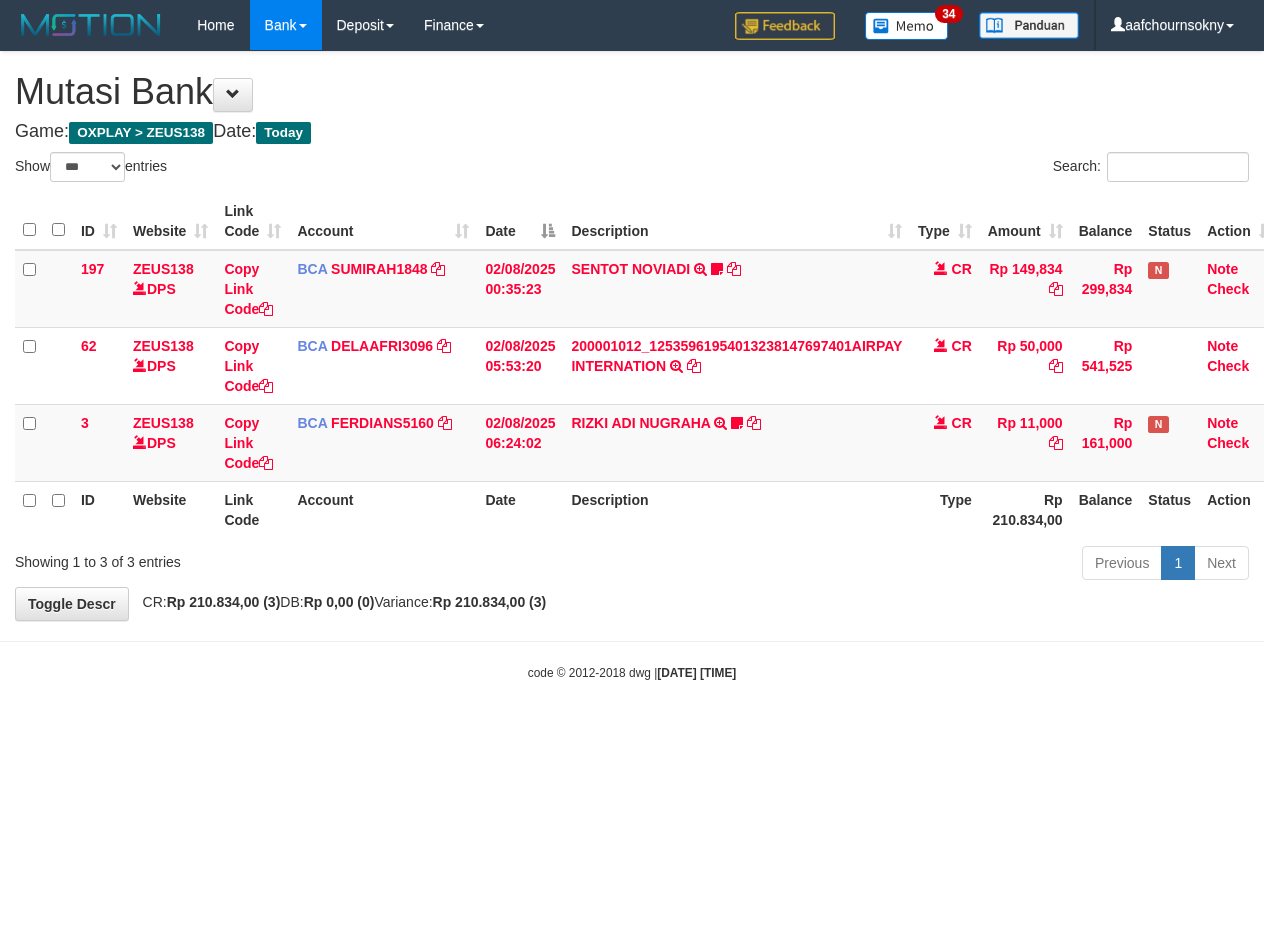 scroll, scrollTop: 0, scrollLeft: 0, axis: both 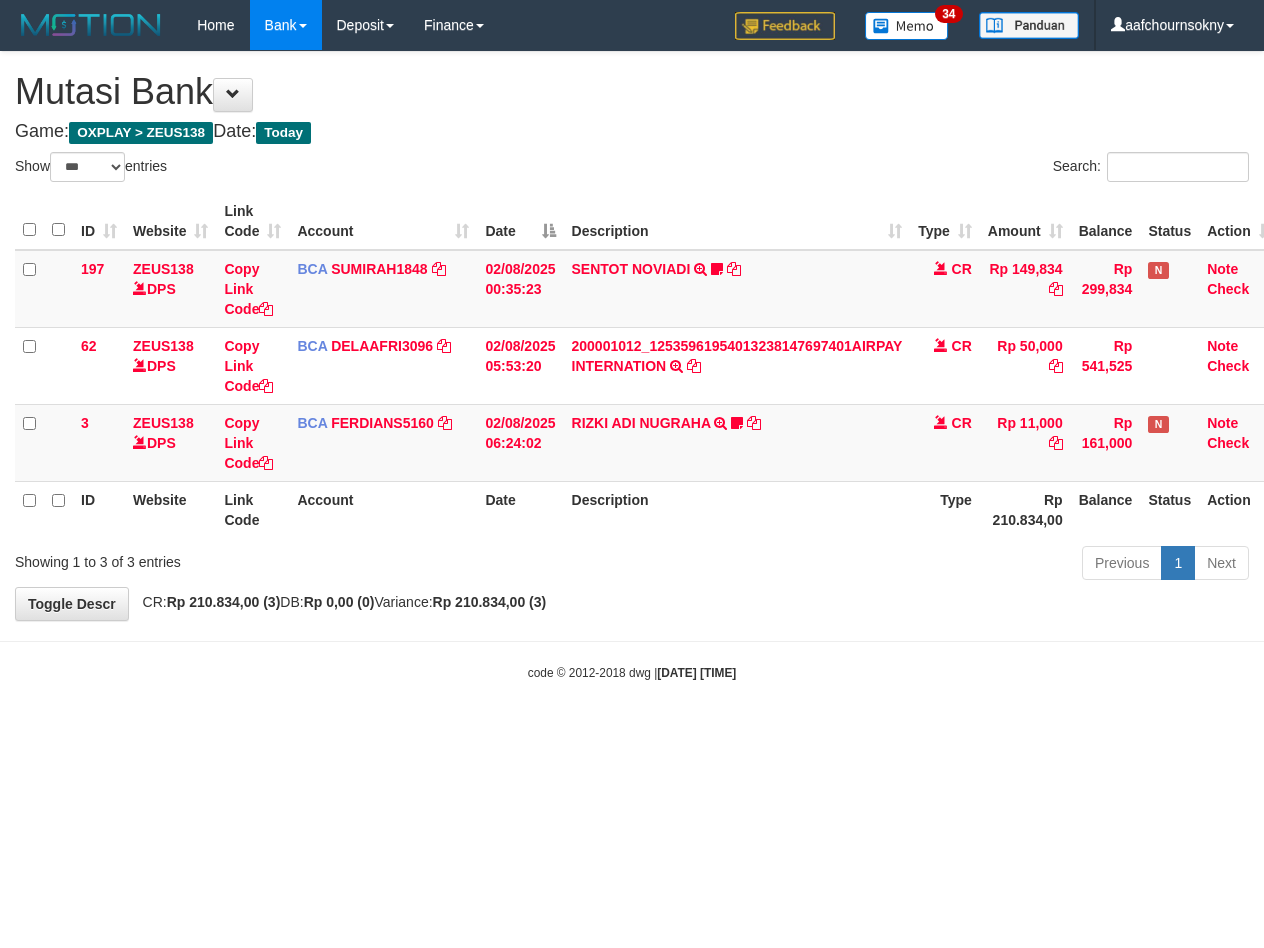 select on "***" 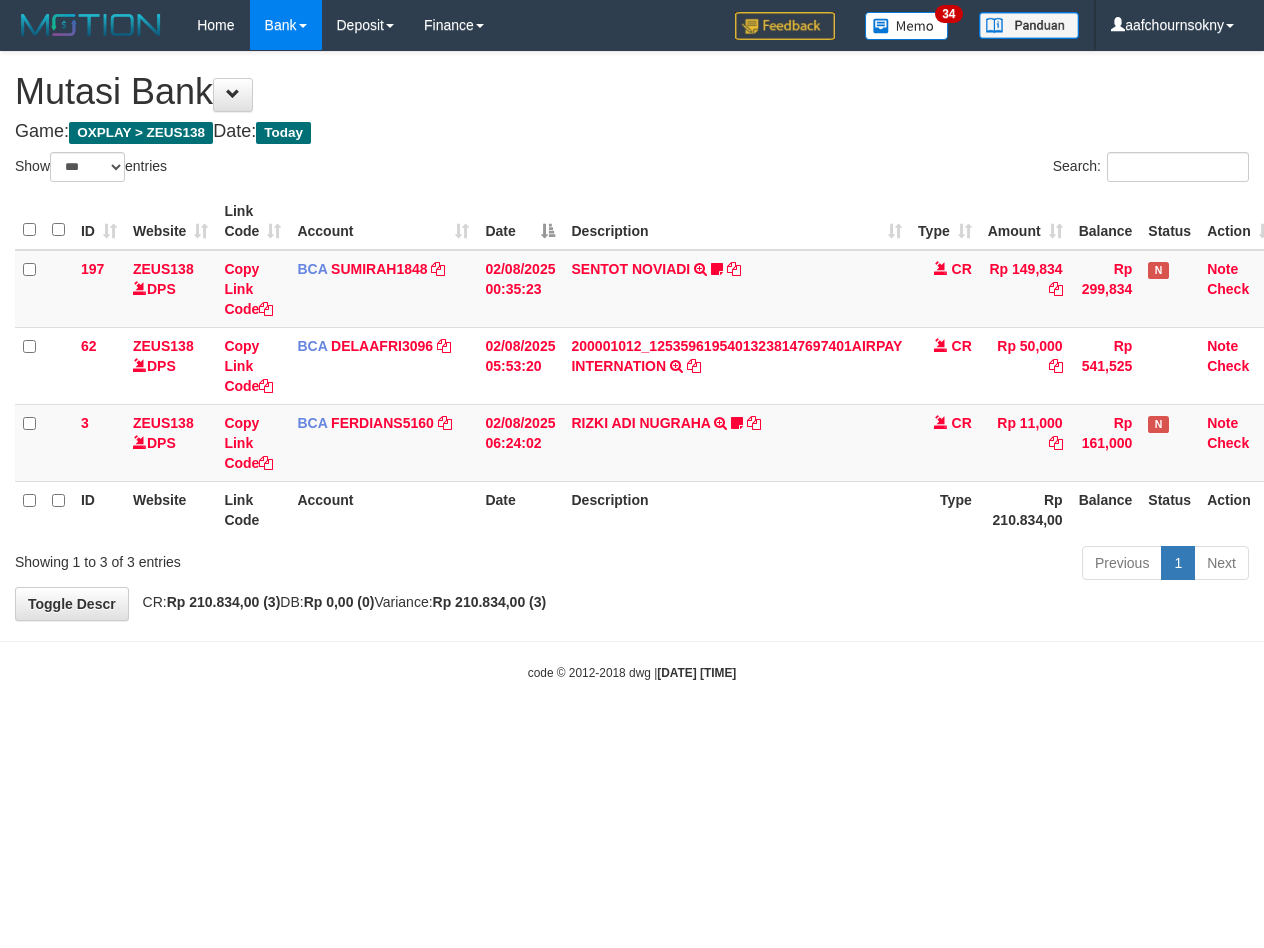 scroll, scrollTop: 0, scrollLeft: 0, axis: both 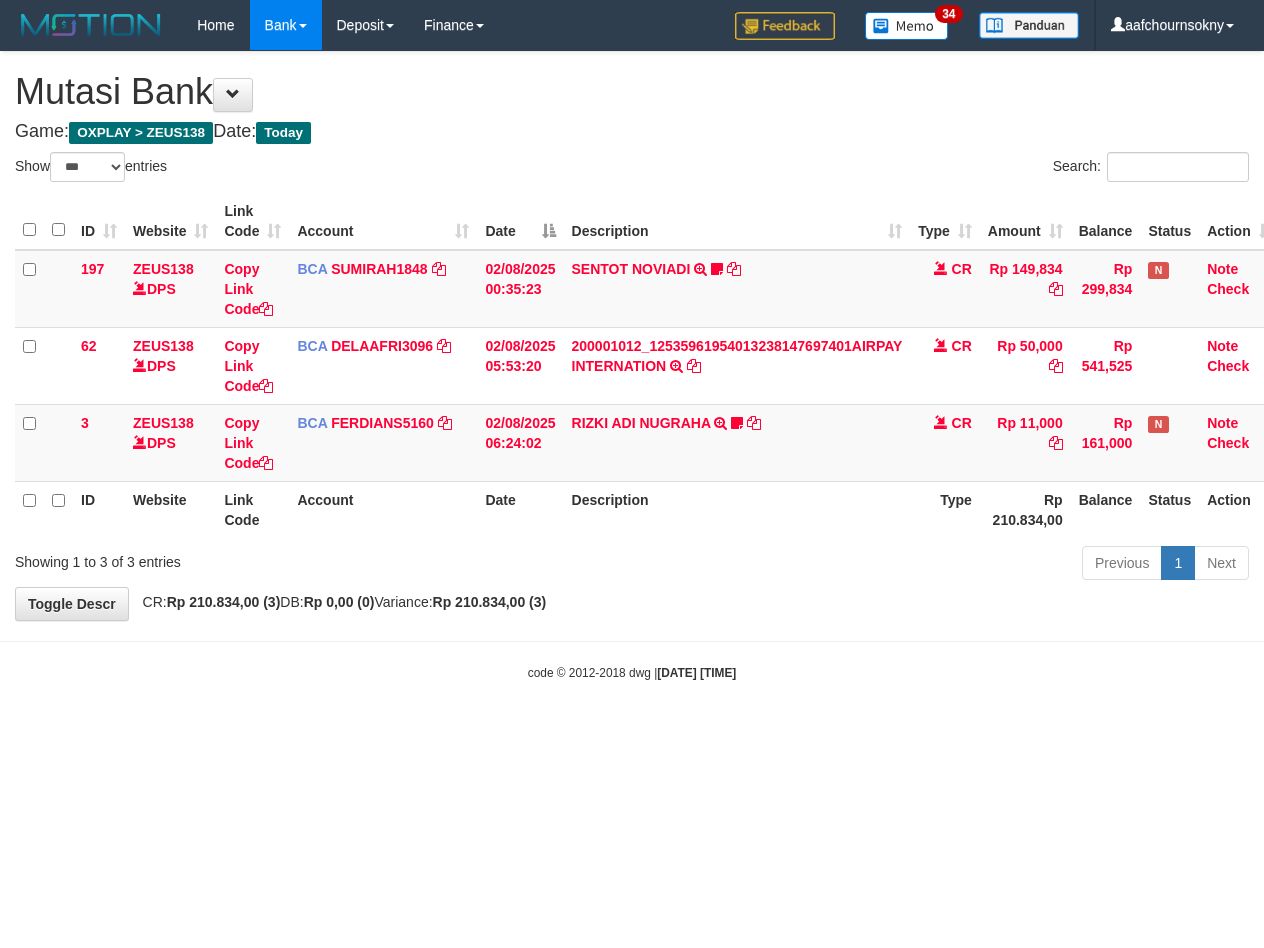 select on "***" 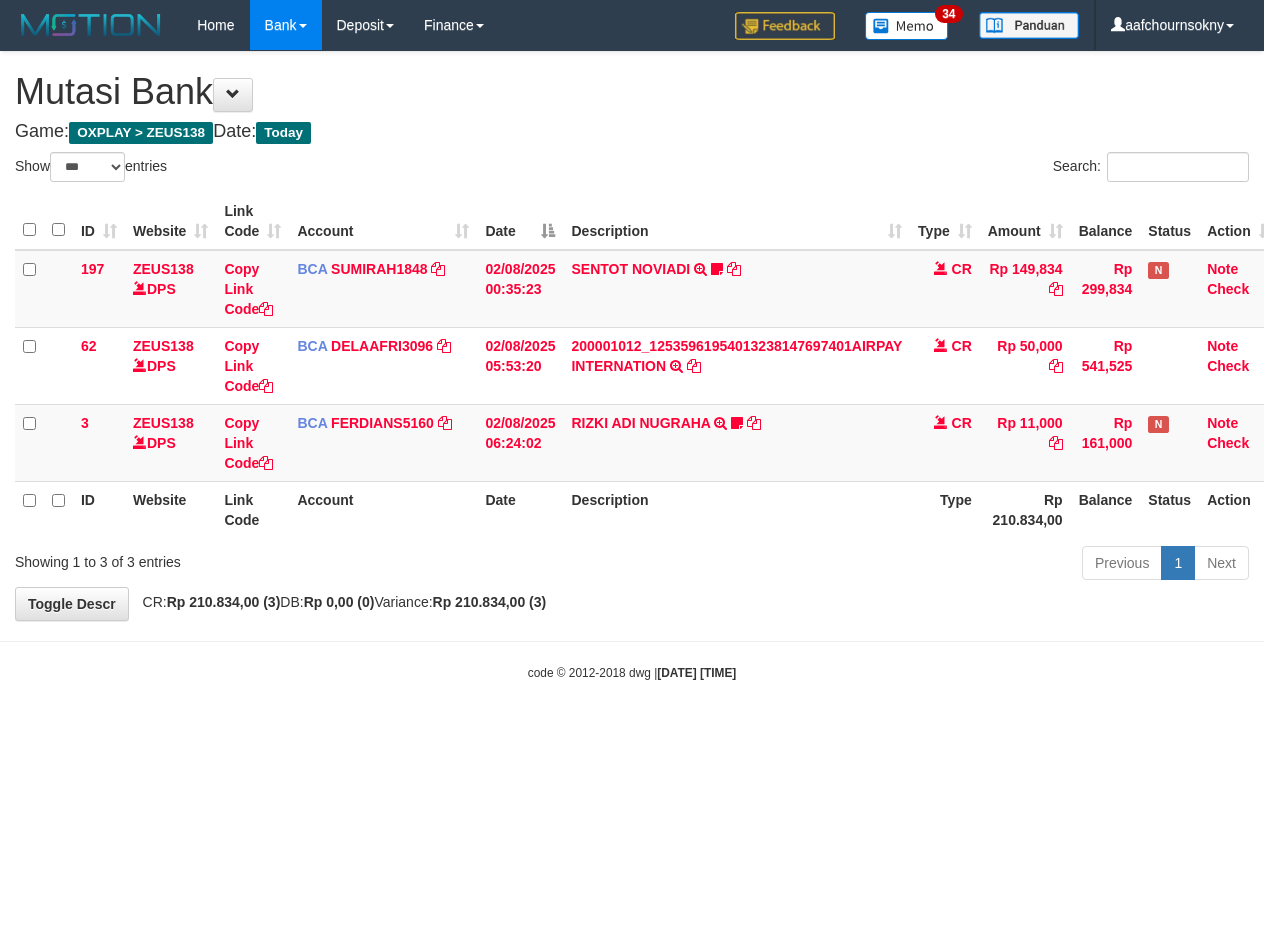 scroll, scrollTop: 0, scrollLeft: 0, axis: both 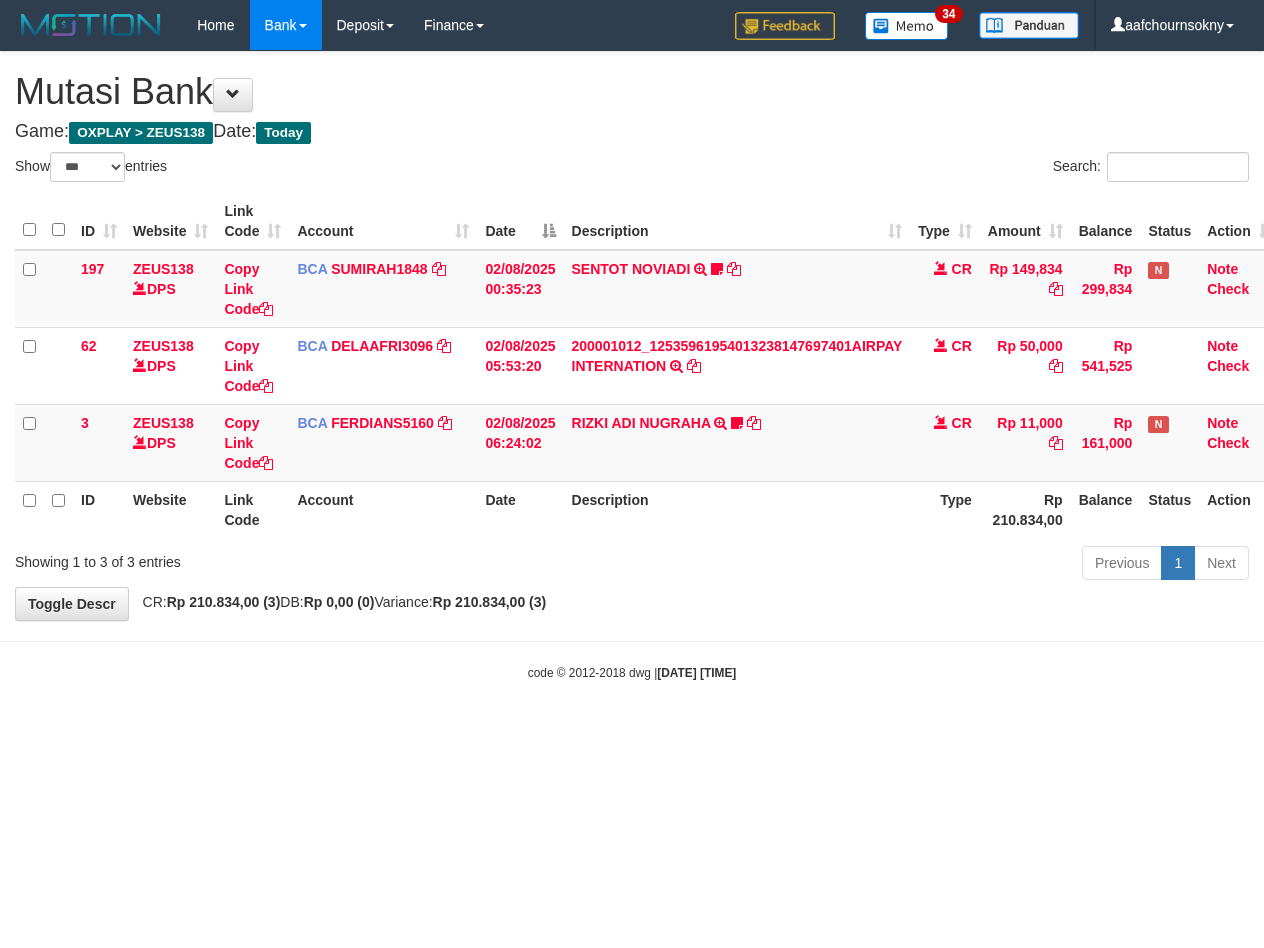 select on "***" 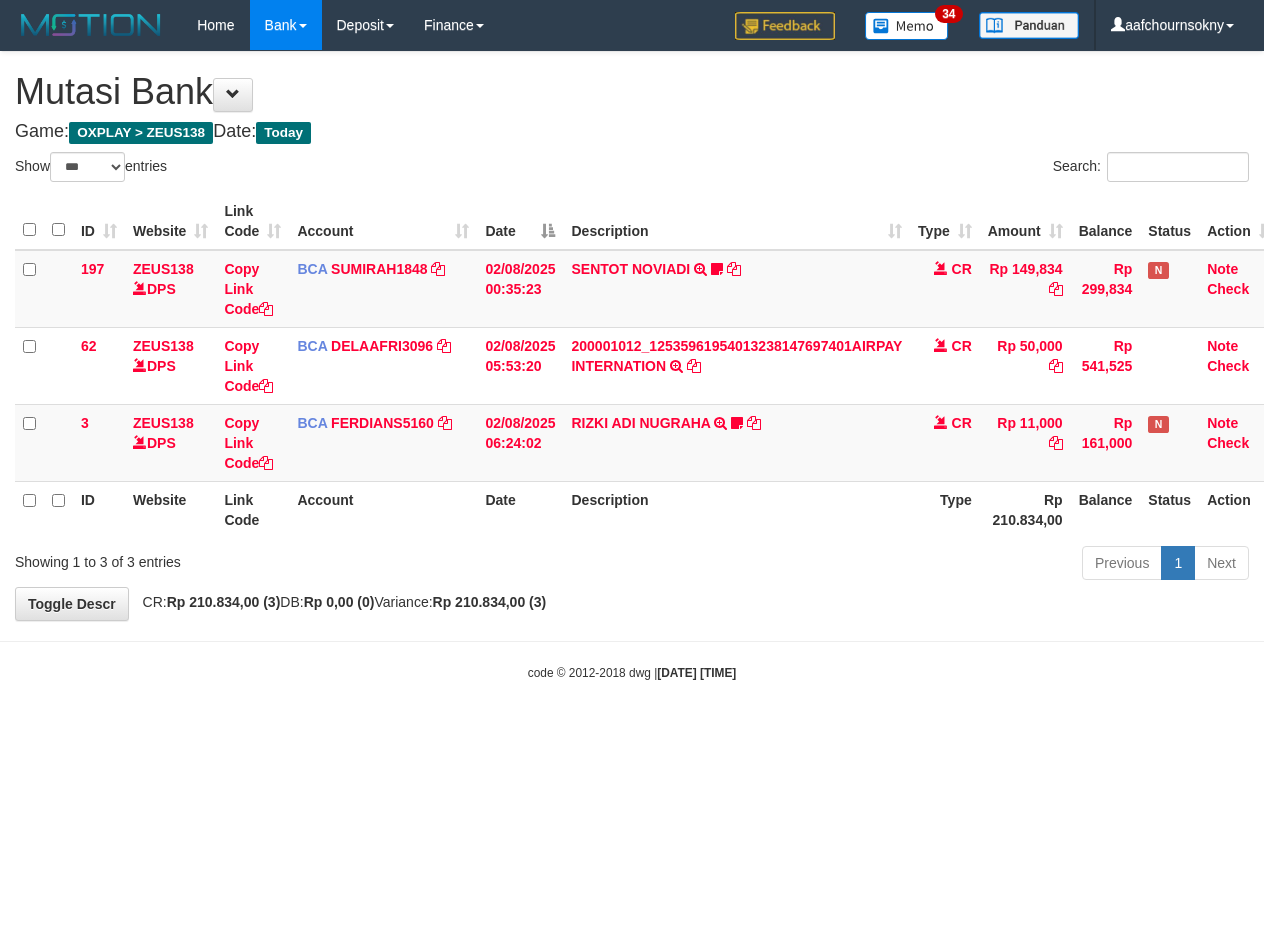 scroll, scrollTop: 0, scrollLeft: 0, axis: both 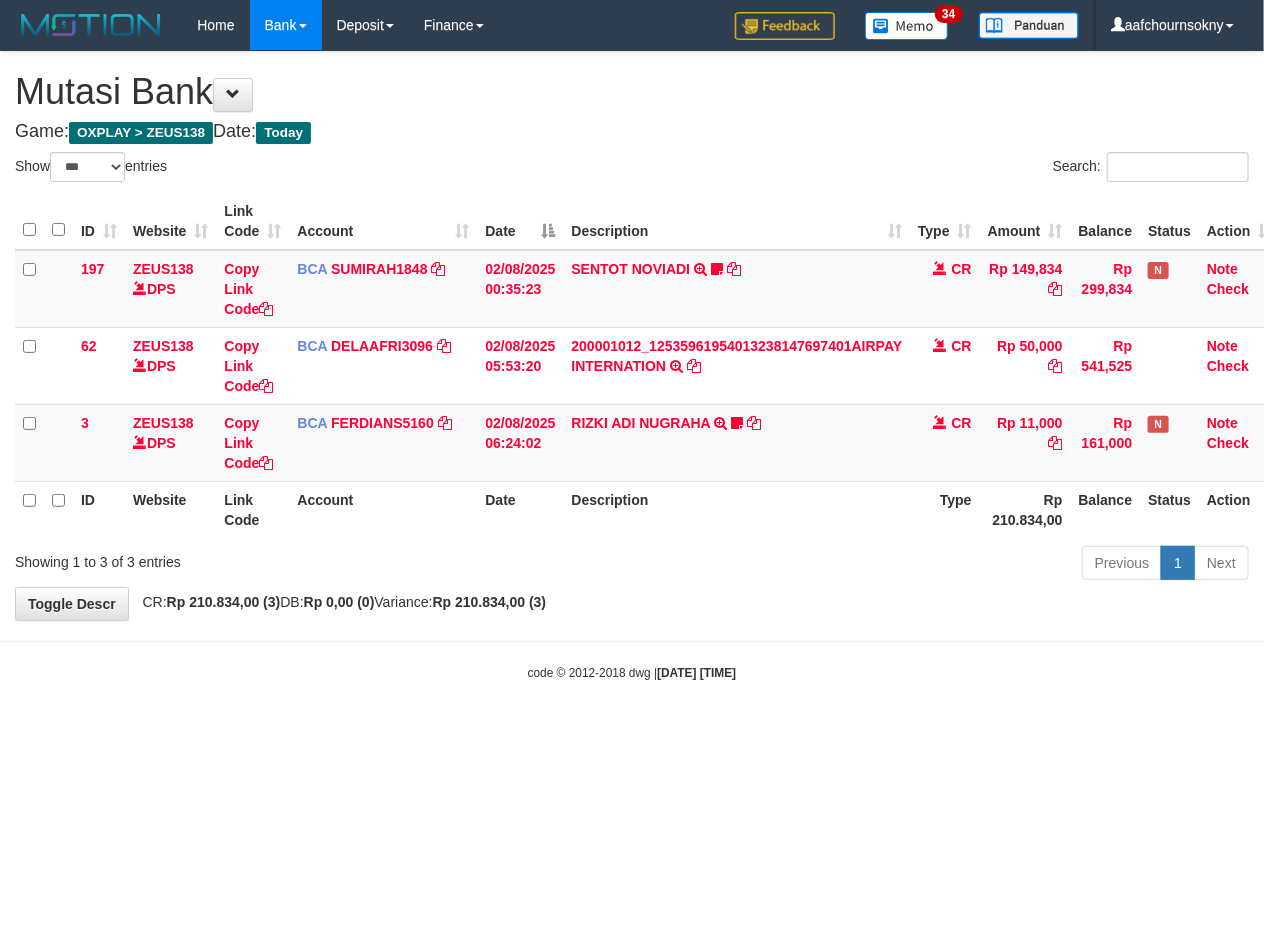 drag, startPoint x: 0, startPoint y: 0, endPoint x: 915, endPoint y: 804, distance: 1218.048 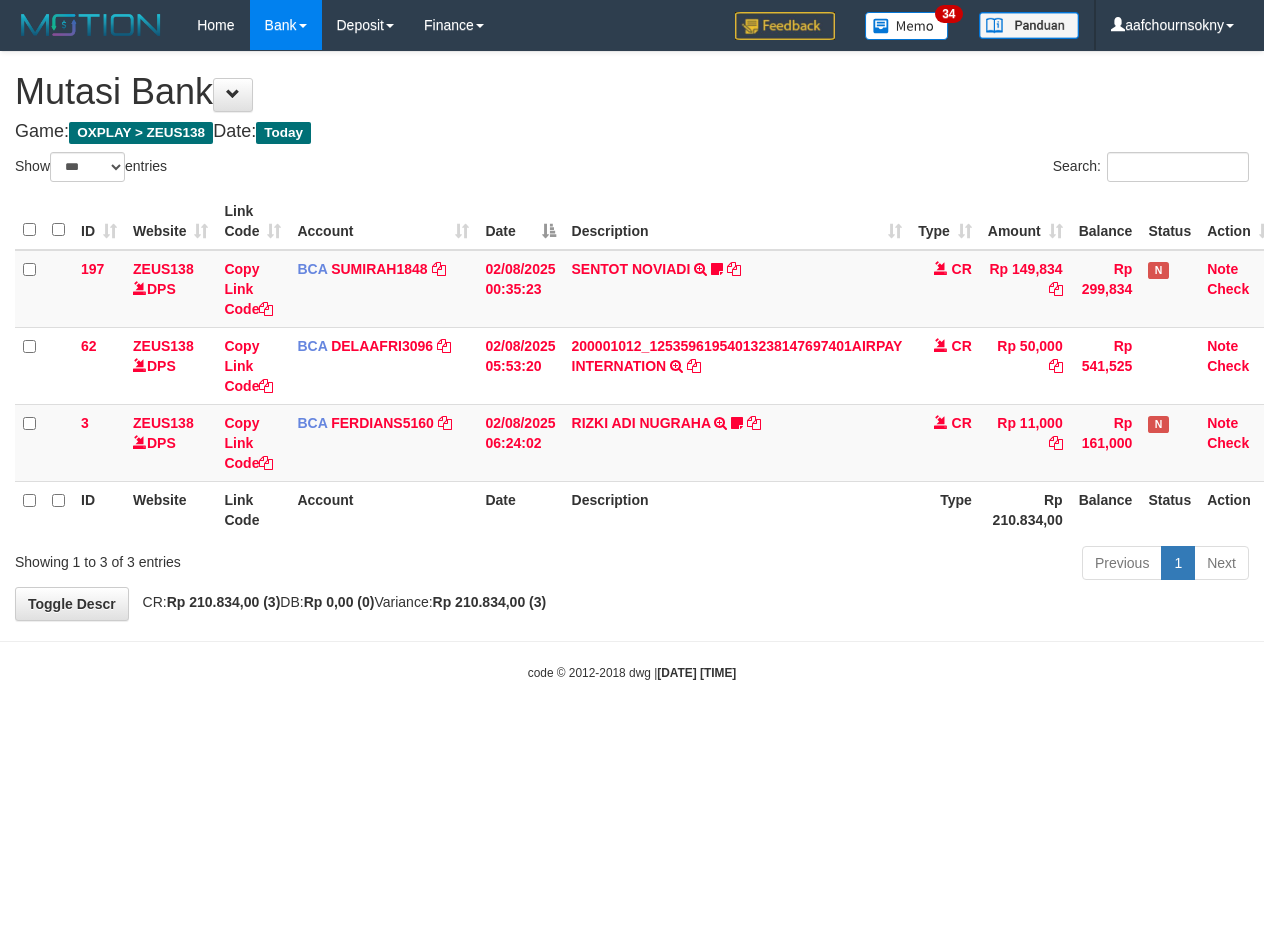 select on "***" 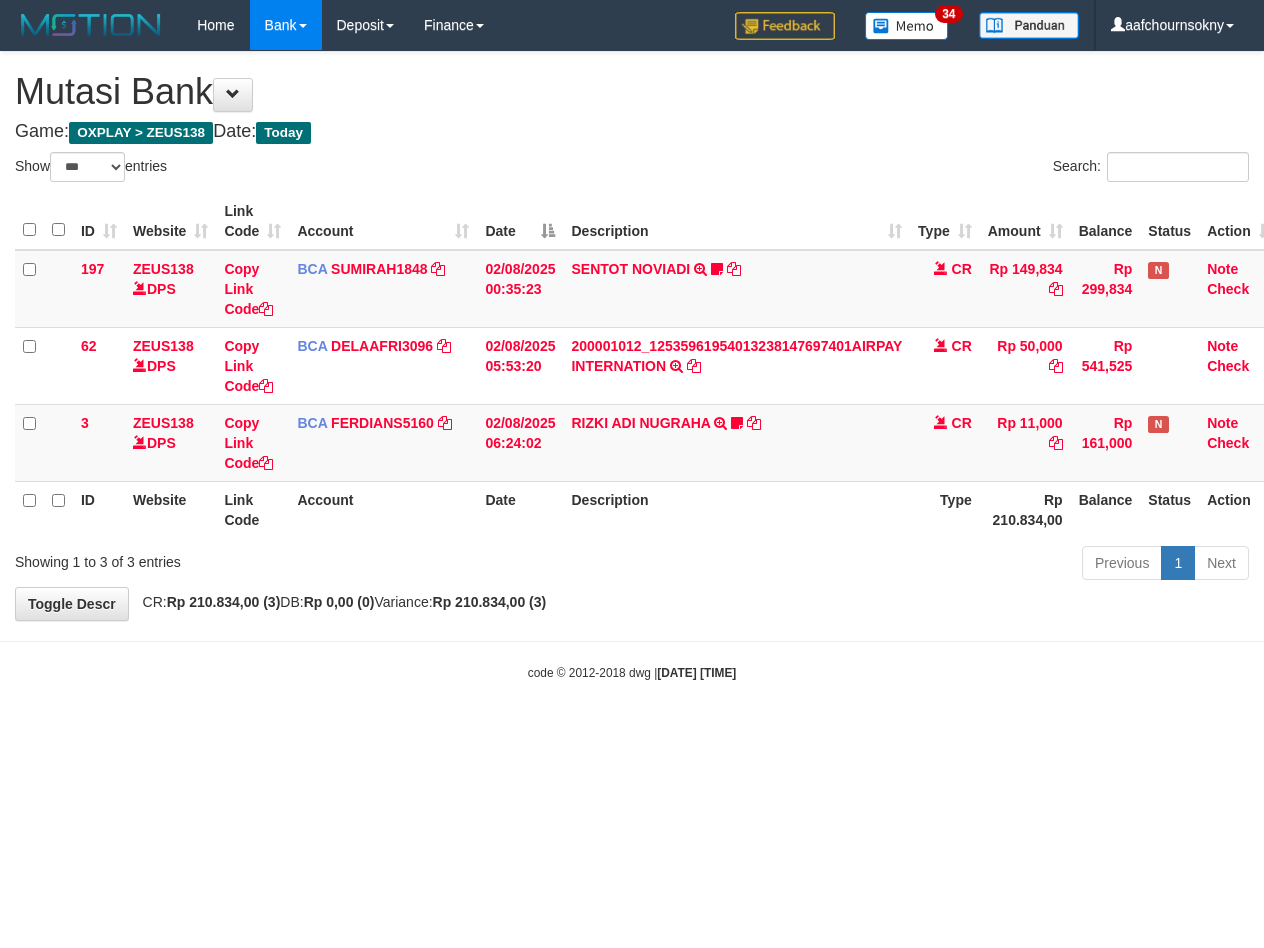 scroll, scrollTop: 0, scrollLeft: 0, axis: both 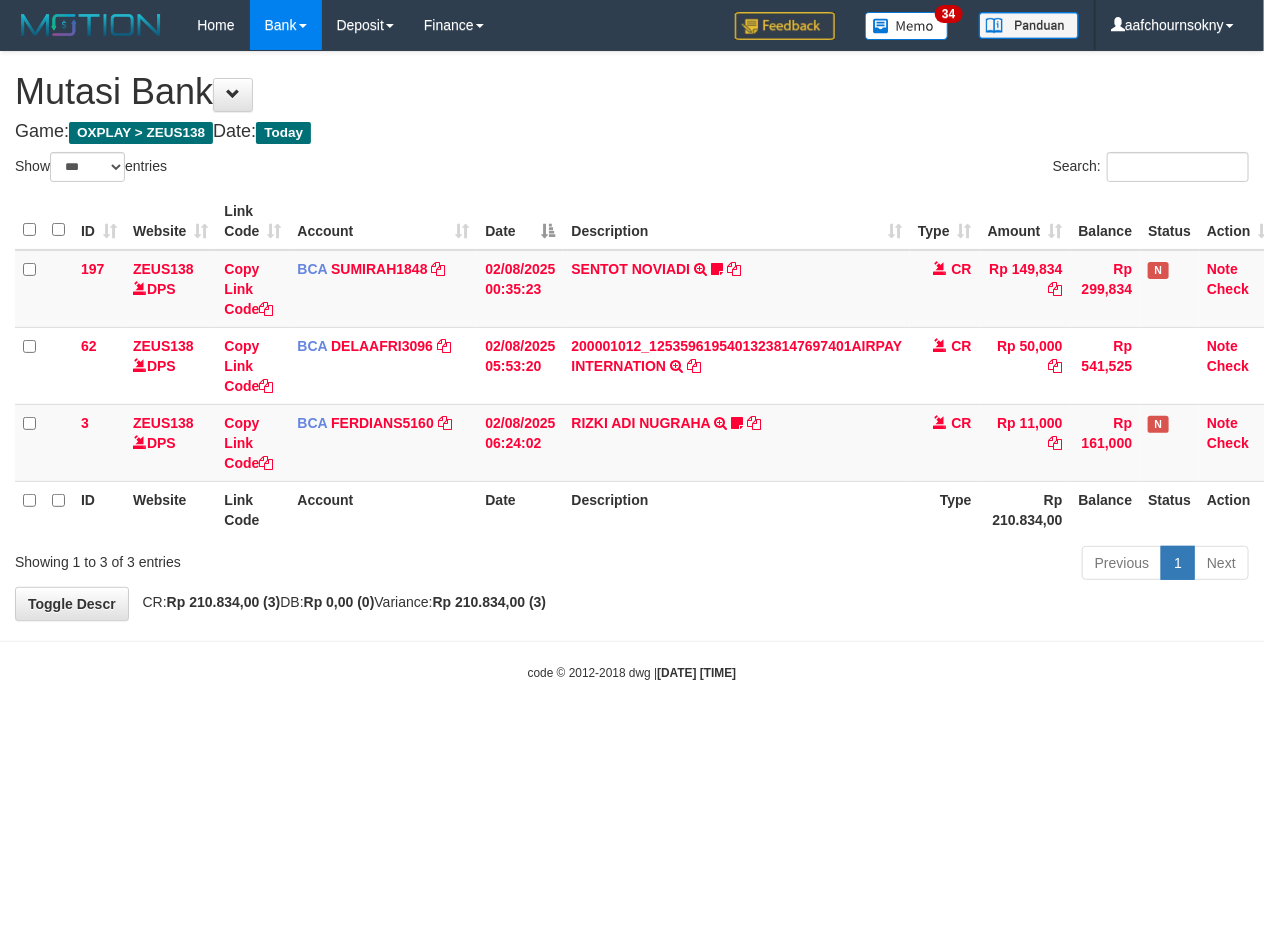 click on "Toggle navigation
Home
Bank
Account List
Load
By Website
Group
[OXPLAY]													ZEUS138
By Load Group (DPS)" at bounding box center [632, 366] 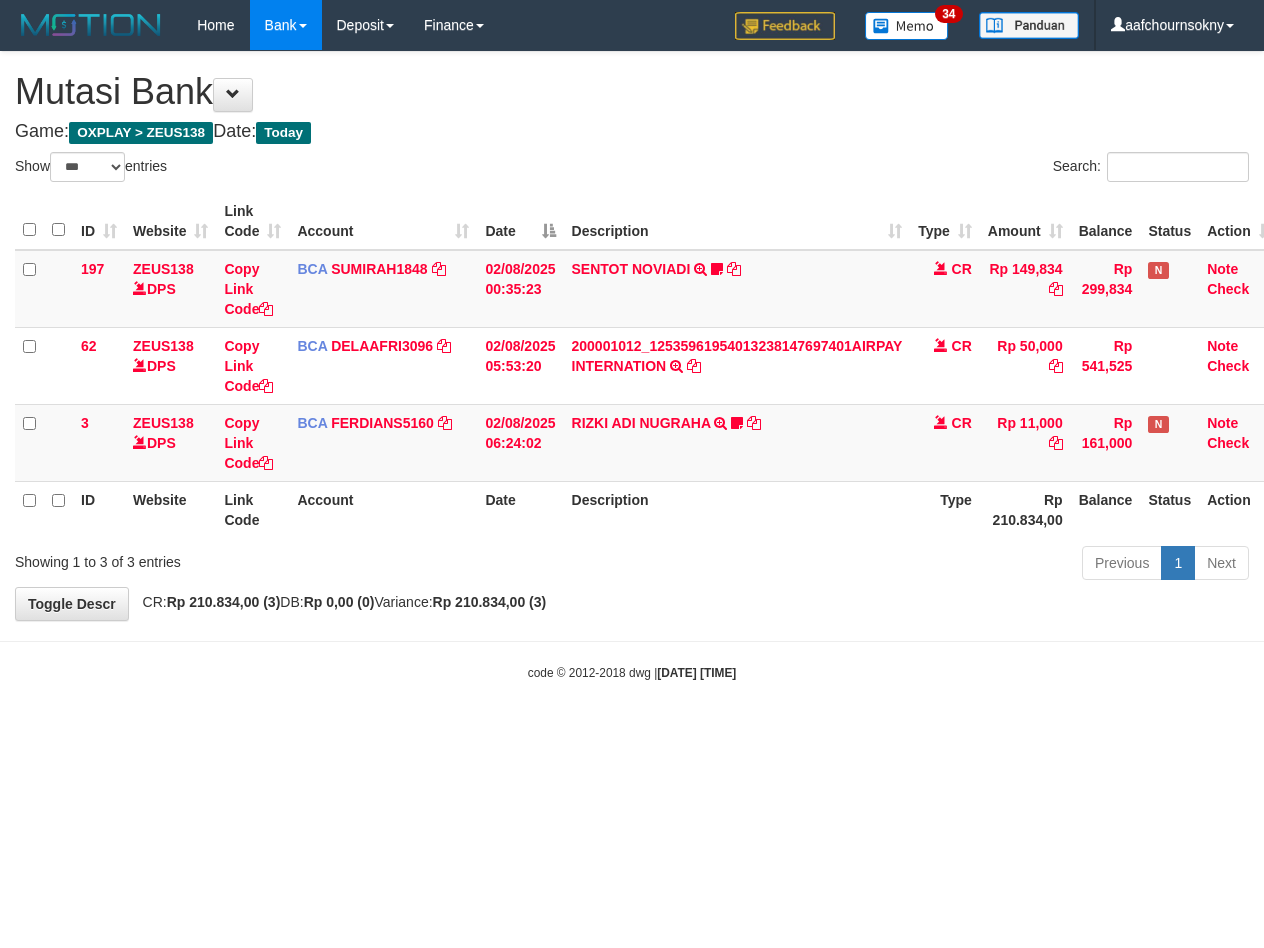 select on "***" 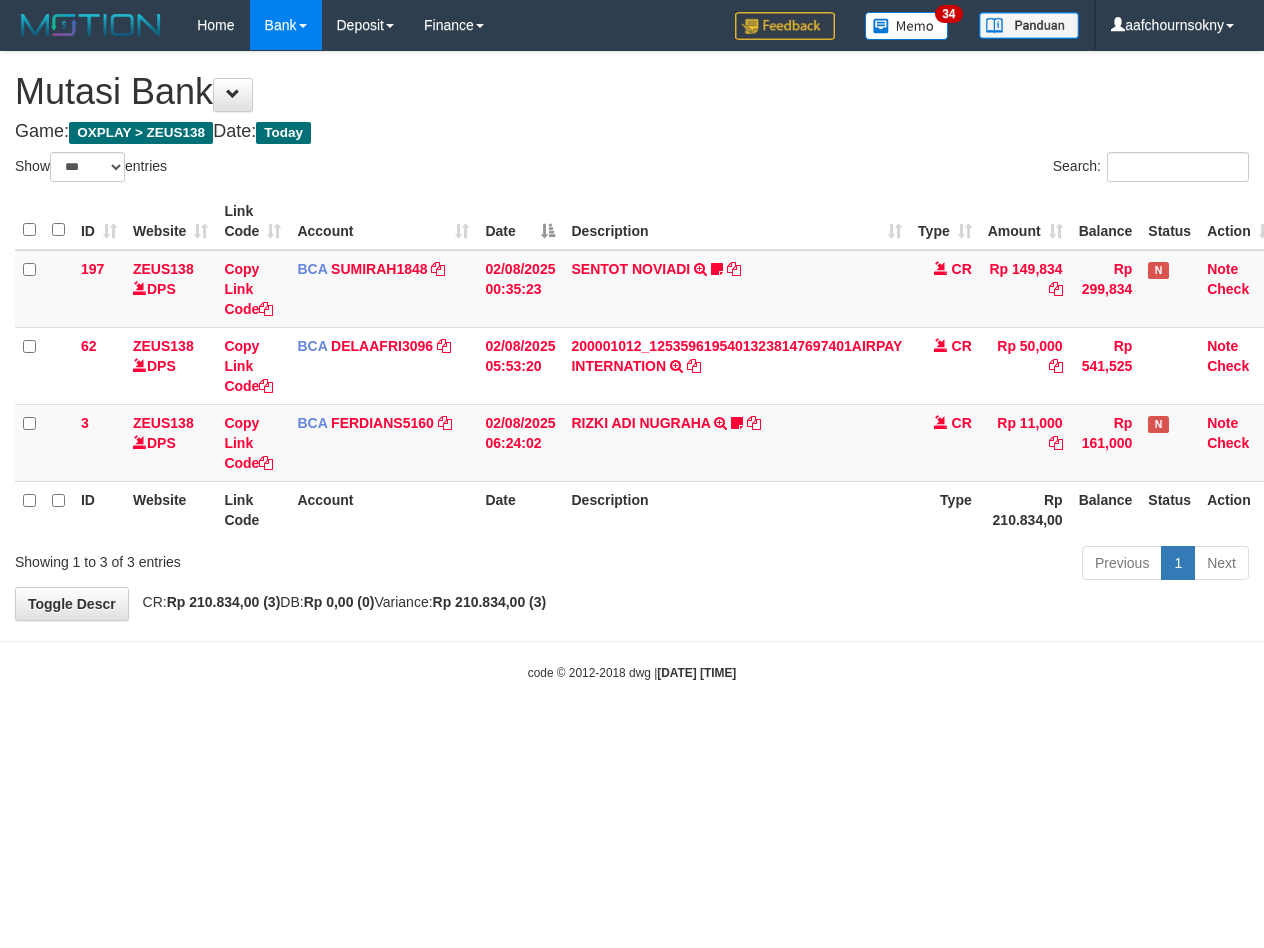scroll, scrollTop: 0, scrollLeft: 0, axis: both 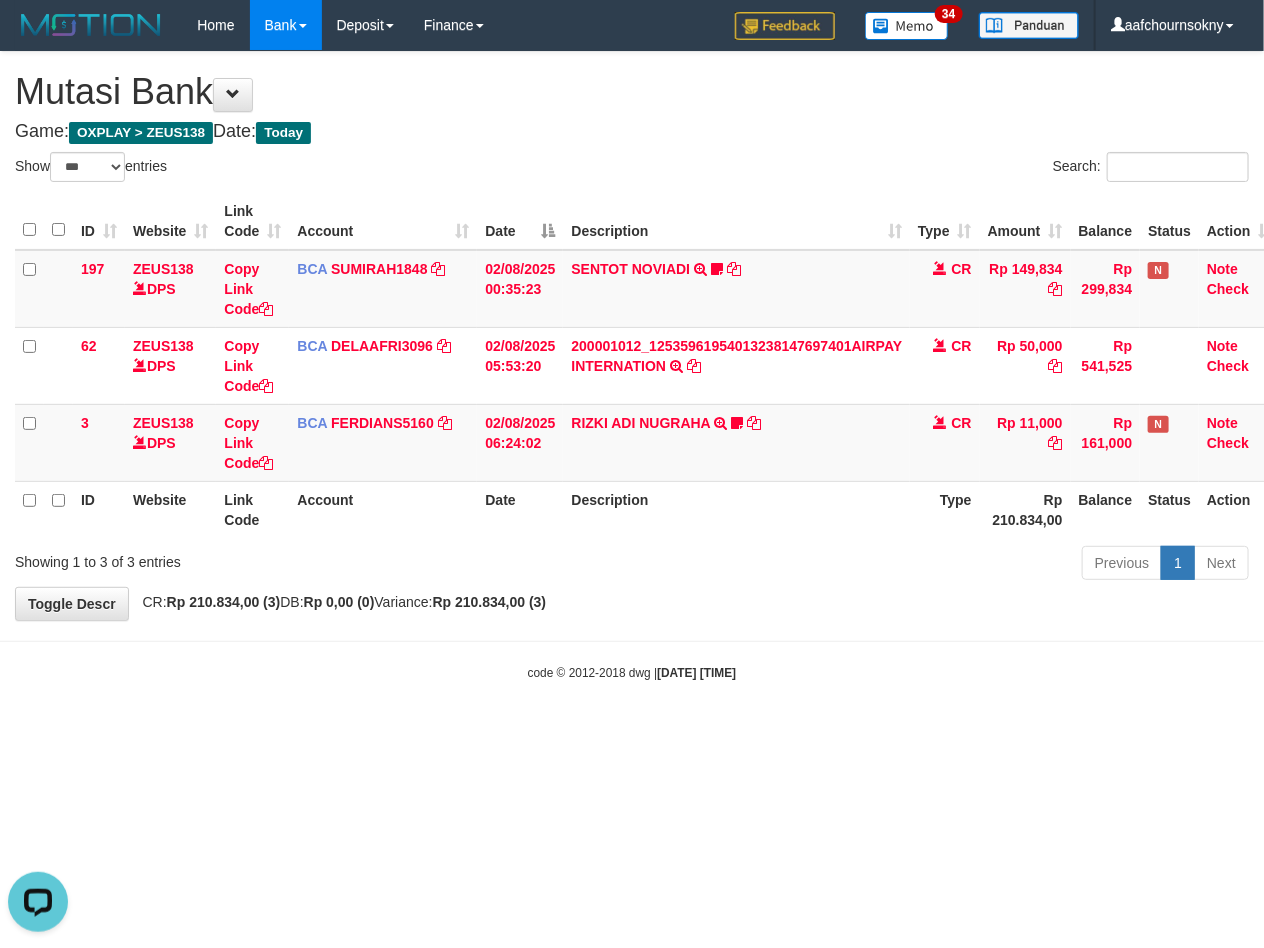 click on "Toggle navigation
Home
Bank
Account List
Load
By Website
Group
[OXPLAY]													ZEUS138
By Load Group (DPS)" at bounding box center [632, 366] 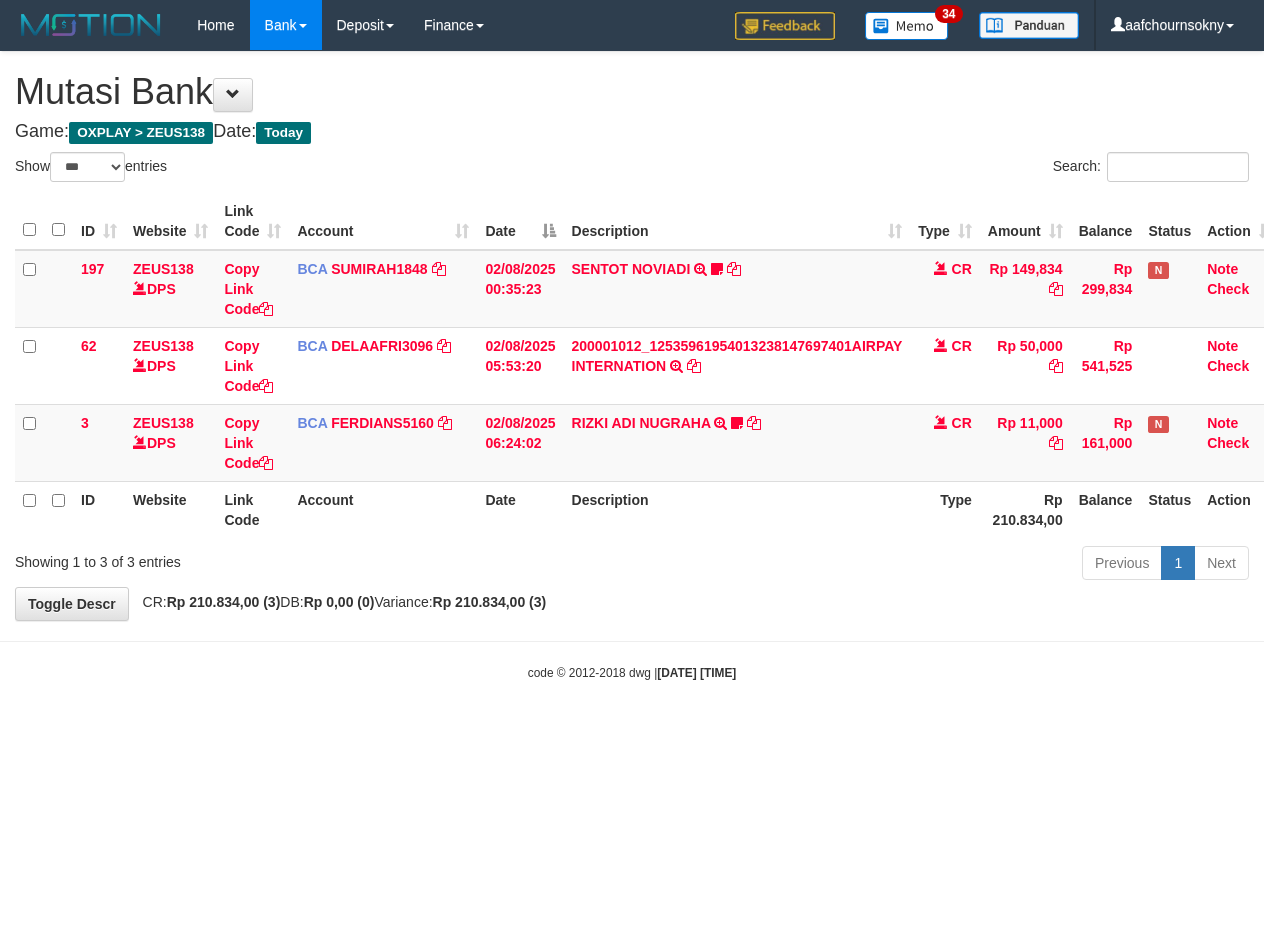 select on "***" 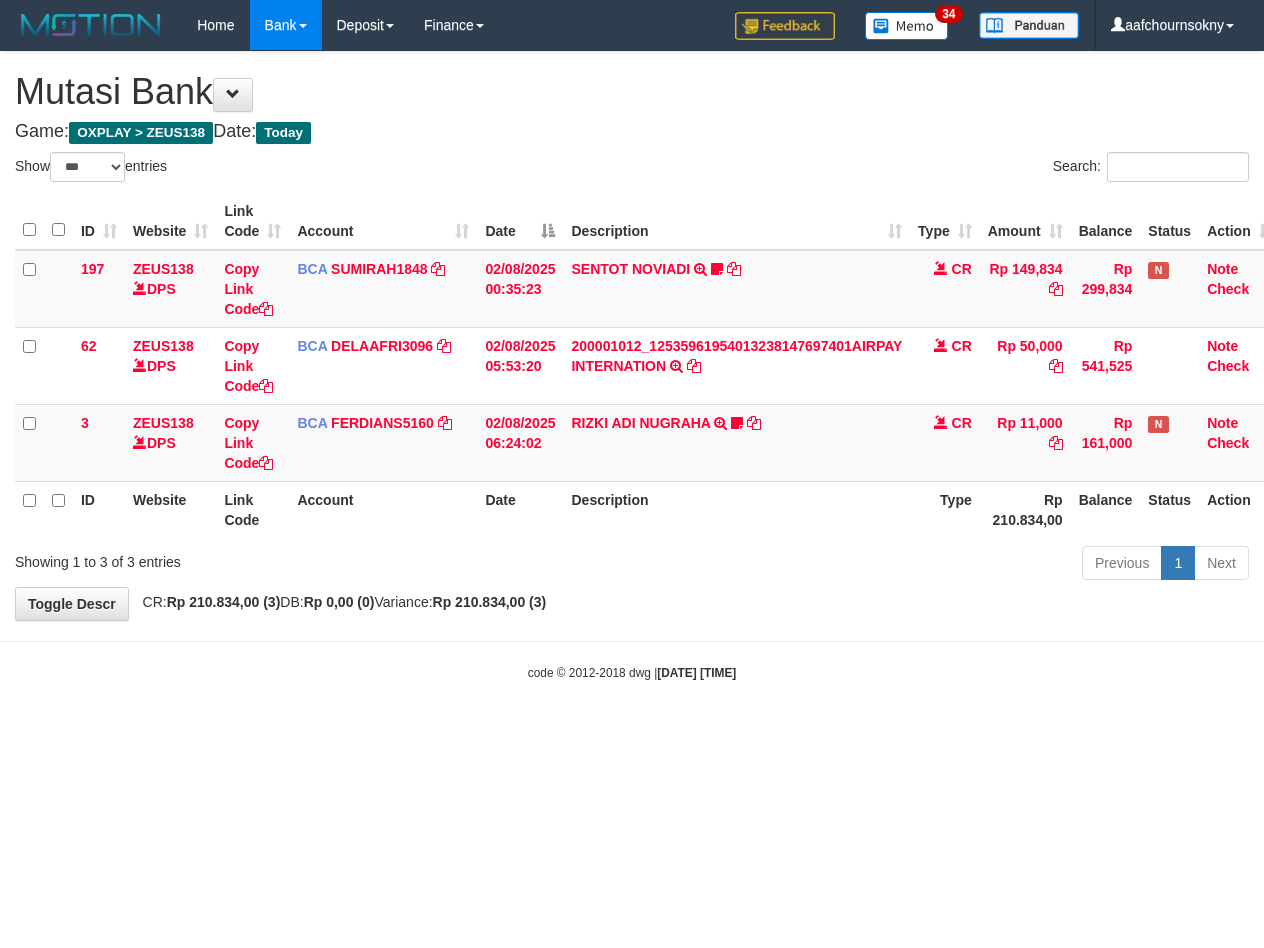 scroll, scrollTop: 0, scrollLeft: 0, axis: both 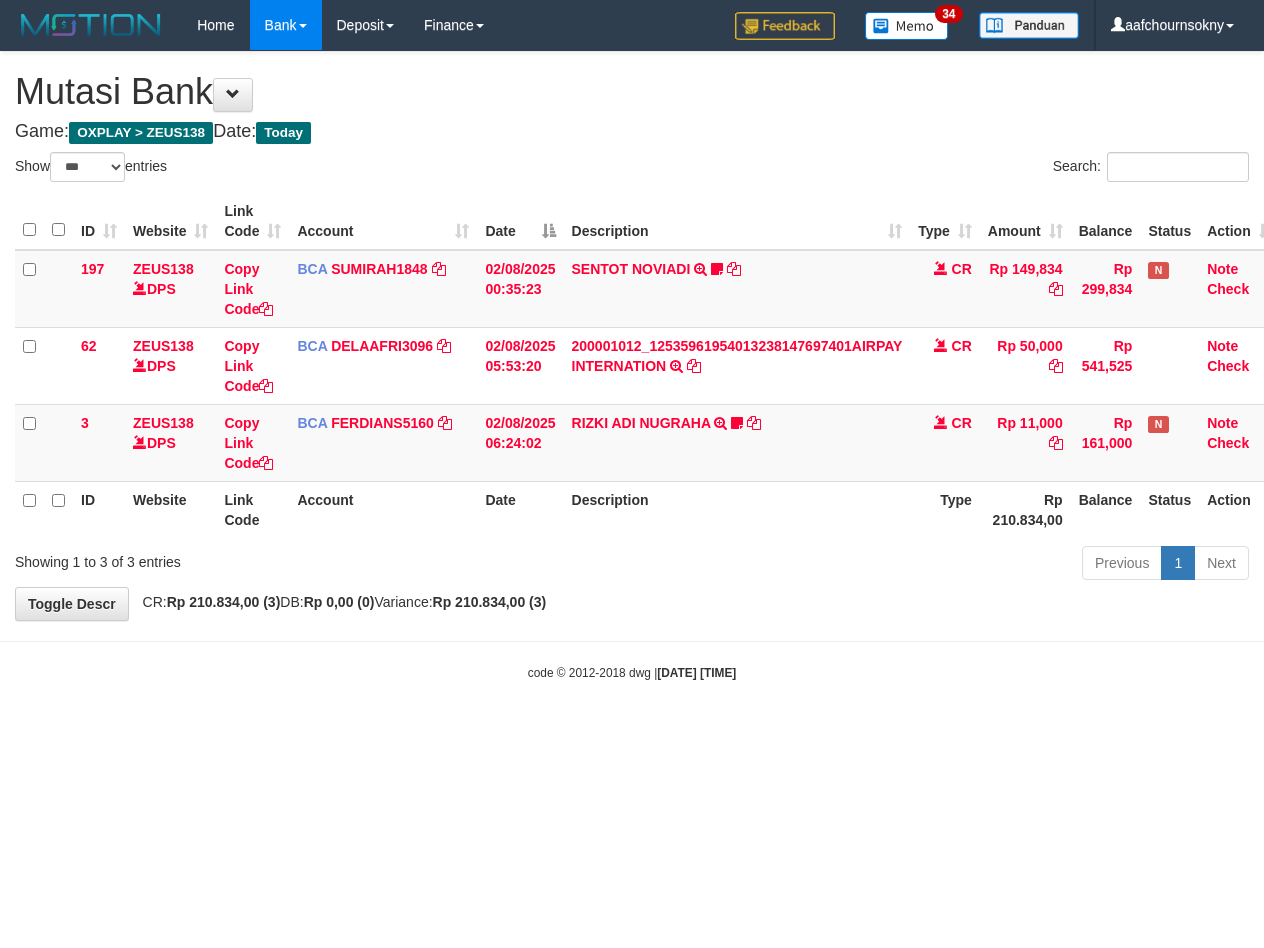 select on "***" 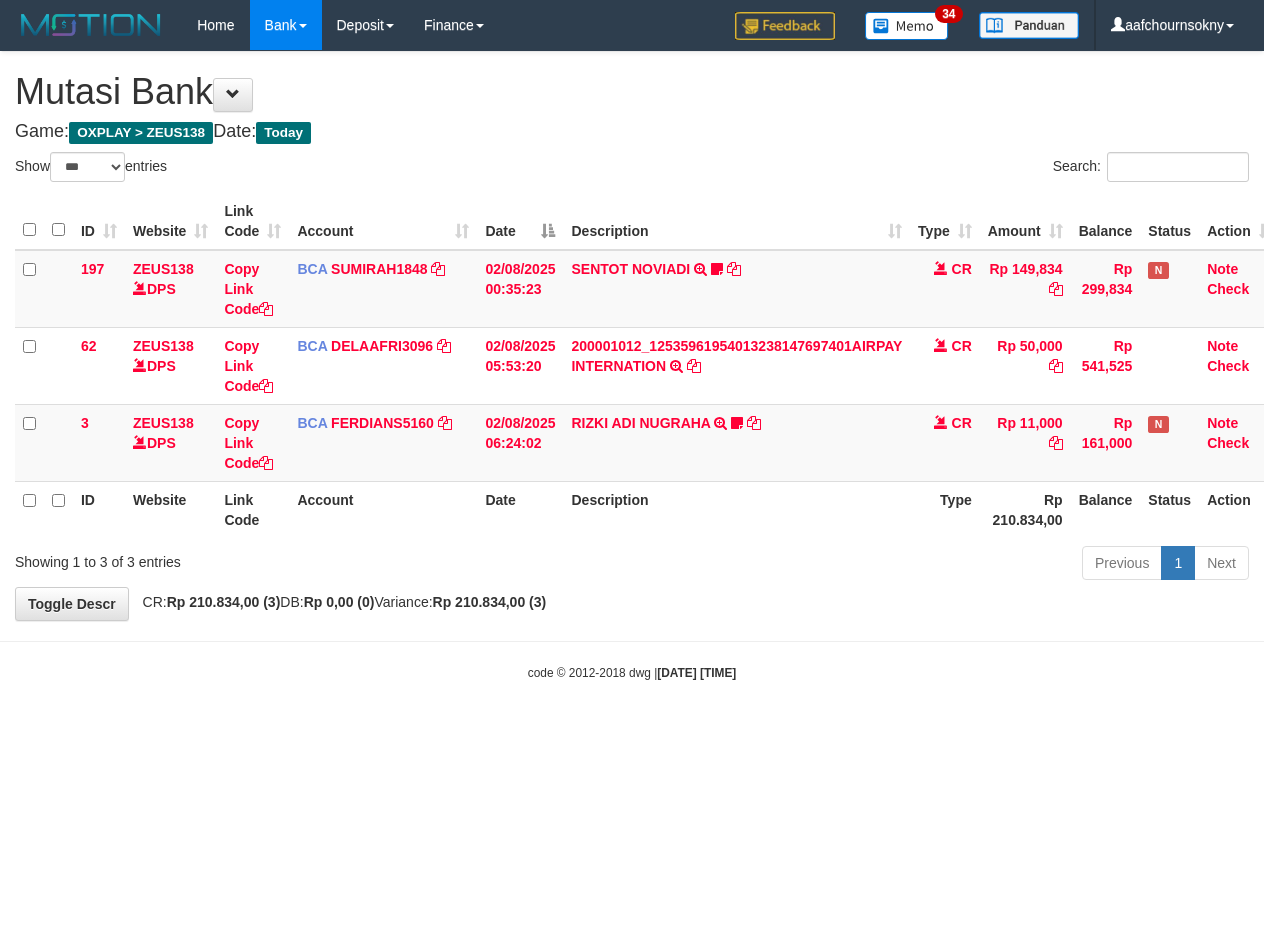 scroll, scrollTop: 0, scrollLeft: 0, axis: both 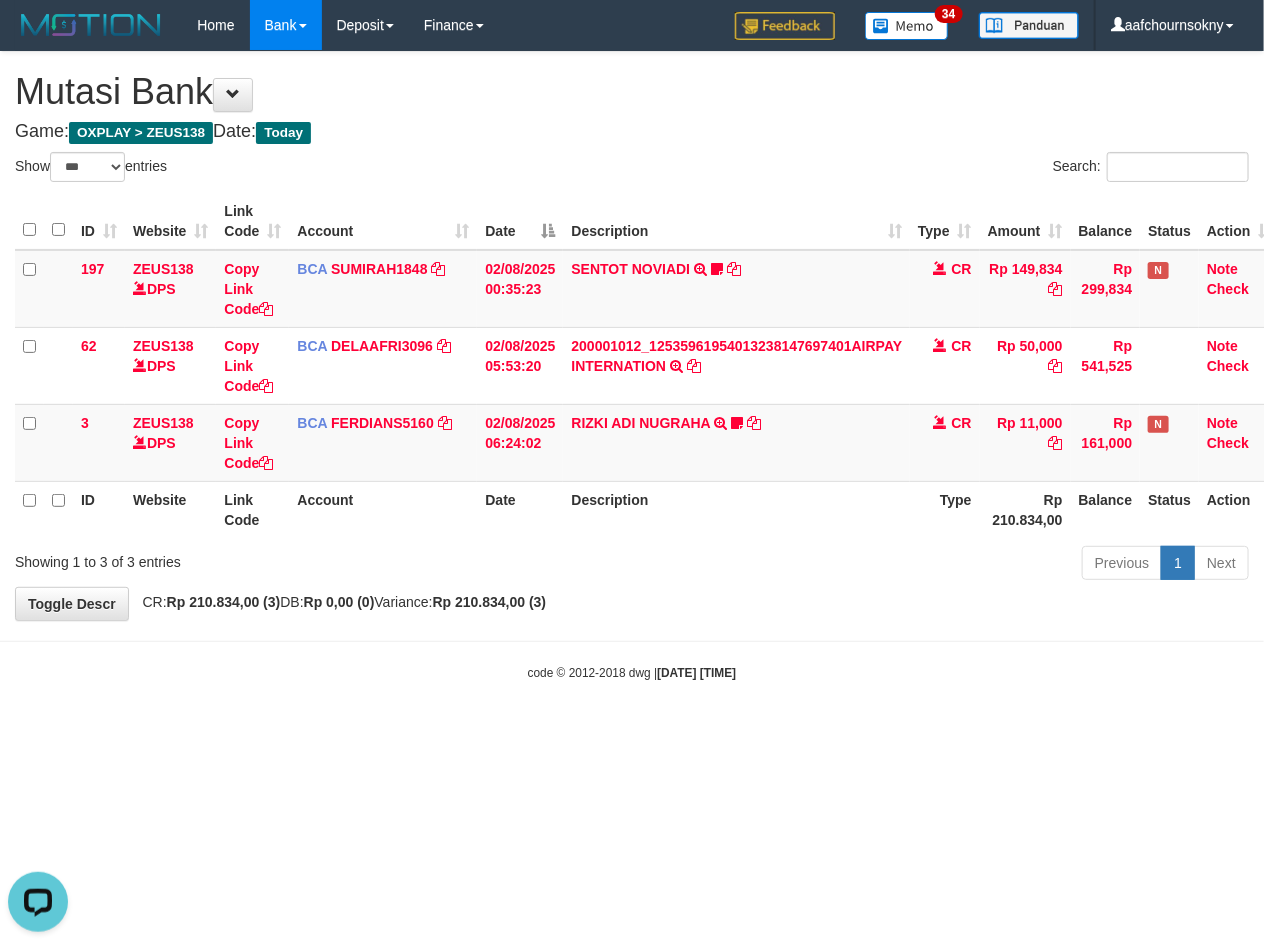 click on "Toggle navigation
Home
Bank
Account List
Load
By Website
Group
[OXPLAY]													ZEUS138
By Load Group (DPS)" at bounding box center [632, 366] 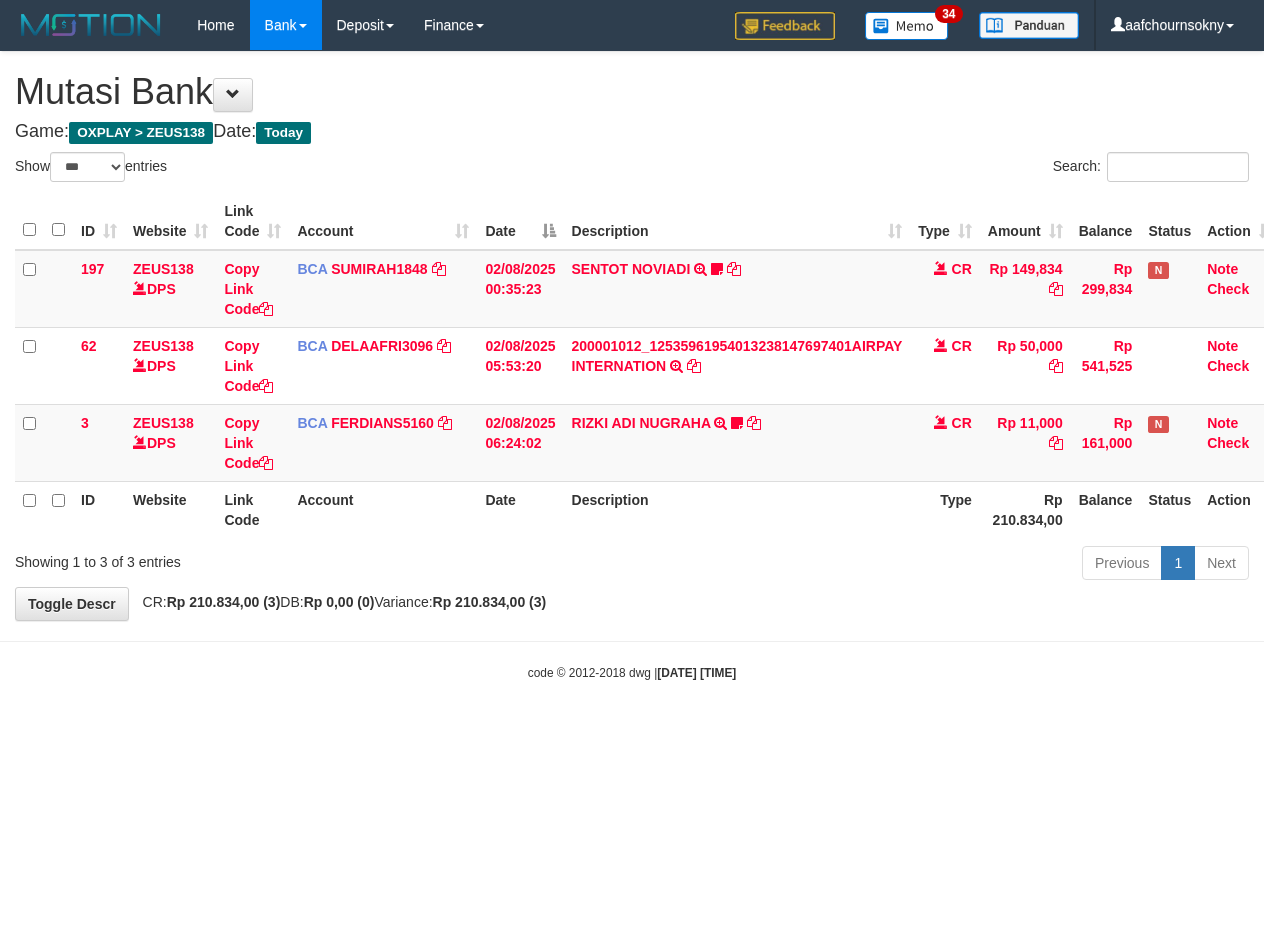 select on "***" 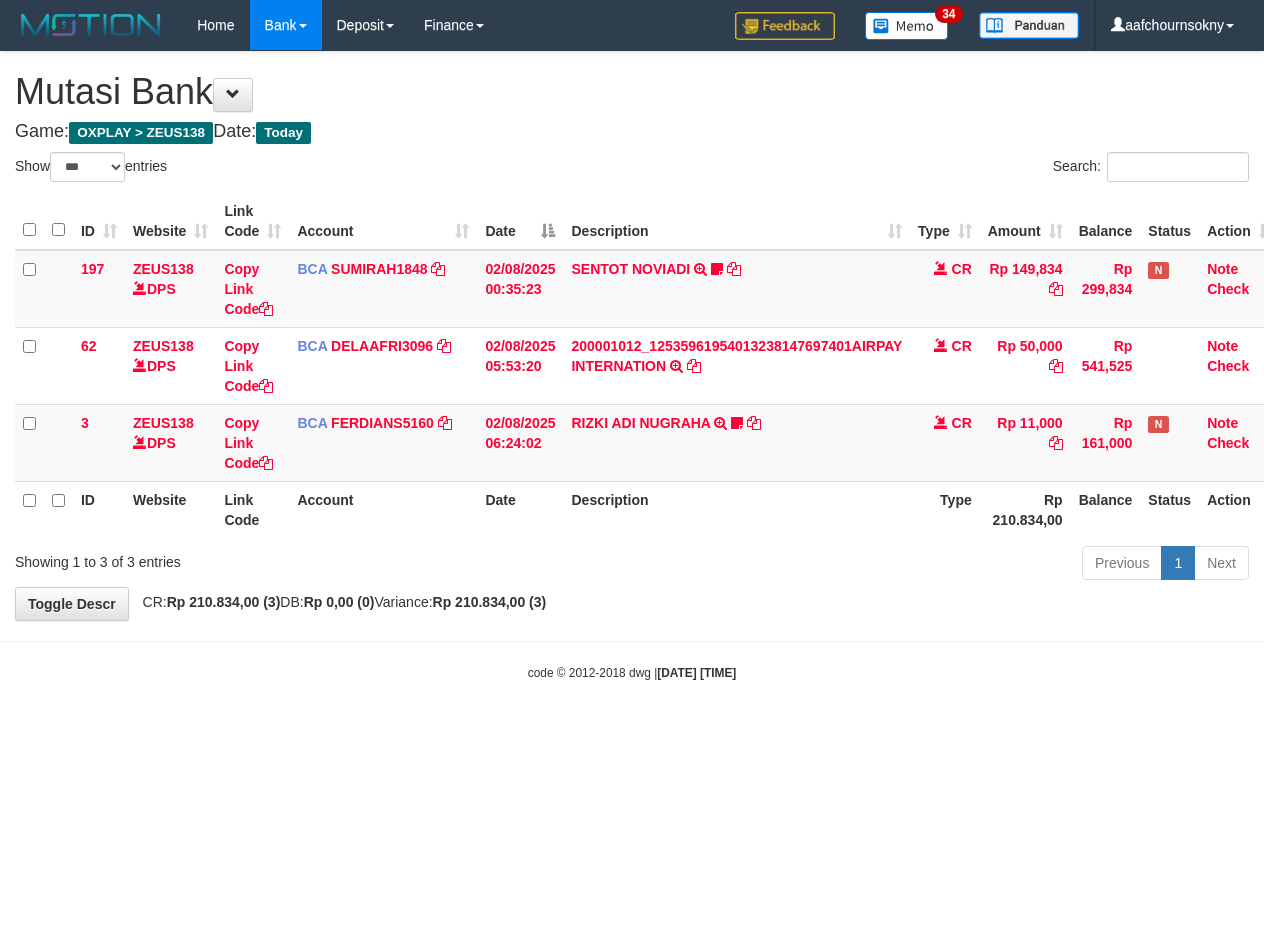 scroll, scrollTop: 0, scrollLeft: 0, axis: both 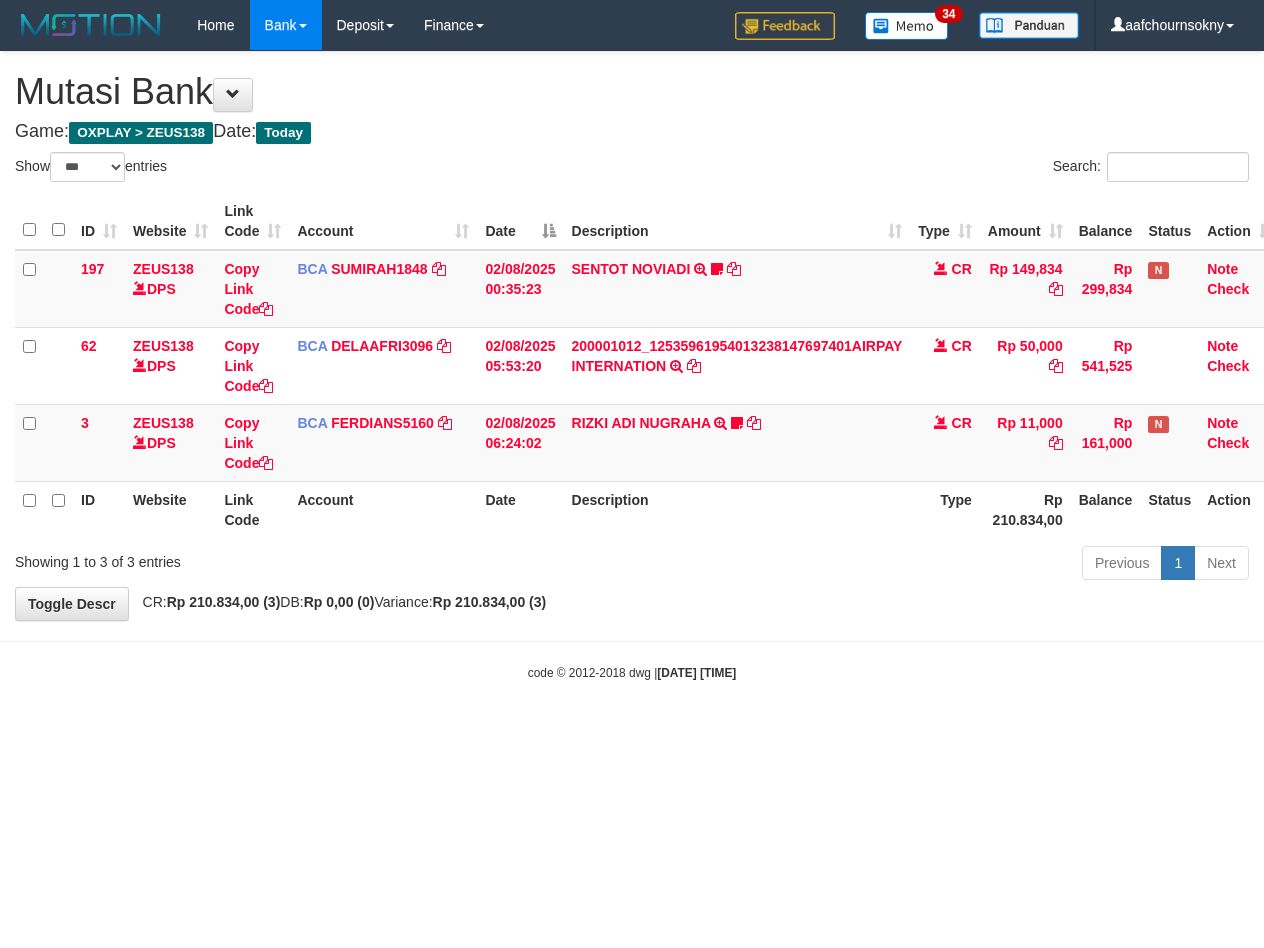 select on "***" 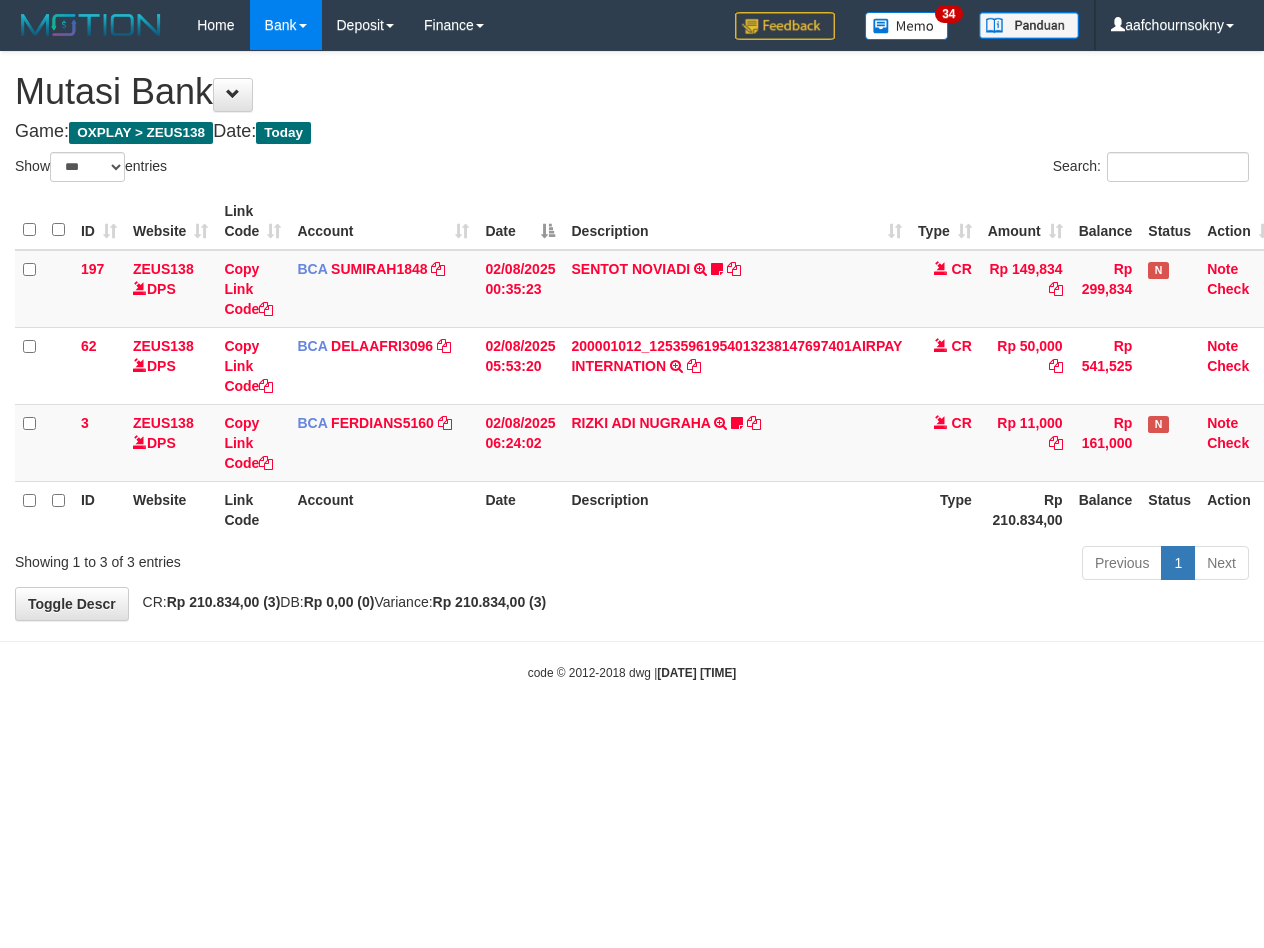 scroll, scrollTop: 0, scrollLeft: 0, axis: both 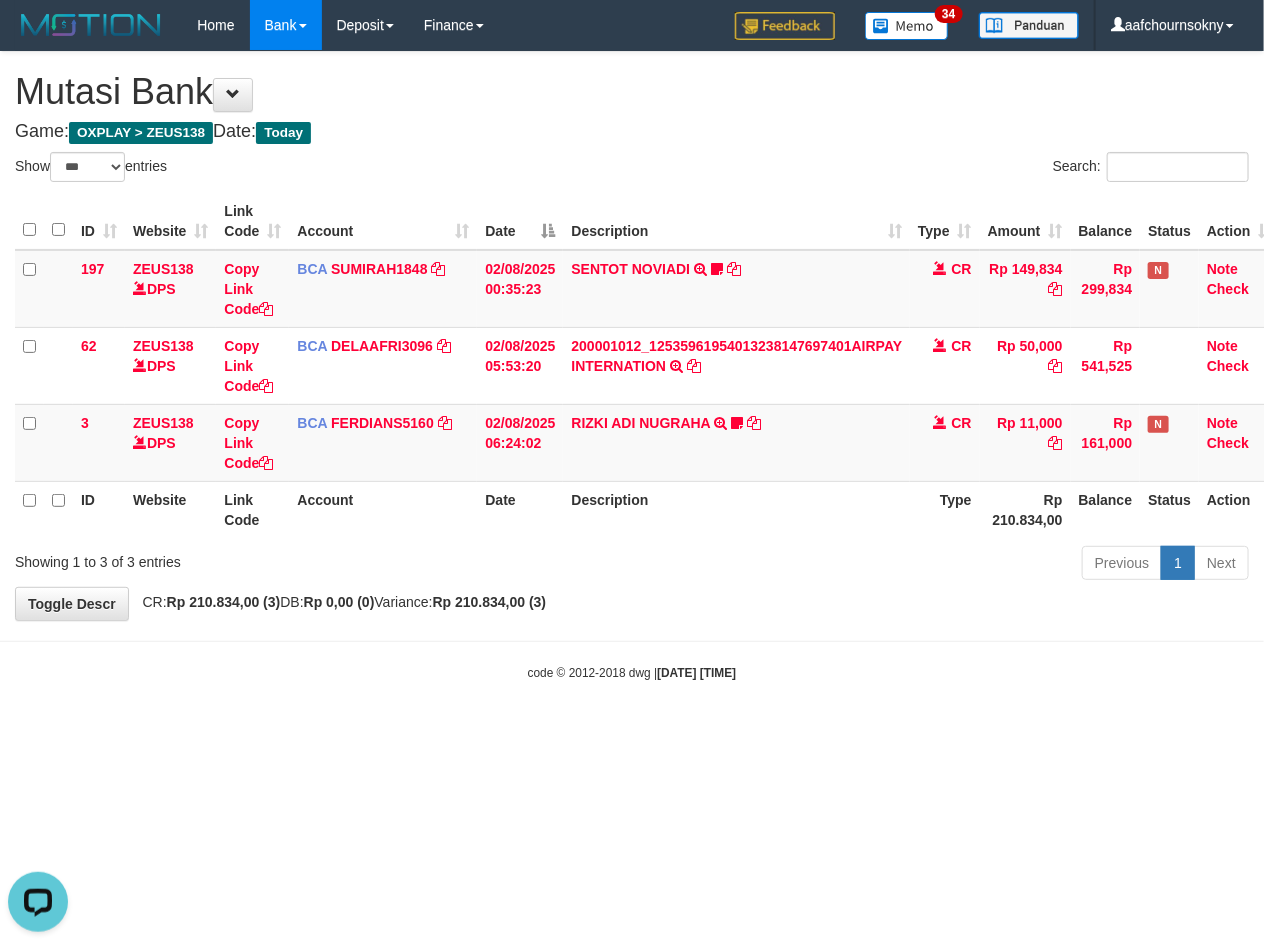 click on "Toggle navigation
Home
Bank
Account List
Load
By Website
Group
[OXPLAY]													ZEUS138
By Load Group (DPS)" at bounding box center [632, 366] 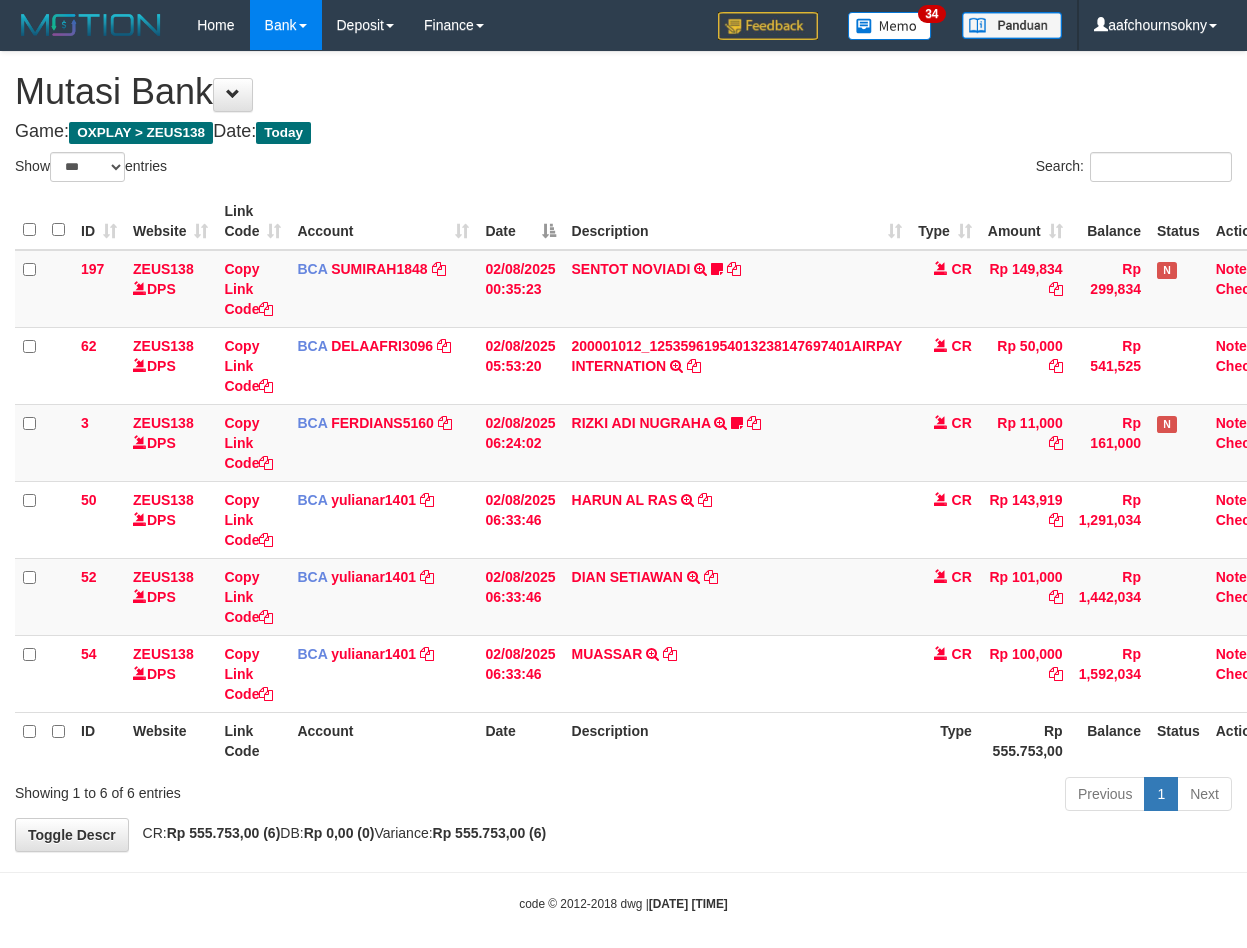 select on "***" 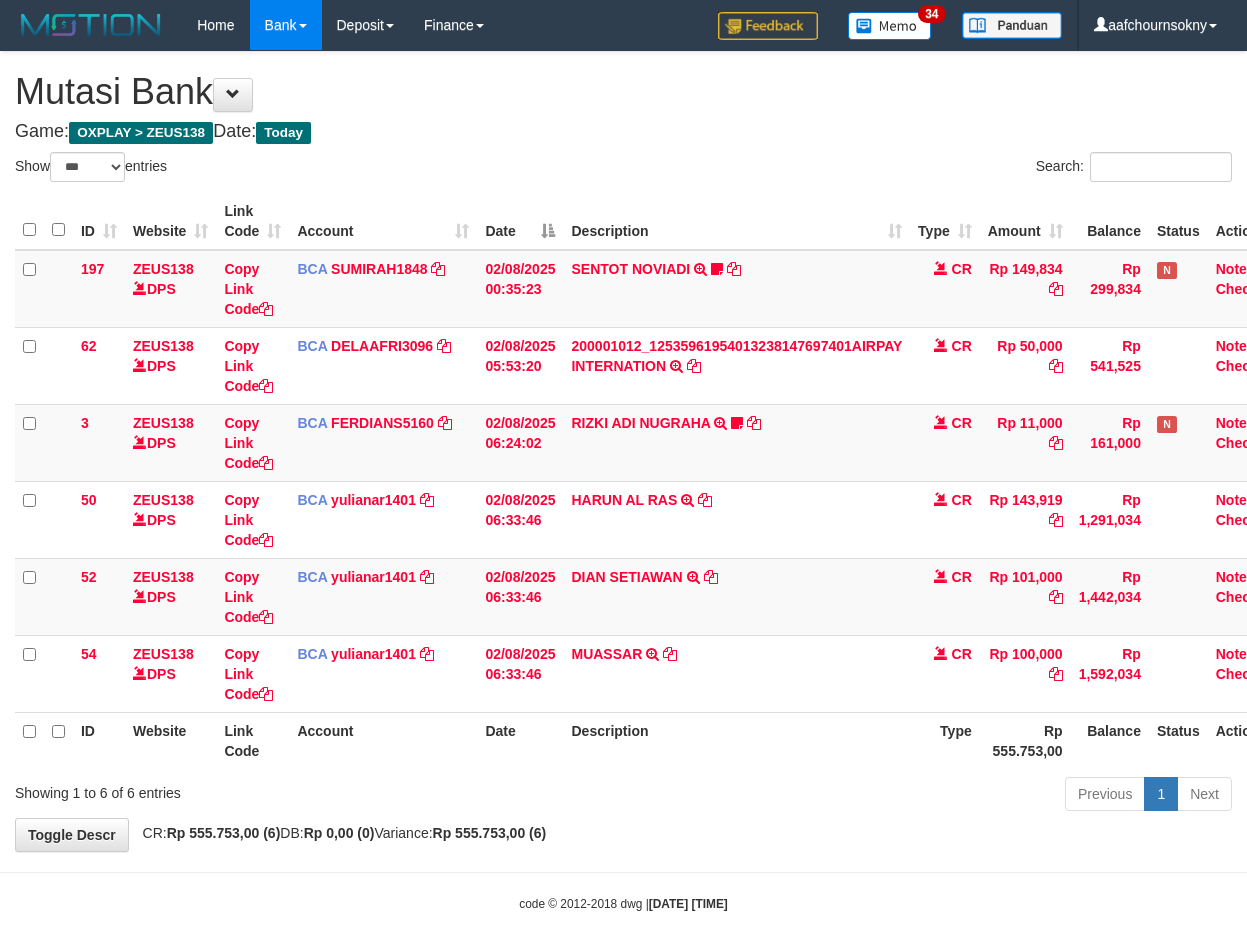 scroll, scrollTop: 0, scrollLeft: 0, axis: both 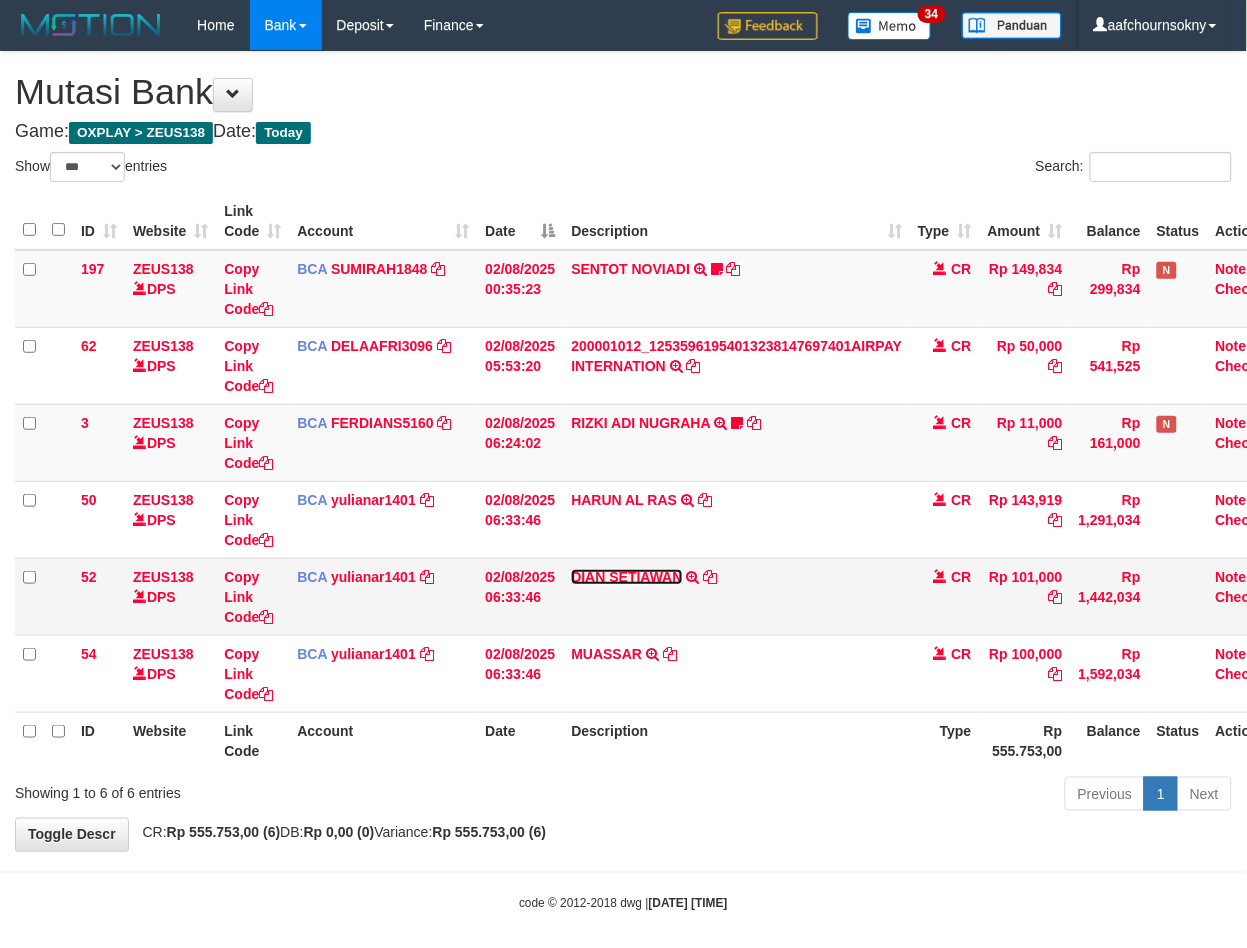 click on "DIAN SETIAWAN" at bounding box center (626, 577) 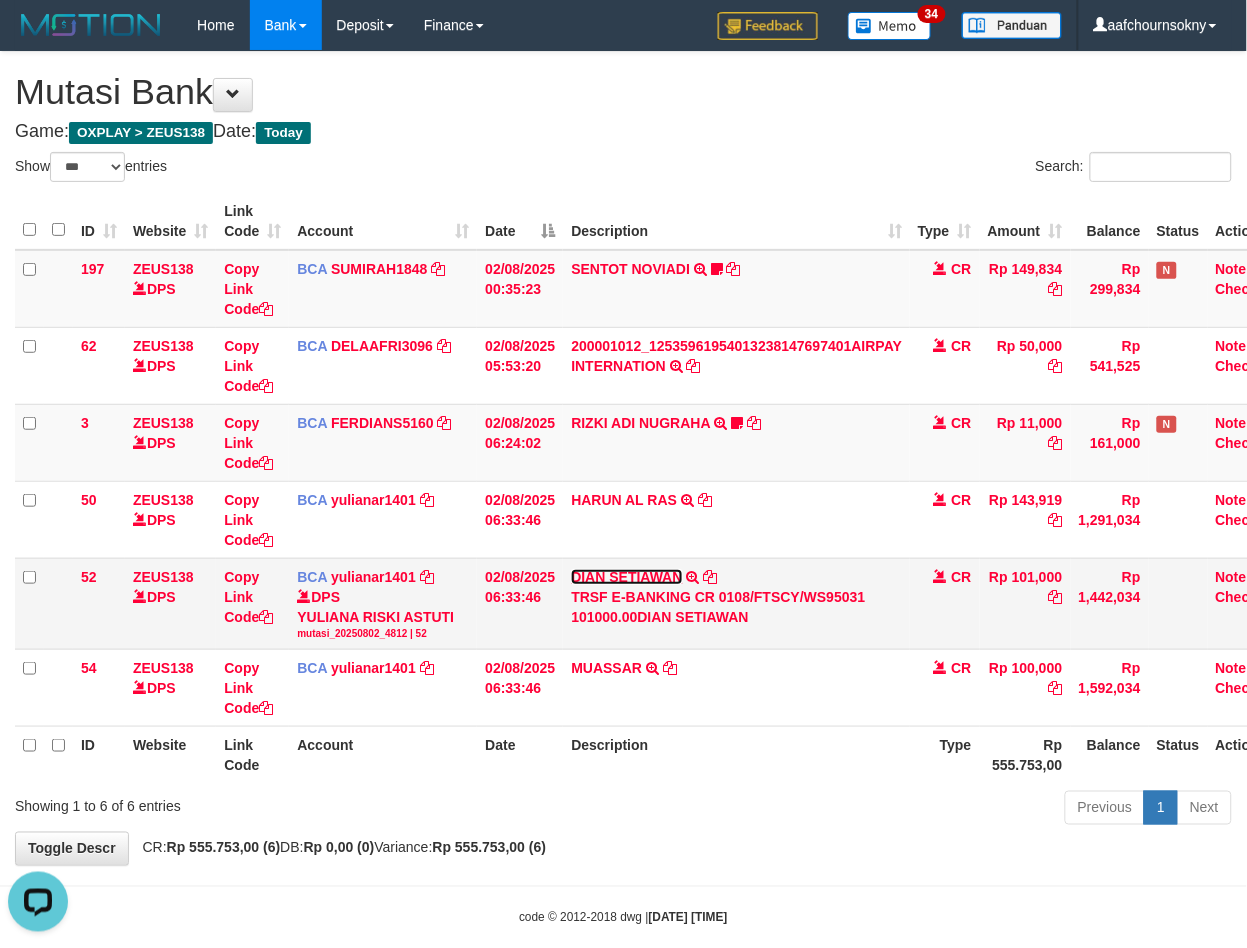 scroll, scrollTop: 0, scrollLeft: 0, axis: both 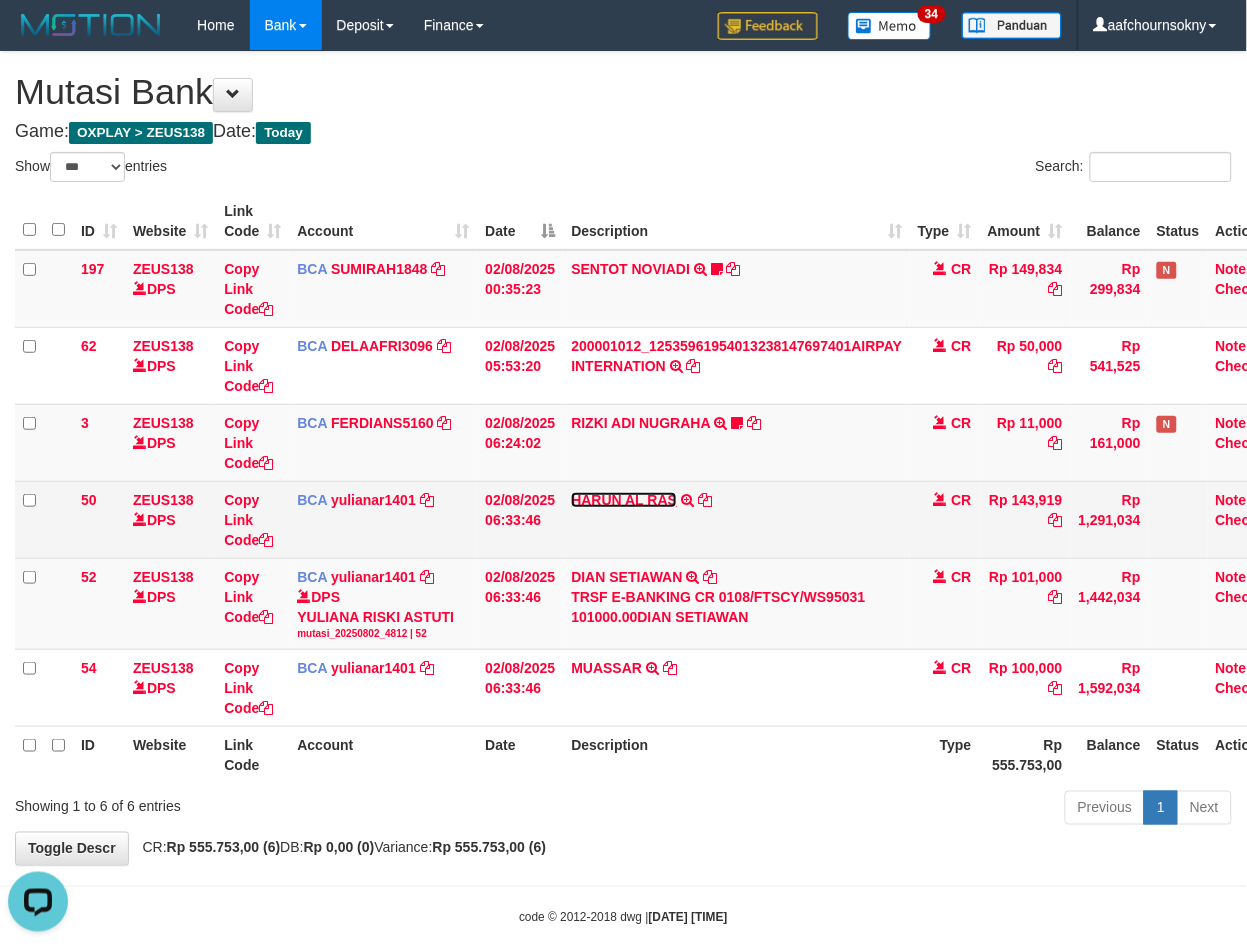 click on "HARUN AL RAS" at bounding box center [624, 500] 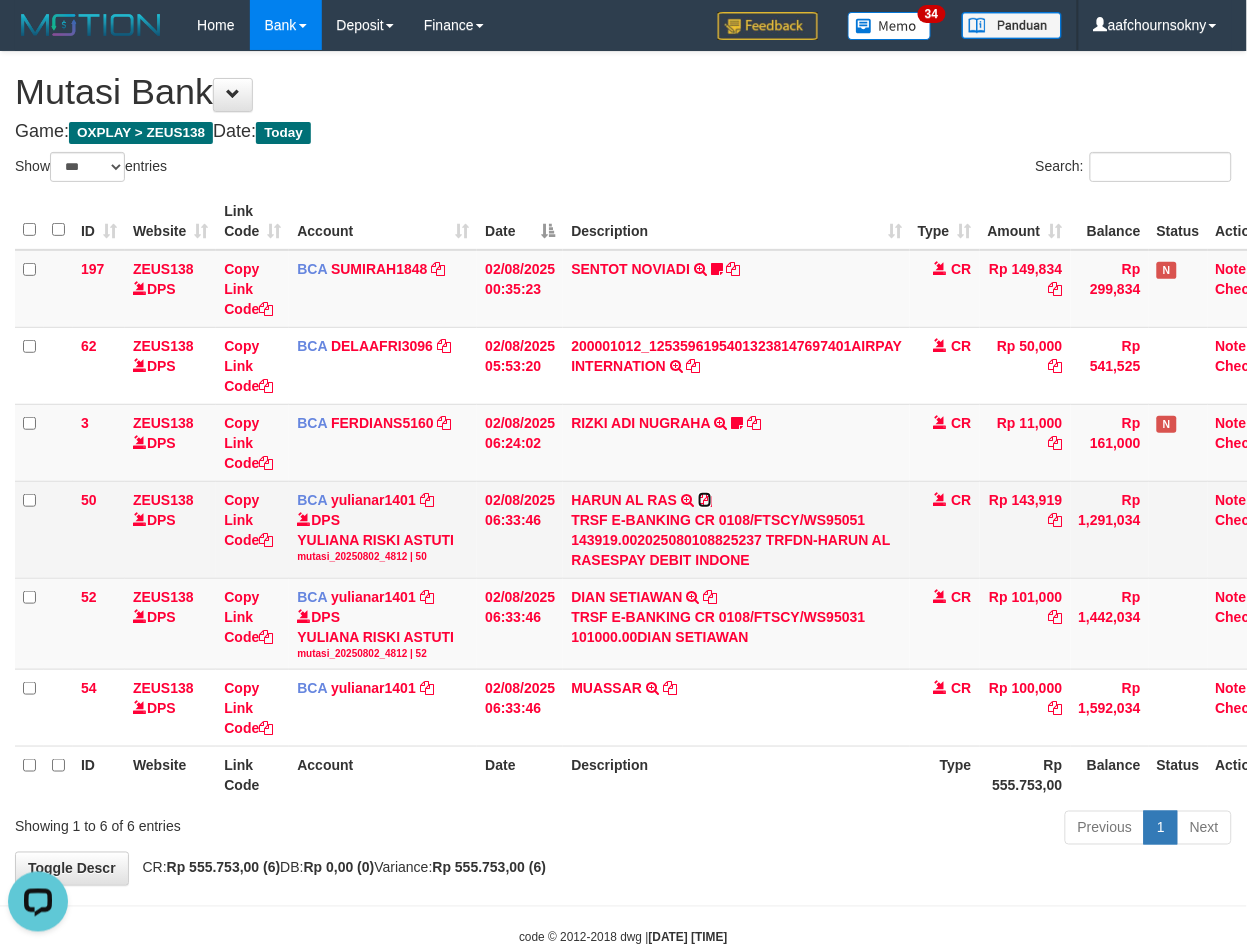 click at bounding box center (705, 500) 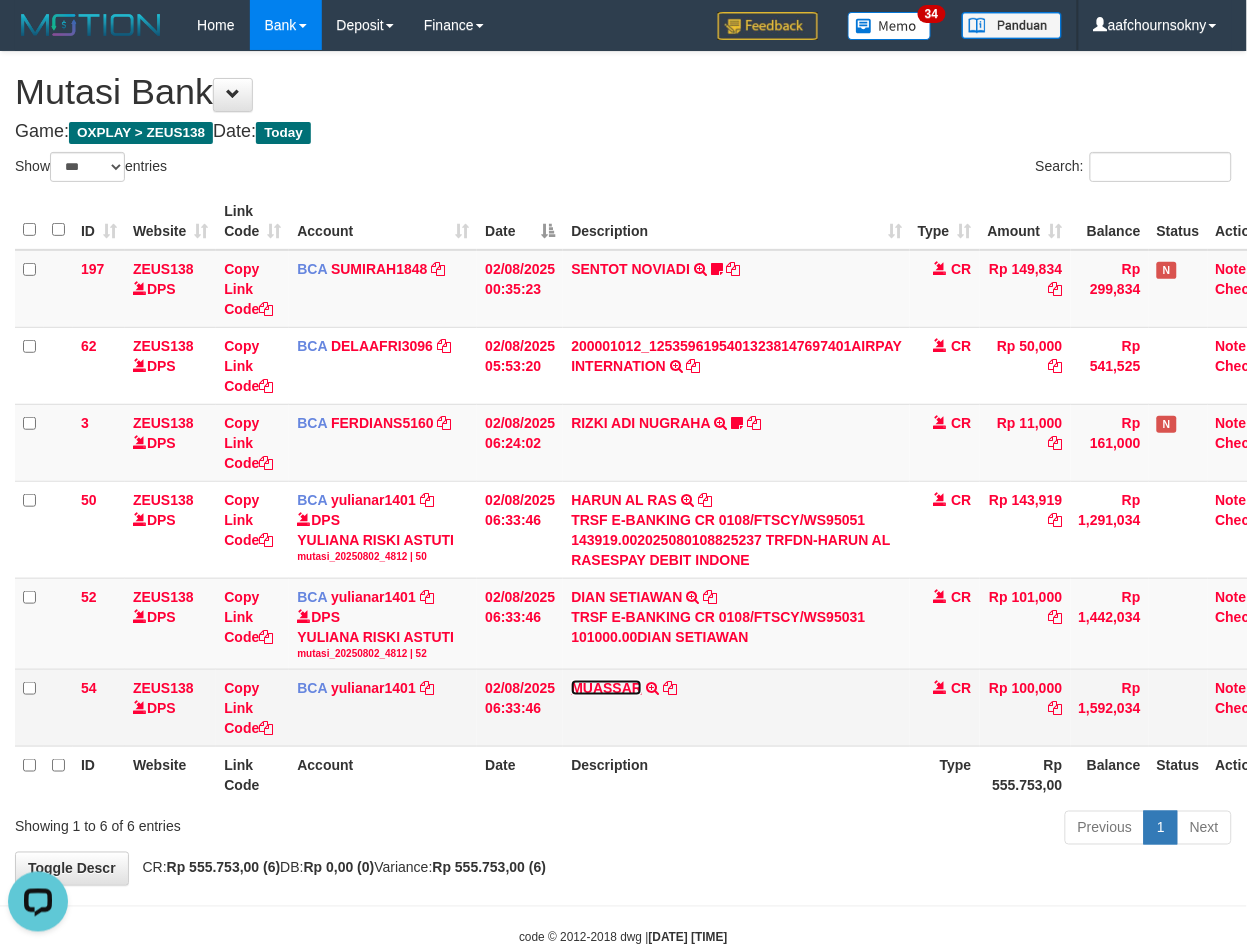 drag, startPoint x: 571, startPoint y: 688, endPoint x: 596, endPoint y: 695, distance: 25.96151 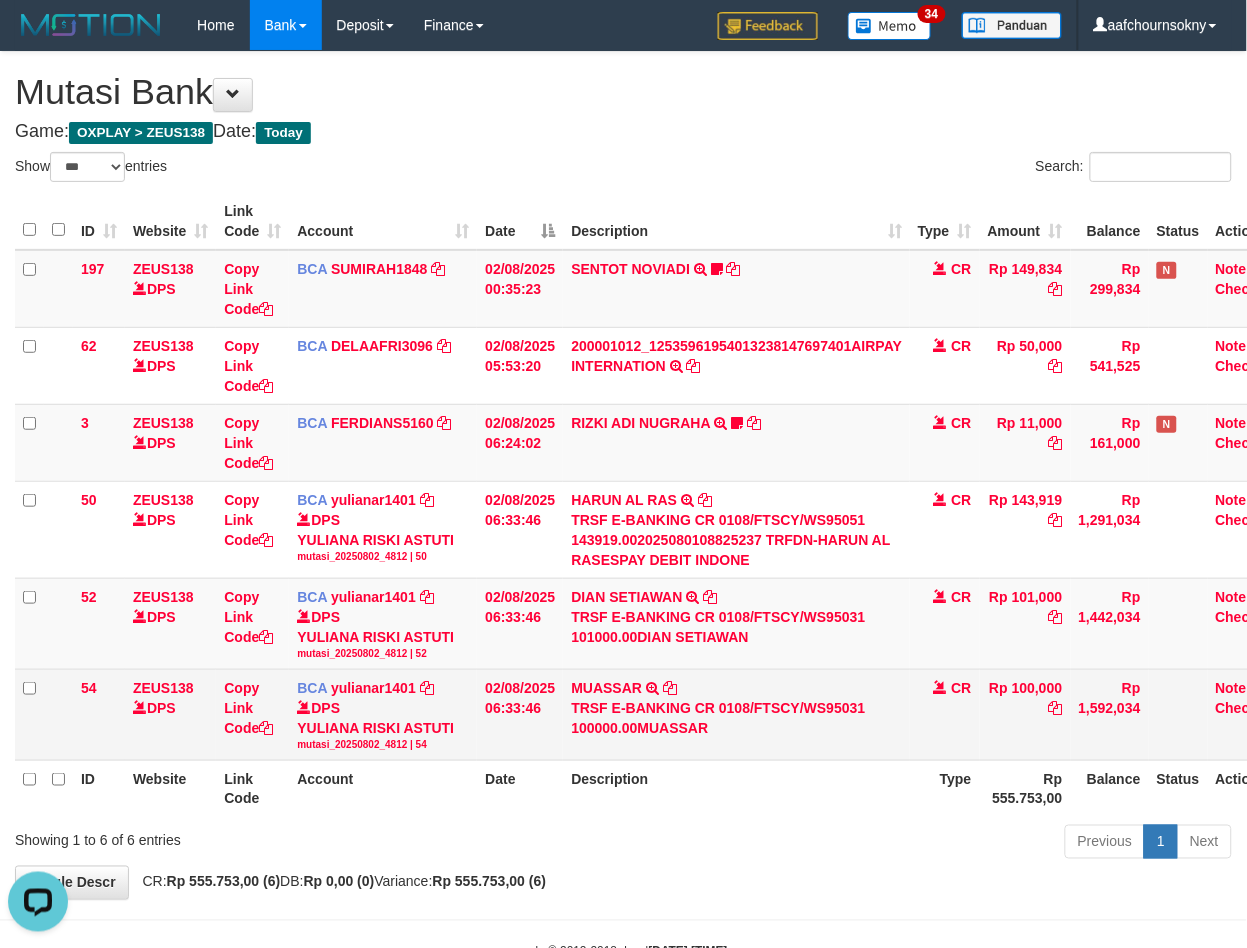 click on "MUASSAR         TRSF E-BANKING CR 0108/FTSCY/WS95031
100000.00MUASSAR" at bounding box center [736, 715] 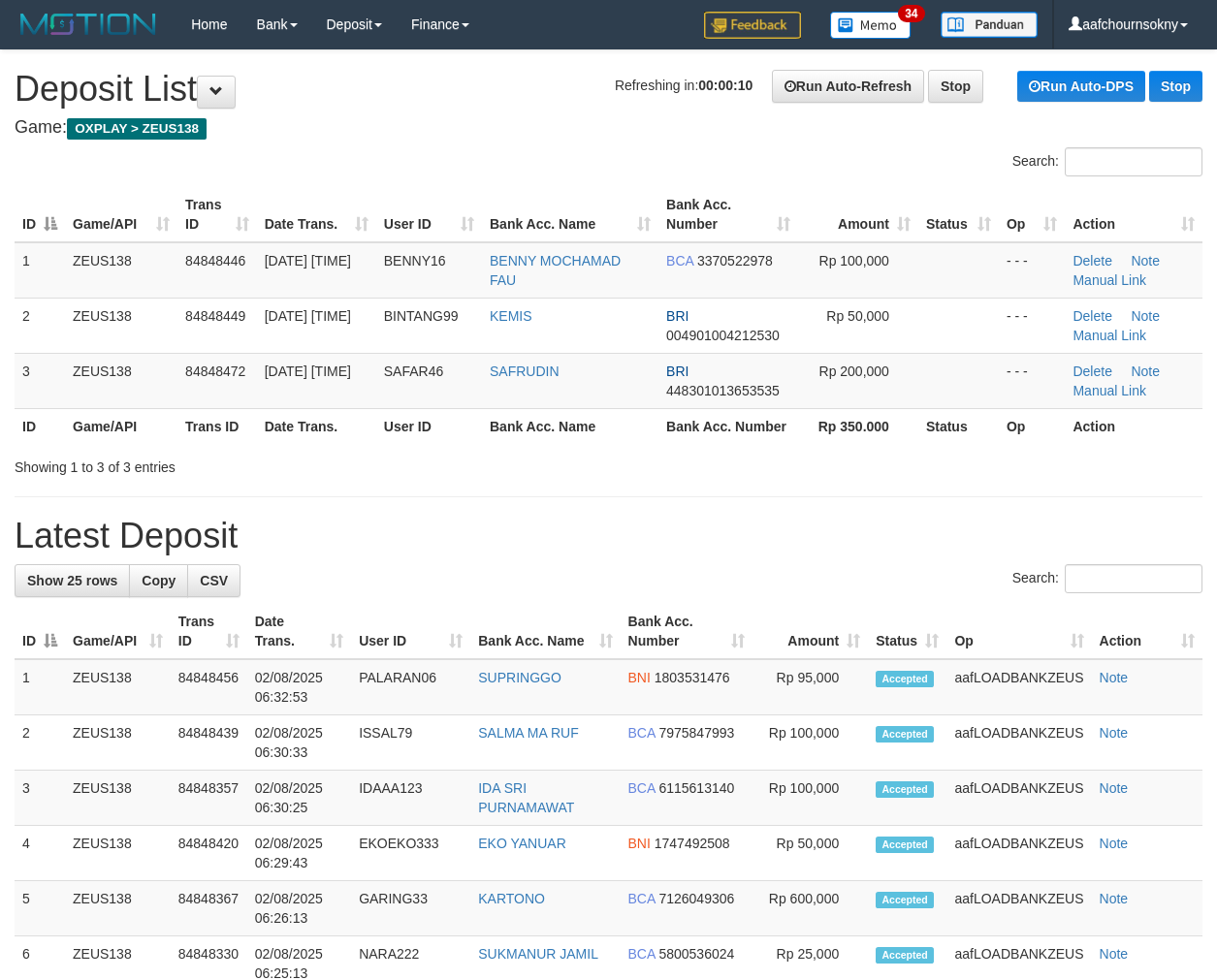 scroll, scrollTop: 0, scrollLeft: 0, axis: both 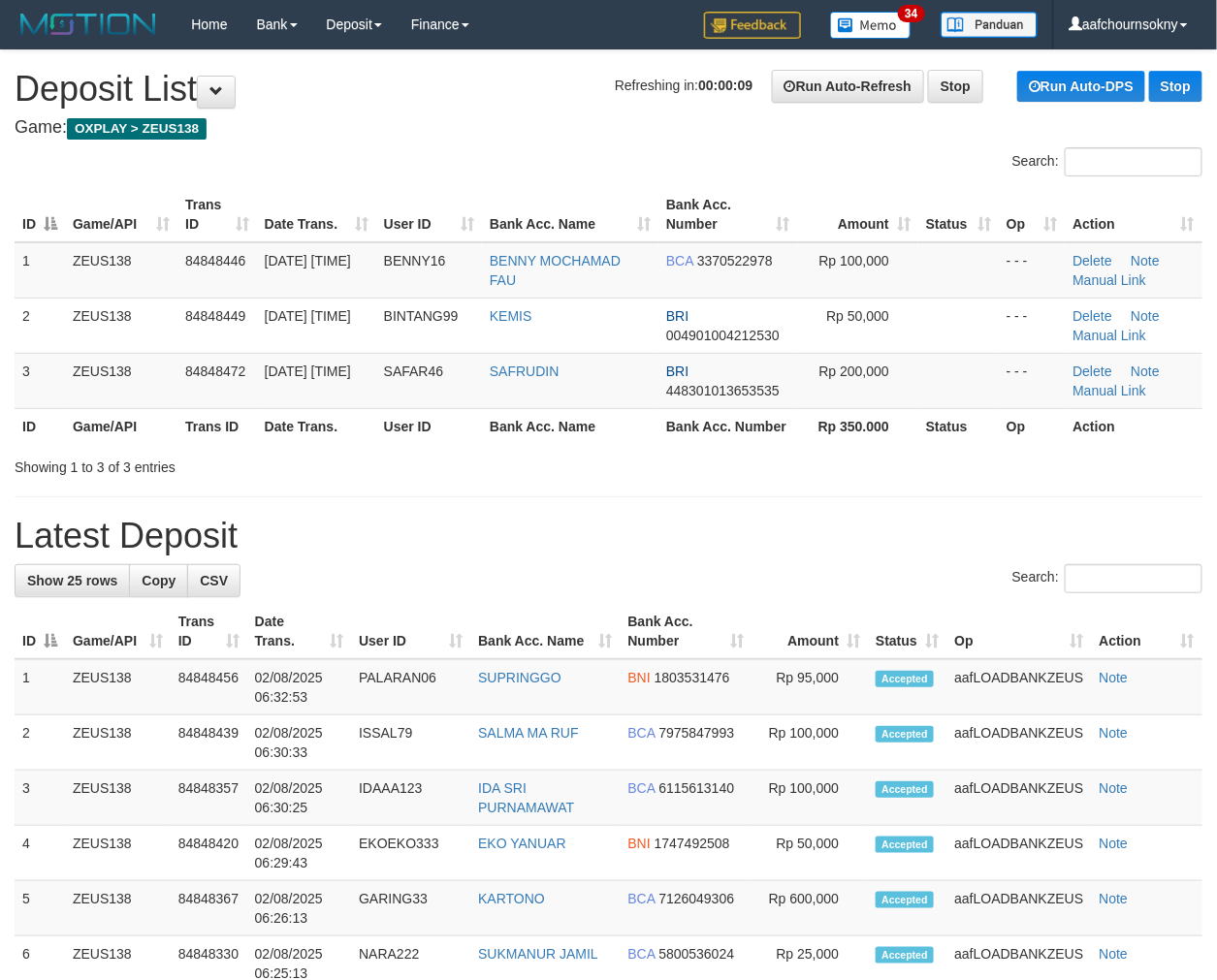 click on "**********" at bounding box center (608, 1110) 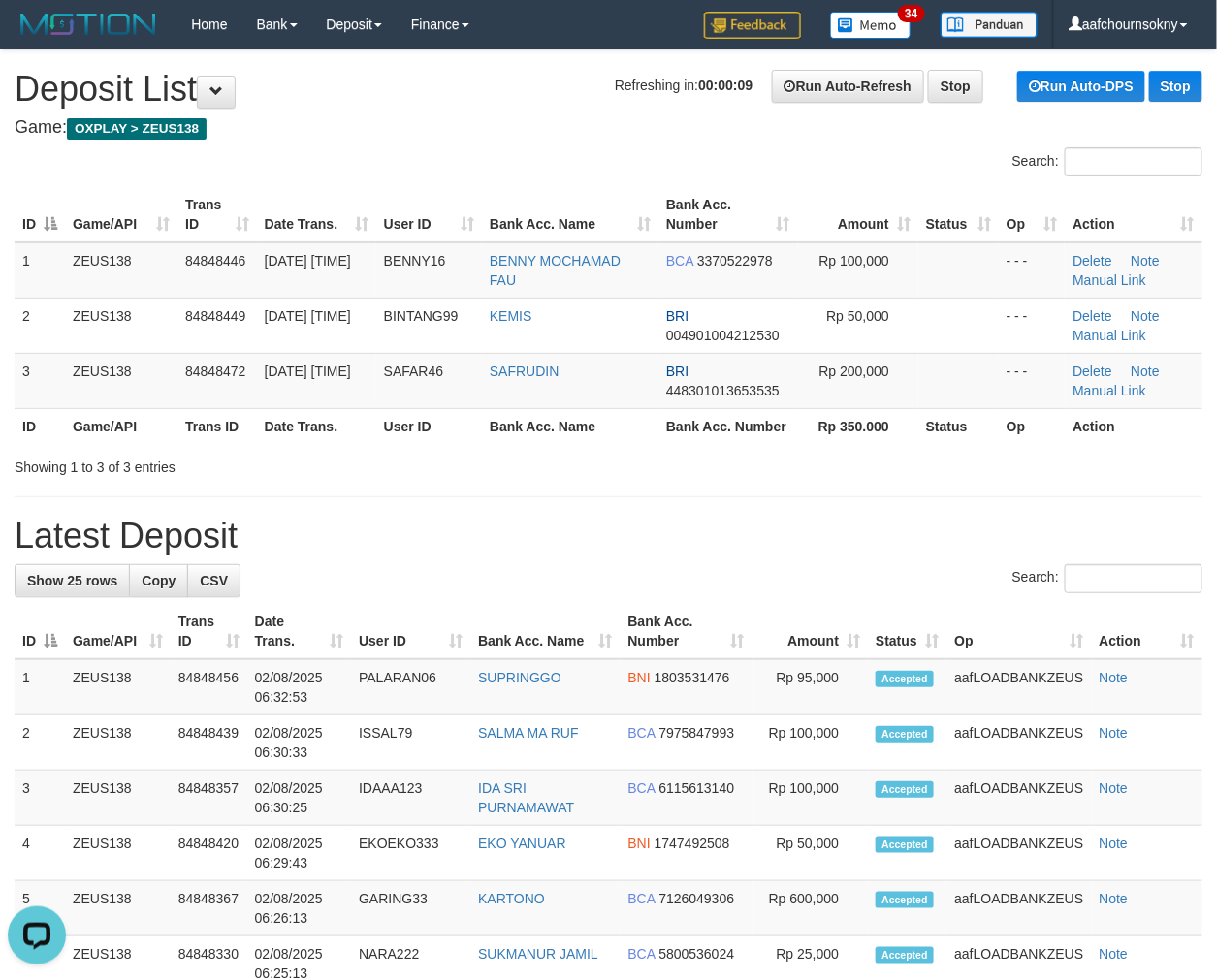 scroll, scrollTop: 0, scrollLeft: 0, axis: both 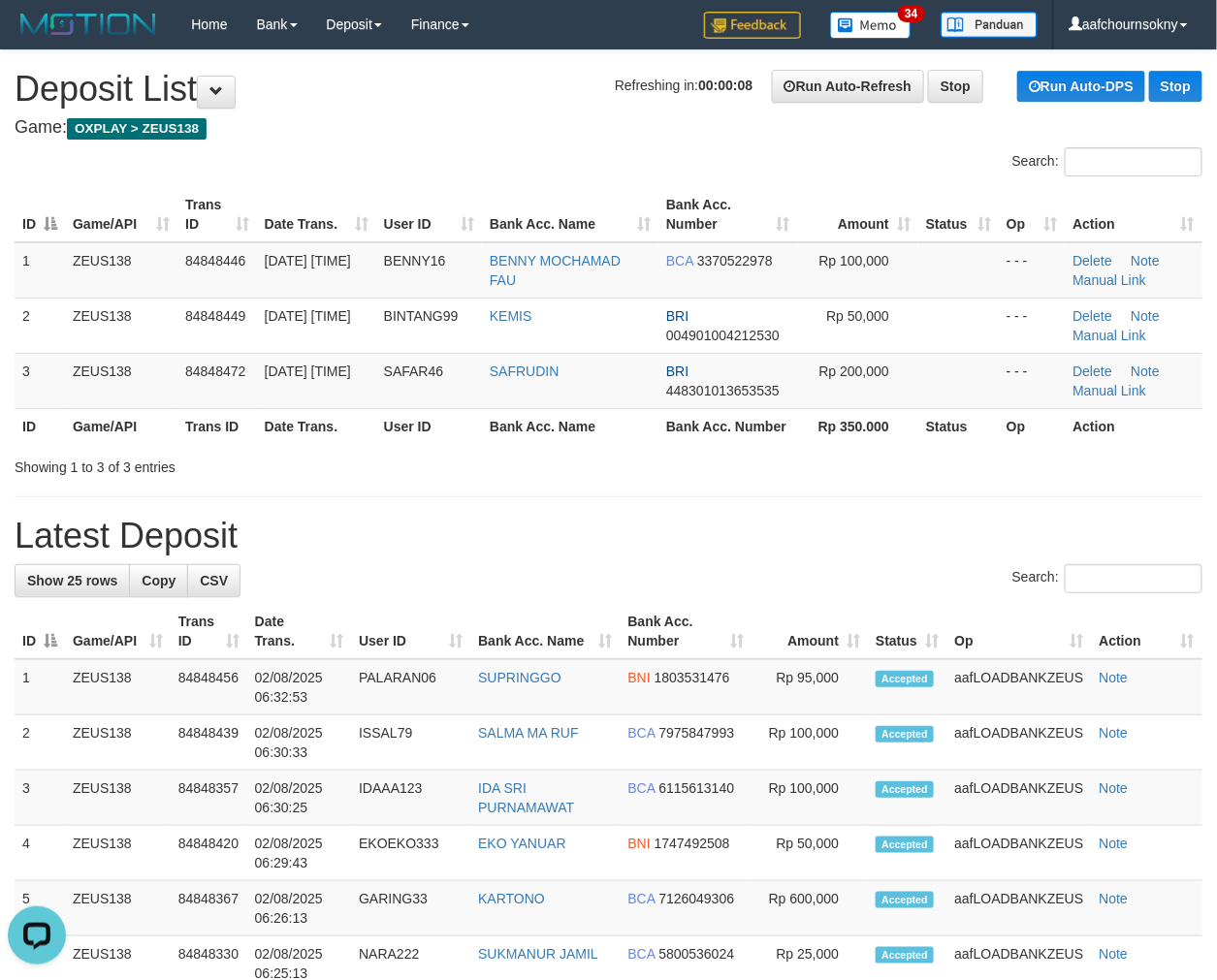 click on "Showing 1 to 3 of 3 entries" at bounding box center [608, 463] 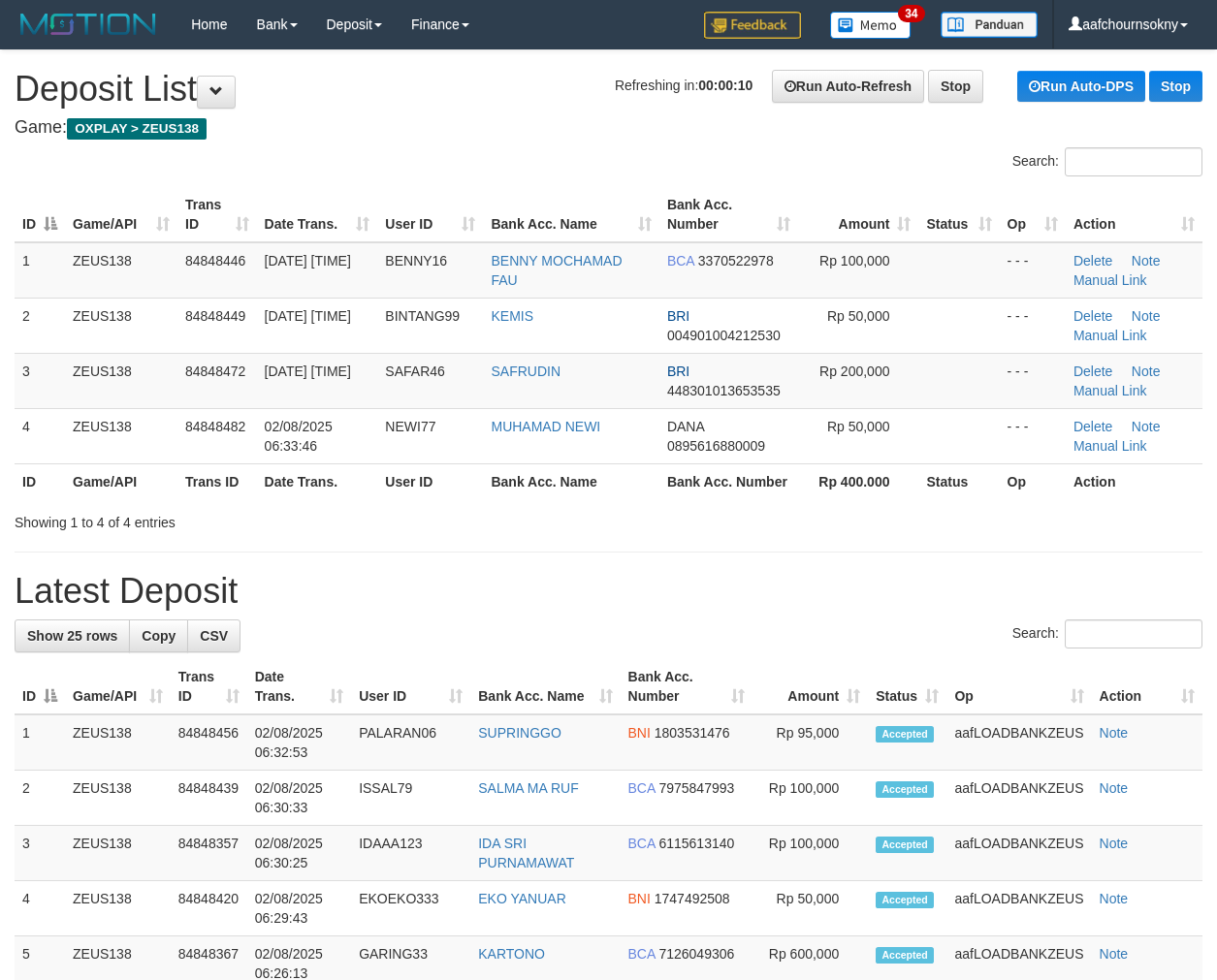 click on "NEWI77" at bounding box center [430, 435] 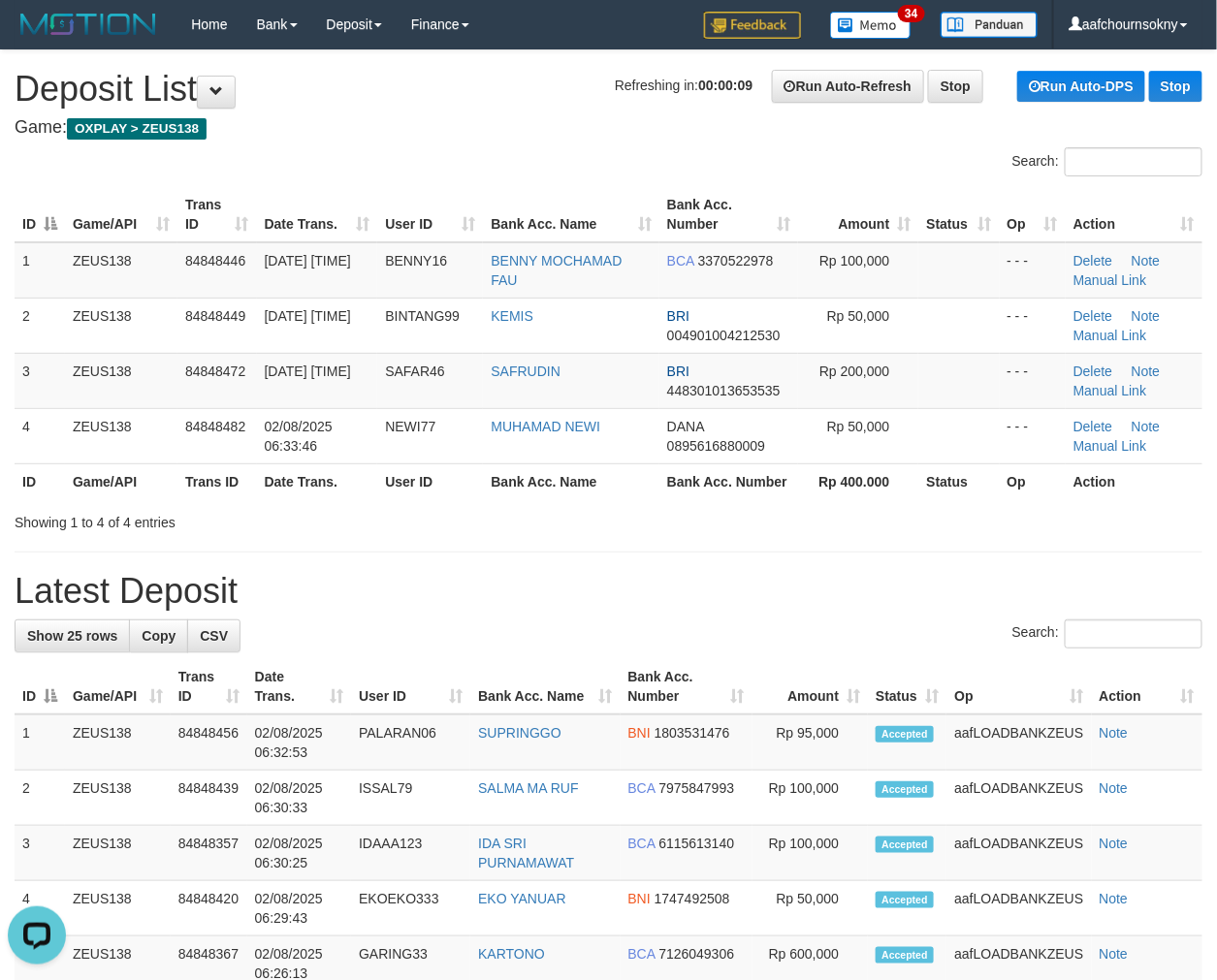 scroll, scrollTop: 0, scrollLeft: 0, axis: both 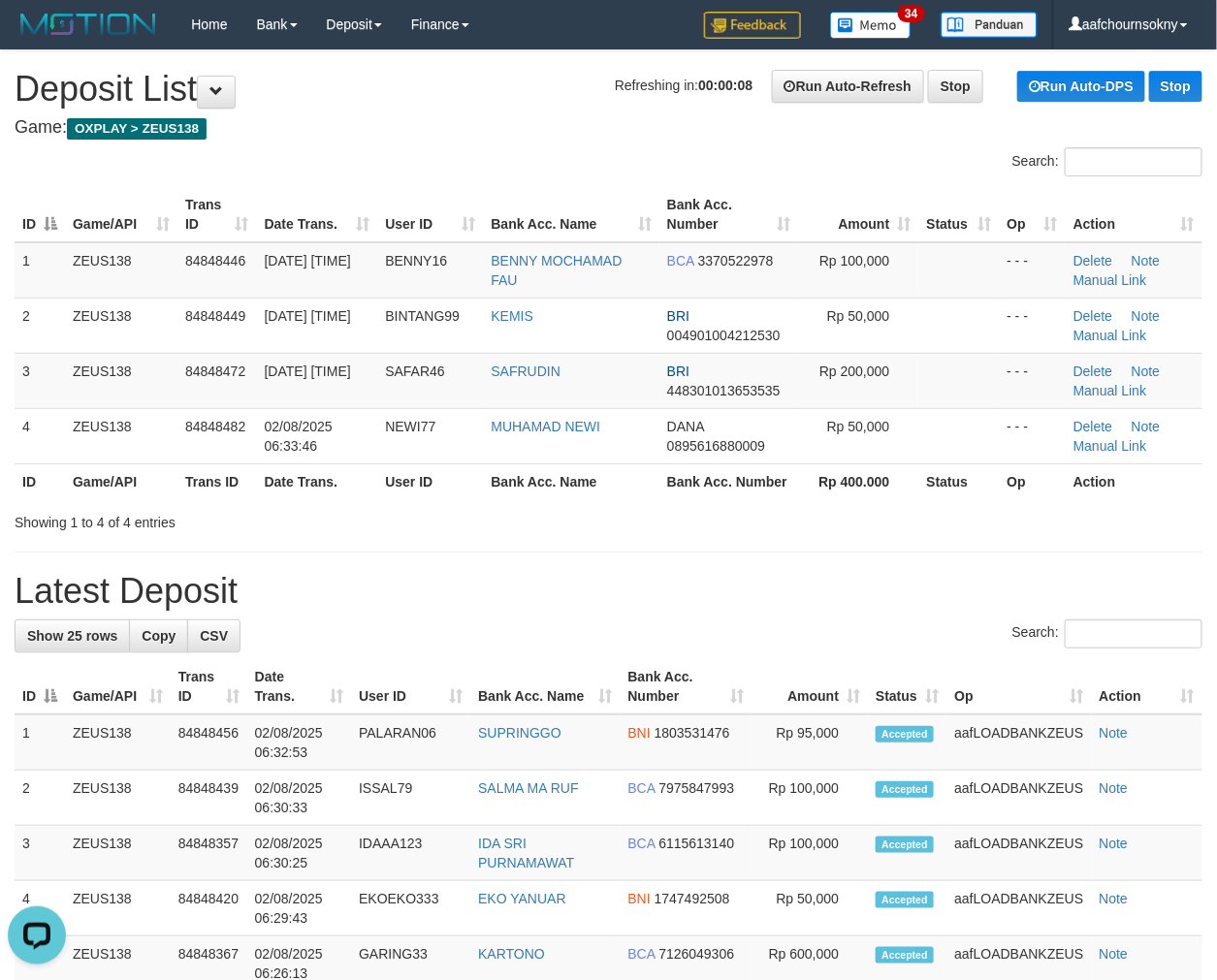 click on "Showing 1 to 4 of 4 entries" at bounding box center (253, 519) 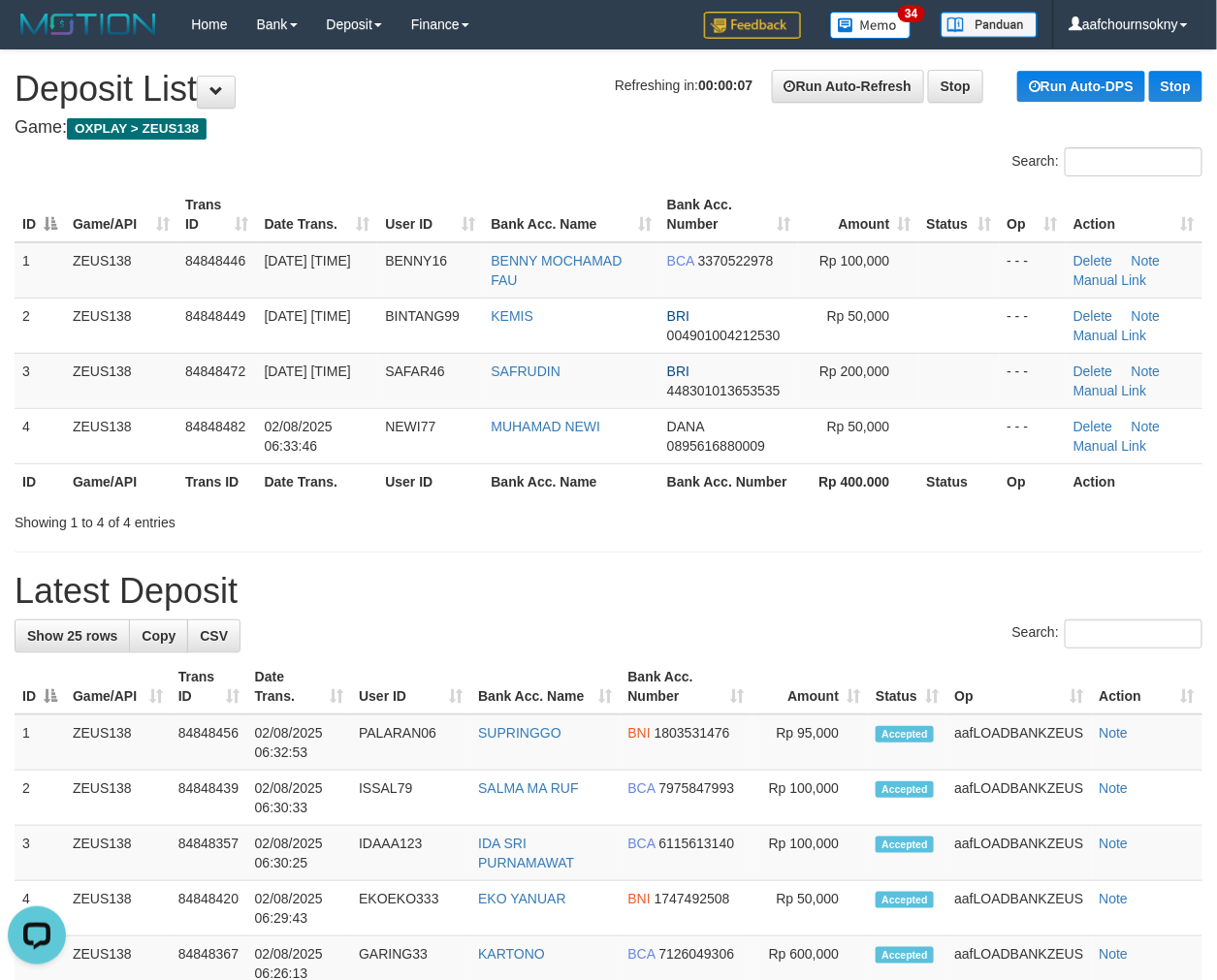 drag, startPoint x: 476, startPoint y: 510, endPoint x: 458, endPoint y: 511, distance: 18.027756 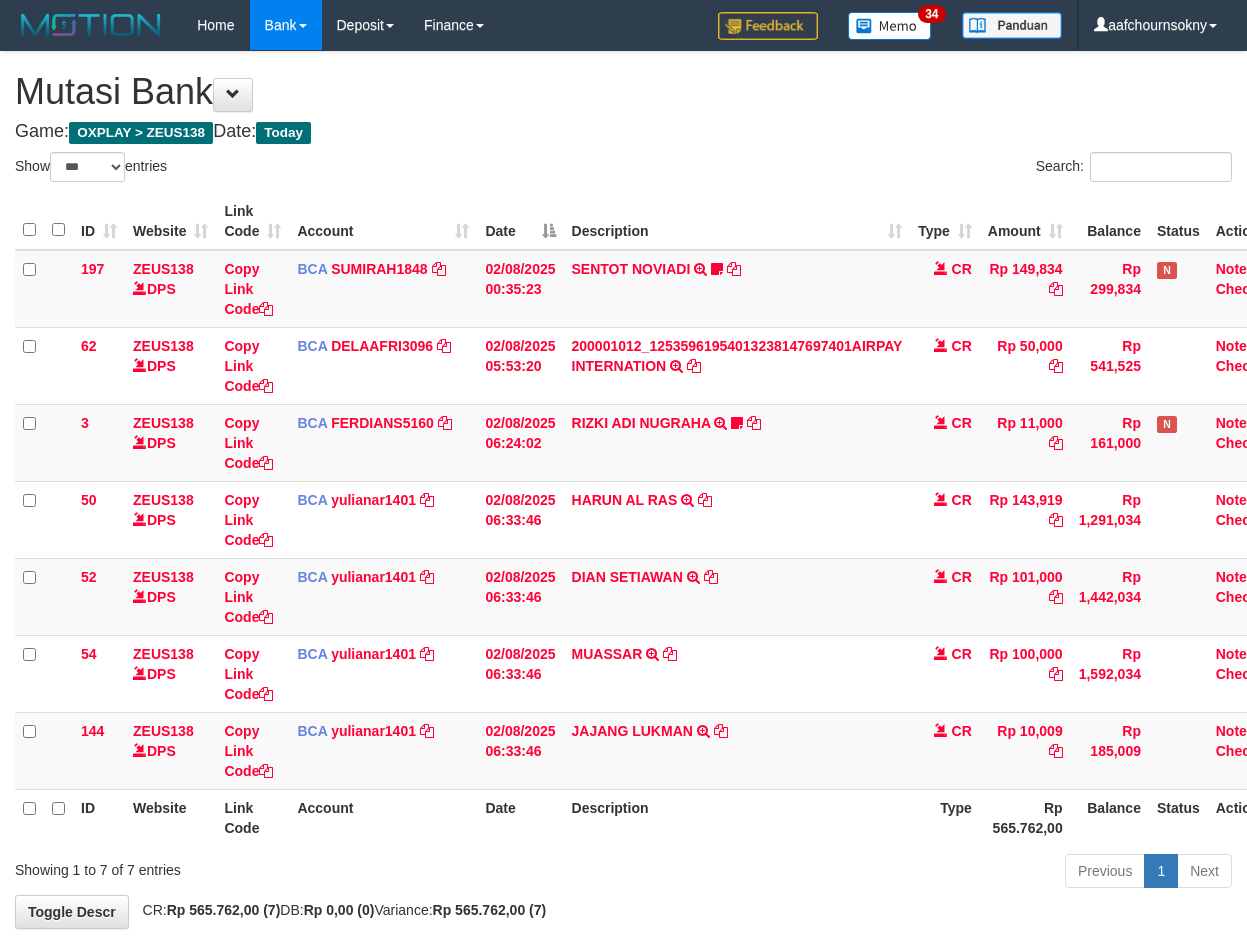 select on "***" 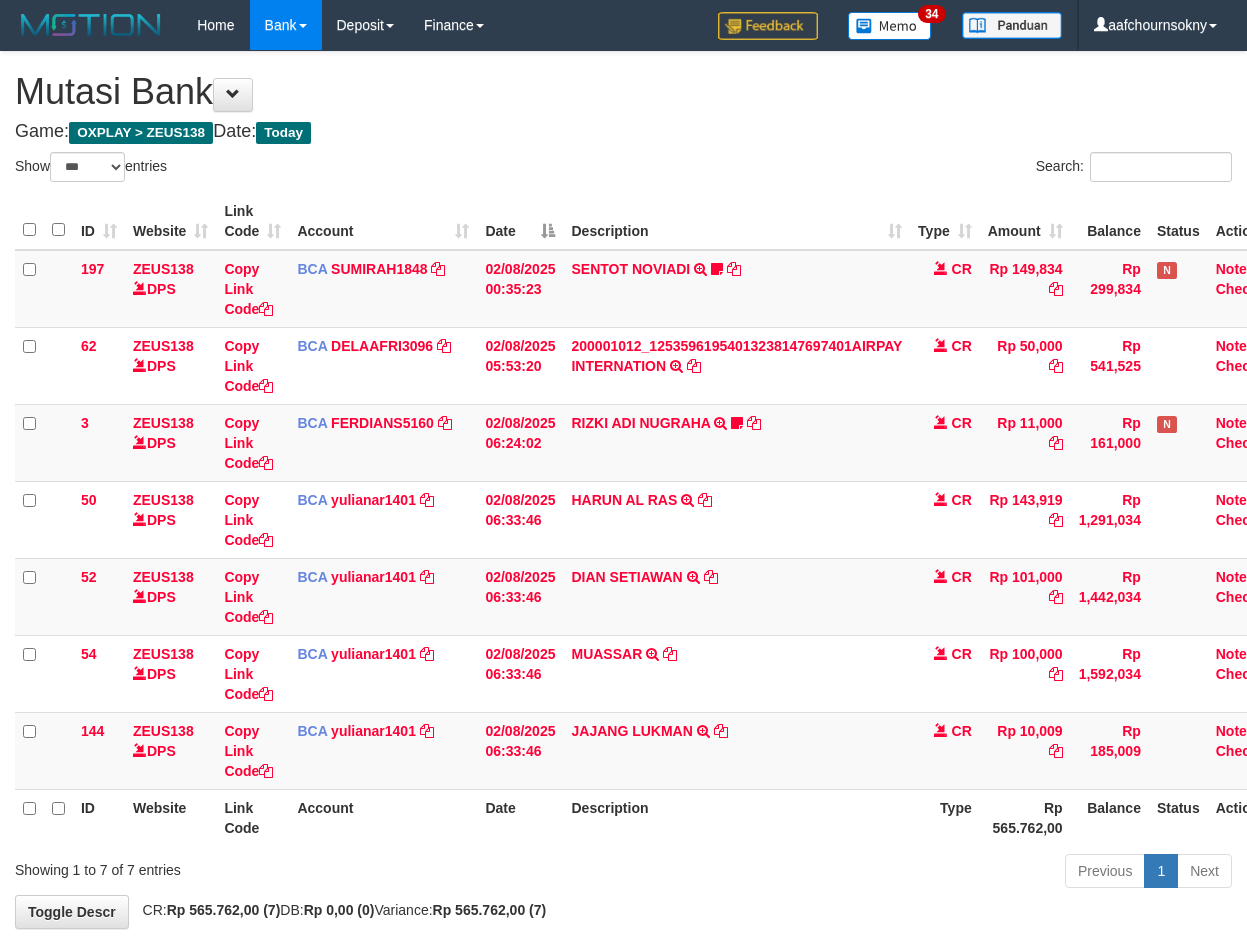 scroll, scrollTop: 0, scrollLeft: 0, axis: both 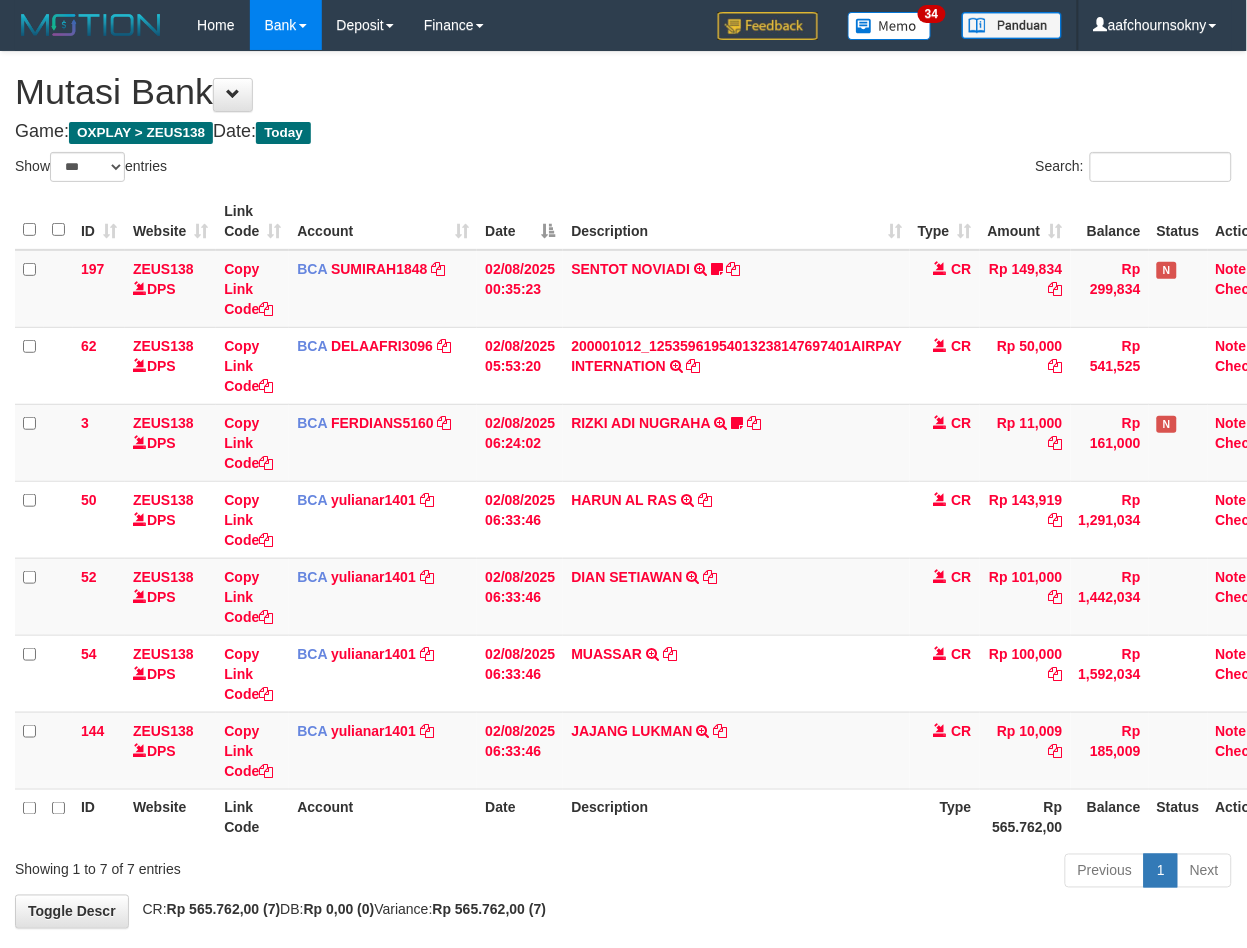 click on "[FIRST] [LAST]         TRSF E-BANKING CR 0208/FTSCY/WS95031
10009.00[FIRST] [LAST]" at bounding box center (736, 750) 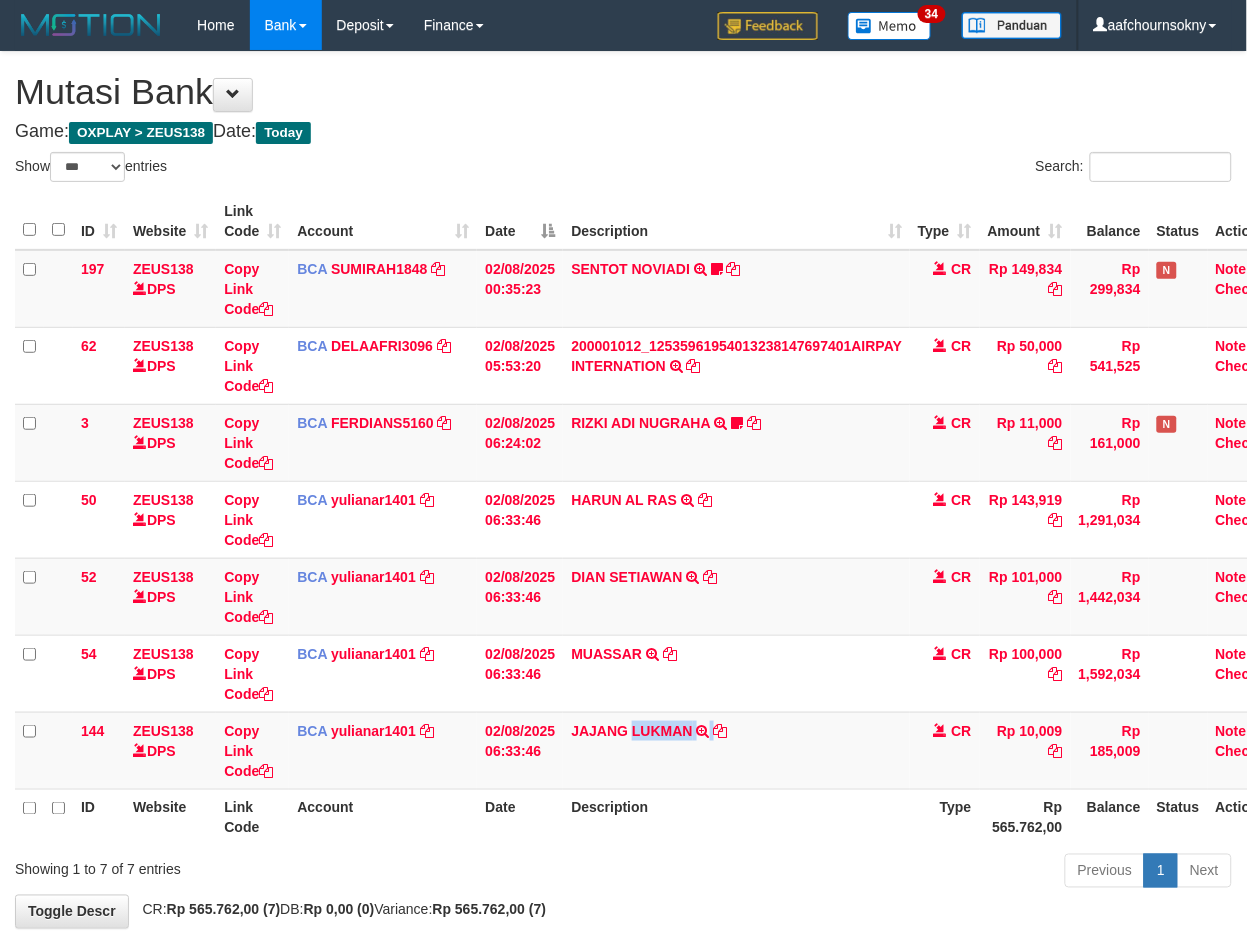 click on "[FIRST] [LAST]         TRSF E-BANKING CR 0208/FTSCY/WS95031
10009.00[FIRST] [LAST]" at bounding box center [736, 750] 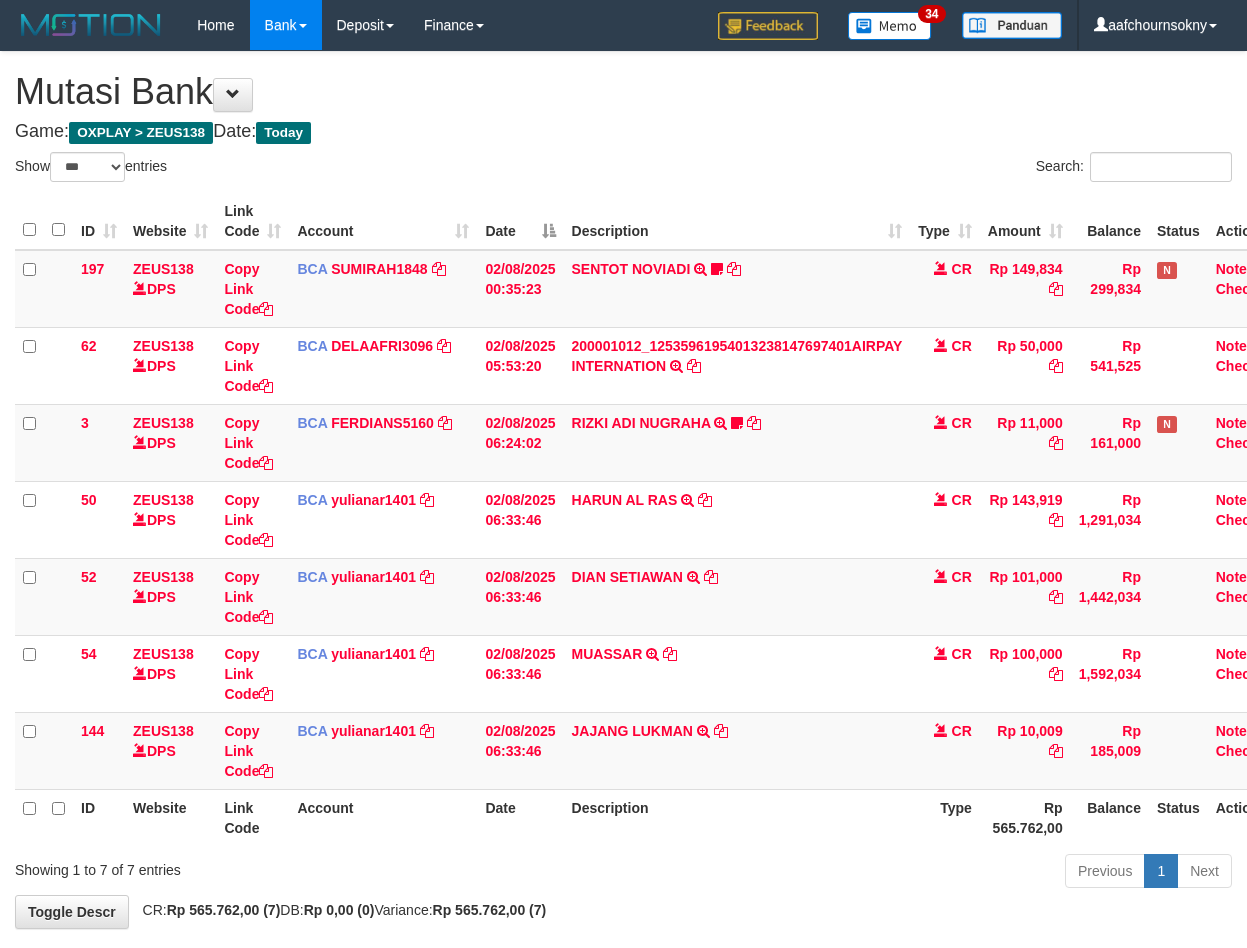 select on "***" 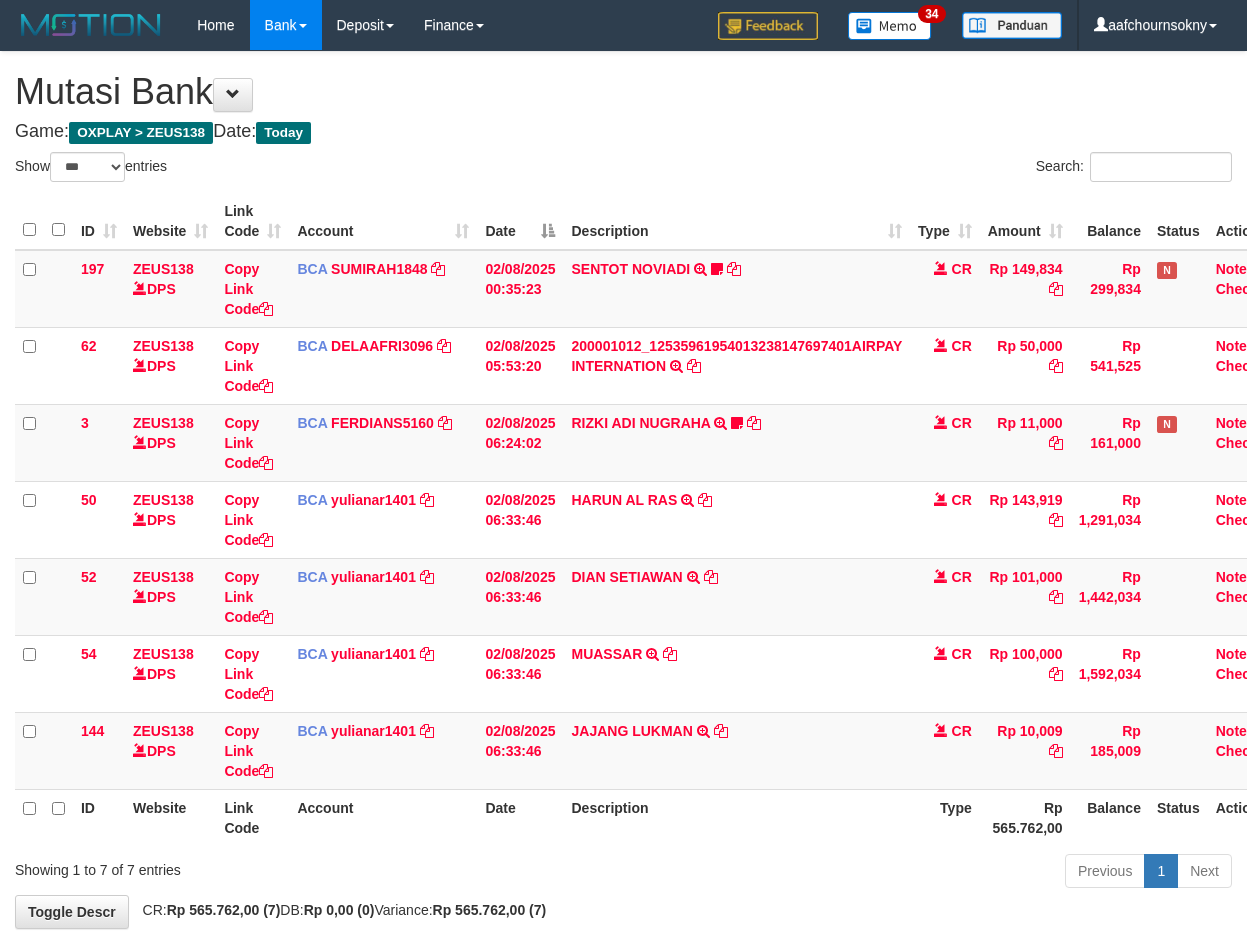 scroll, scrollTop: 0, scrollLeft: 0, axis: both 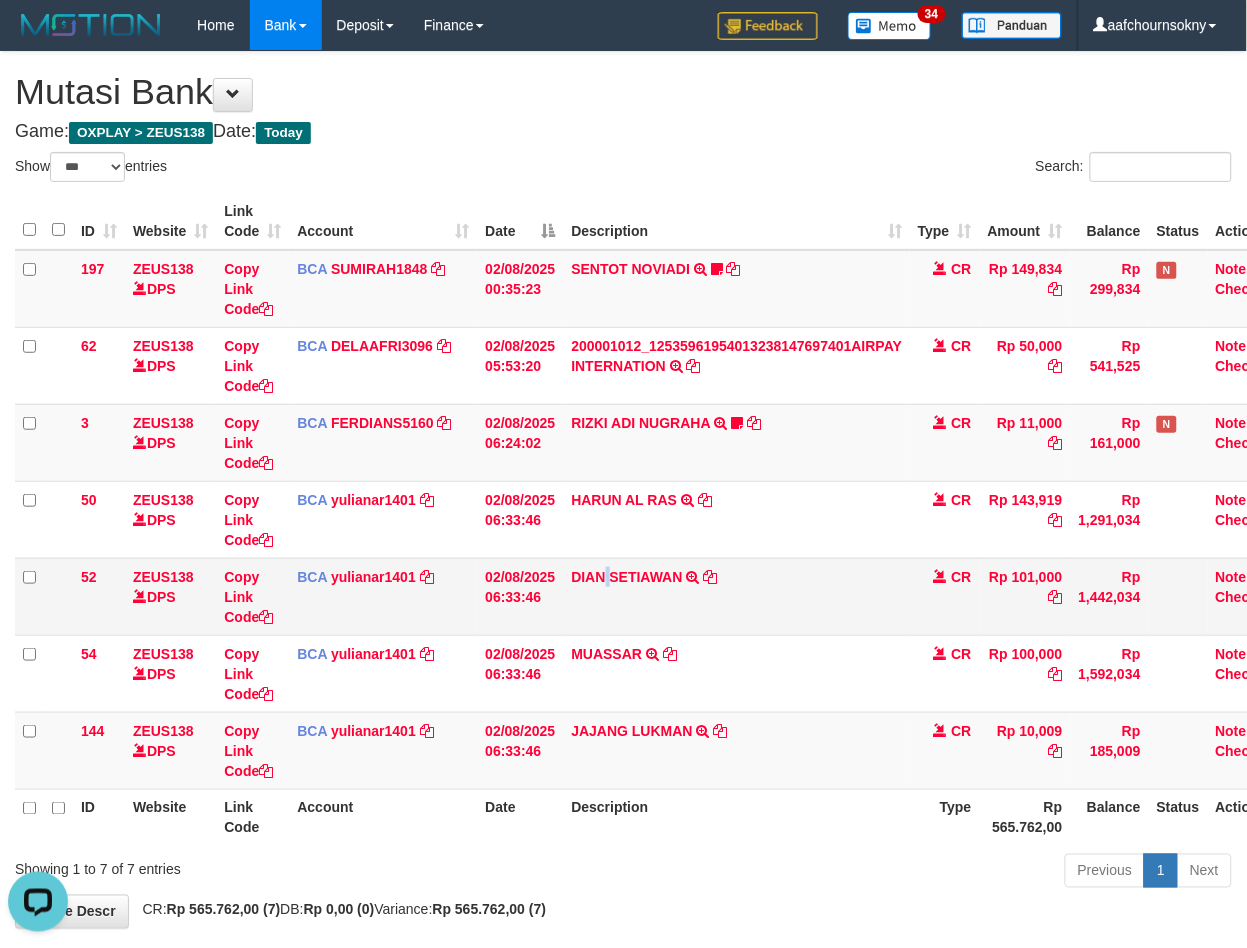 click on "[FIRST] [LAST]         TRSF E-BANKING CR 0108/FTSCY/WS95031
101000.00[FIRST] [LAST]" at bounding box center (736, 596) 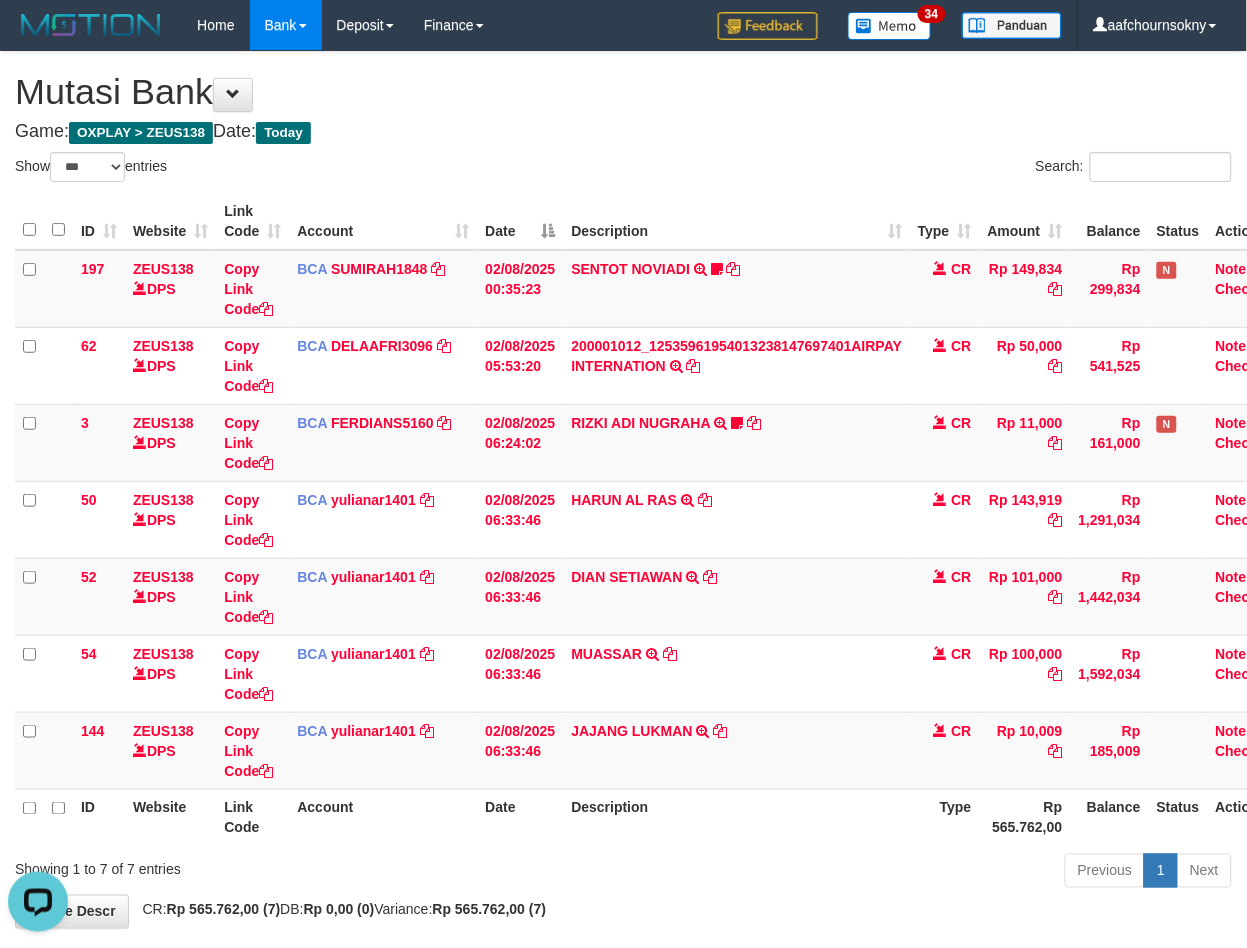 click on "Previous 1 Next" at bounding box center (883, 873) 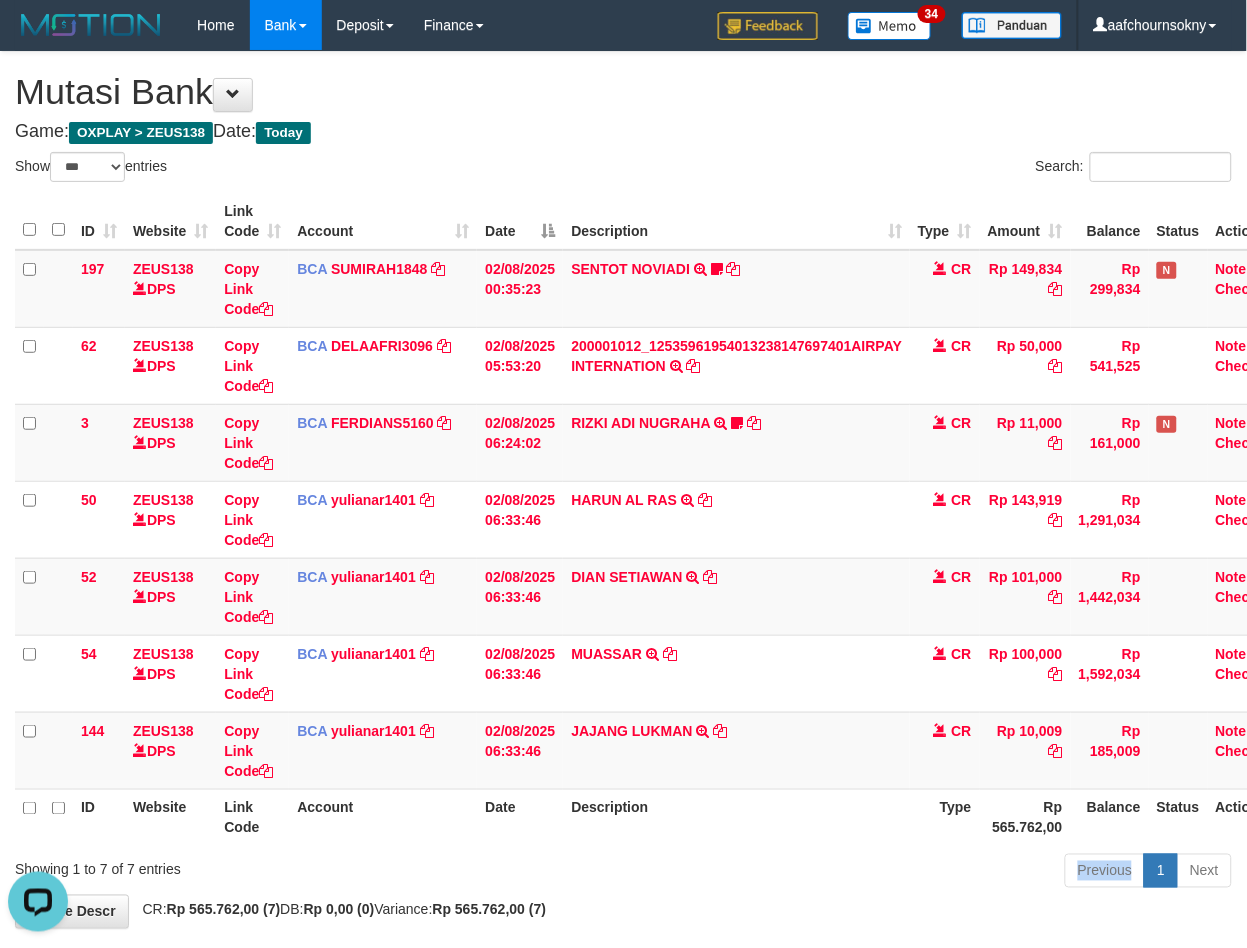 click on "Previous 1 Next" at bounding box center (883, 873) 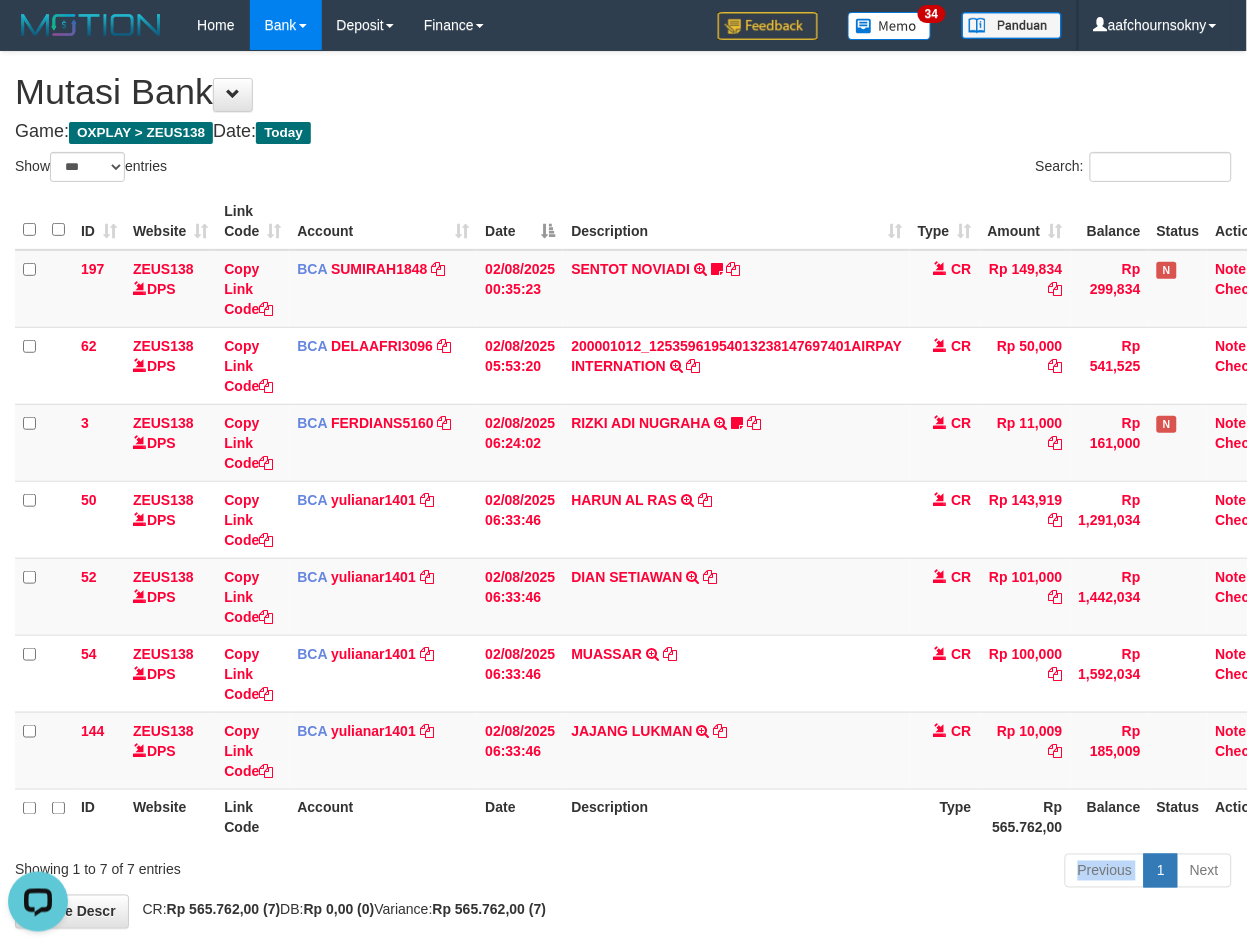 click on "Previous 1 Next" at bounding box center [883, 873] 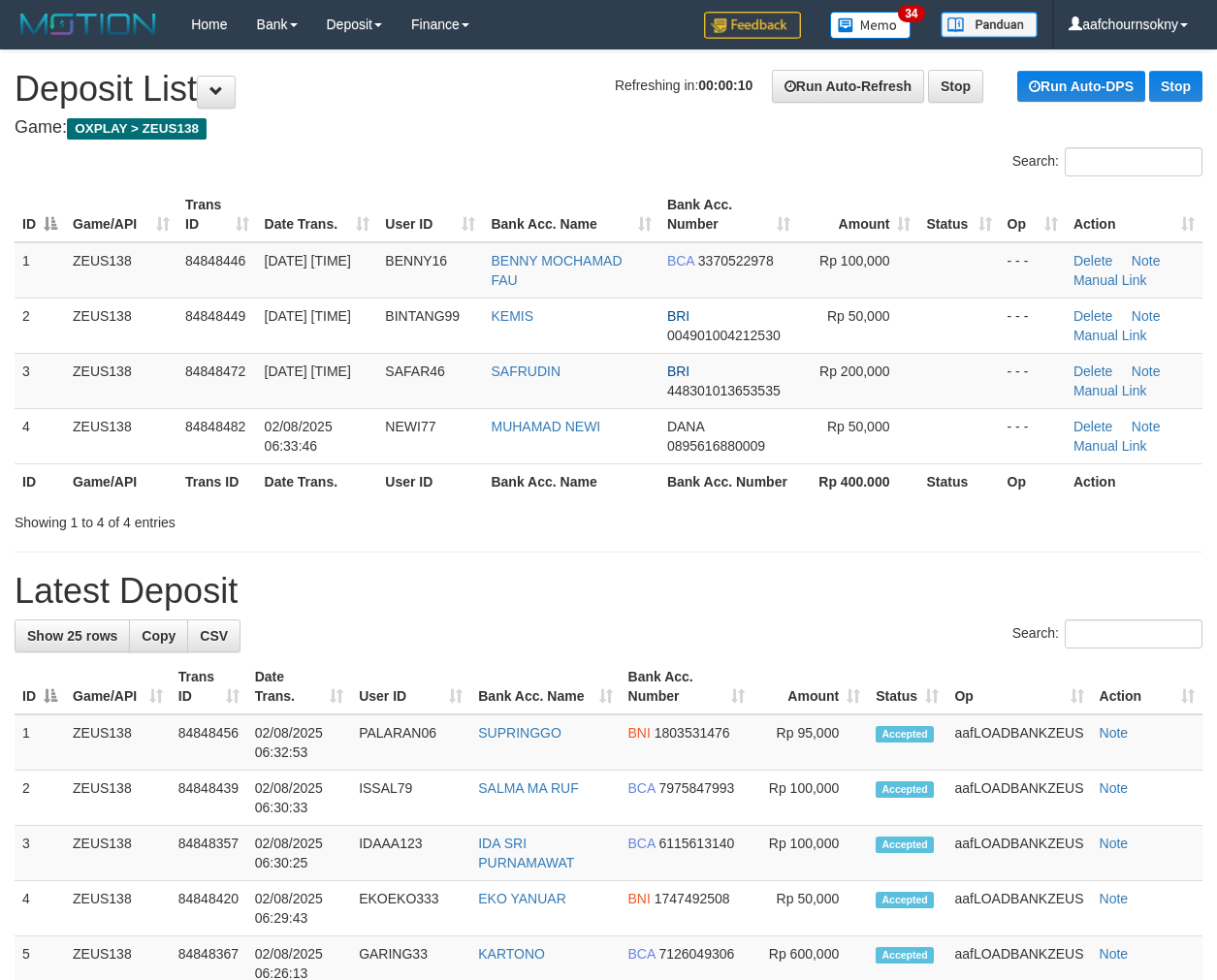 scroll, scrollTop: 0, scrollLeft: 0, axis: both 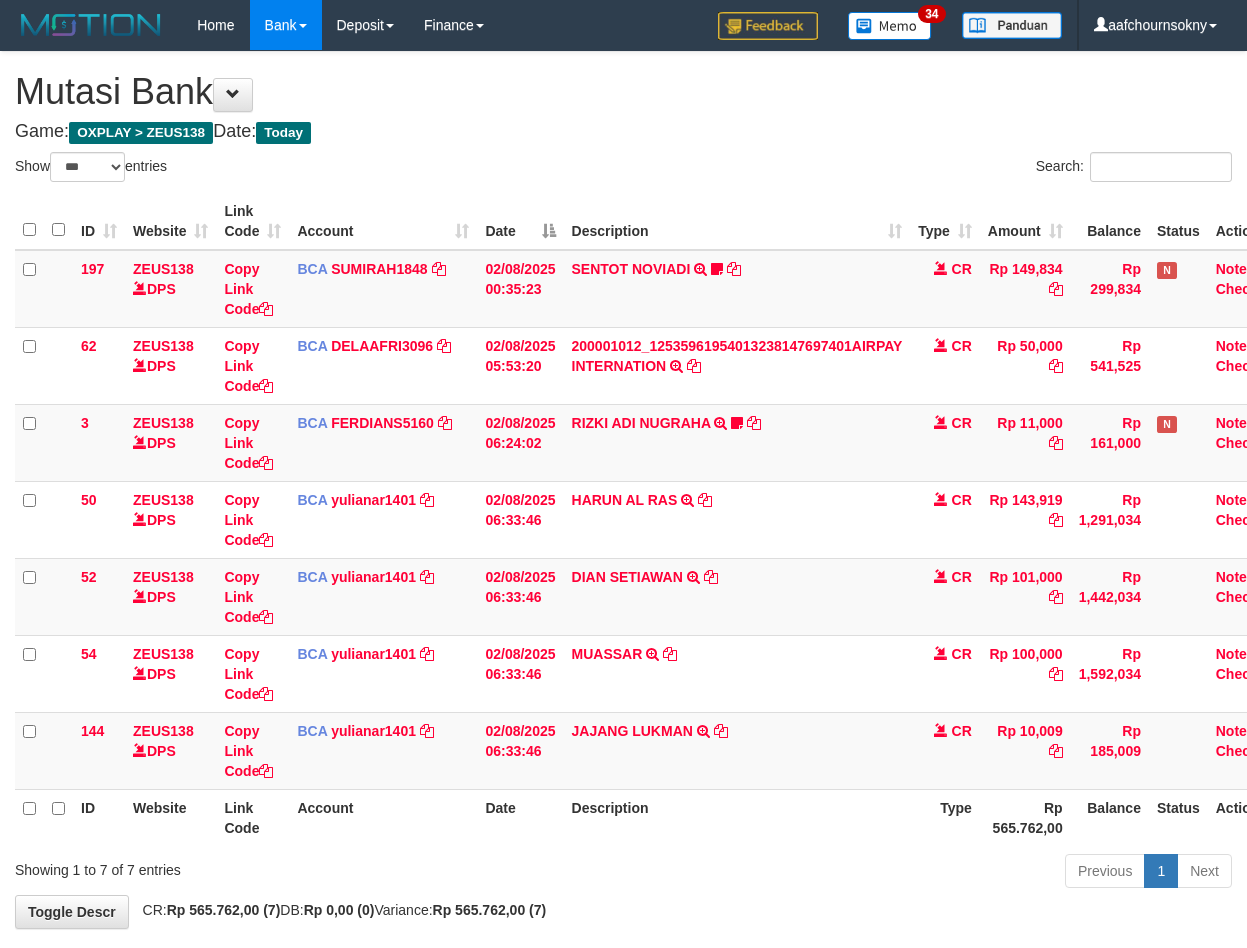 select on "***" 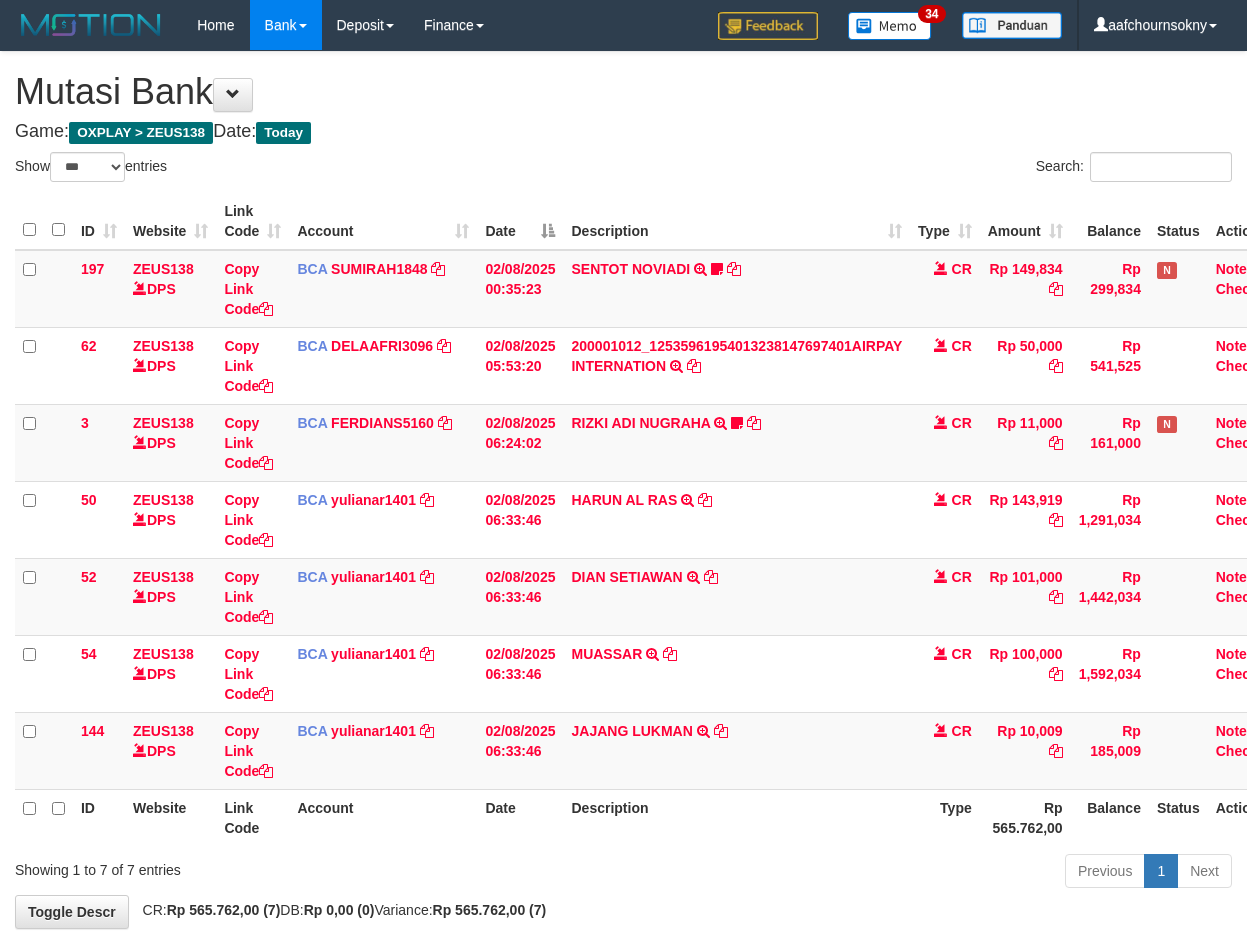 scroll, scrollTop: 0, scrollLeft: 0, axis: both 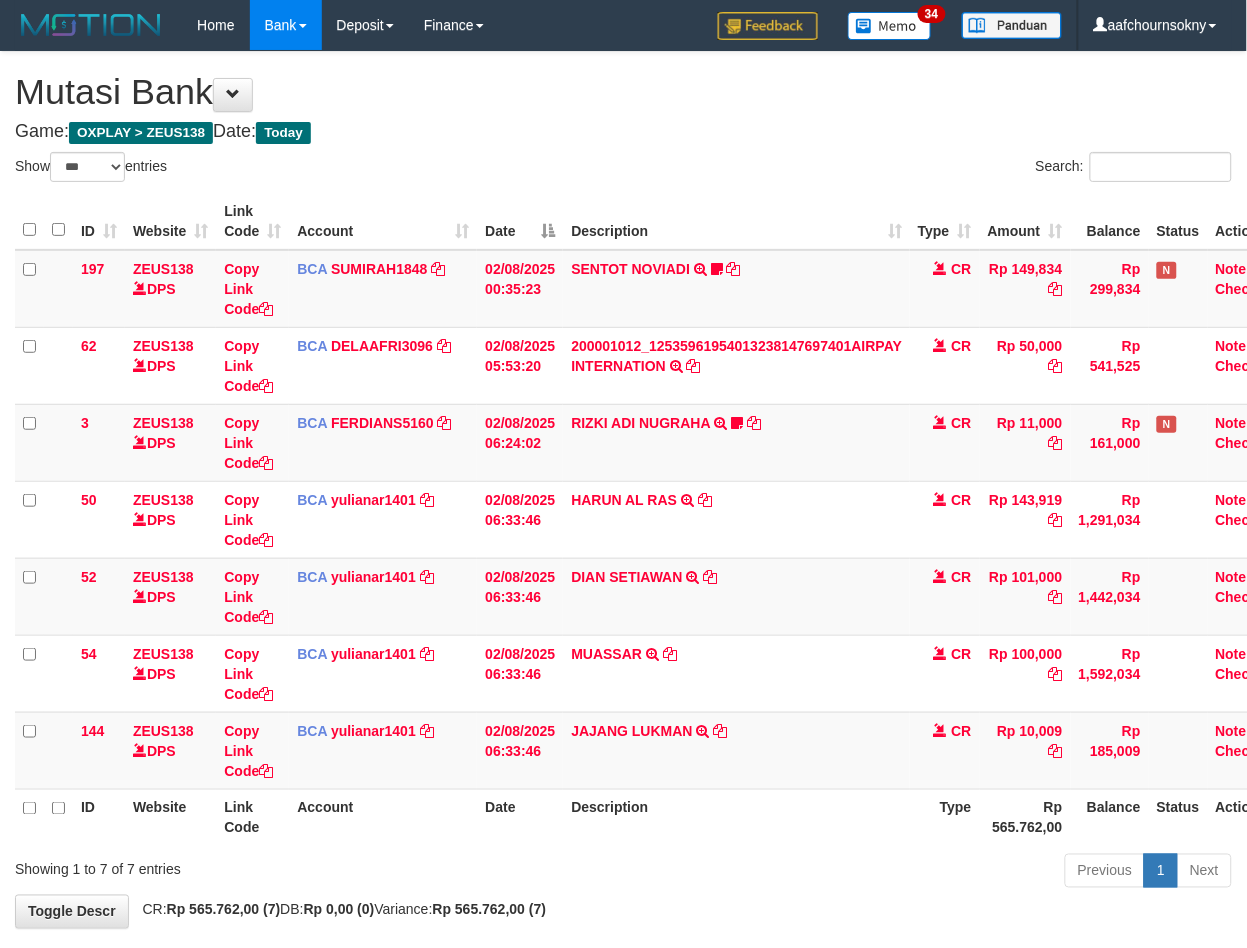 click on "Previous 1 Next" at bounding box center [883, 873] 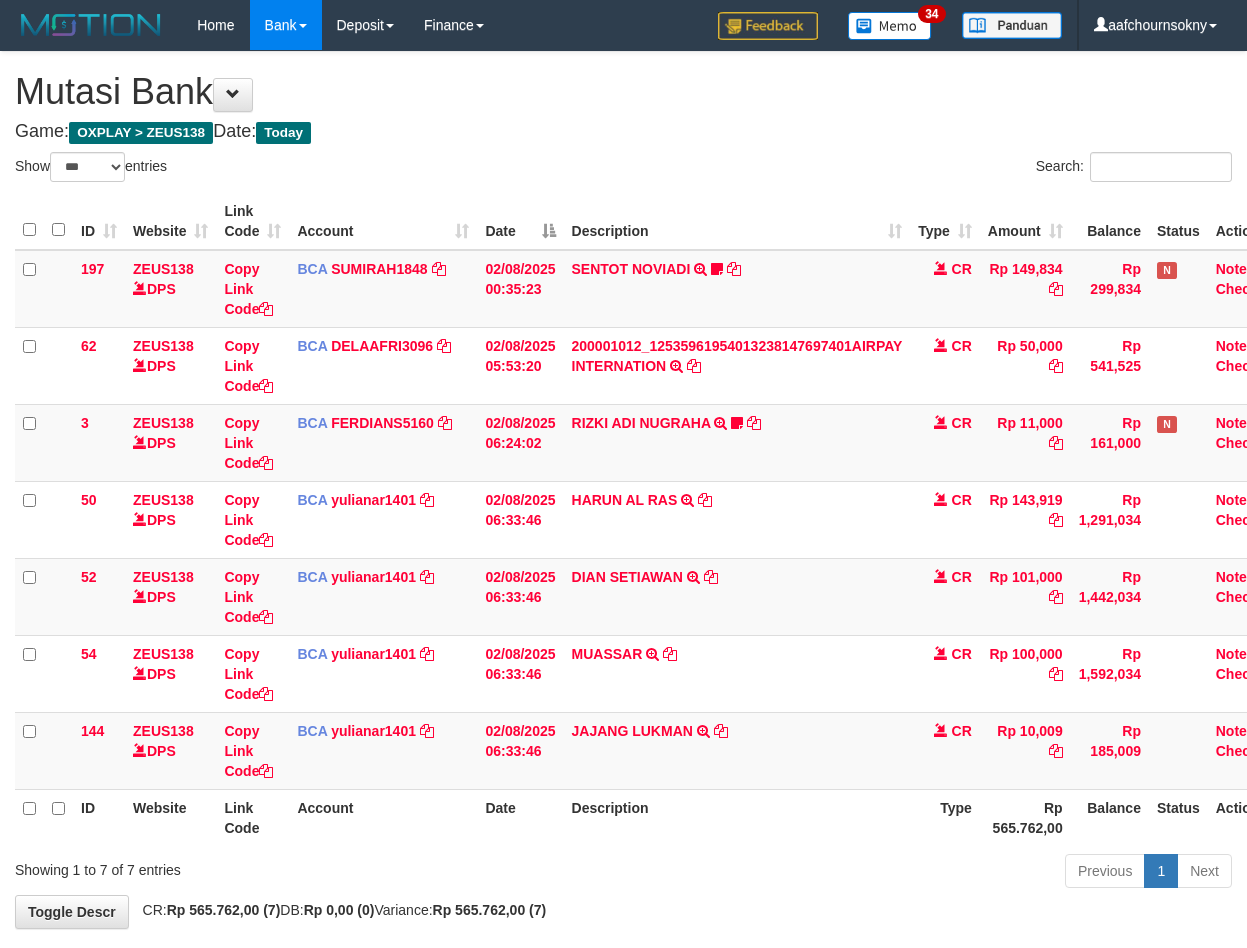 select on "***" 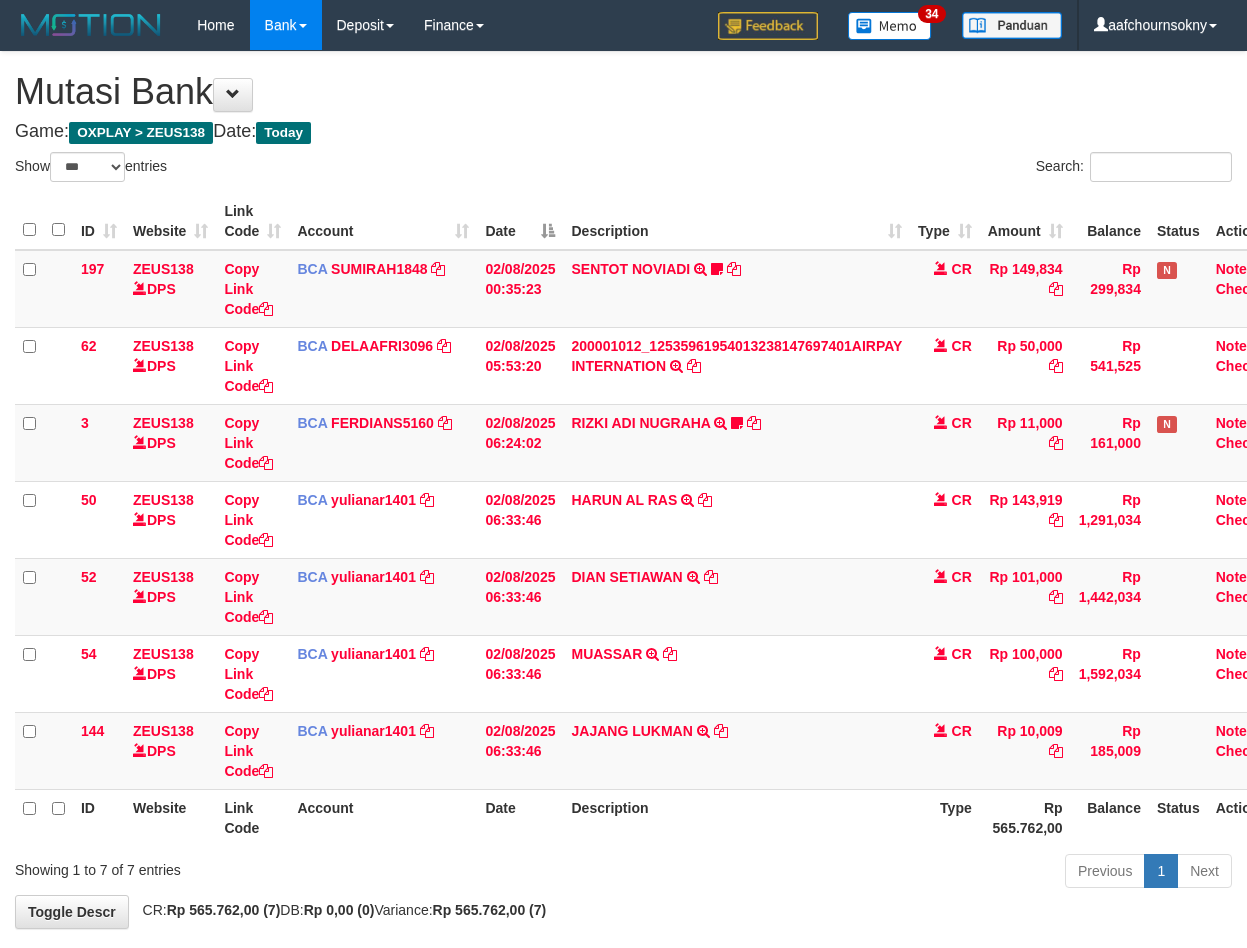 click on "Previous 1 Next" at bounding box center [883, 873] 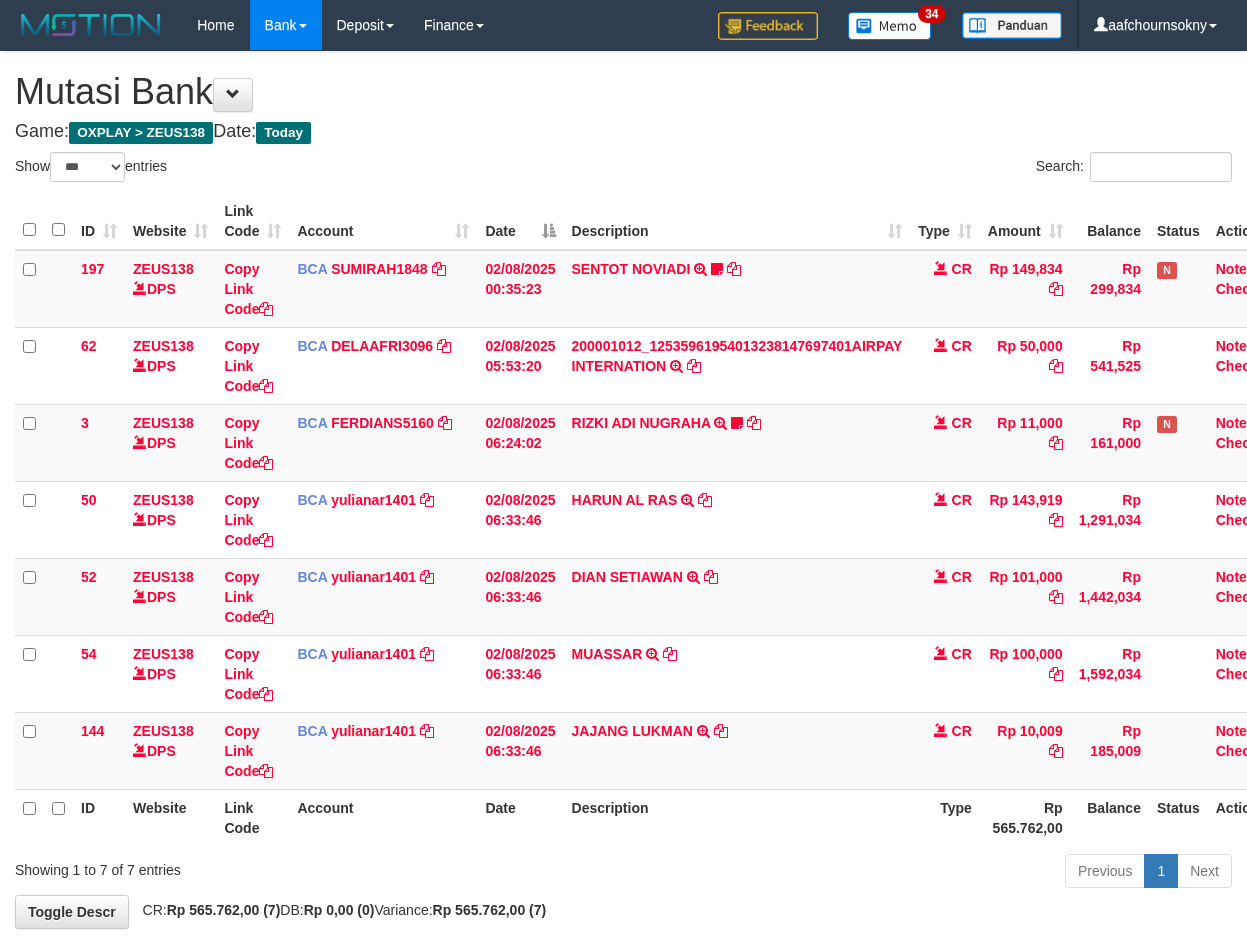 select on "***" 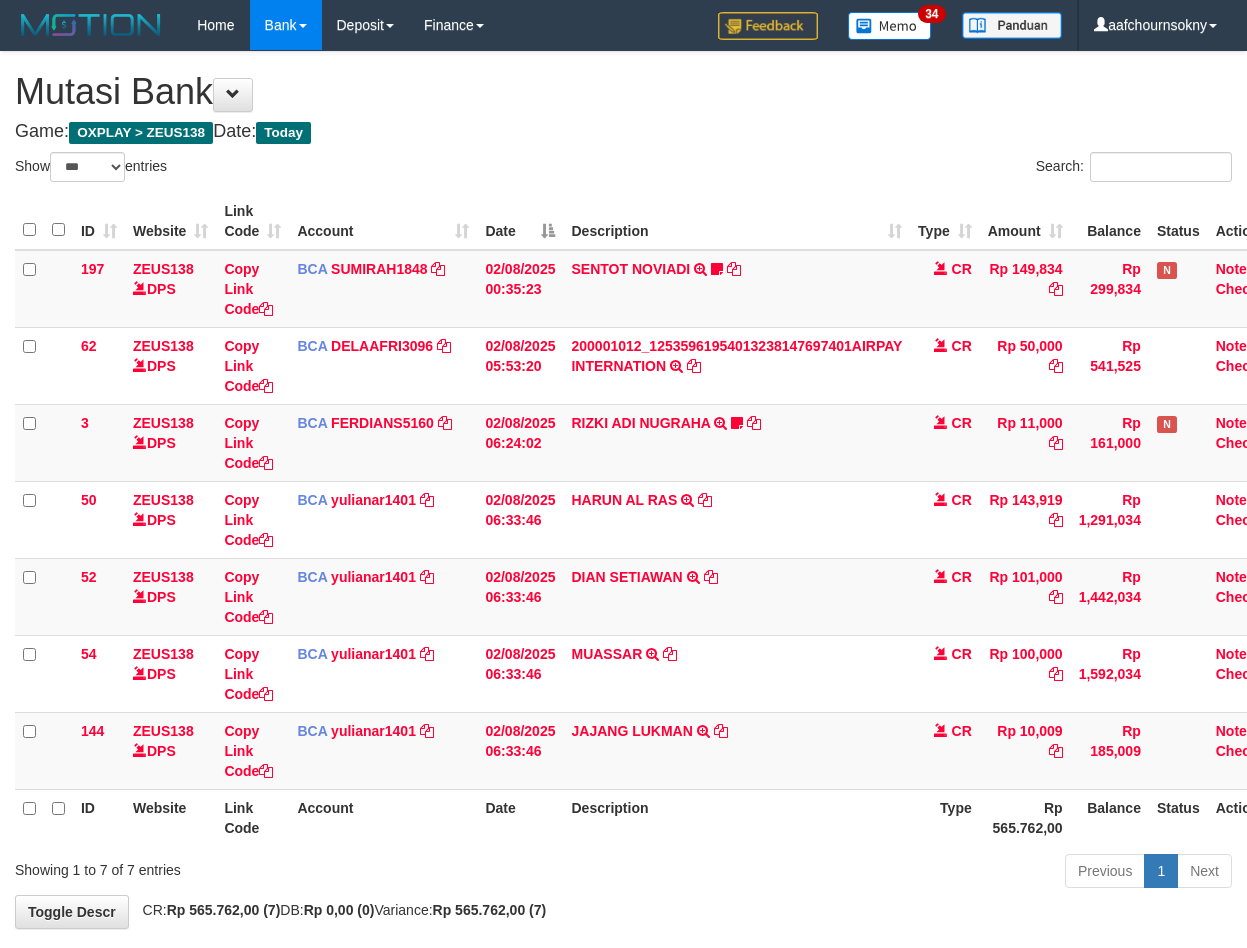 scroll, scrollTop: 0, scrollLeft: 0, axis: both 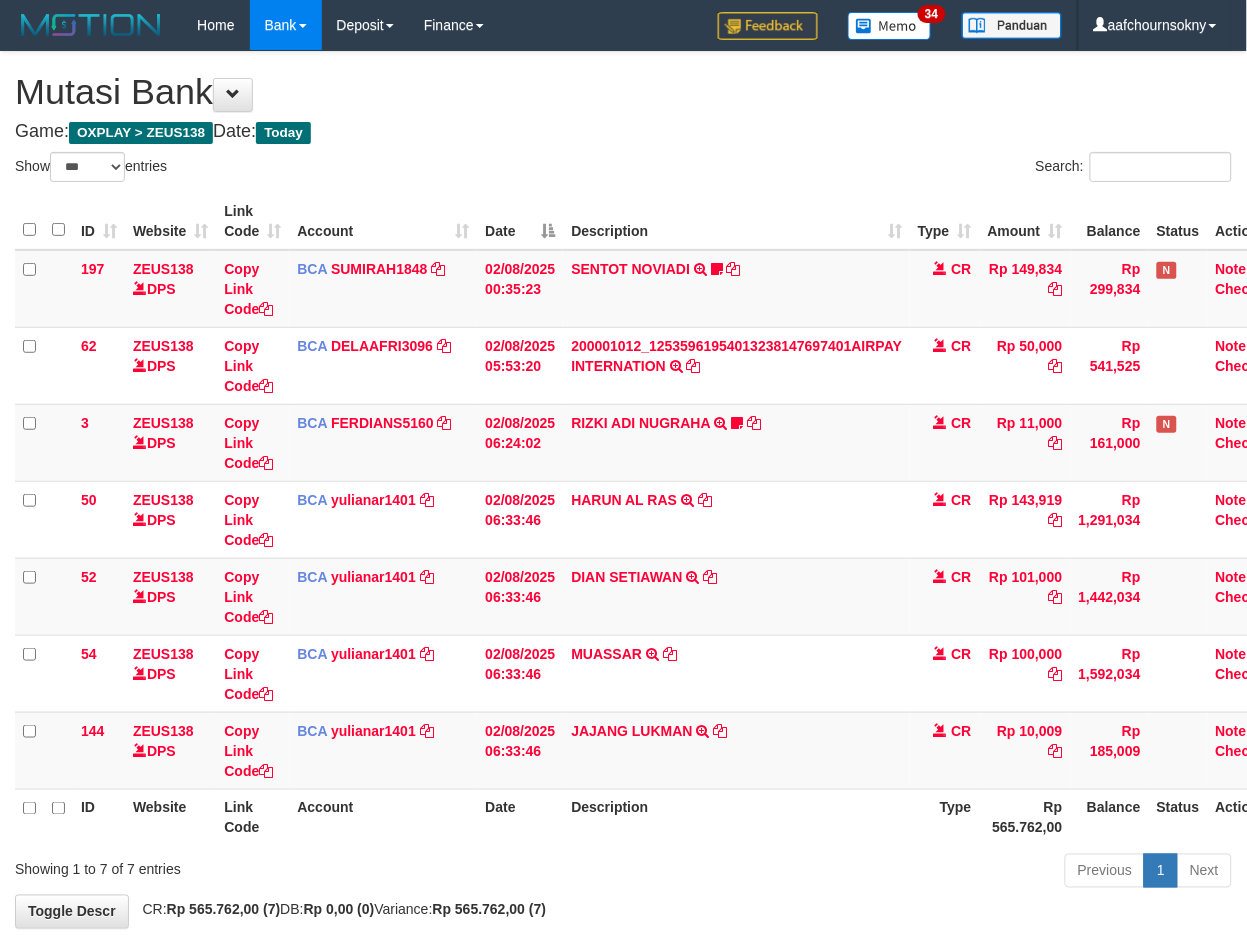 click on "Previous 1 Next" at bounding box center (883, 873) 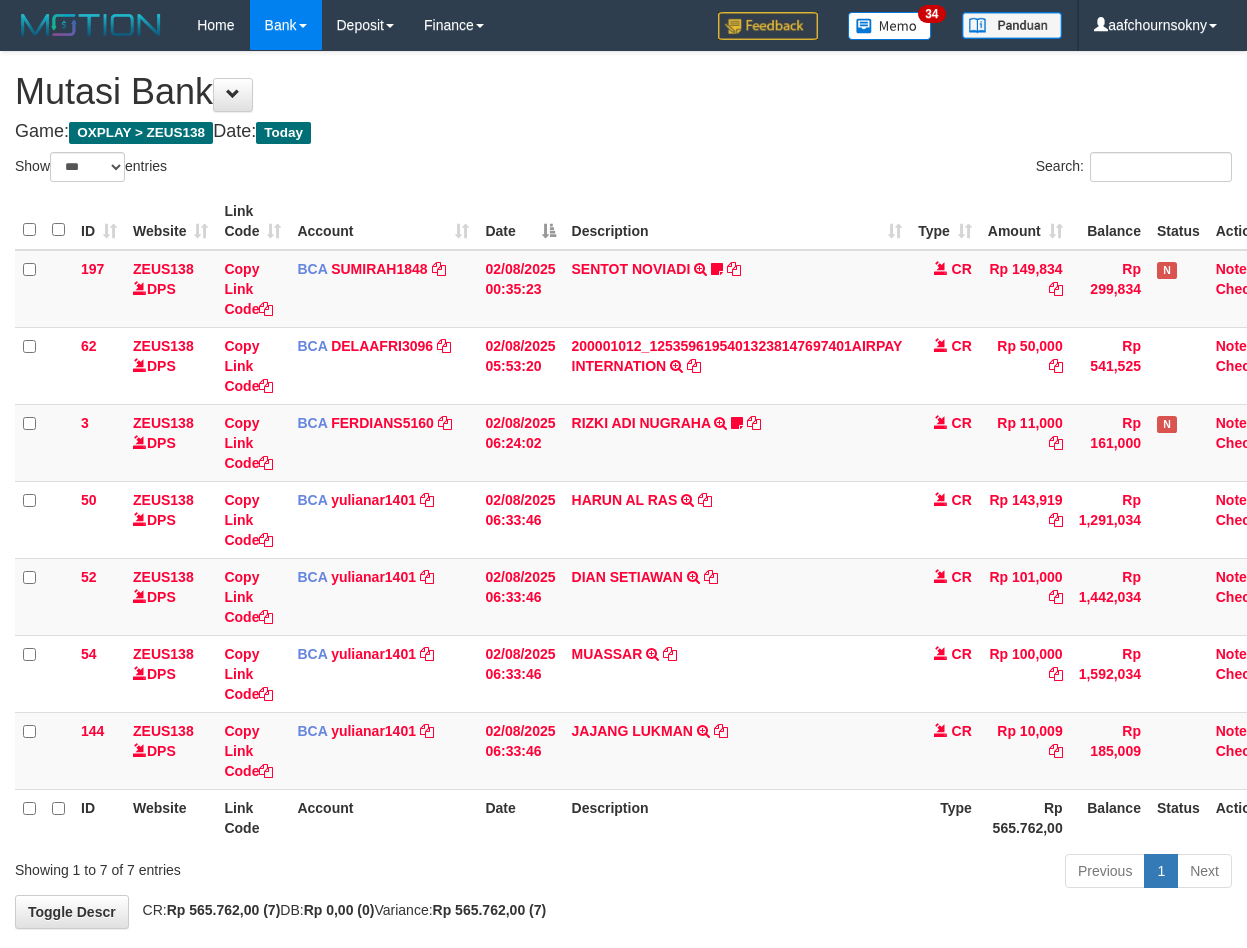 select on "***" 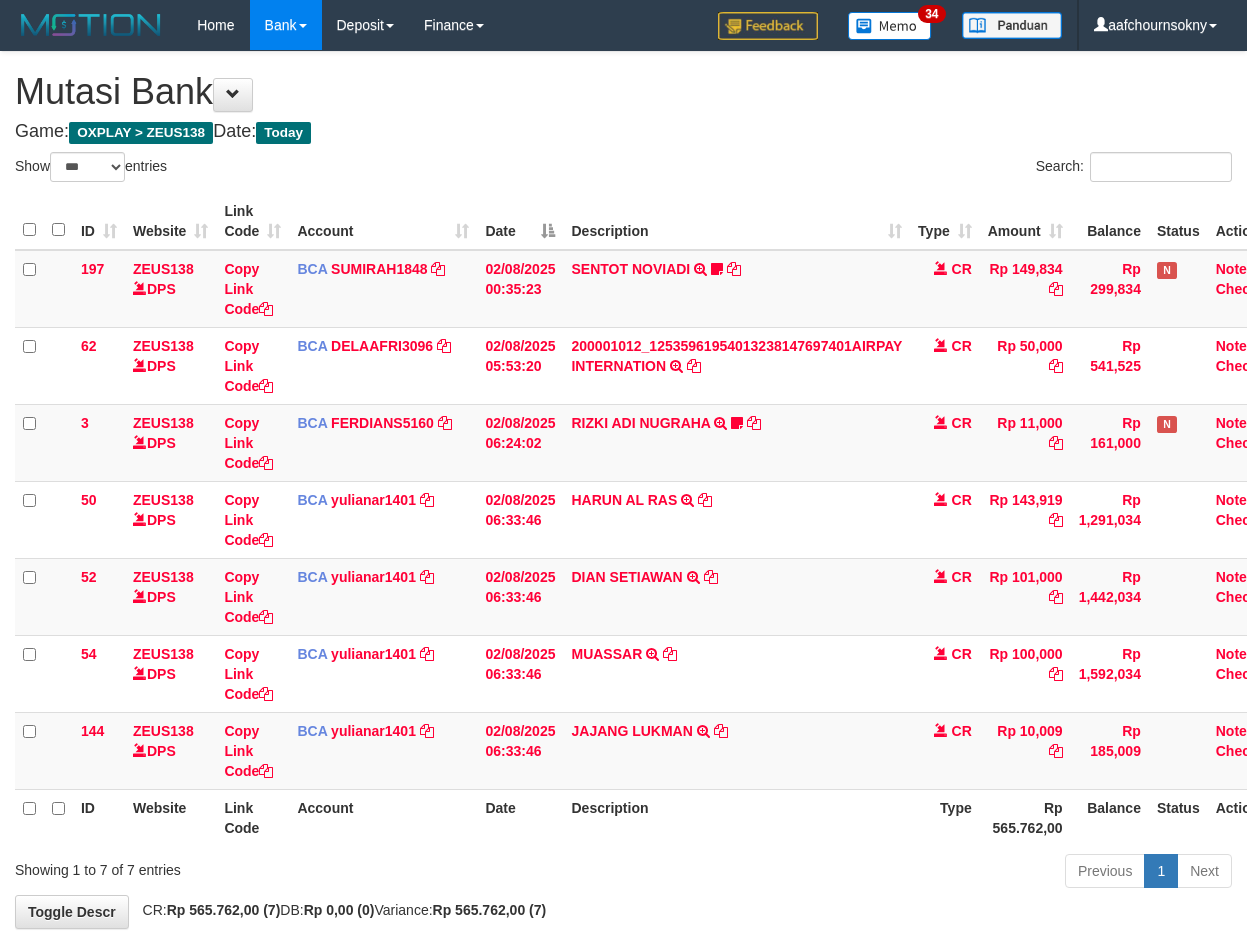 scroll, scrollTop: 0, scrollLeft: 0, axis: both 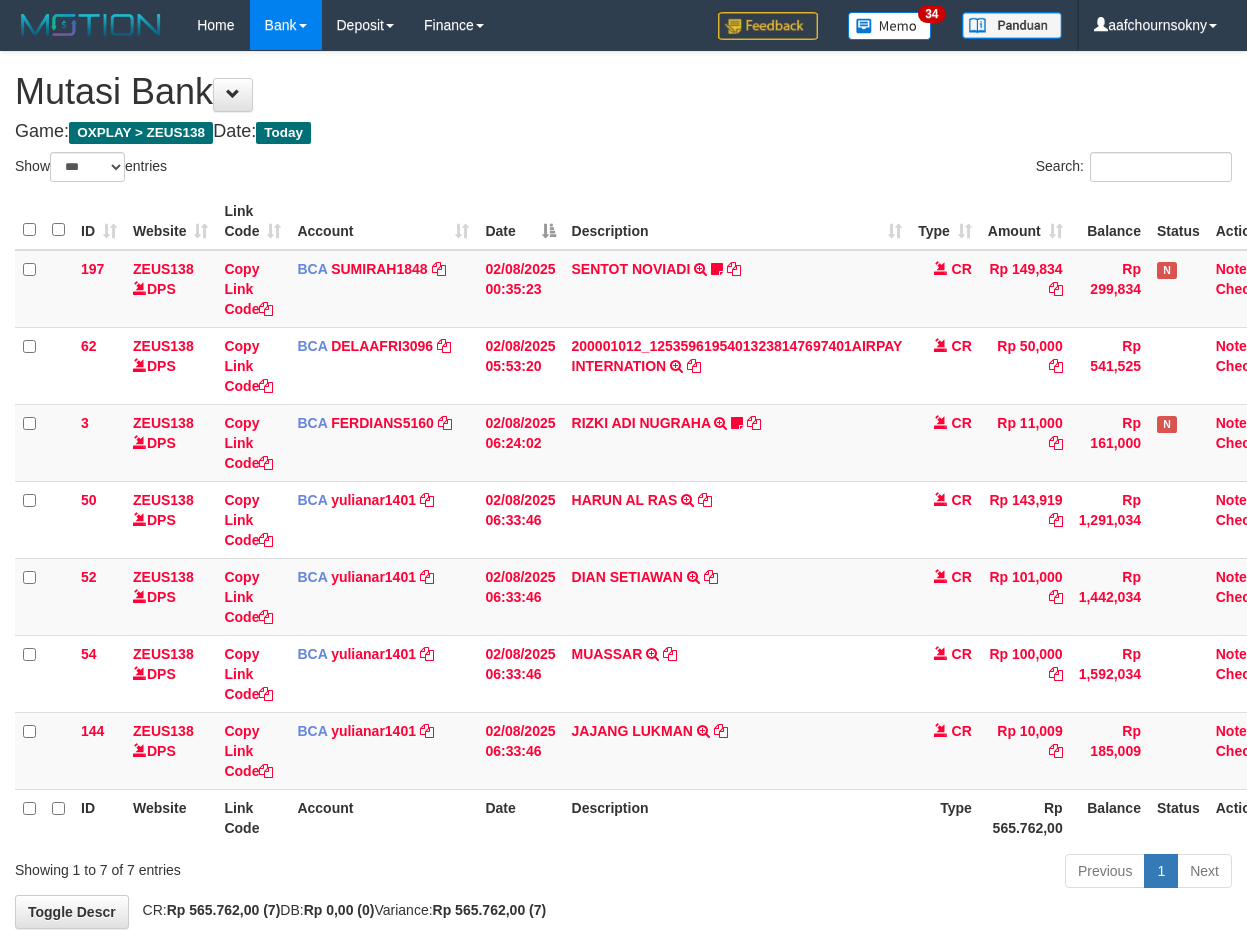 select on "***" 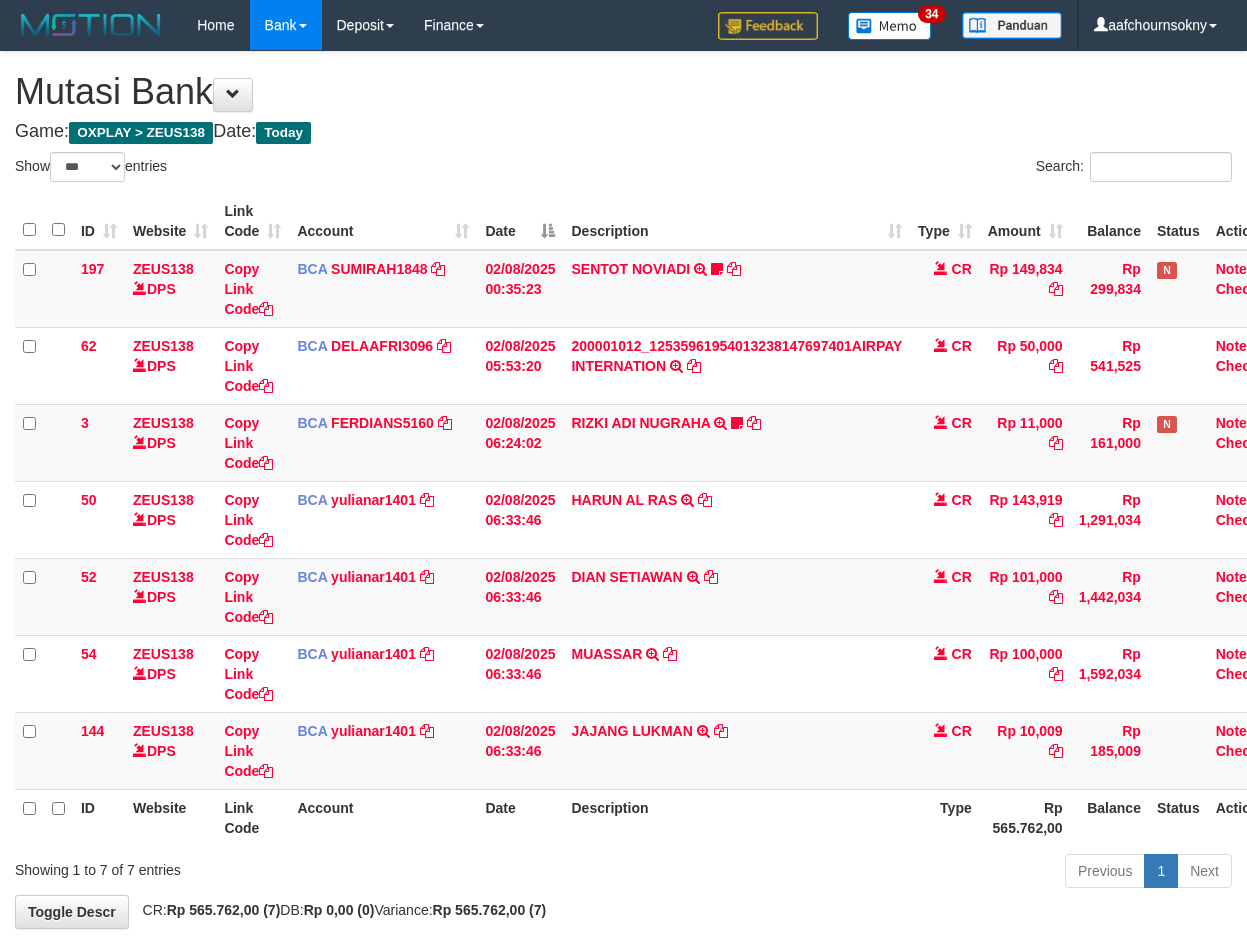 scroll, scrollTop: 0, scrollLeft: 0, axis: both 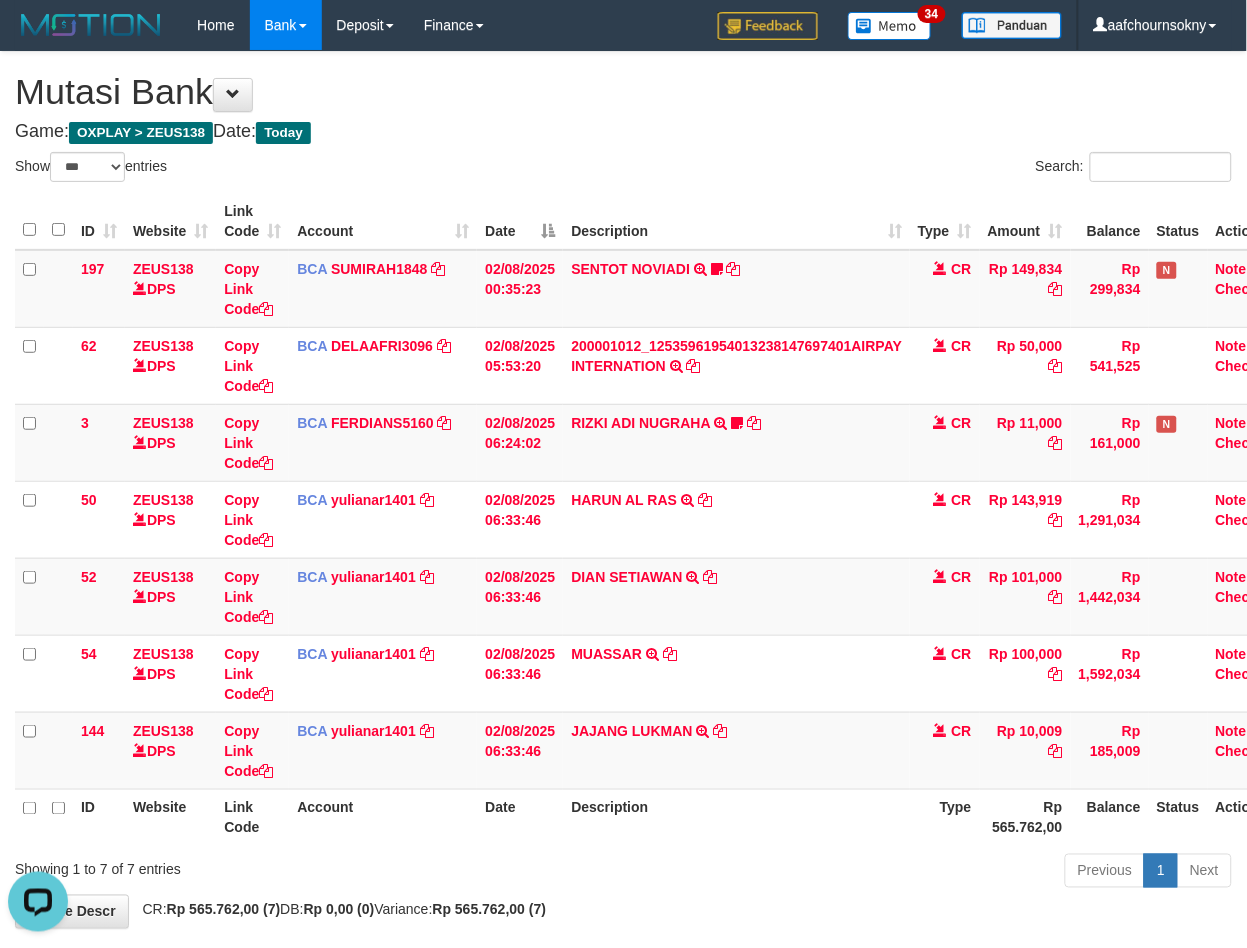 click on "Description" at bounding box center [736, 817] 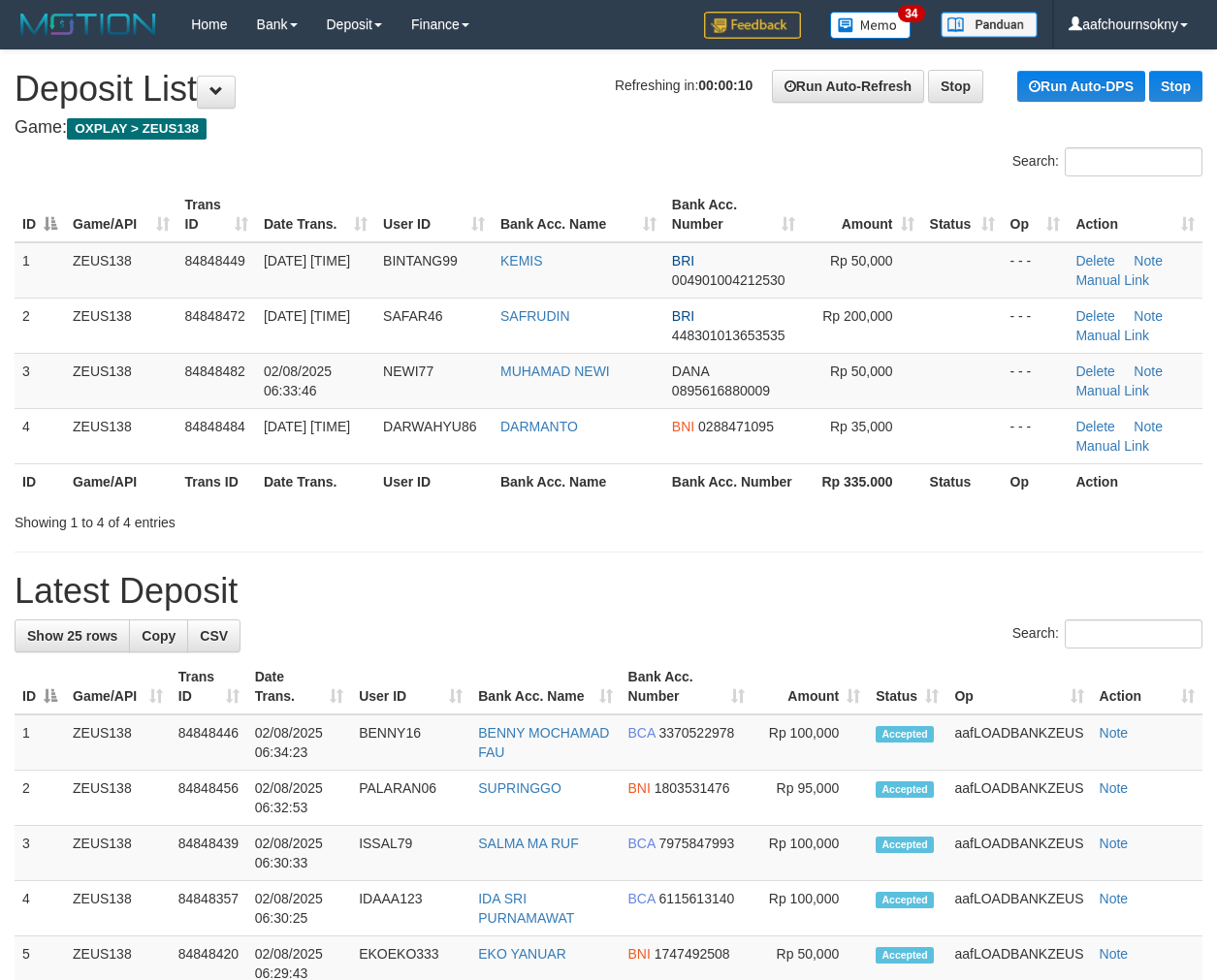 scroll, scrollTop: 0, scrollLeft: 0, axis: both 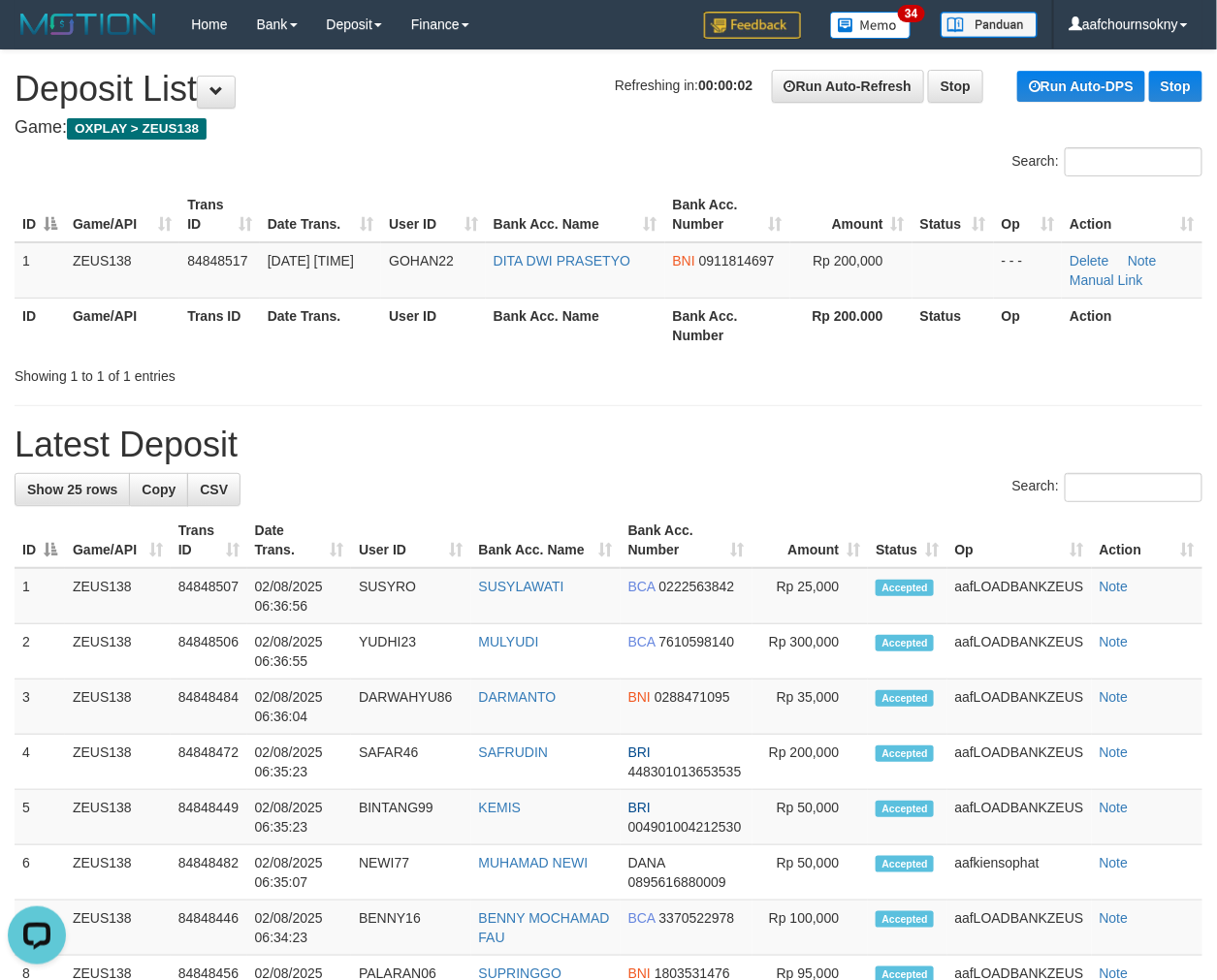 drag, startPoint x: 690, startPoint y: 273, endPoint x: 673, endPoint y: 306, distance: 37.121422 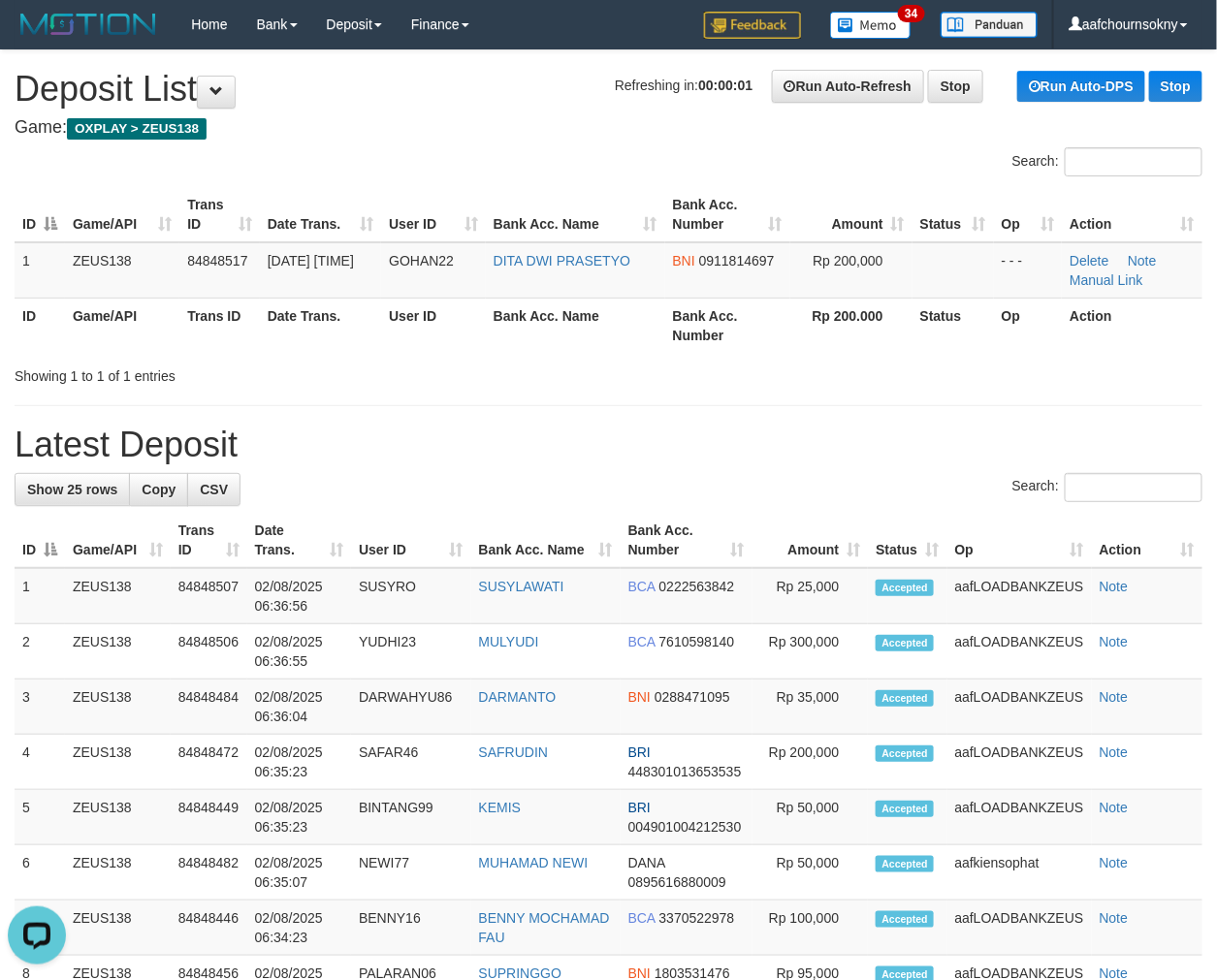 click on "Showing 1 to 1 of 1 entries" at bounding box center [608, 372] 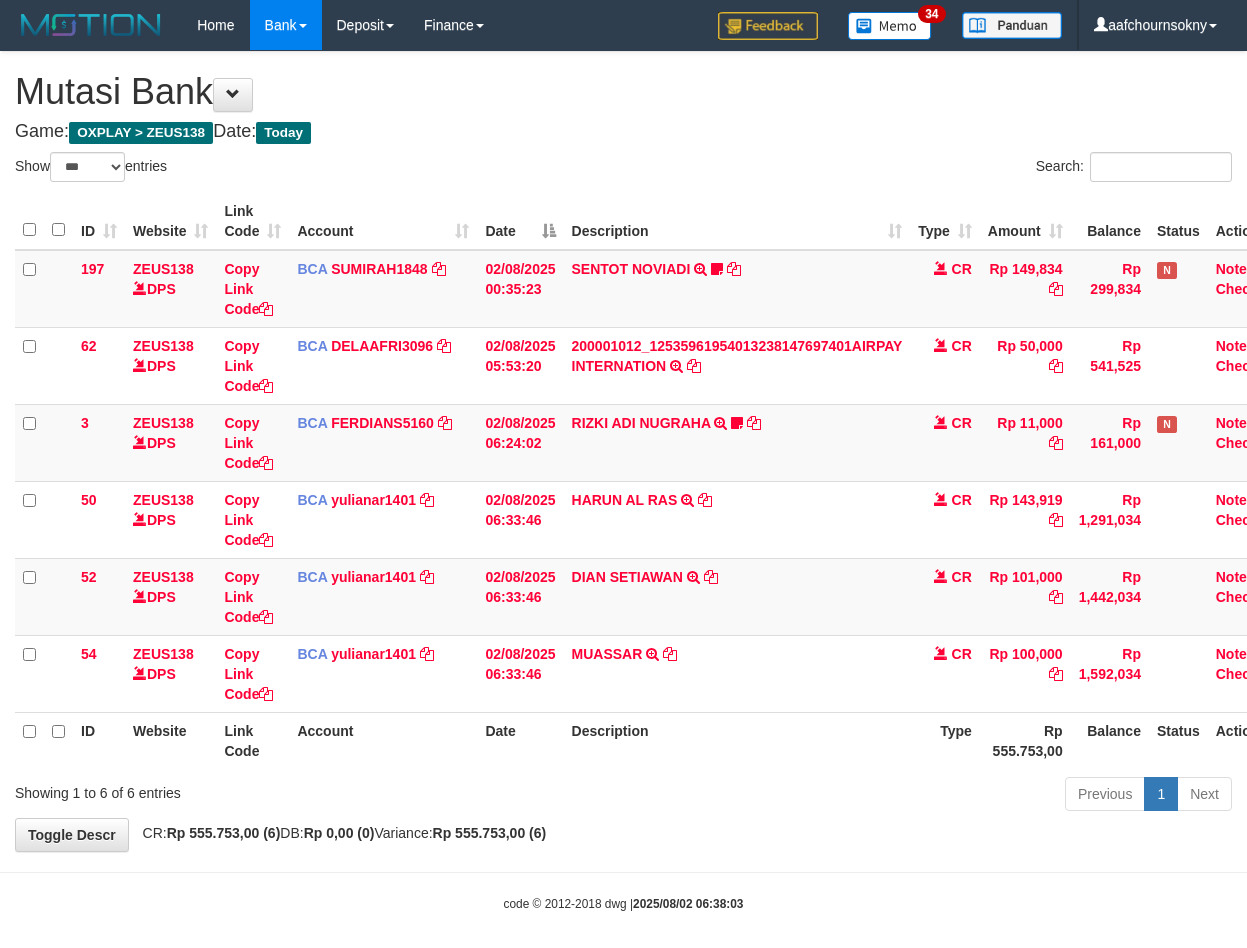 select on "***" 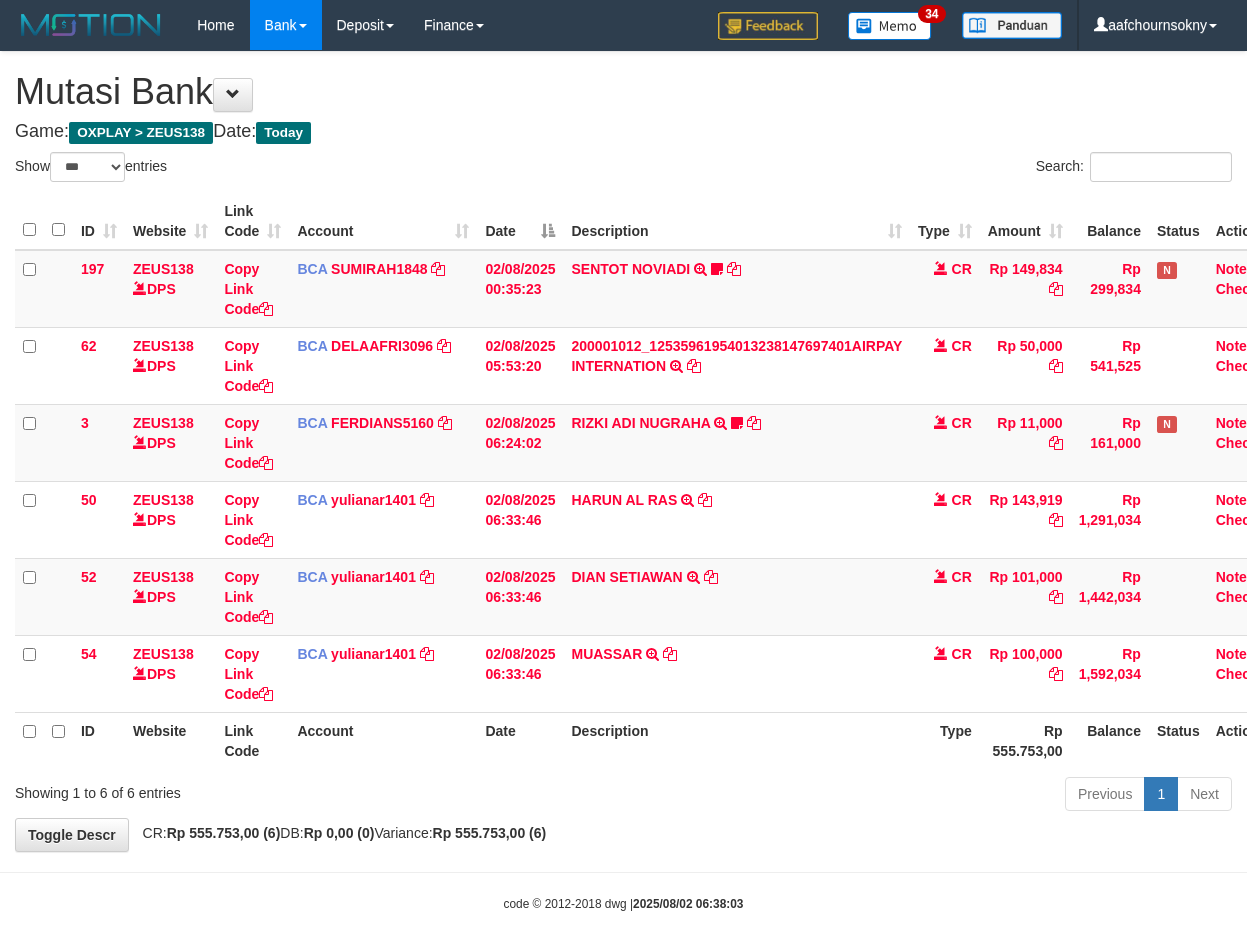 scroll, scrollTop: 0, scrollLeft: 0, axis: both 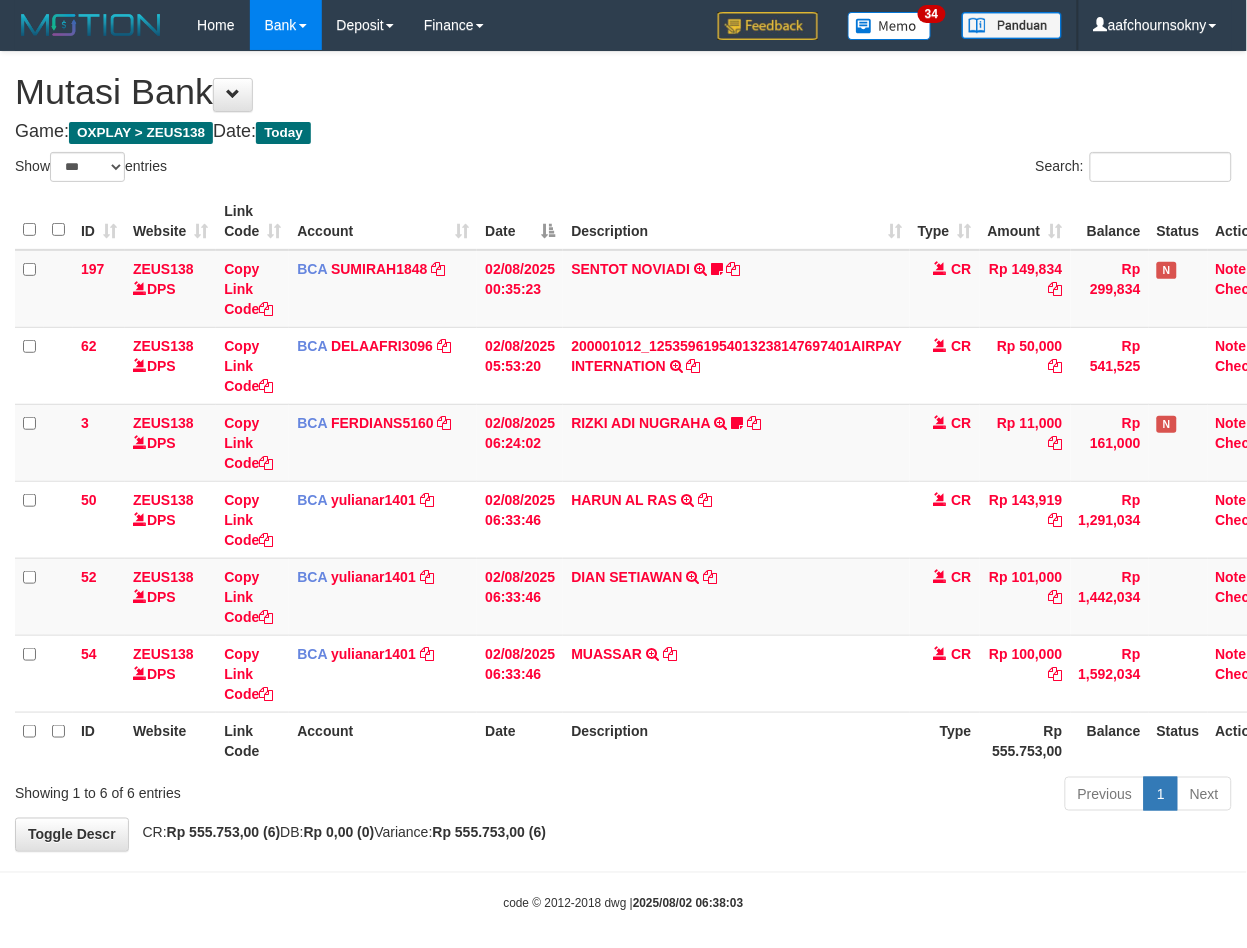click on "Previous 1 Next" at bounding box center [883, 796] 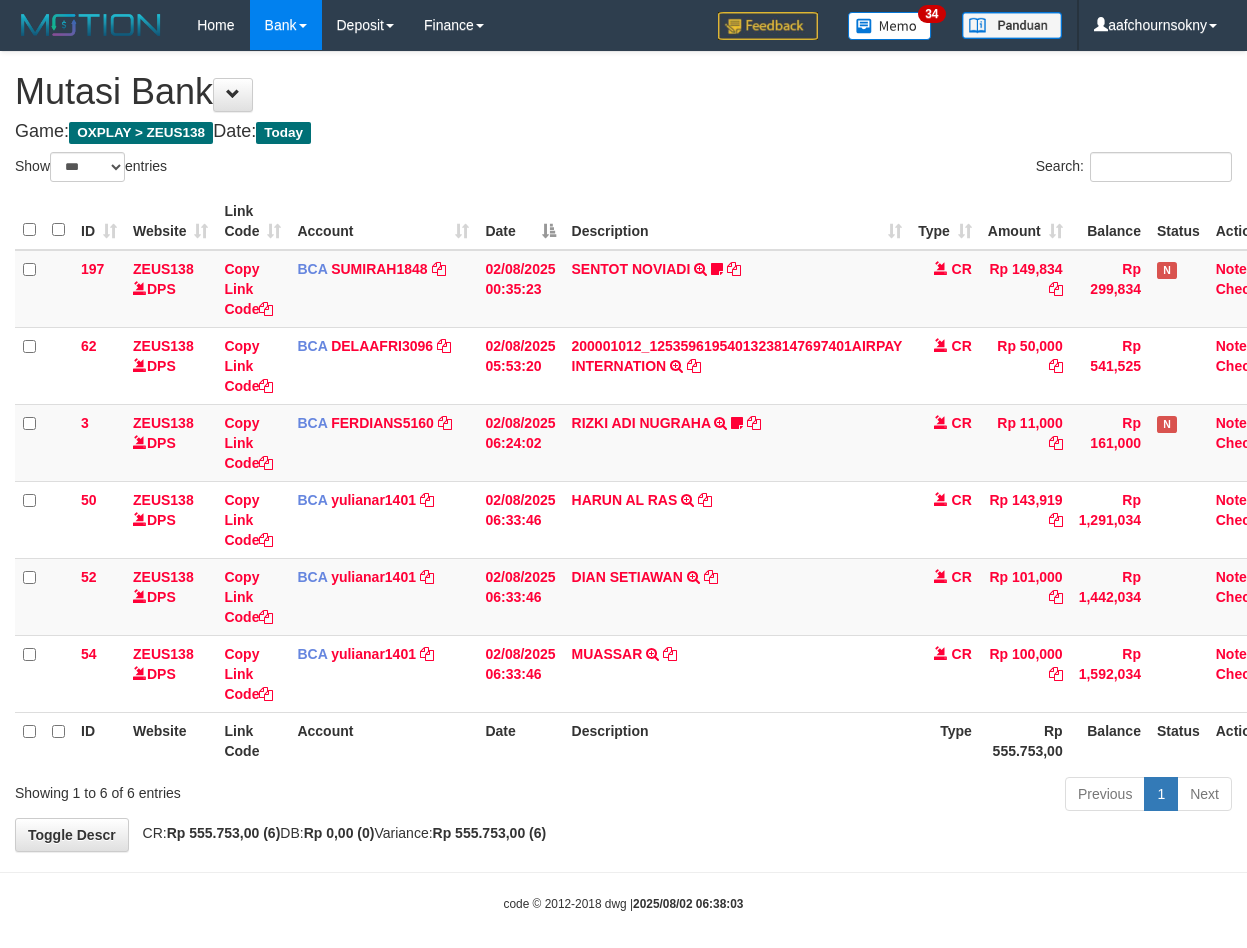 select on "***" 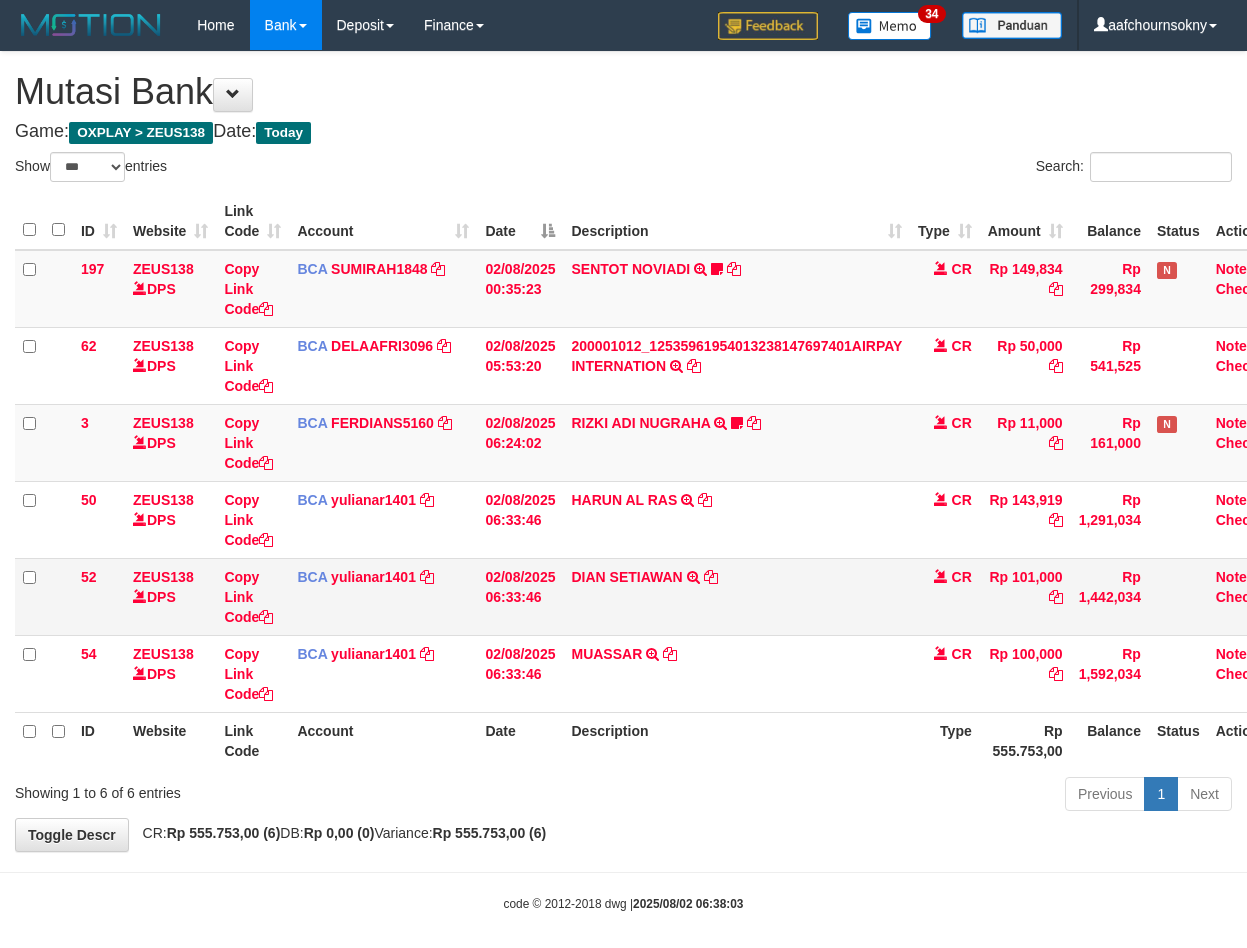 scroll, scrollTop: 0, scrollLeft: 0, axis: both 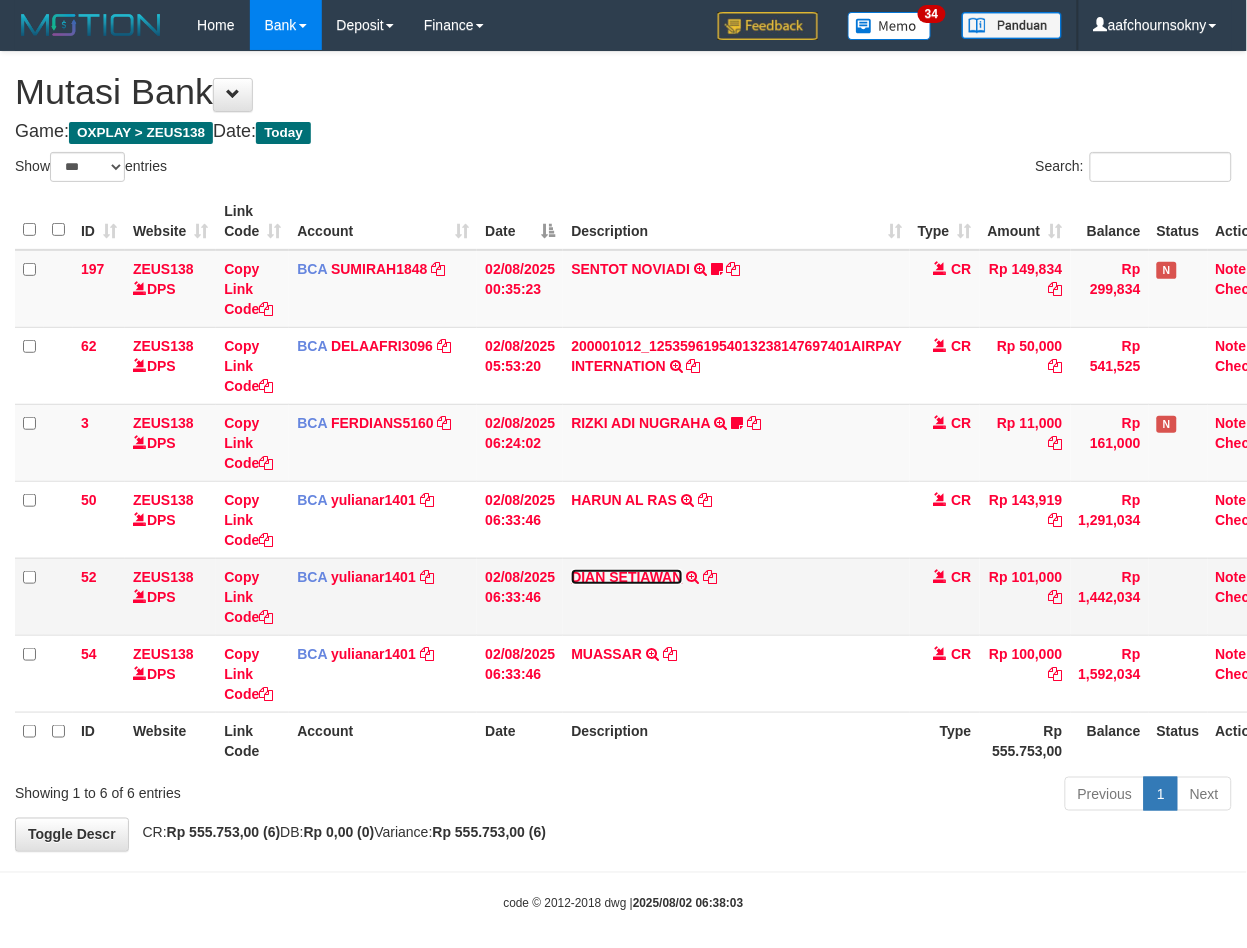 click on "DIAN SETIAWAN" at bounding box center [626, 577] 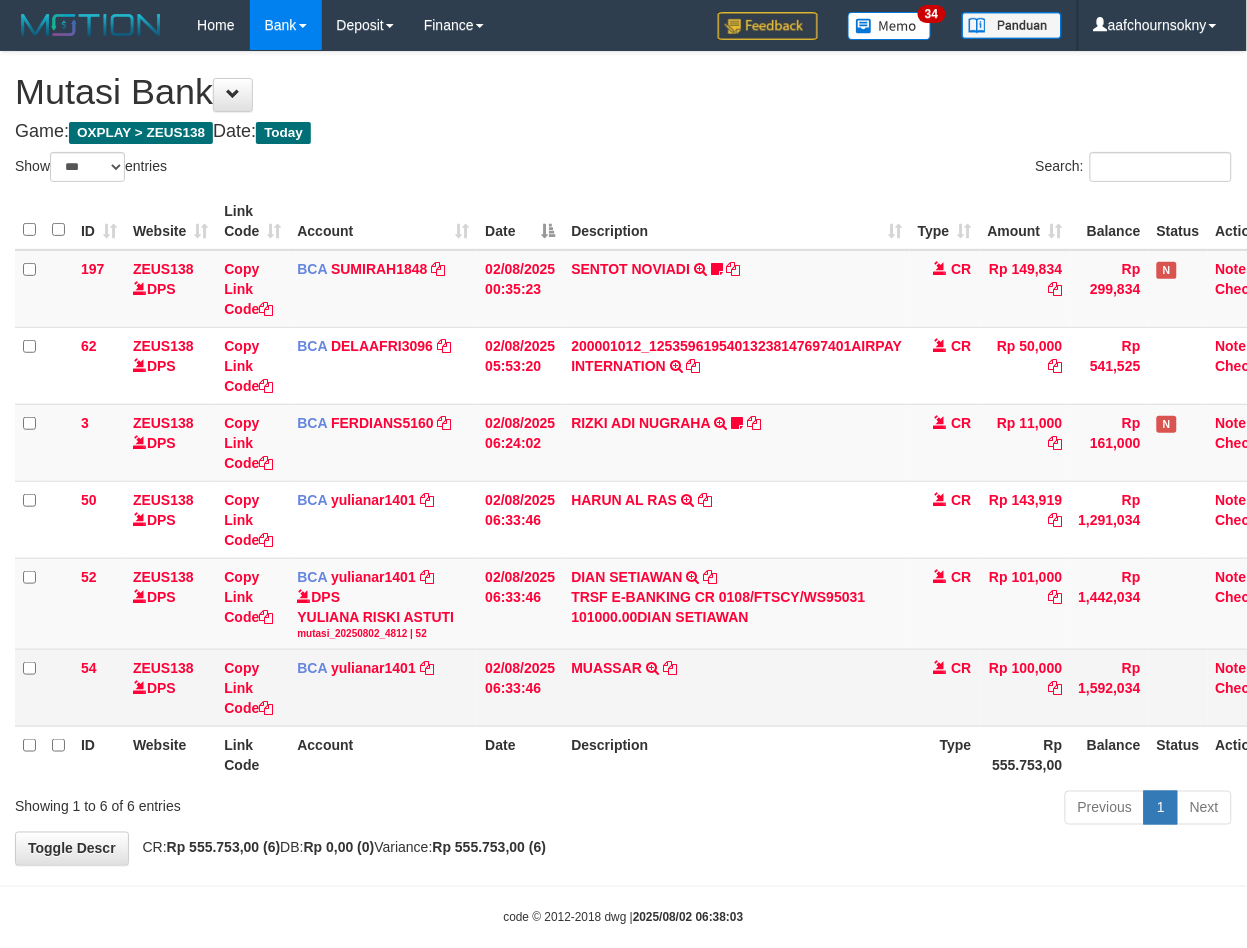 click on "MUASSAR         TRSF E-BANKING CR 0108/FTSCY/WS95031
100000.00MUASSAR" at bounding box center (736, 688) 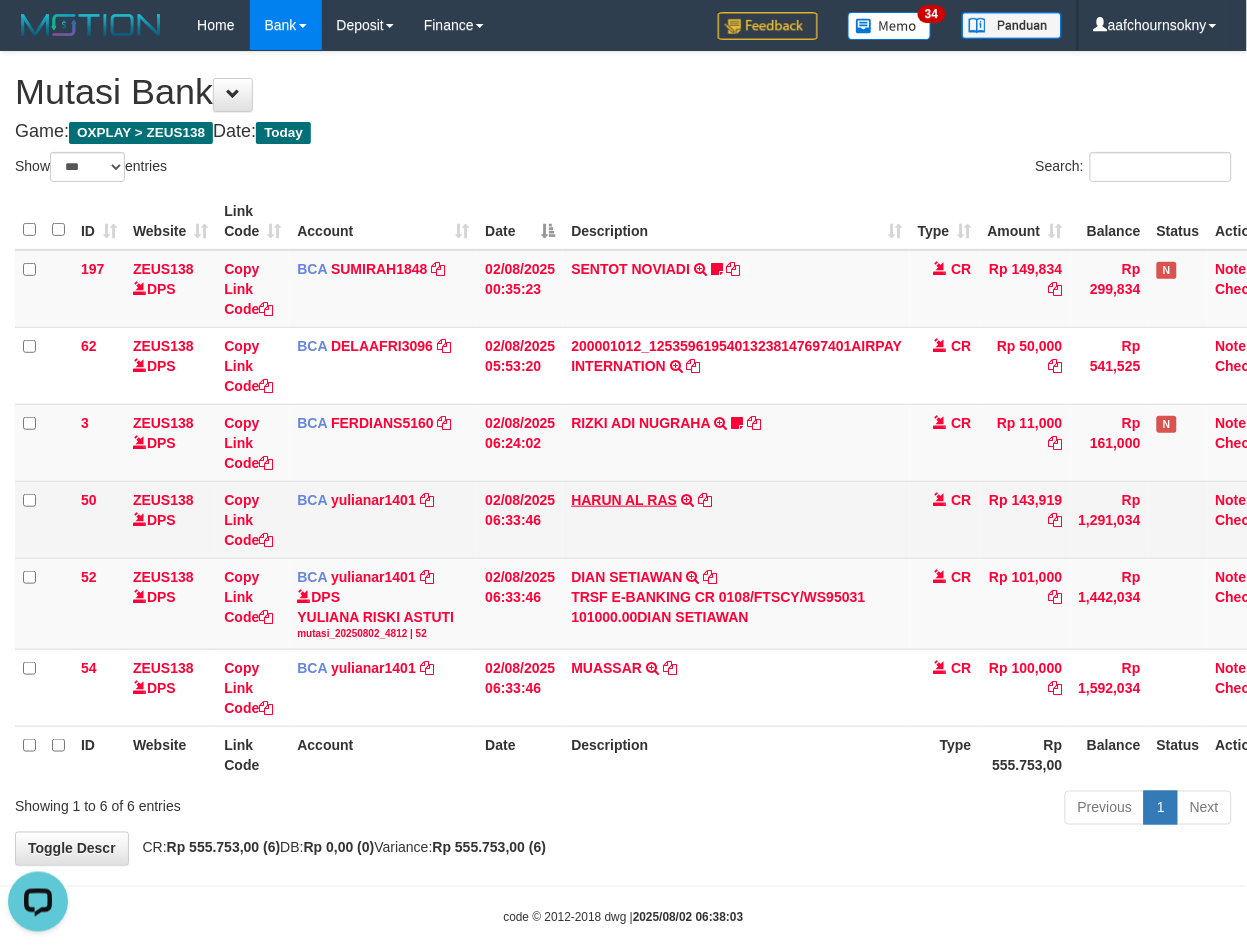 scroll, scrollTop: 0, scrollLeft: 0, axis: both 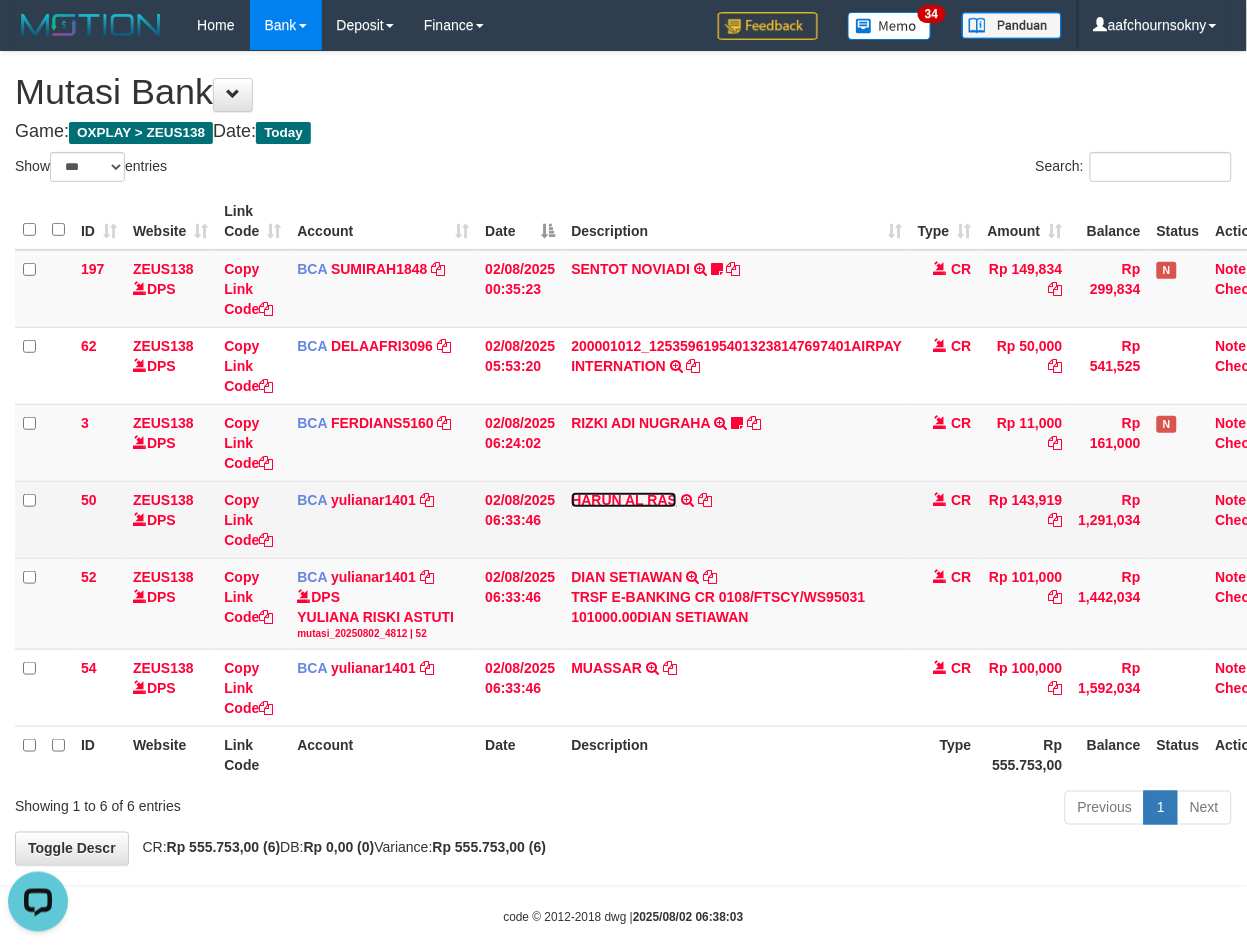 click on "HARUN AL RAS" at bounding box center (624, 500) 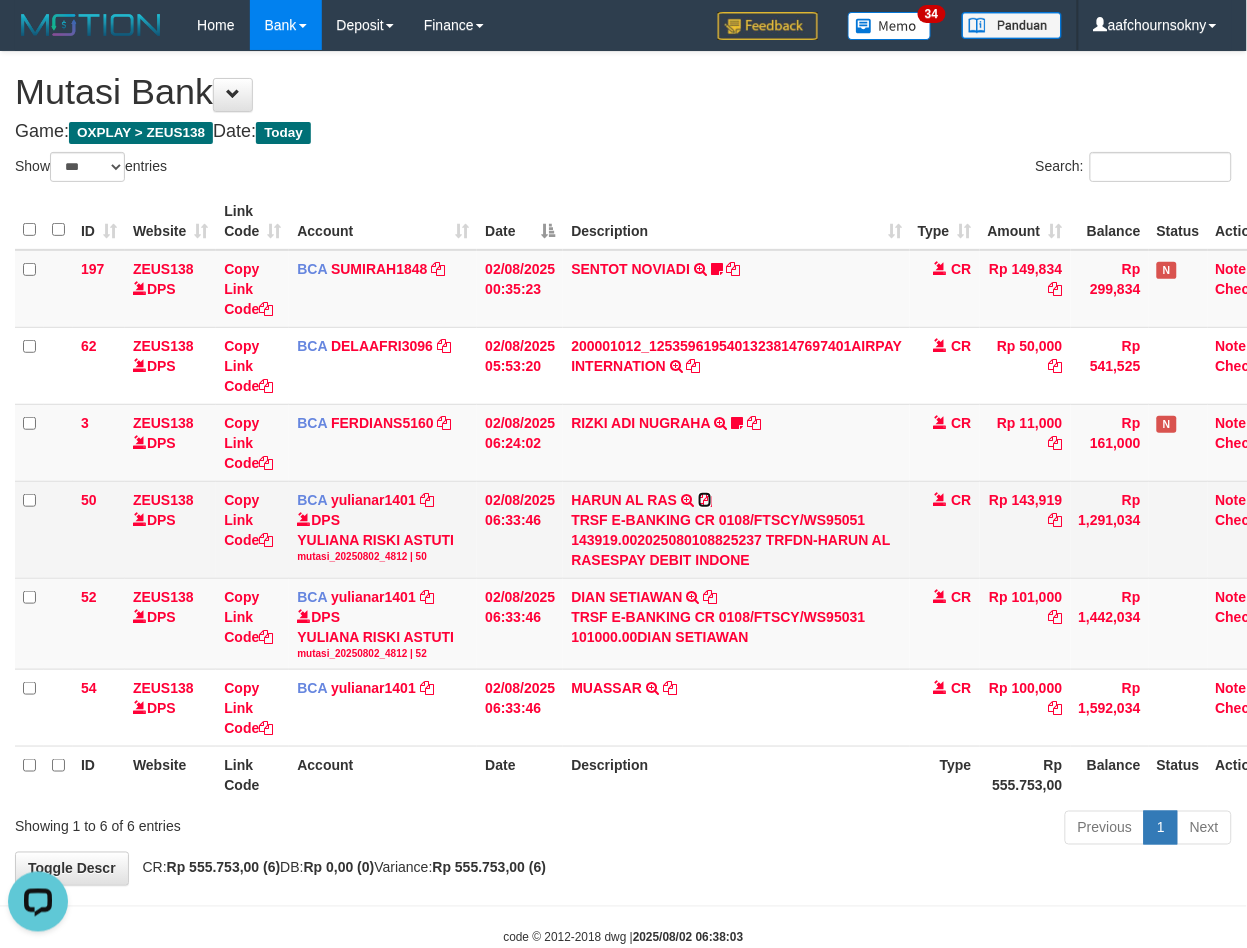 click at bounding box center [705, 500] 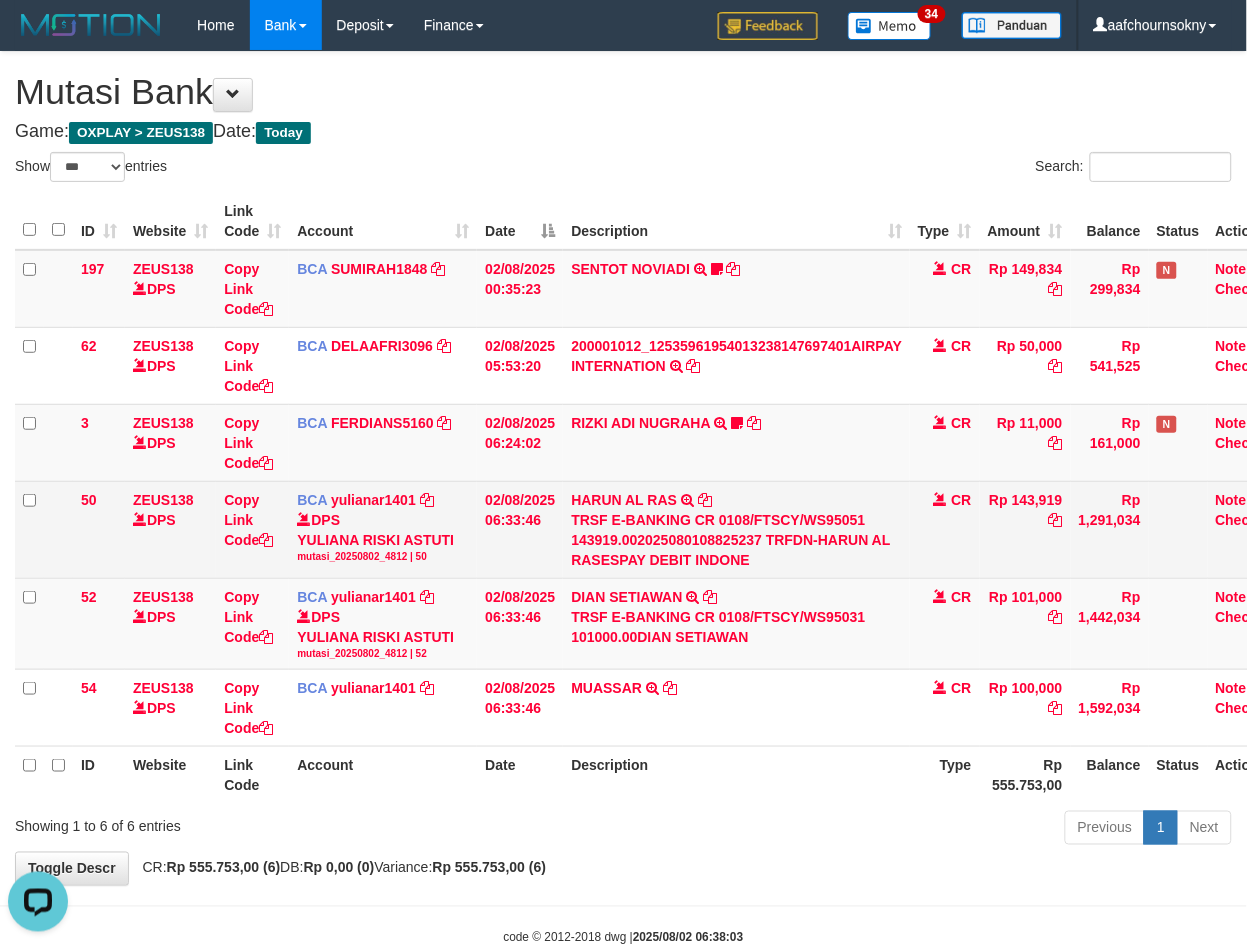click on "HARUN AL RAS         TRSF E-BANKING CR 0108/FTSCY/WS95051
143919.002025080108825237 TRFDN-HARUN AL RASESPAY DEBIT INDONE" at bounding box center [736, 529] 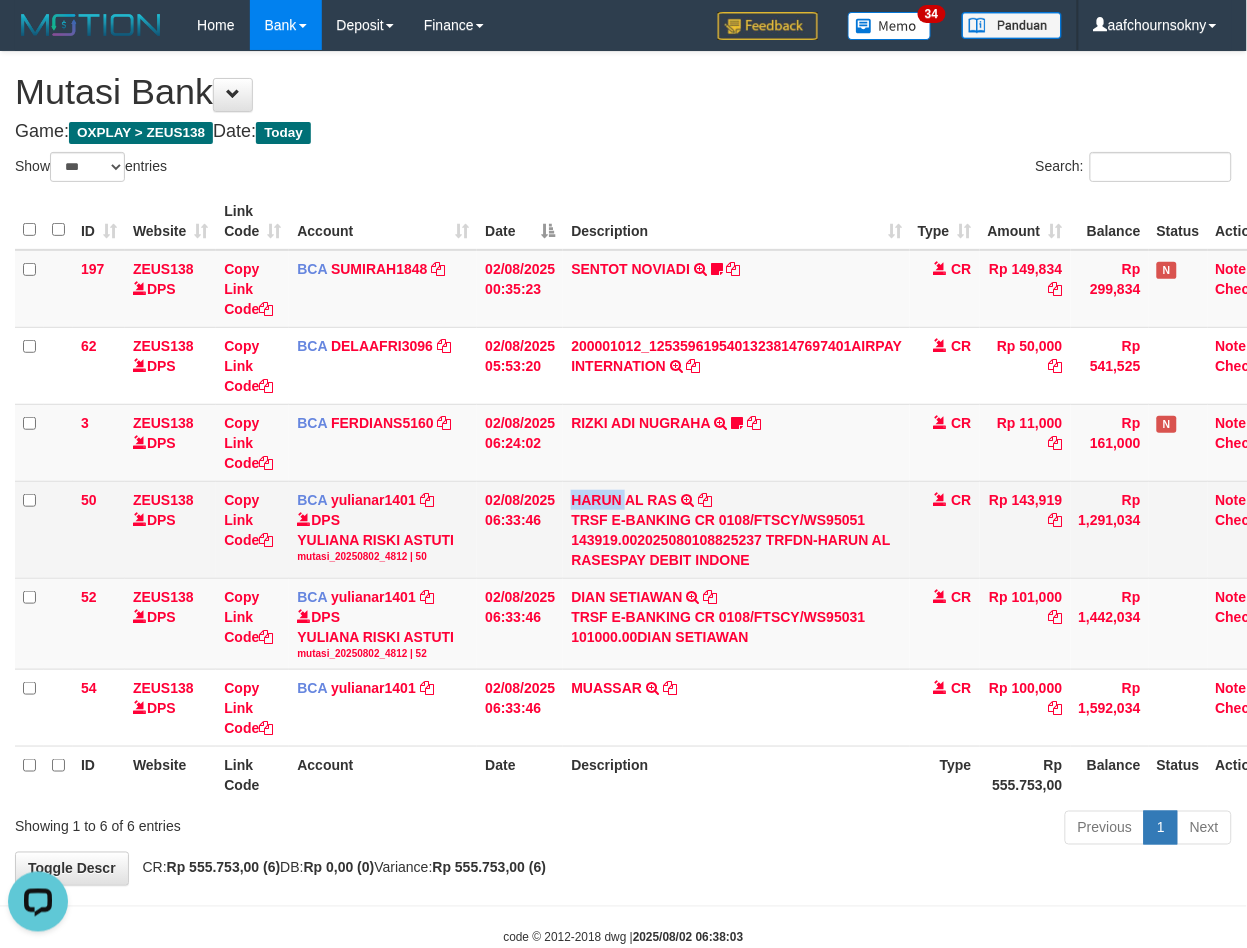 click on "HARUN AL RAS         TRSF E-BANKING CR 0108/FTSCY/WS95051
143919.002025080108825237 TRFDN-HARUN AL RASESPAY DEBIT INDONE" at bounding box center (736, 529) 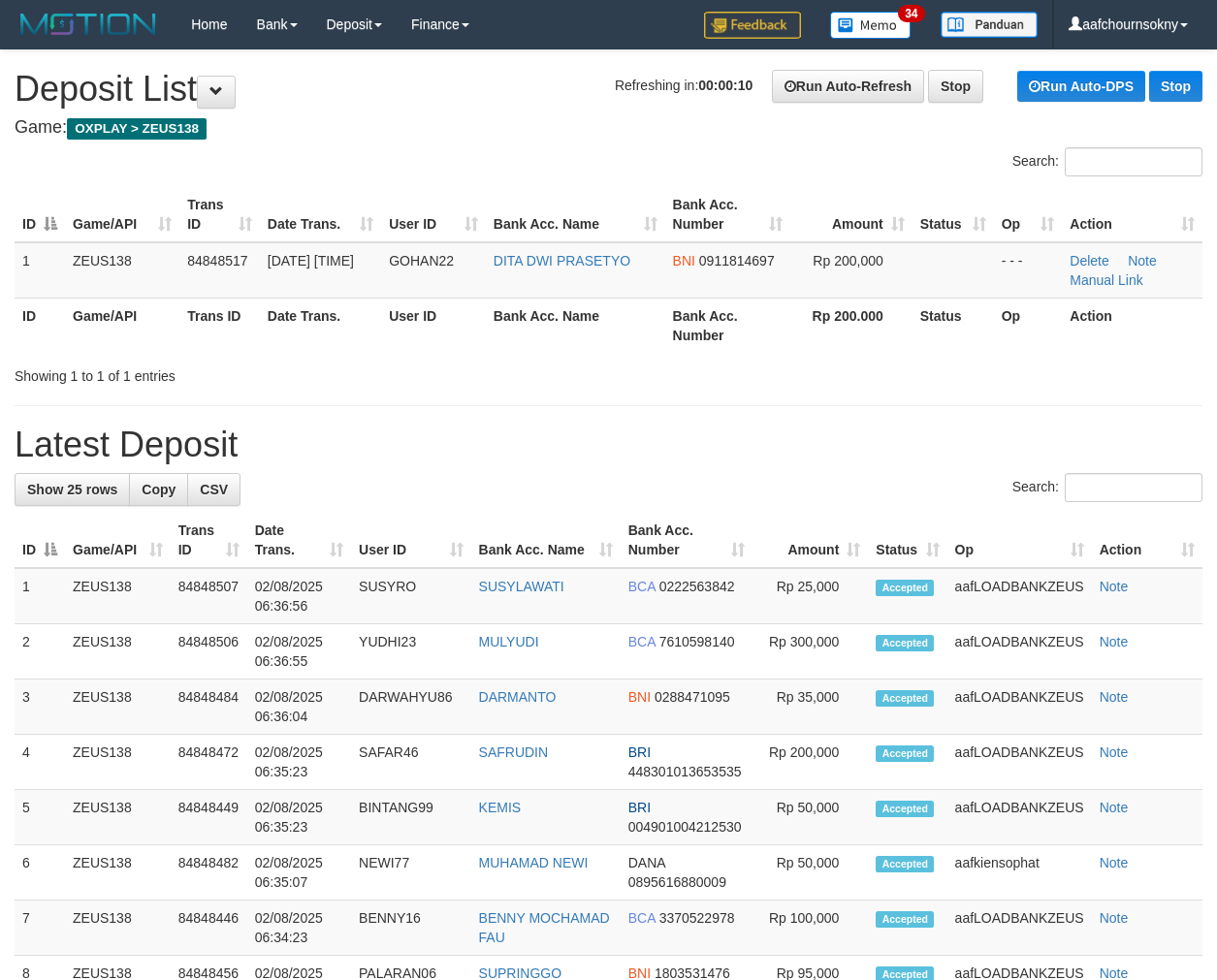 scroll, scrollTop: 0, scrollLeft: 0, axis: both 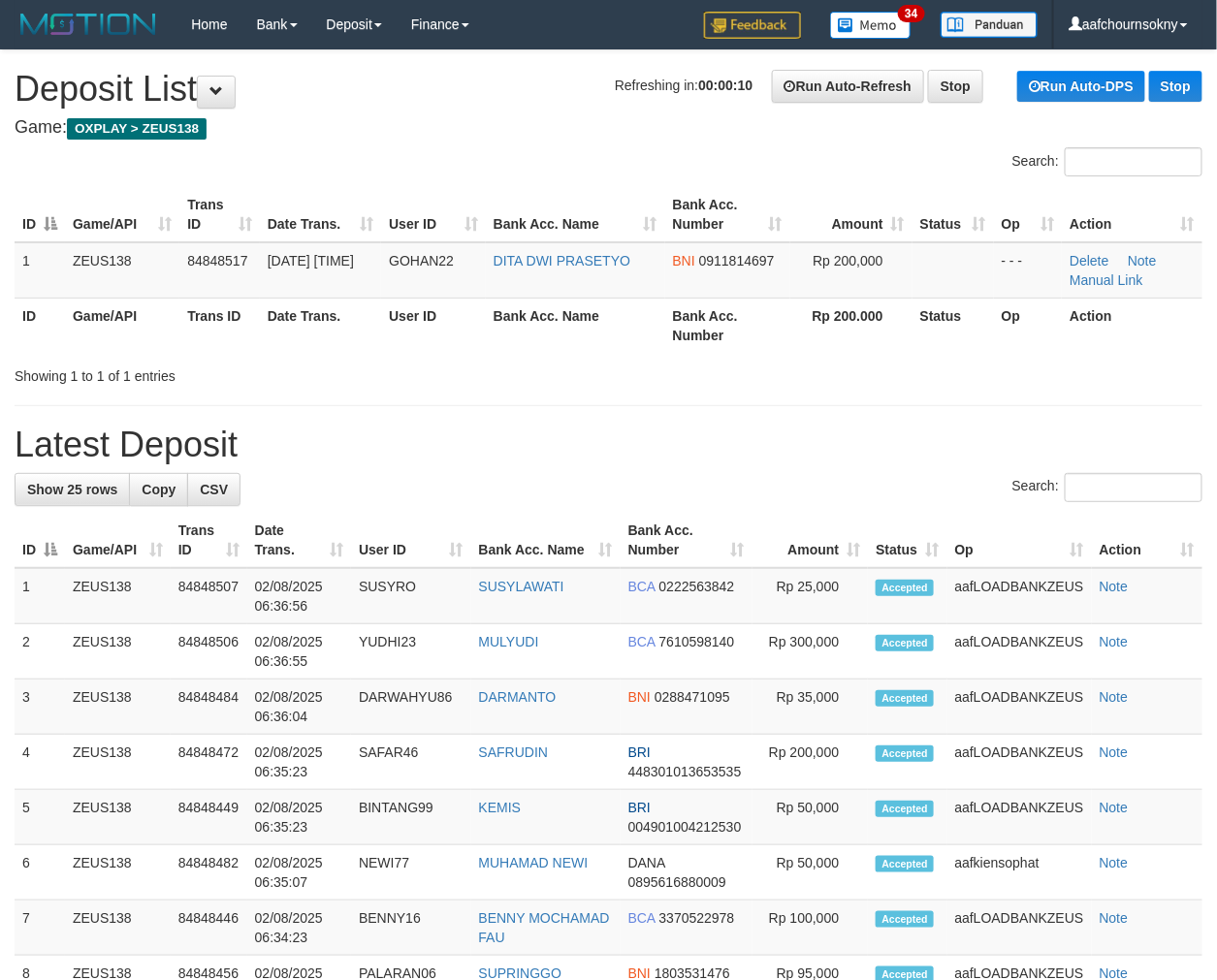 drag, startPoint x: 530, startPoint y: 376, endPoint x: 6, endPoint y: 428, distance: 526.57383 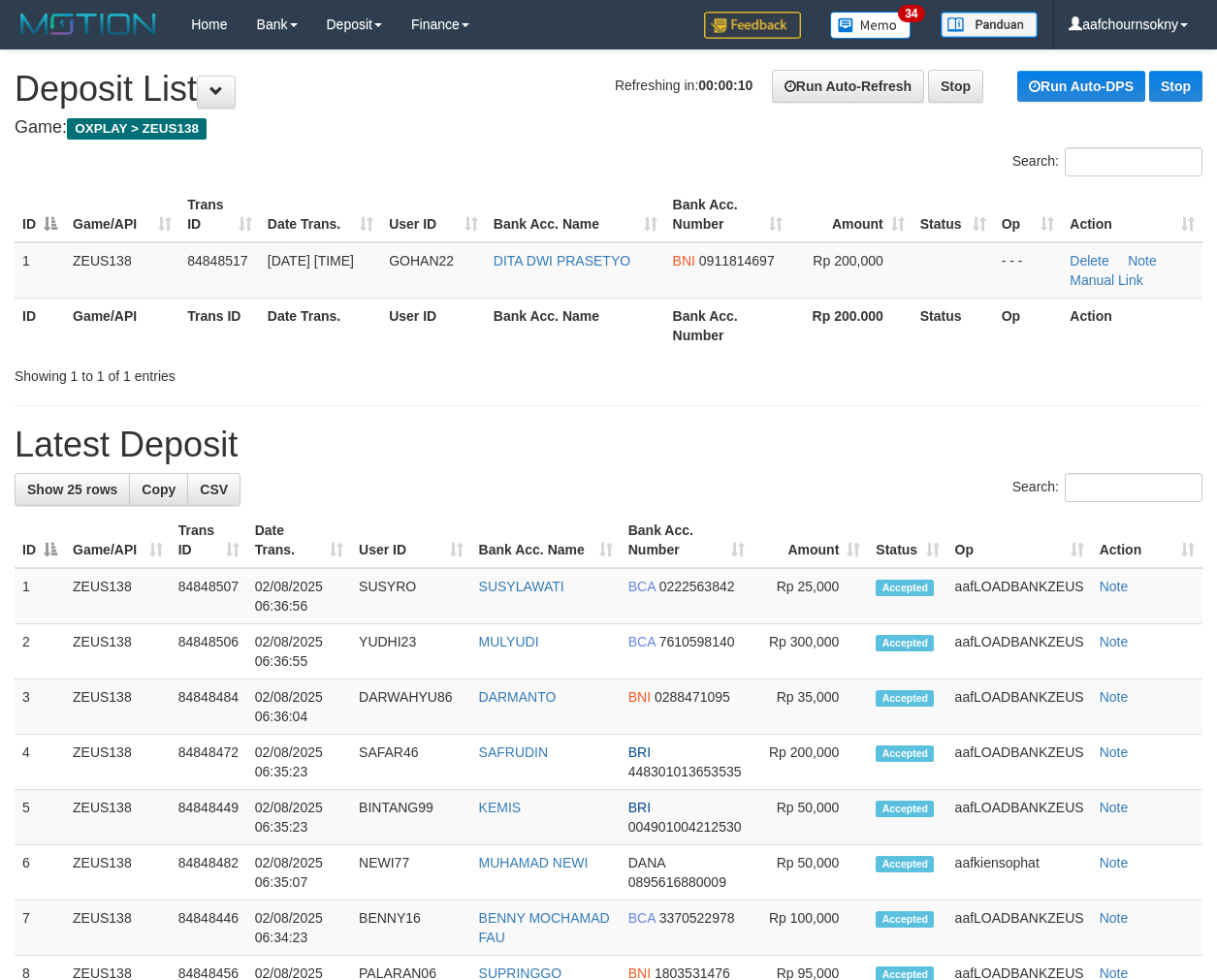 scroll, scrollTop: 0, scrollLeft: 0, axis: both 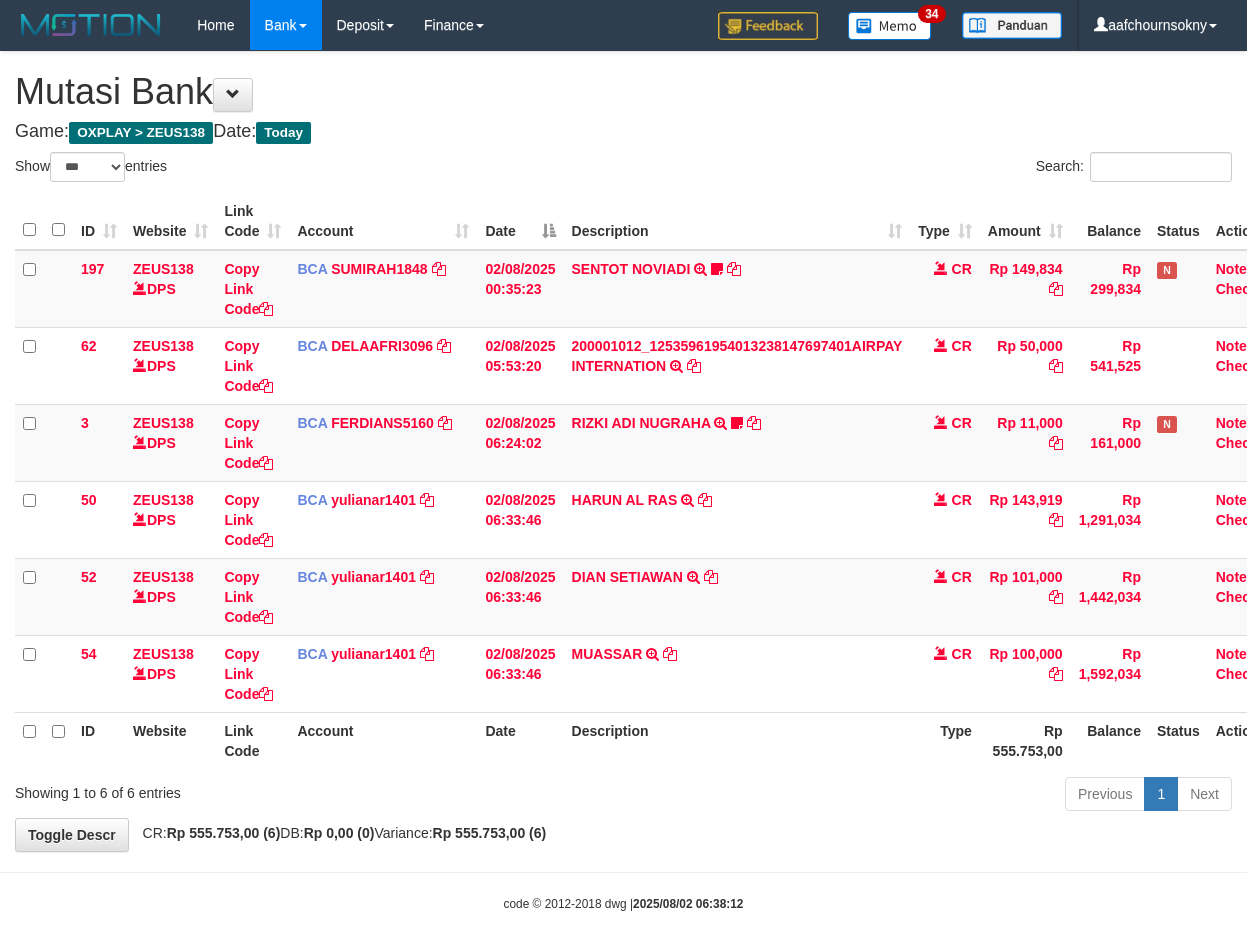 select on "***" 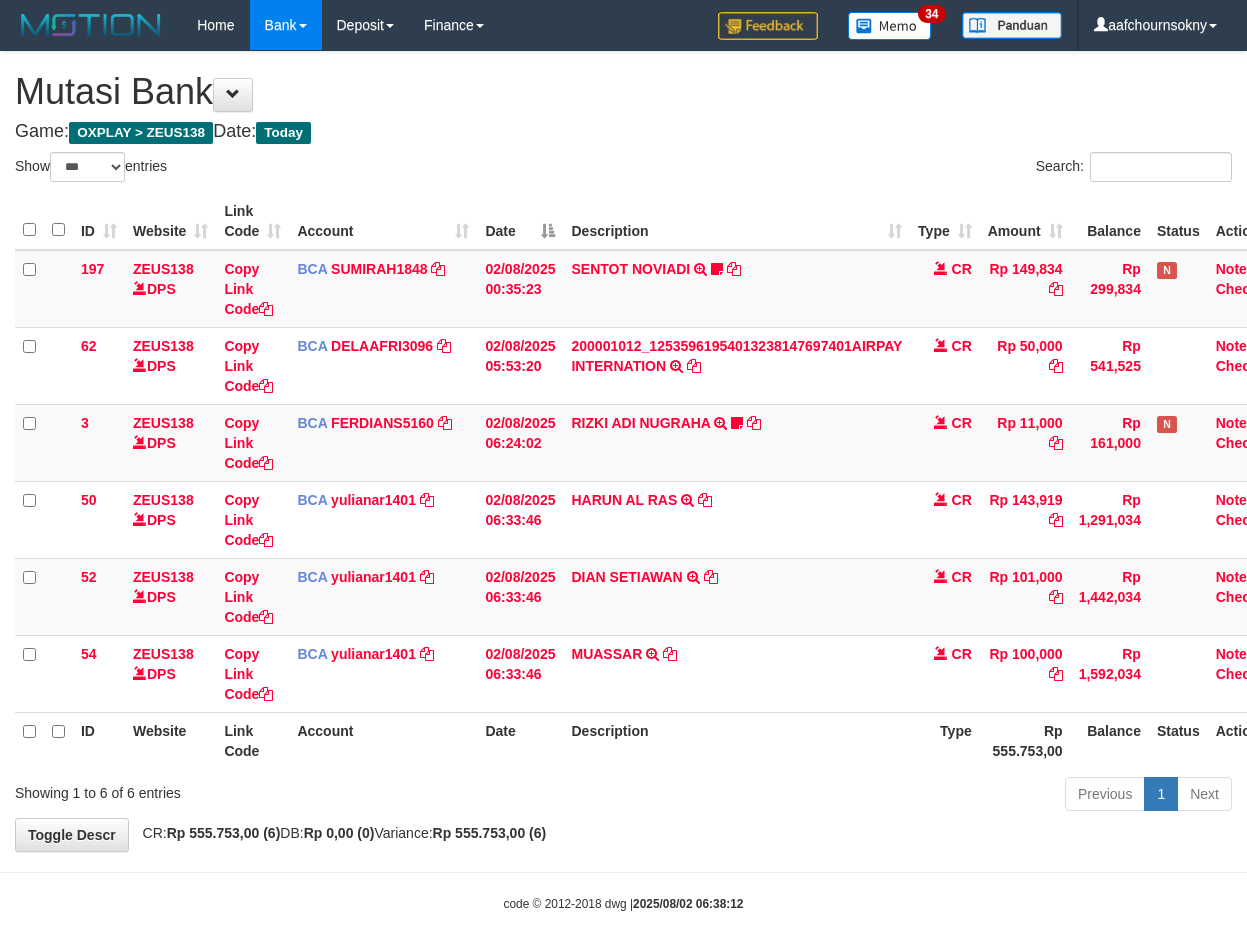 scroll, scrollTop: 0, scrollLeft: 0, axis: both 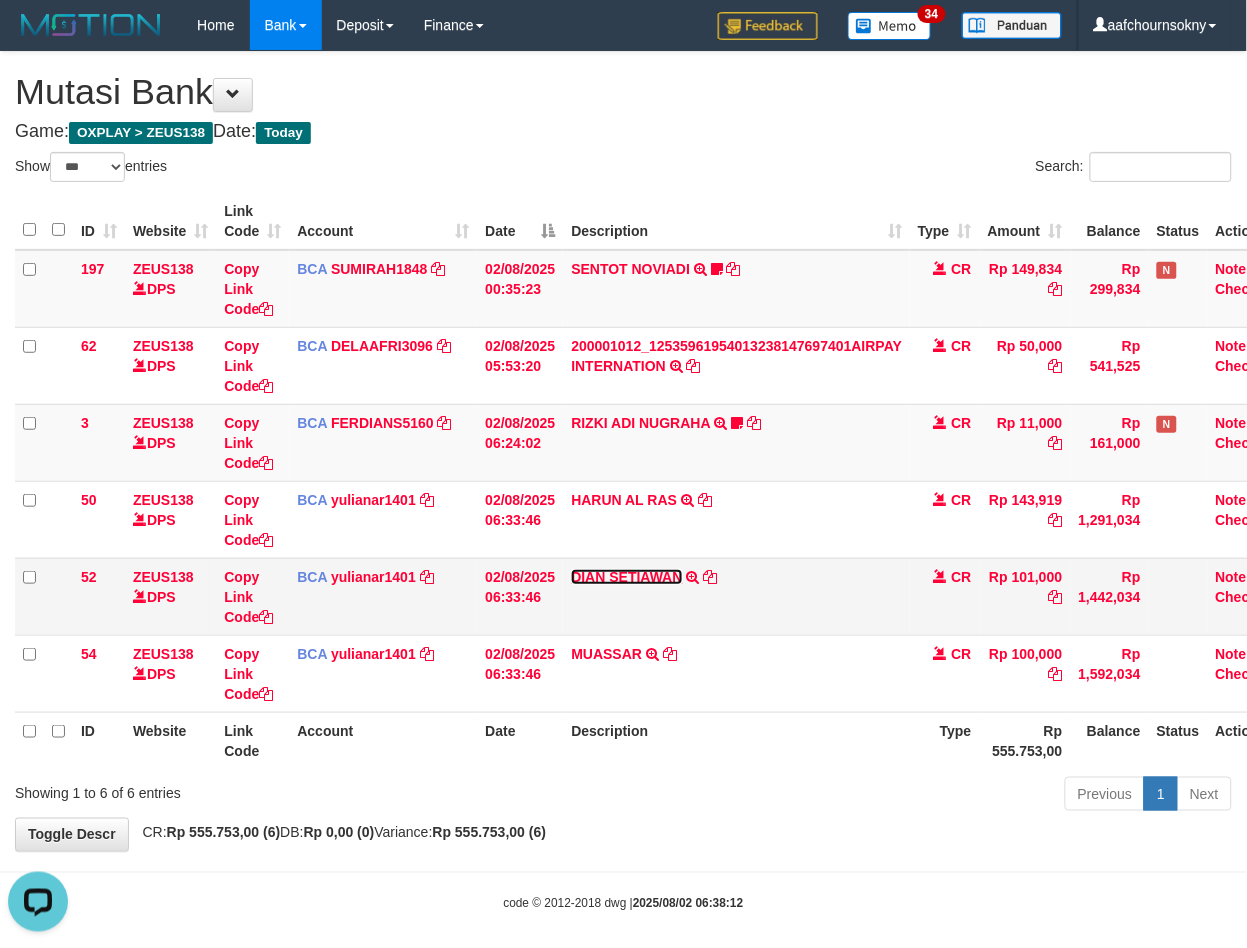 click on "DIAN SETIAWAN" at bounding box center (626, 577) 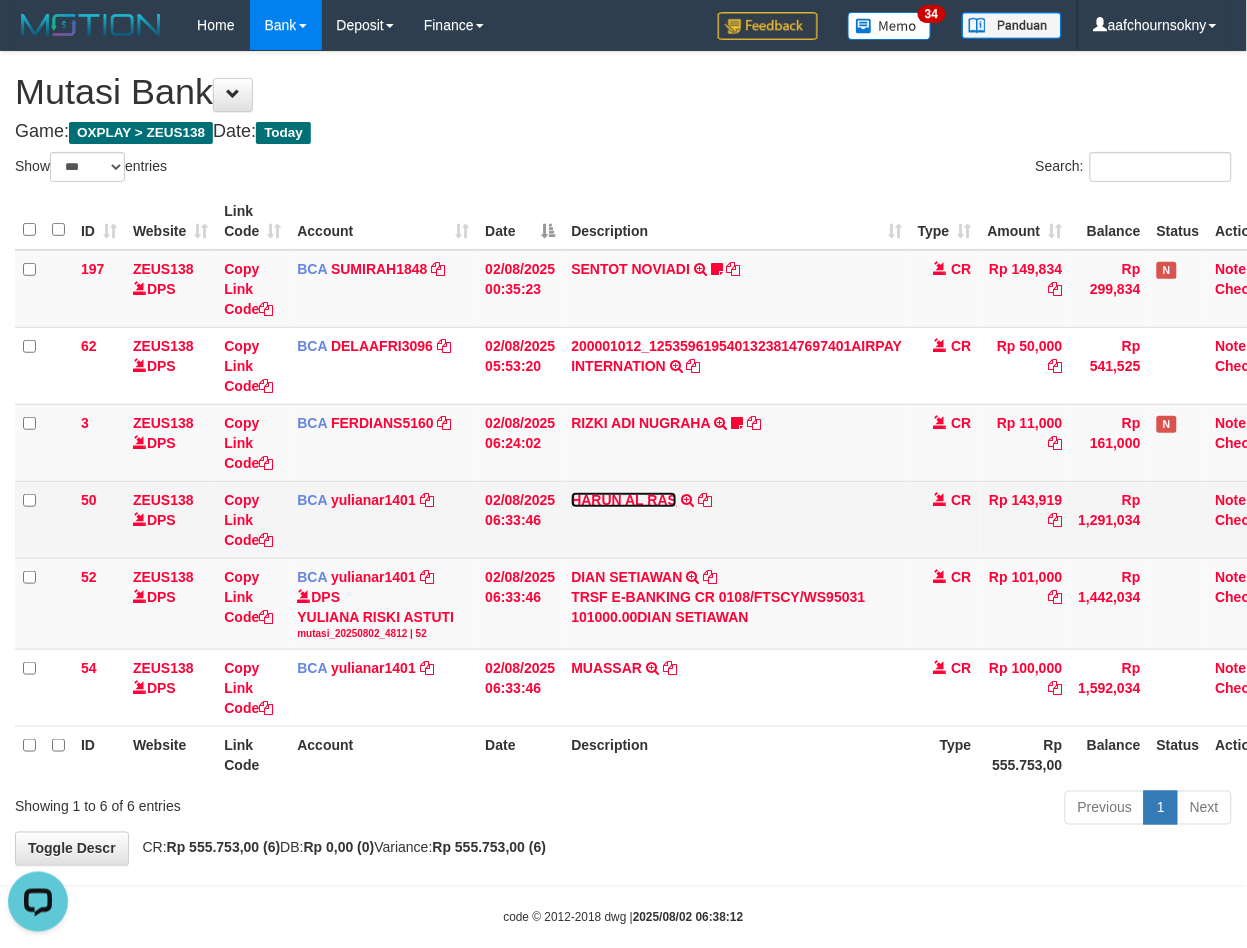 click on "HARUN AL RAS" at bounding box center [624, 500] 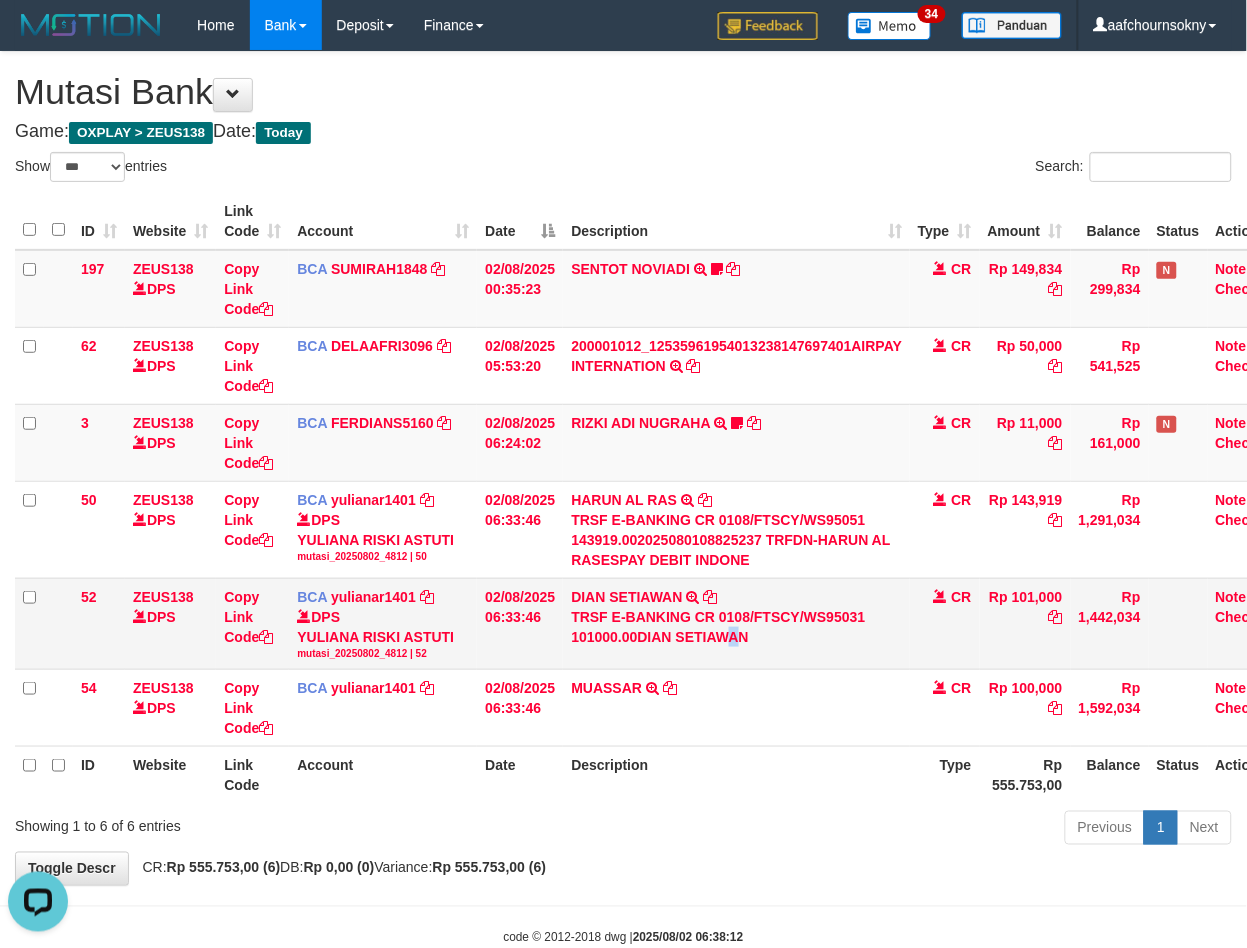 click on "DIAN SETIAWAN         TRSF E-BANKING CR 0108/FTSCY/WS95031
101000.00DIAN SETIAWAN" at bounding box center [736, 623] 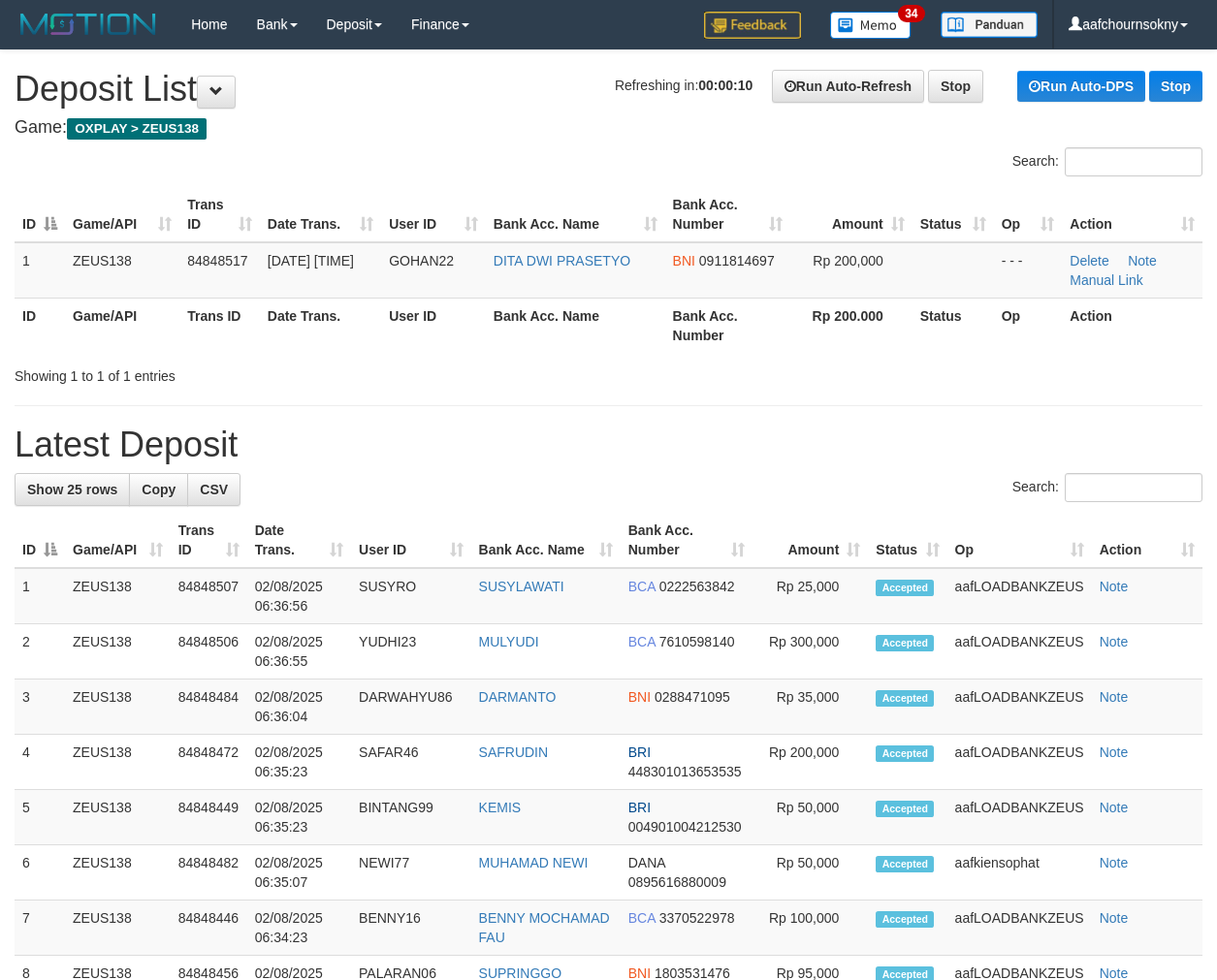 scroll, scrollTop: 0, scrollLeft: 0, axis: both 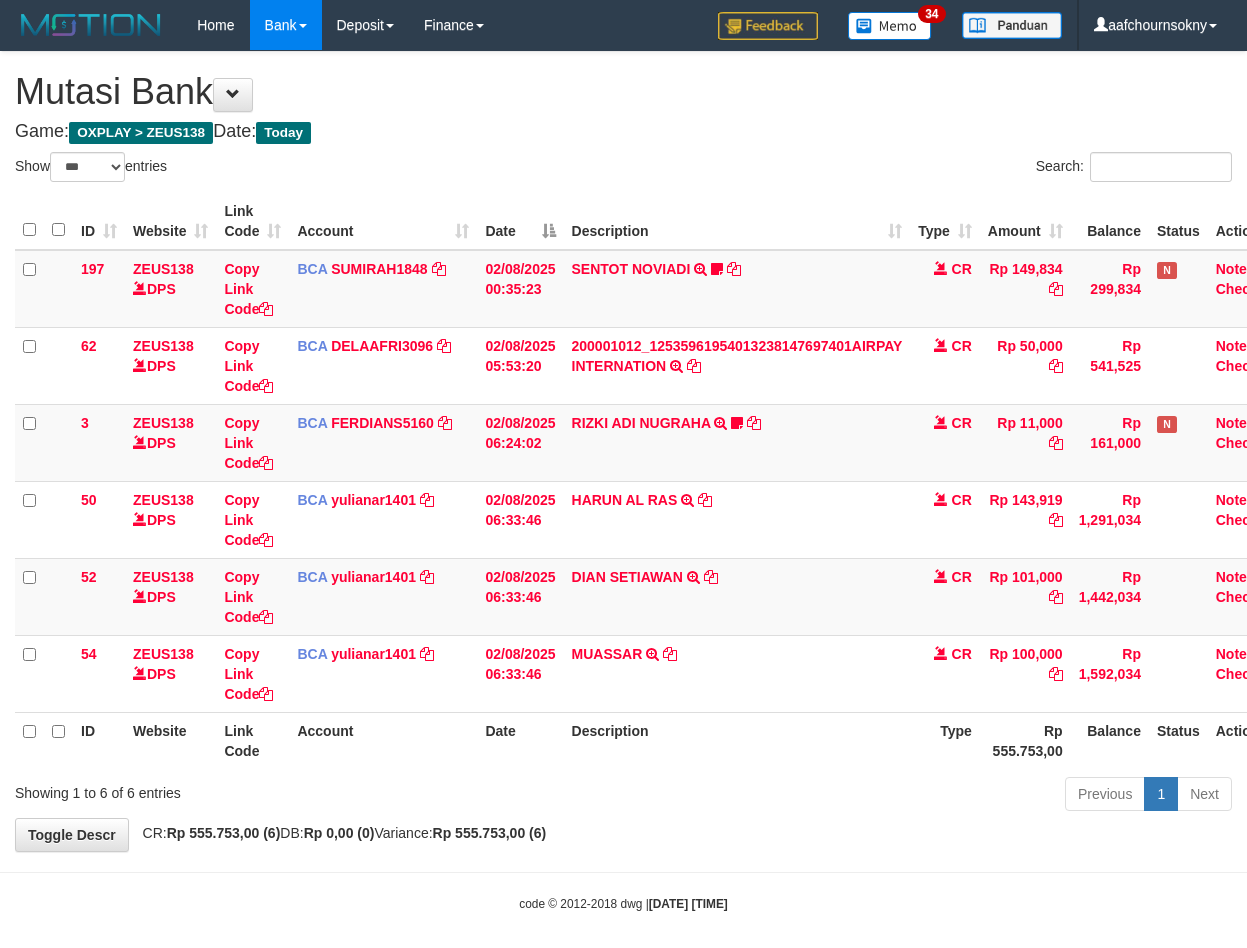 select on "***" 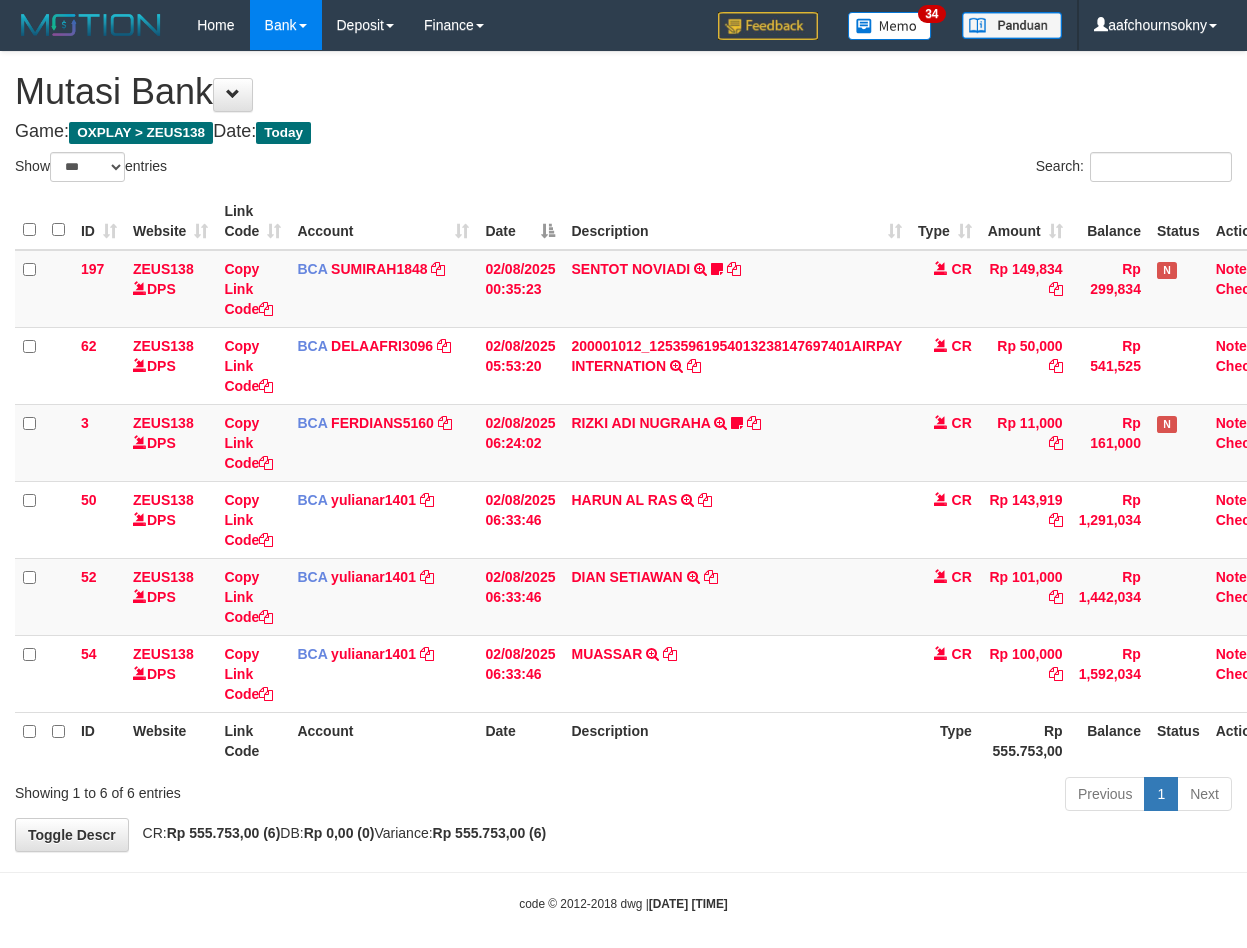 scroll, scrollTop: 0, scrollLeft: 0, axis: both 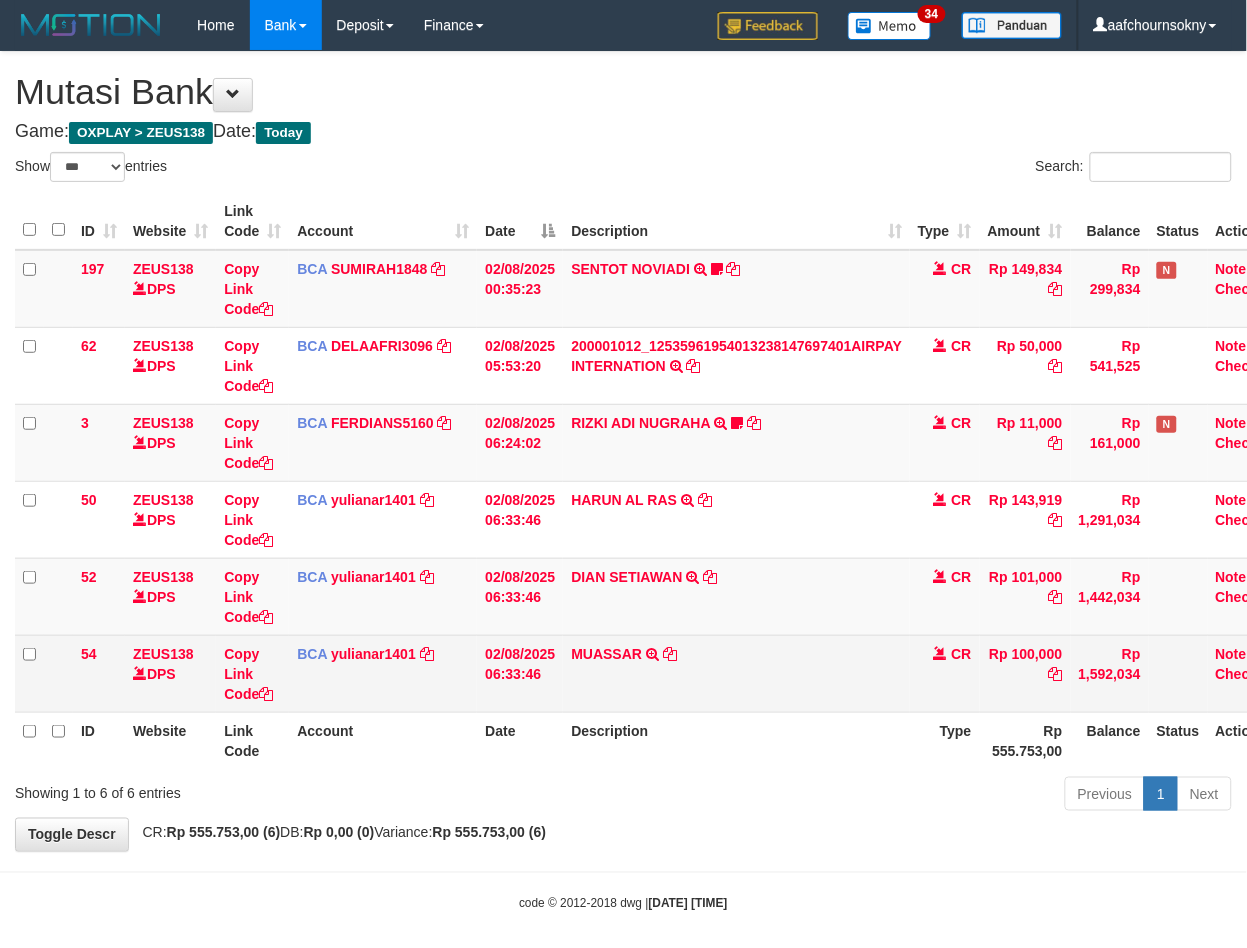 drag, startPoint x: 0, startPoint y: 0, endPoint x: 737, endPoint y: 661, distance: 989.99493 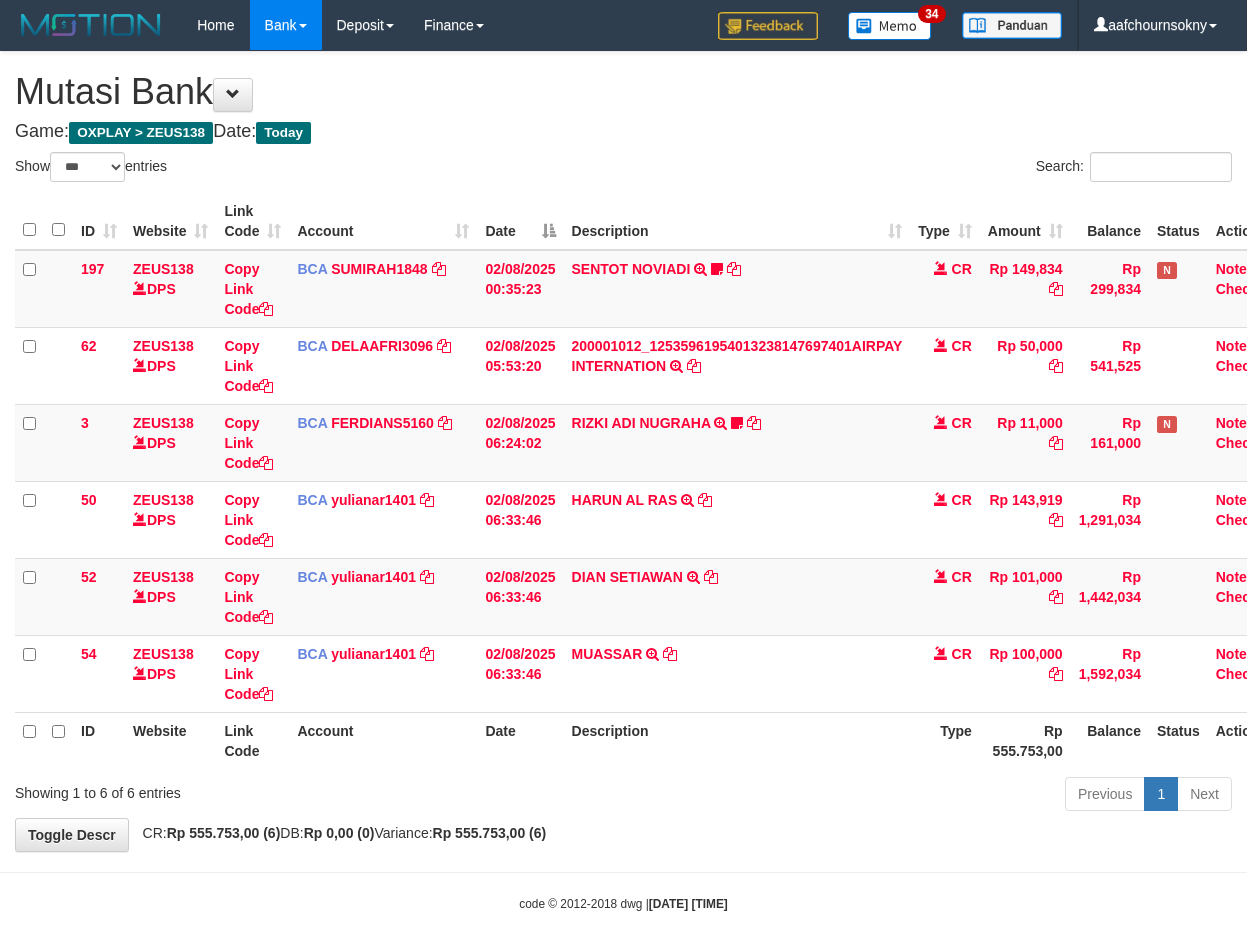 select on "***" 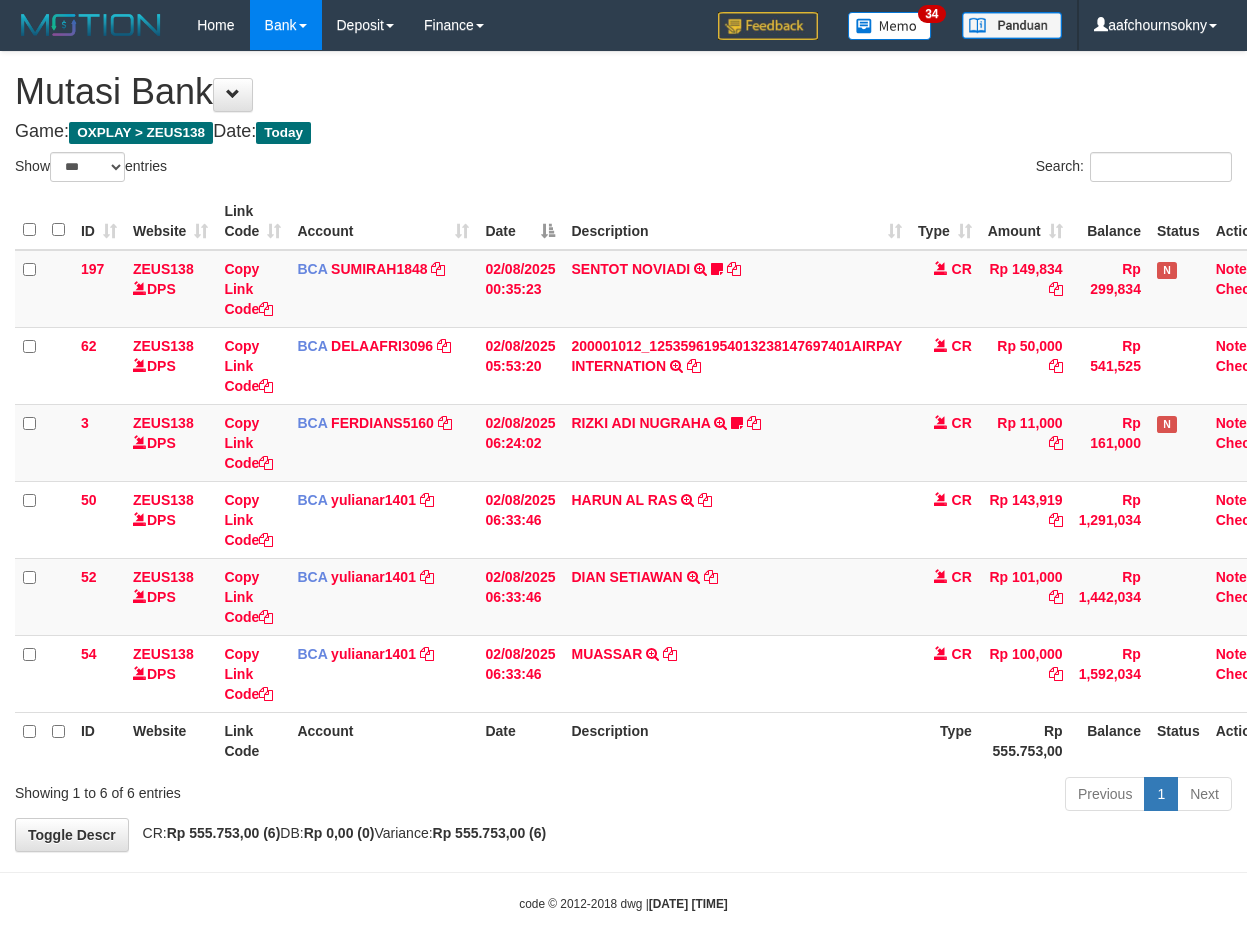 scroll, scrollTop: 0, scrollLeft: 0, axis: both 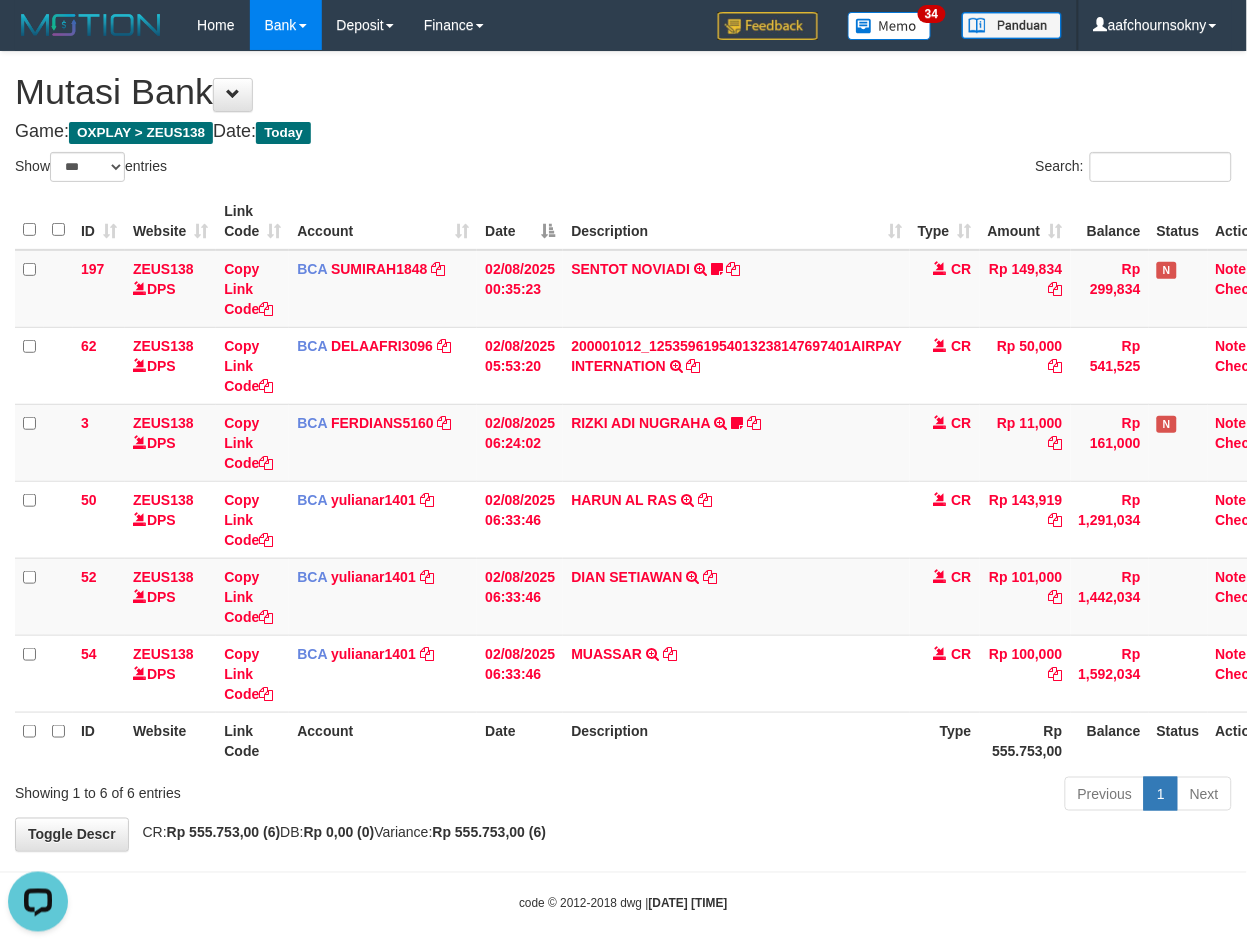 click on "Toggle navigation
Home
Bank
Account List
Load
By Website
Group
[OXPLAY]													ZEUS138
By Load Group (DPS)" at bounding box center [623, 481] 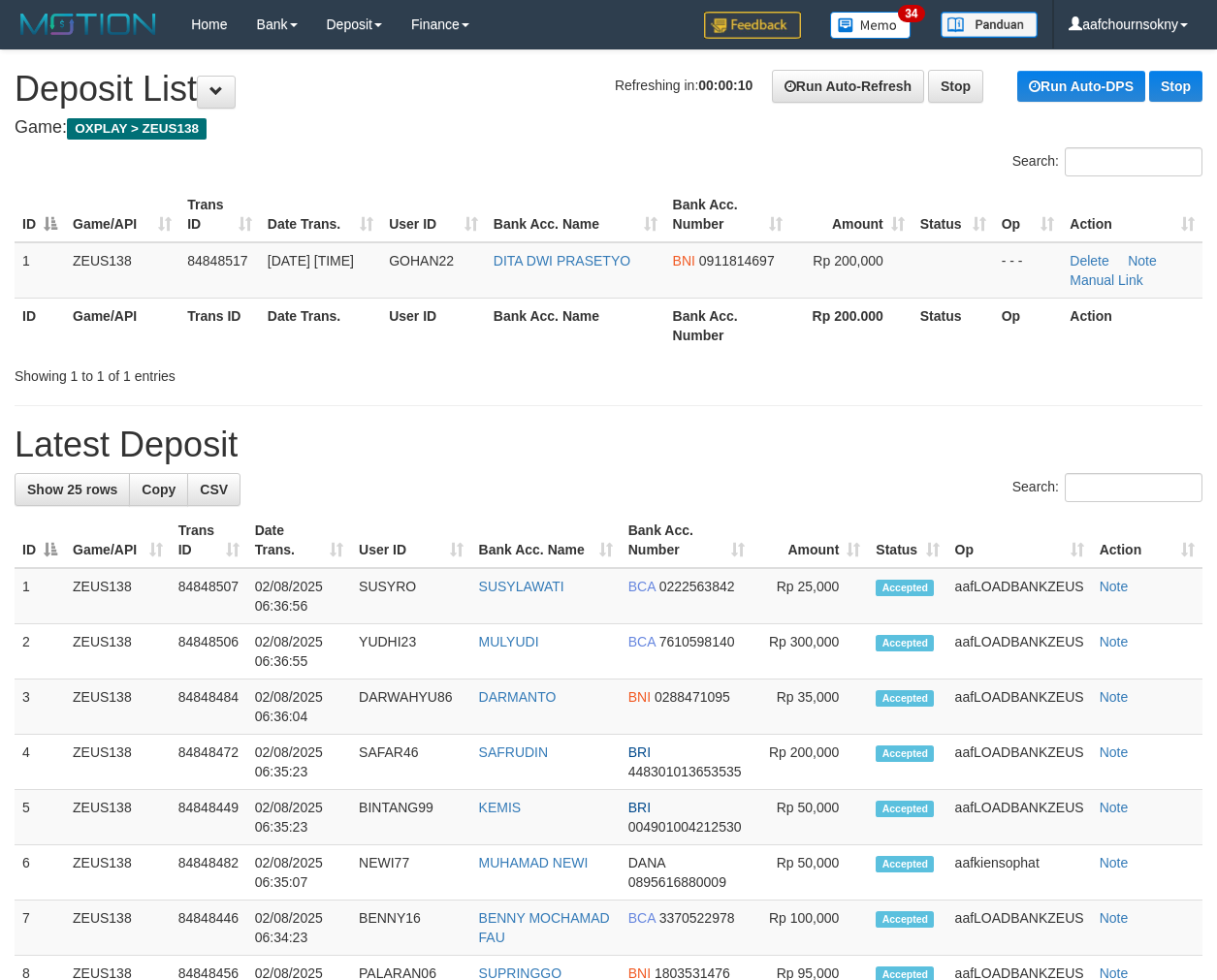 scroll, scrollTop: 0, scrollLeft: 0, axis: both 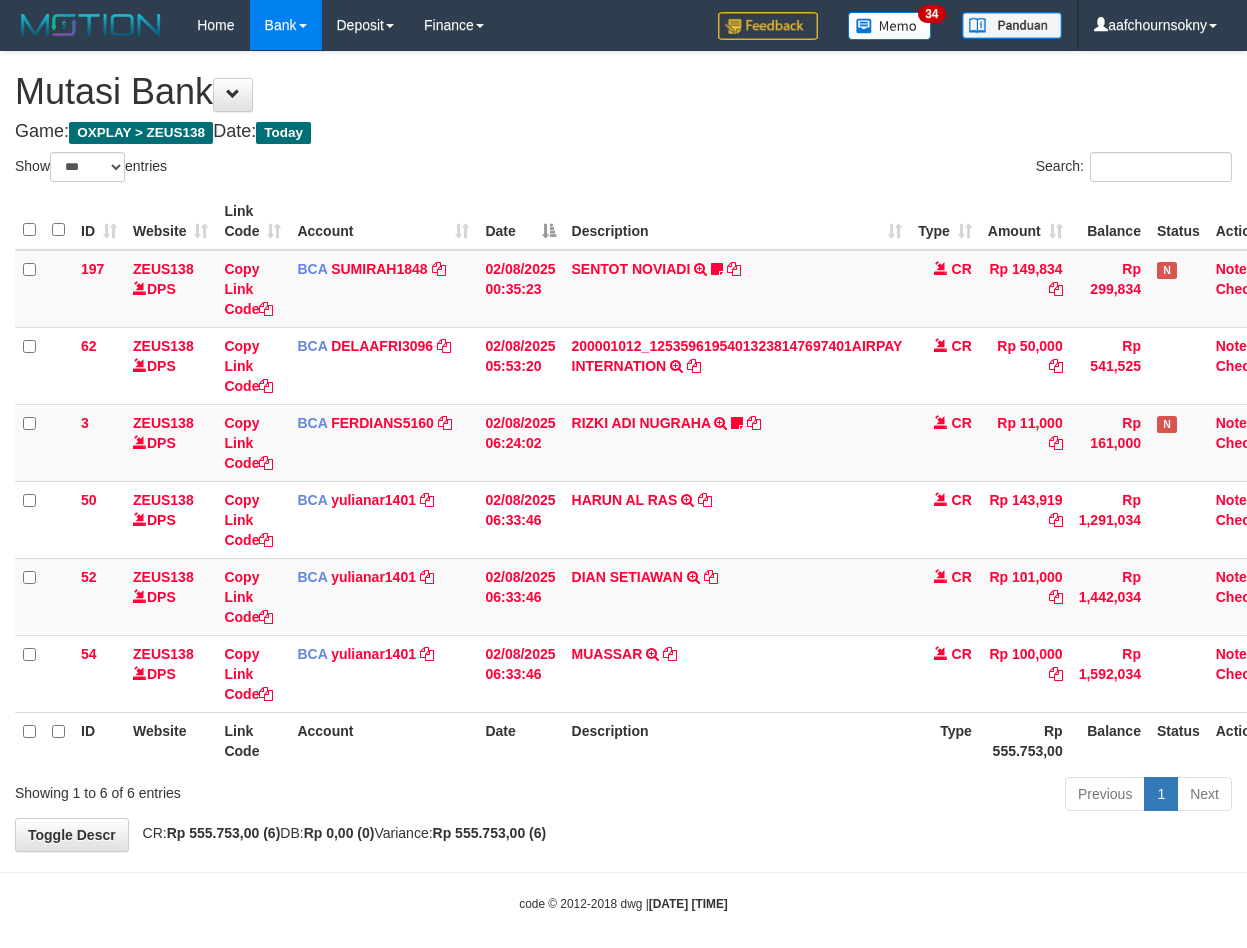 select on "***" 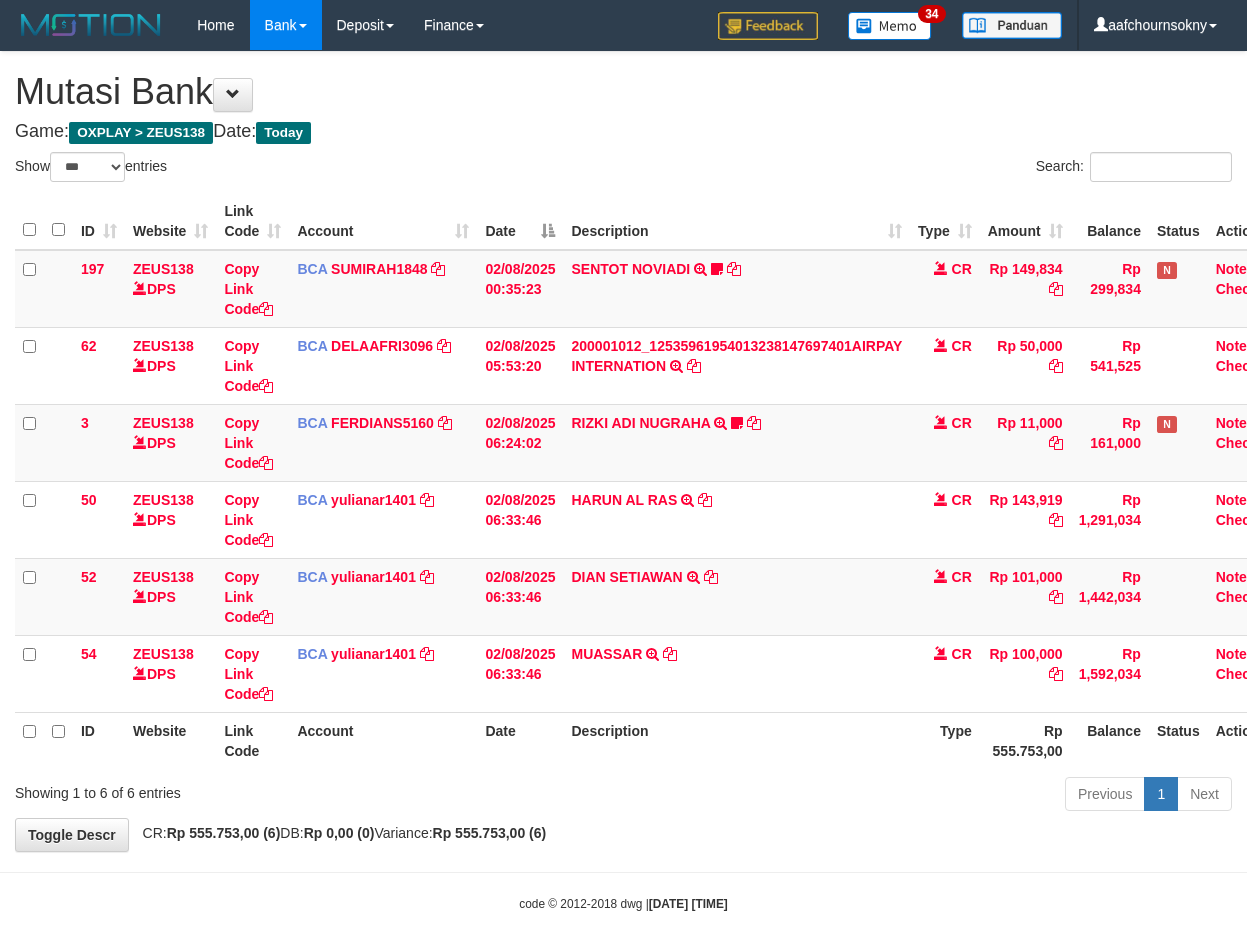 scroll, scrollTop: 0, scrollLeft: 0, axis: both 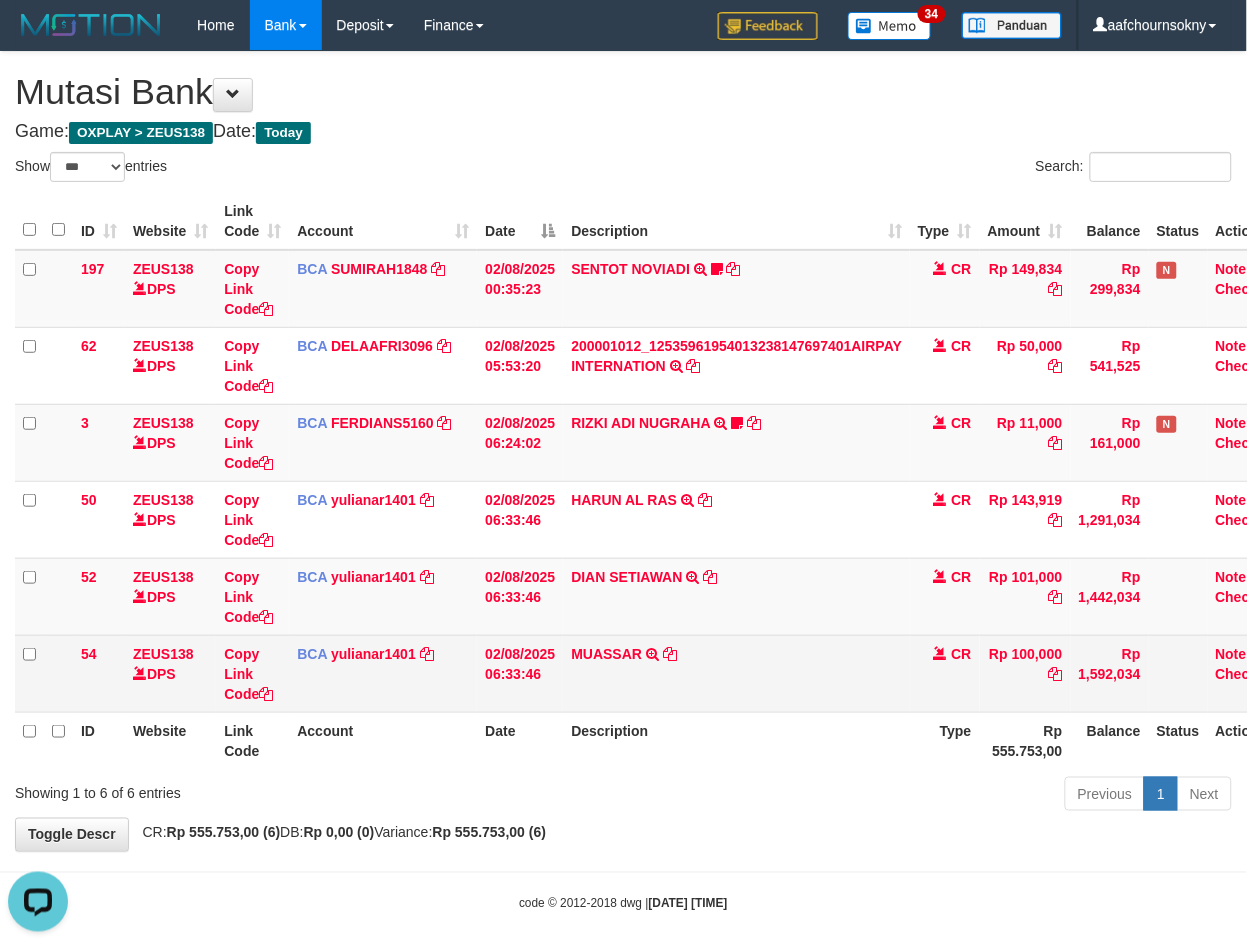 click on "MUASSAR         TRSF E-BANKING CR 0108/FTSCY/WS95031
100000.00MUASSAR" at bounding box center [736, 673] 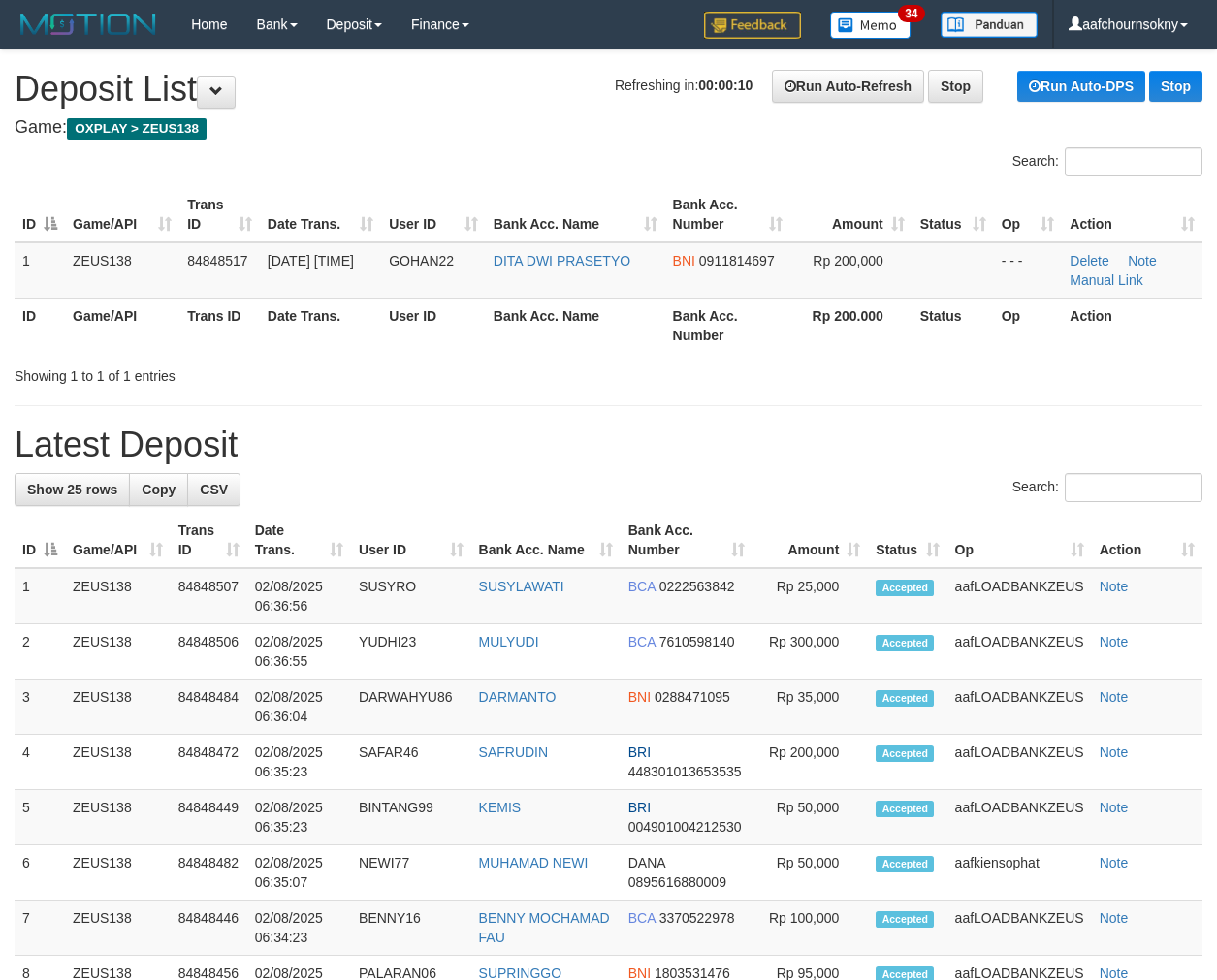 scroll, scrollTop: 0, scrollLeft: 0, axis: both 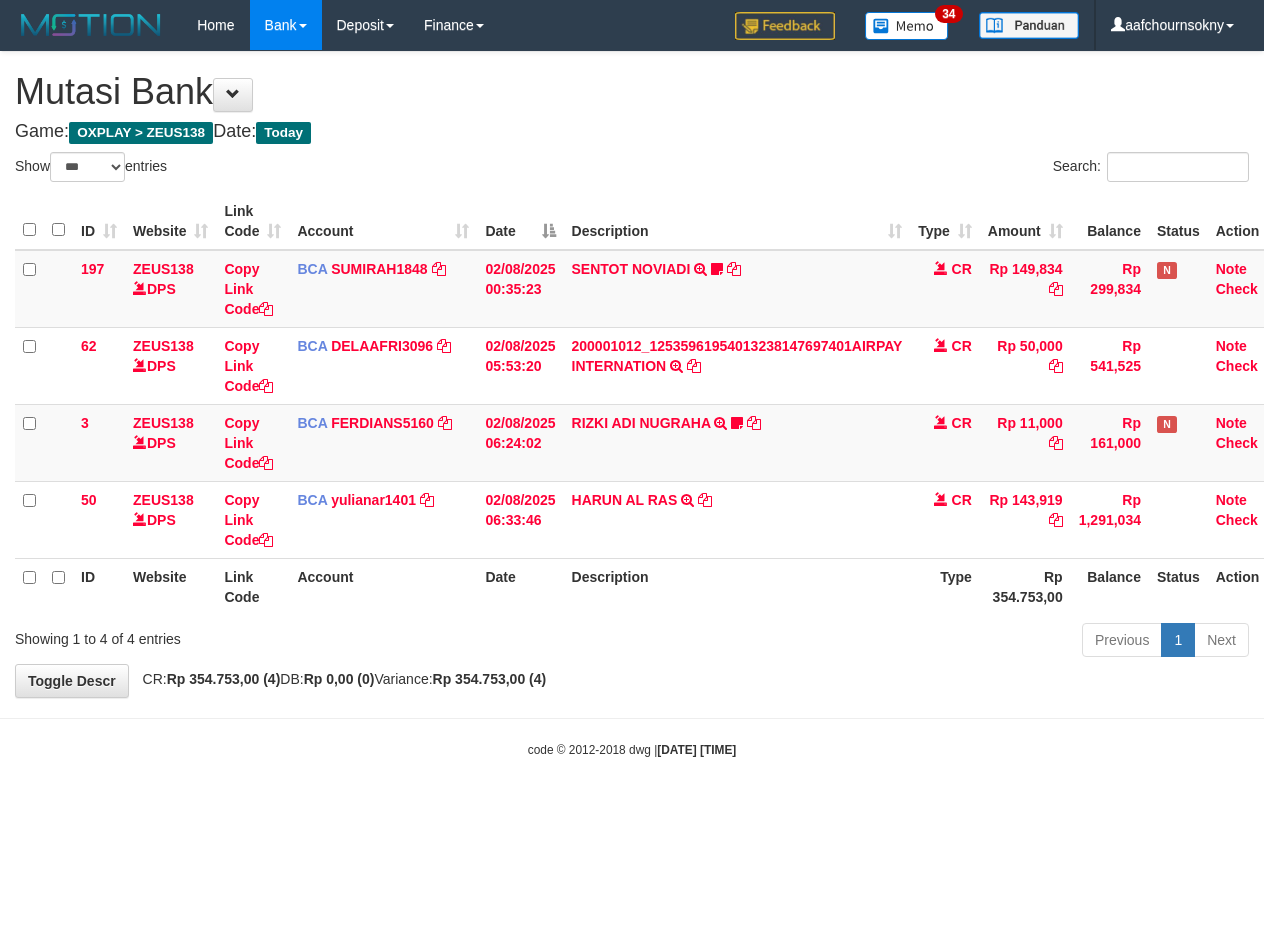 select on "***" 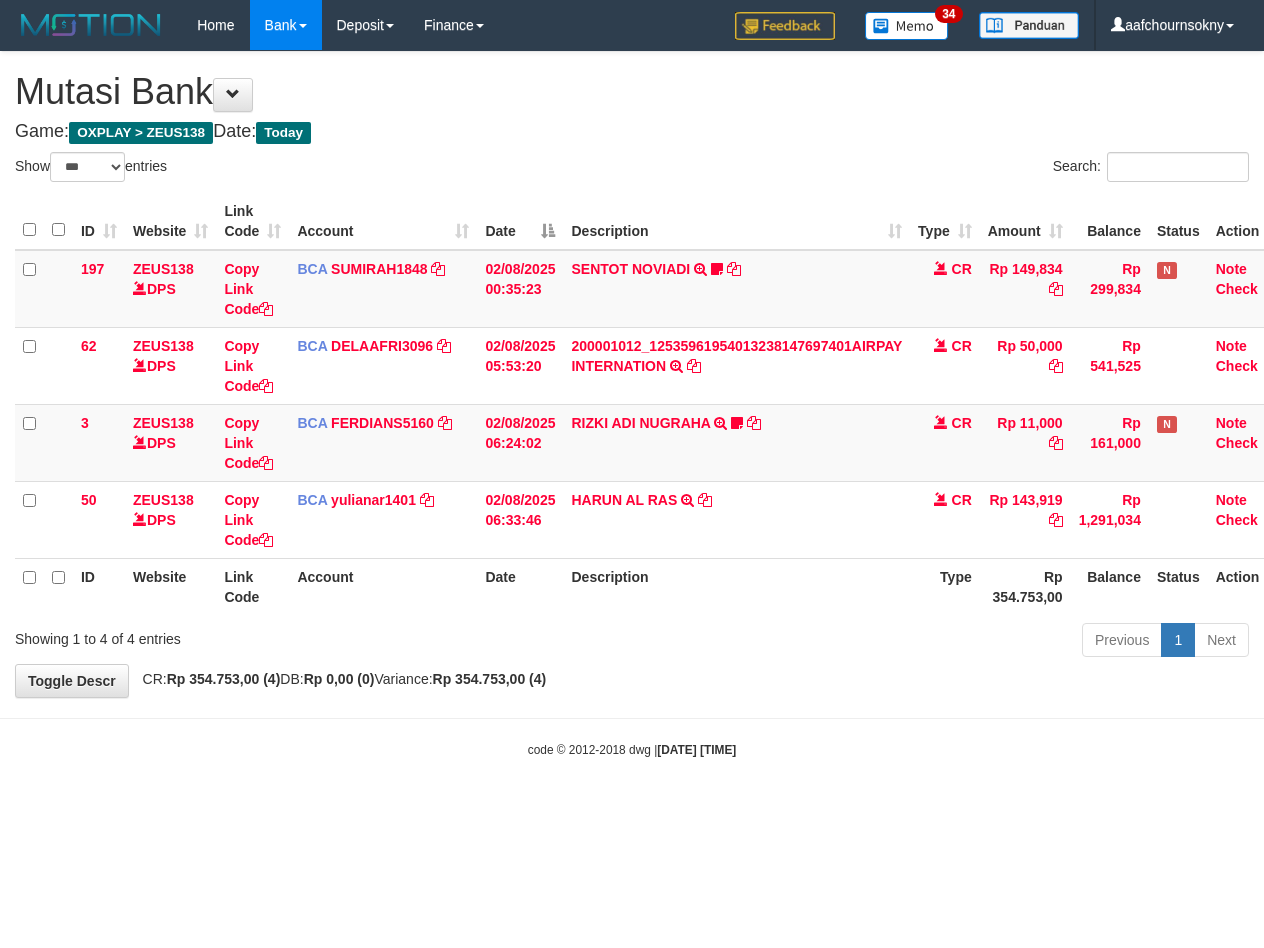 scroll, scrollTop: 0, scrollLeft: 0, axis: both 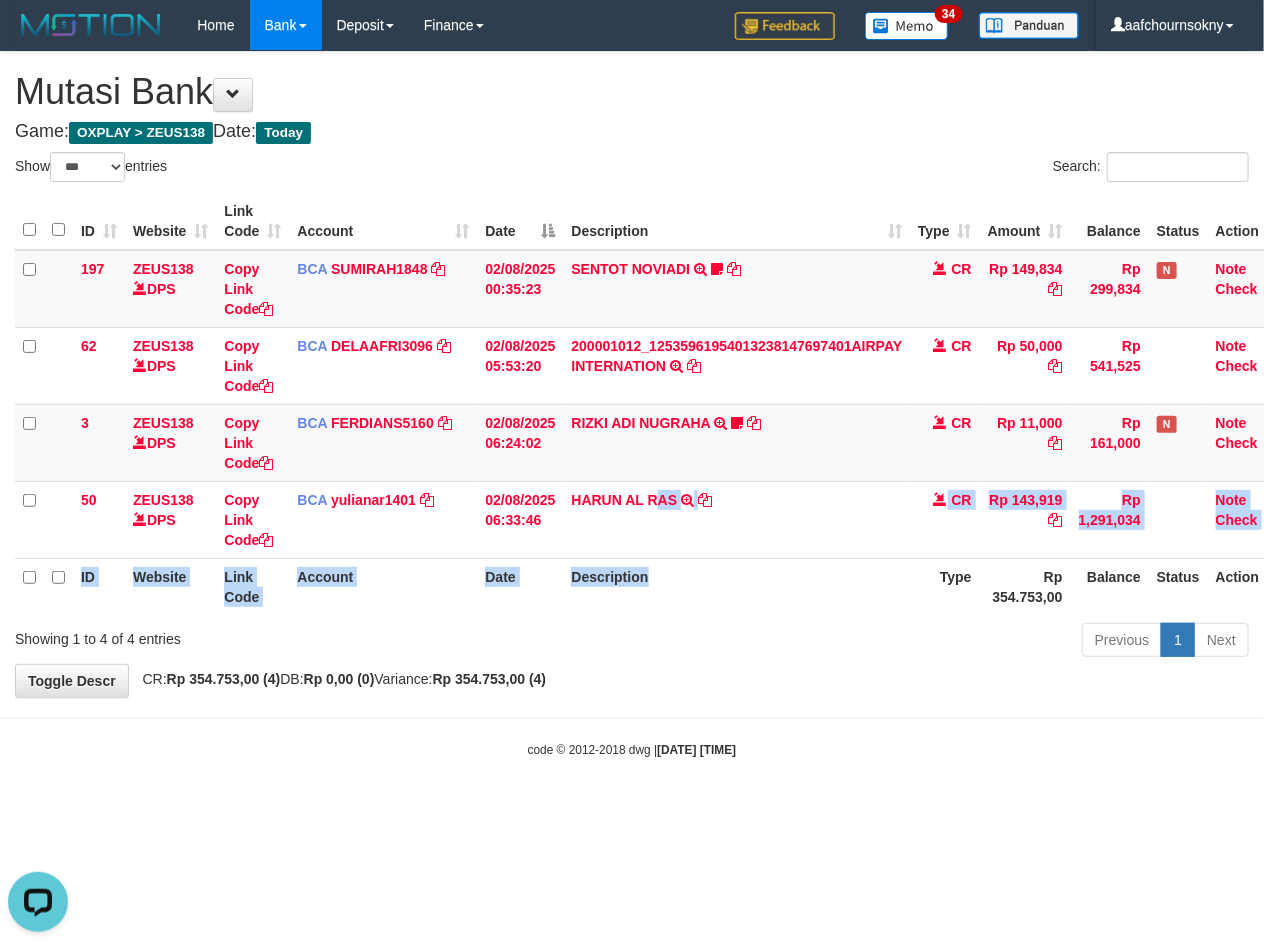 drag, startPoint x: 662, startPoint y: 545, endPoint x: 661, endPoint y: 560, distance: 15.033297 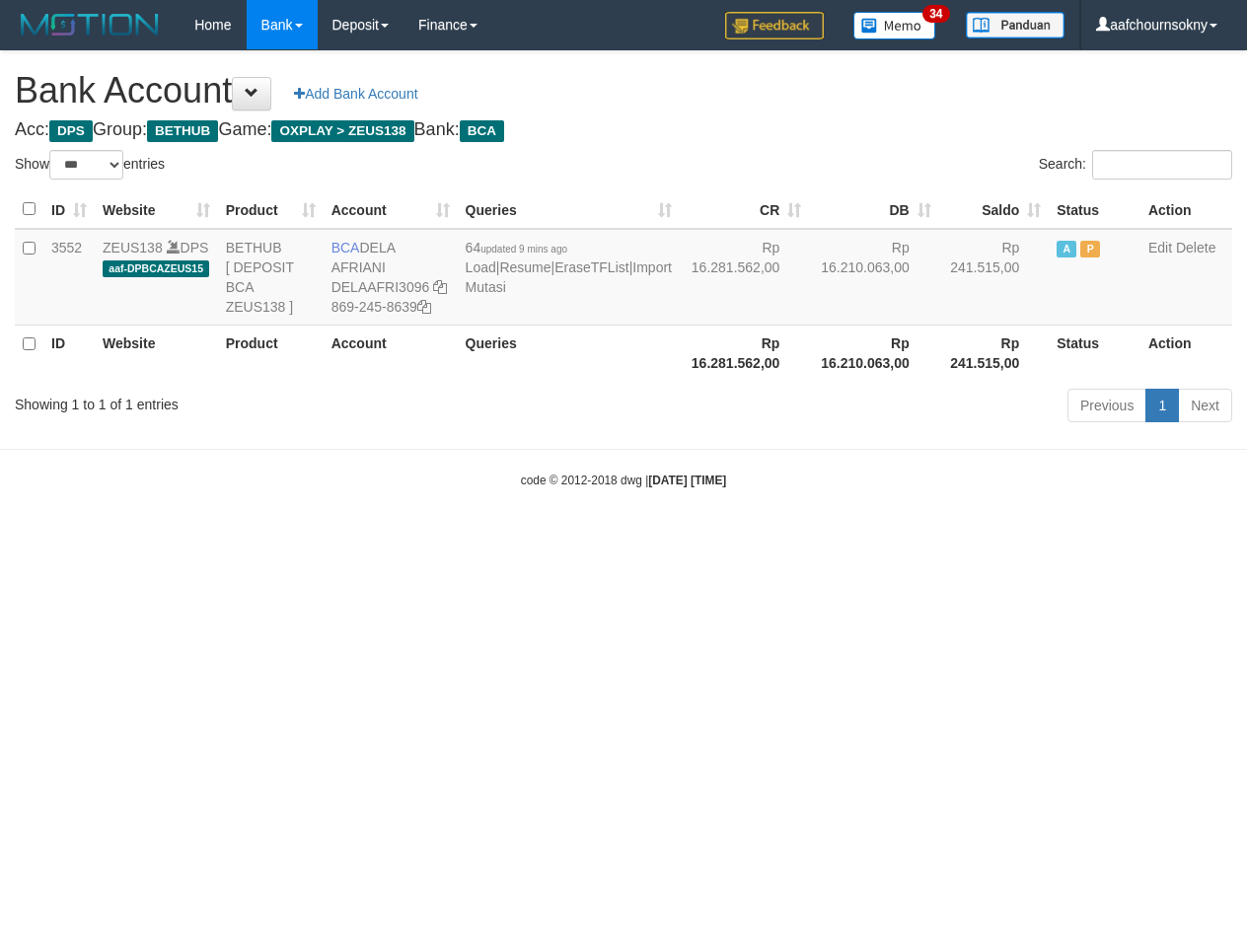 select on "***" 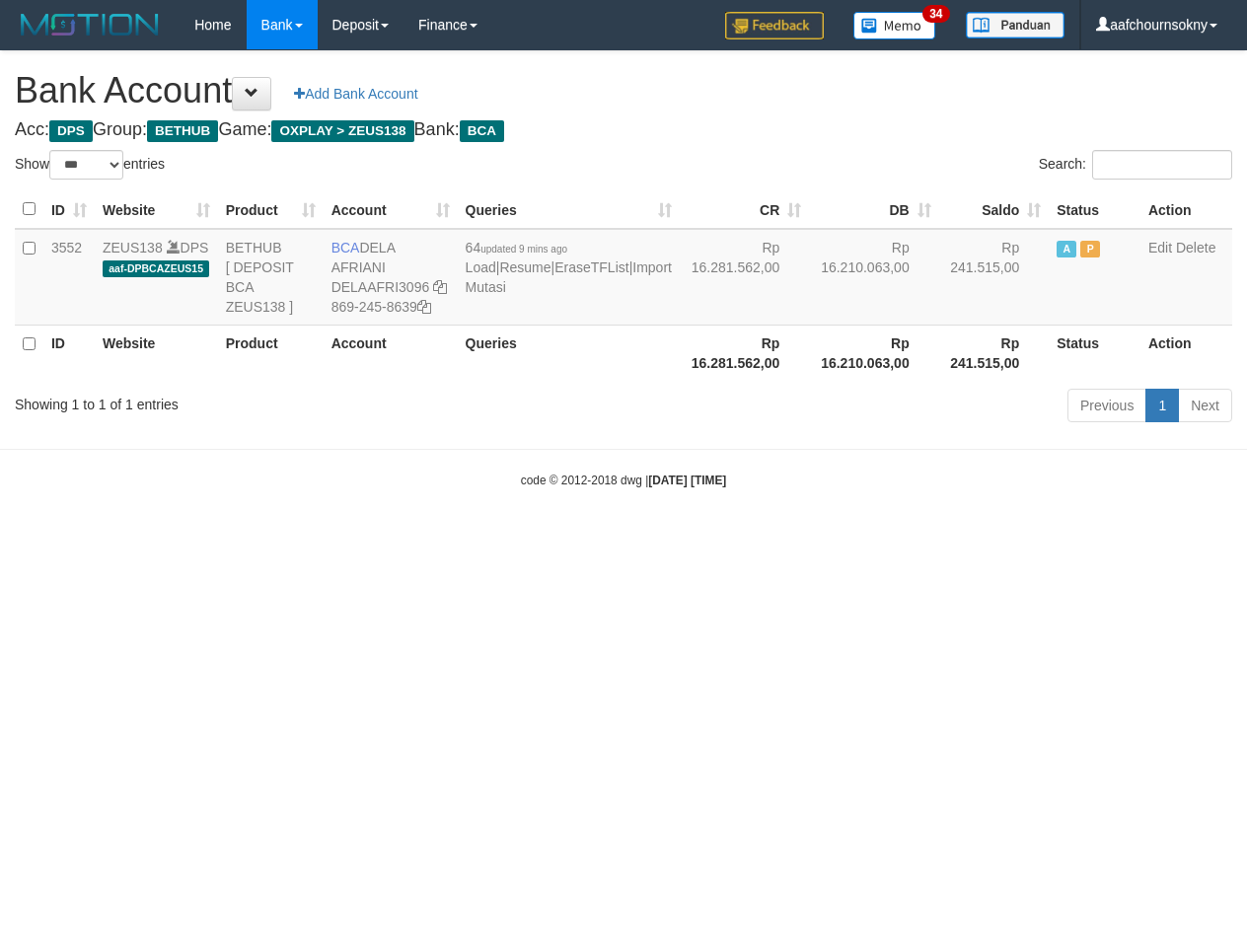 scroll, scrollTop: 0, scrollLeft: 0, axis: both 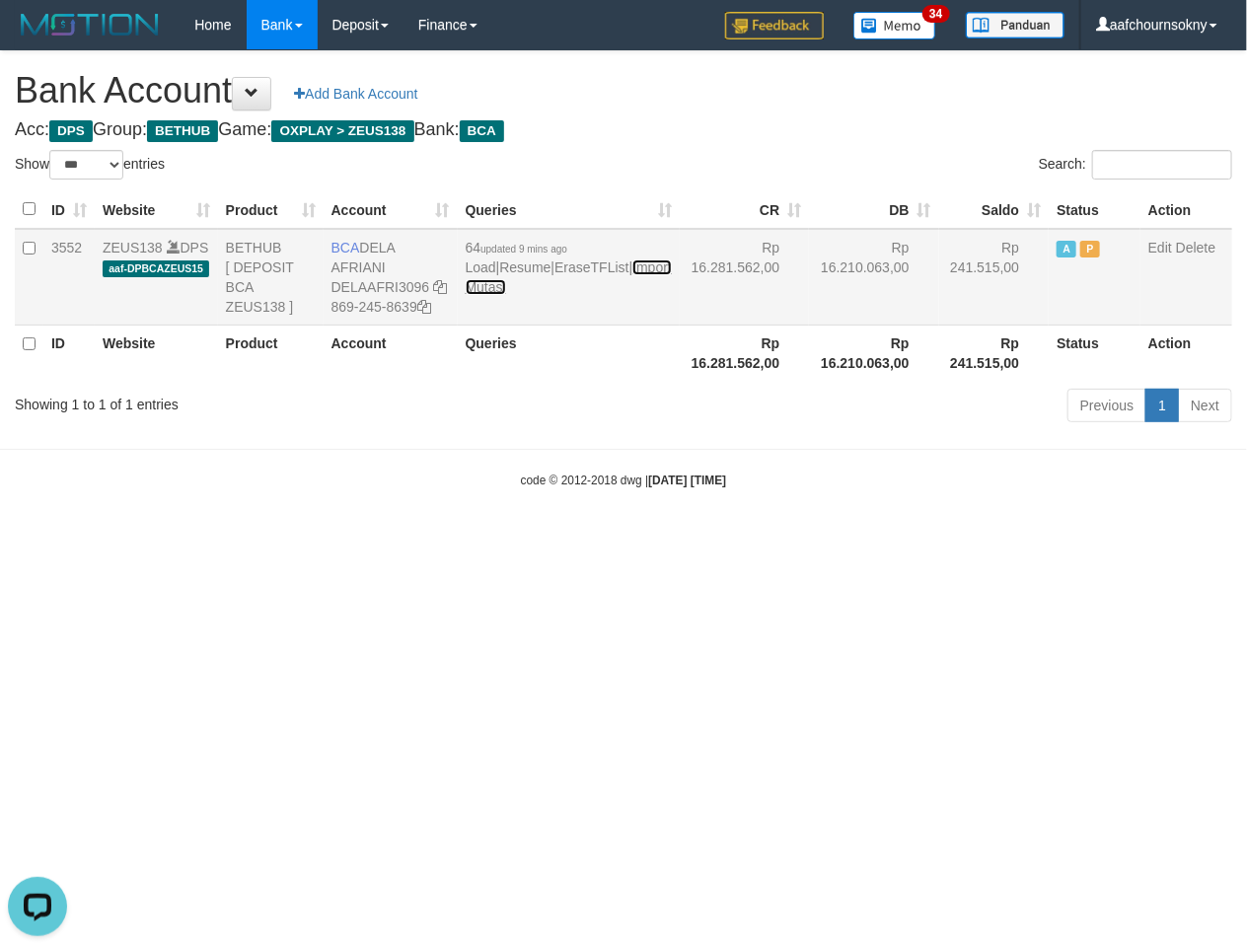click on "Import Mutasi" at bounding box center (568, 277) 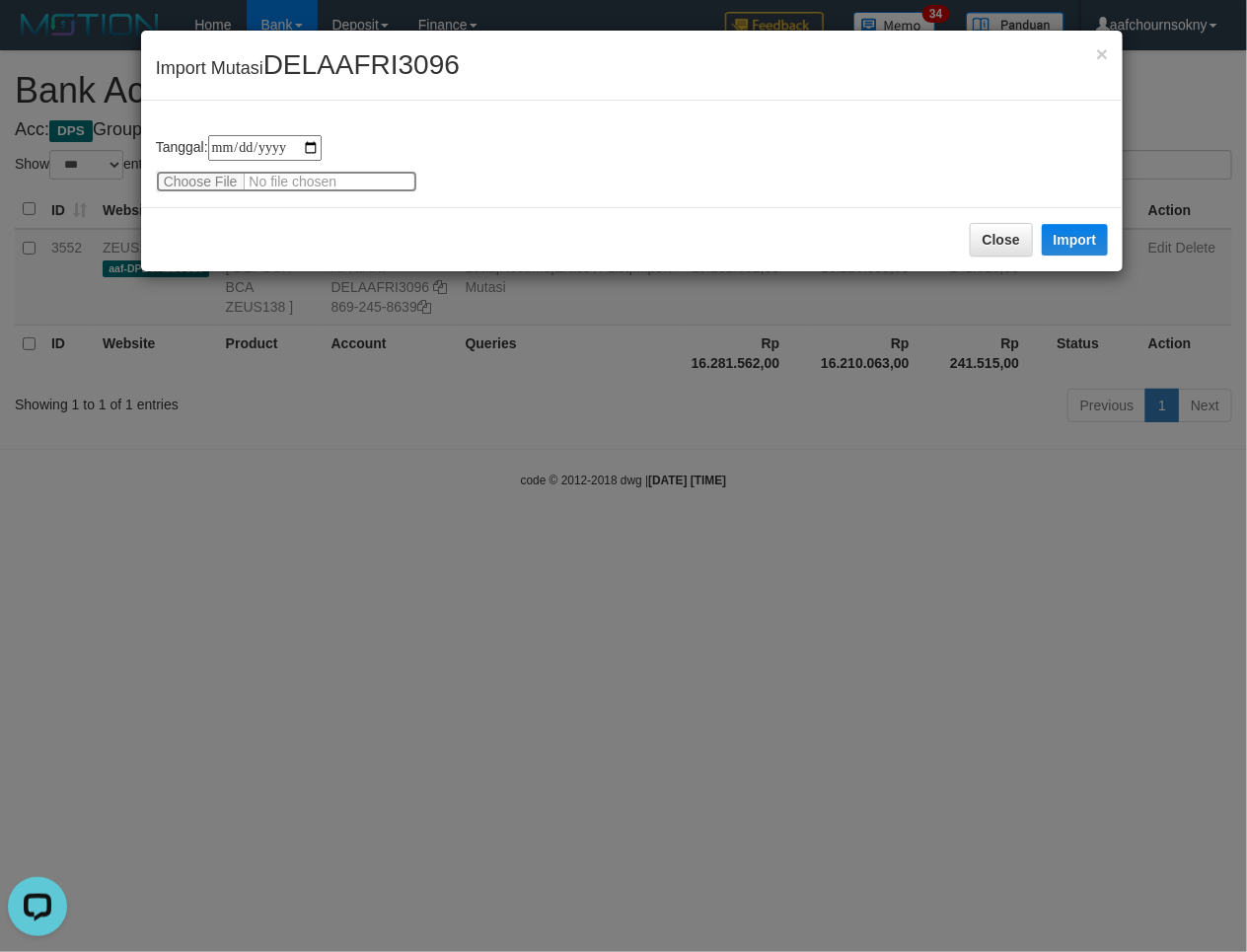 click at bounding box center (286, 182) 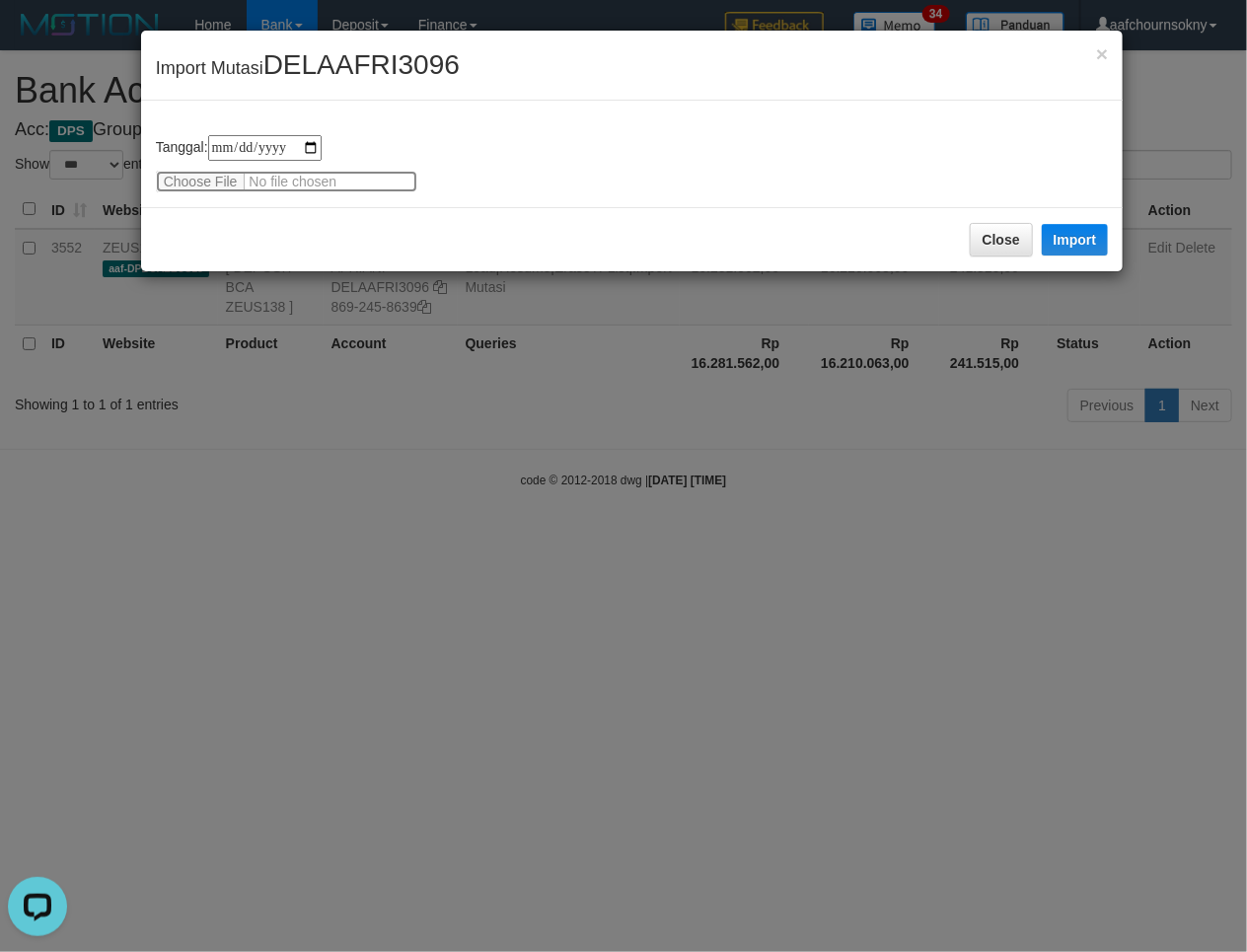 type on "**********" 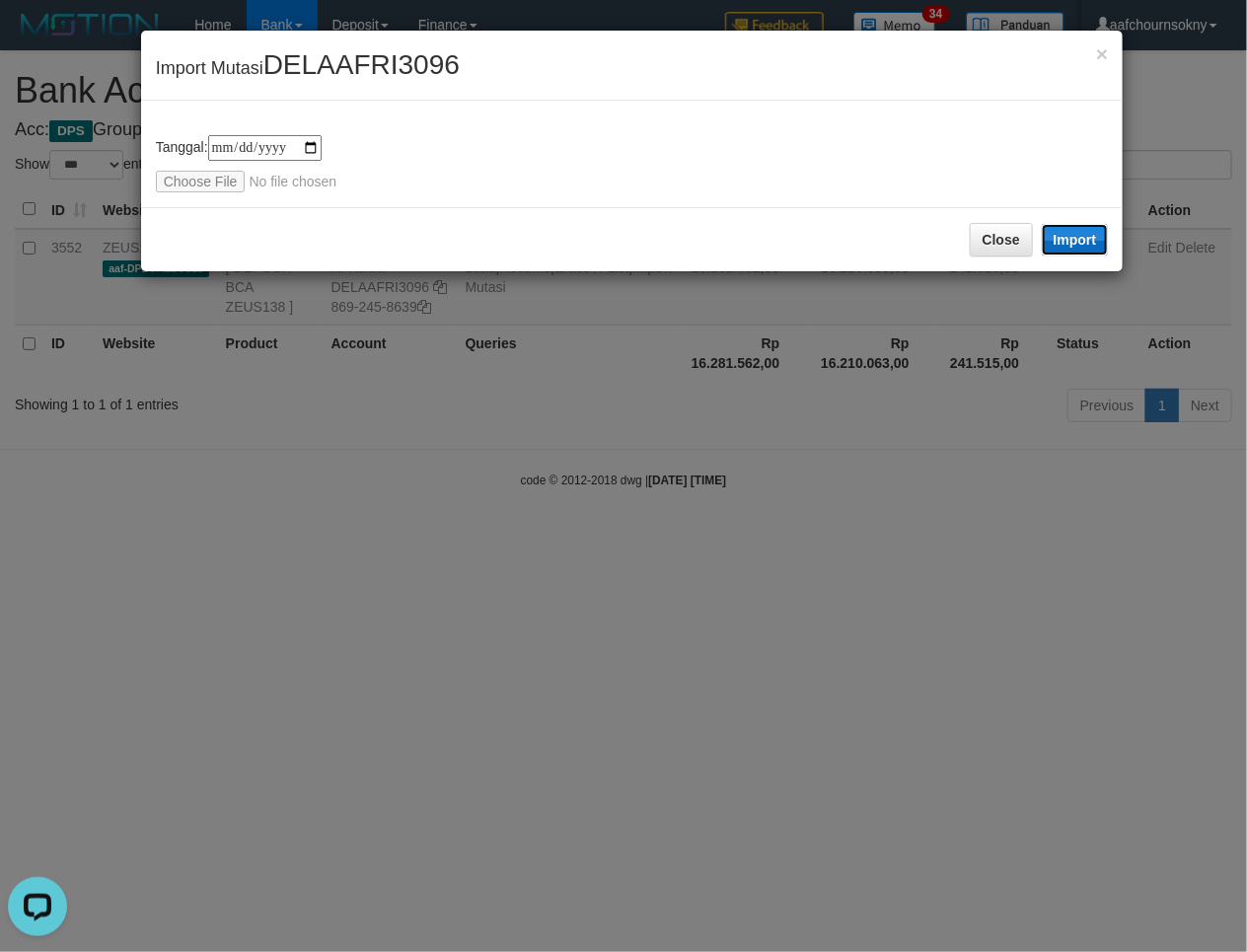 click on "Import" at bounding box center (1075, 240) 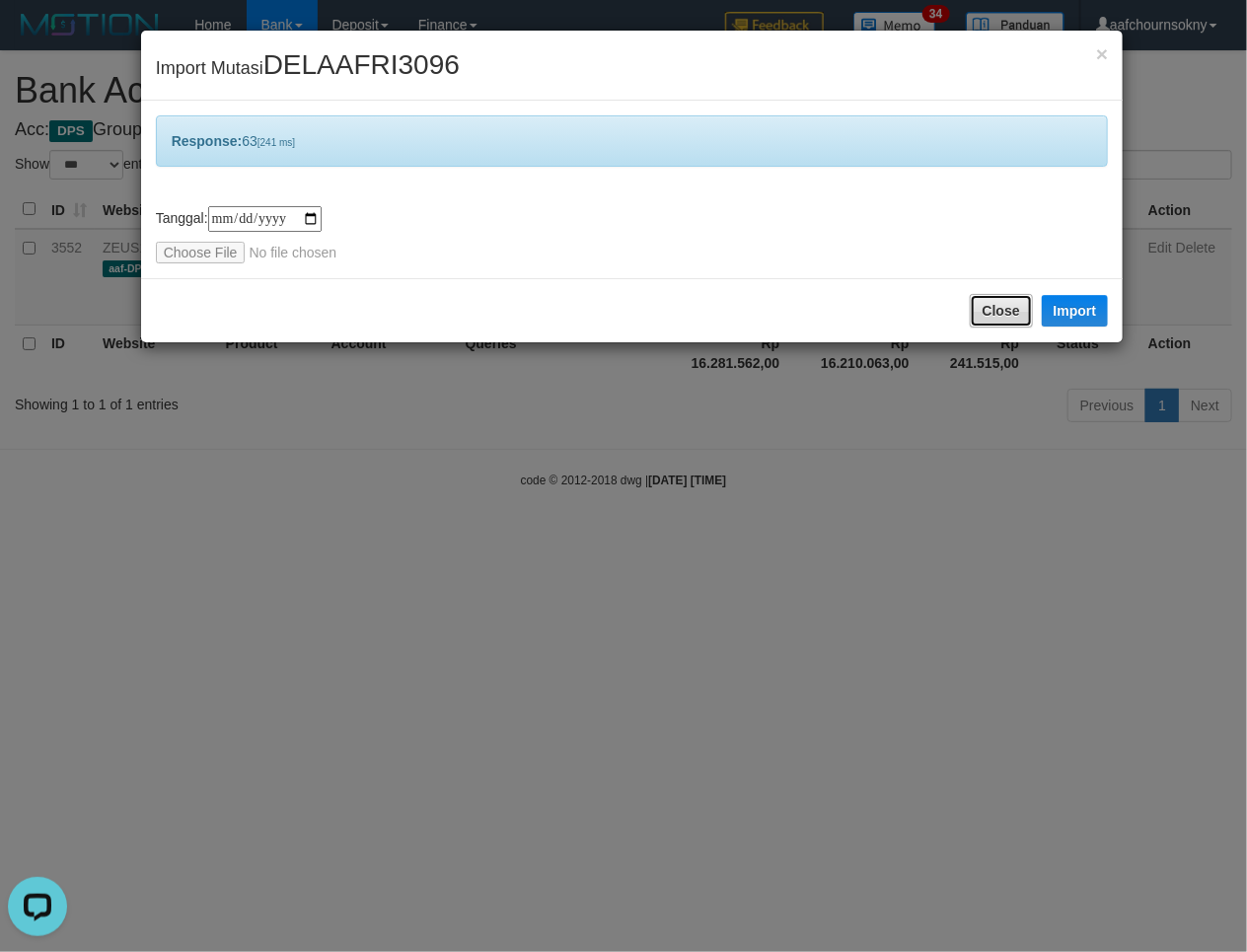 click on "Close" at bounding box center [1001, 311] 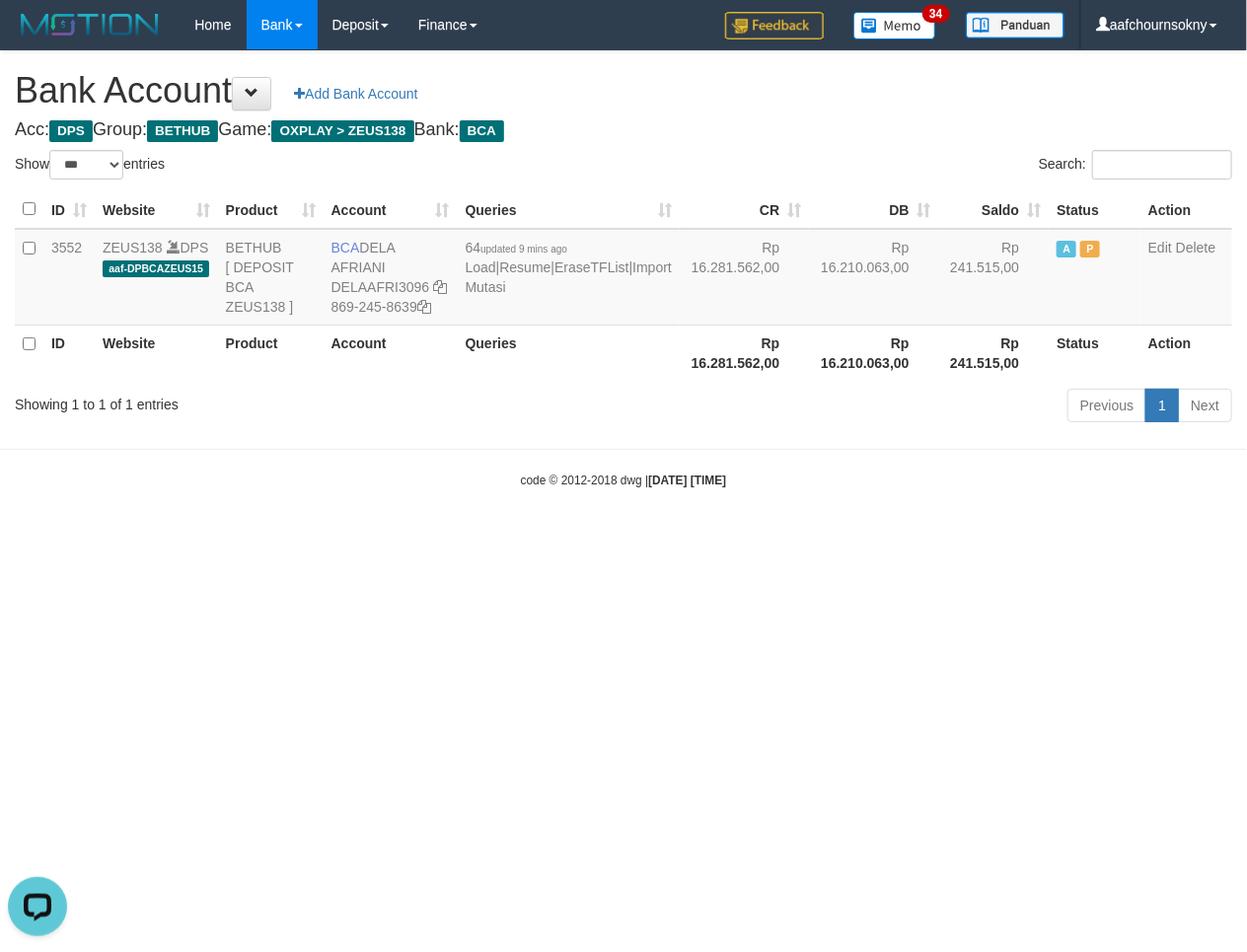 drag, startPoint x: 657, startPoint y: 483, endPoint x: 632, endPoint y: 491, distance: 26.24881 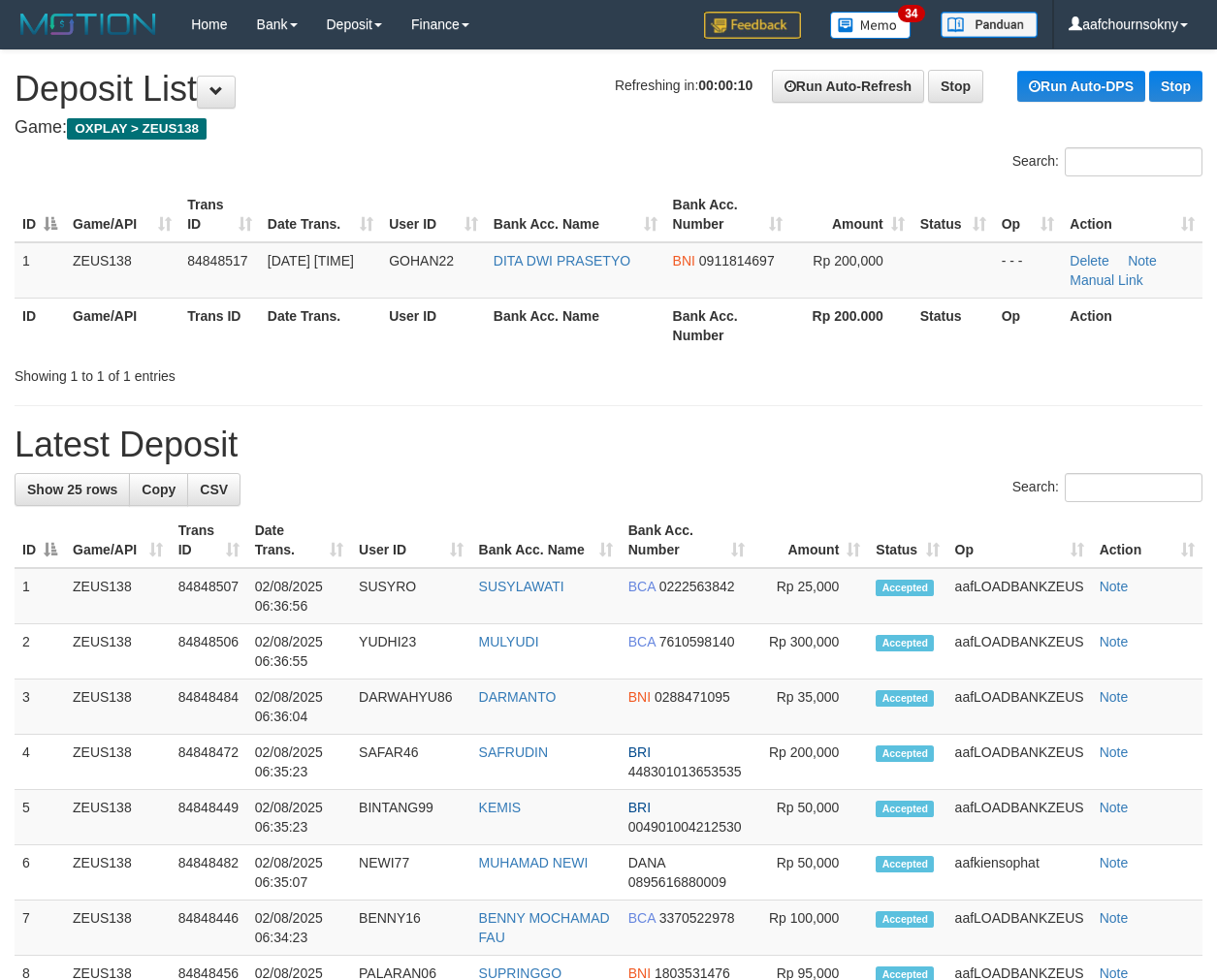scroll, scrollTop: 0, scrollLeft: 0, axis: both 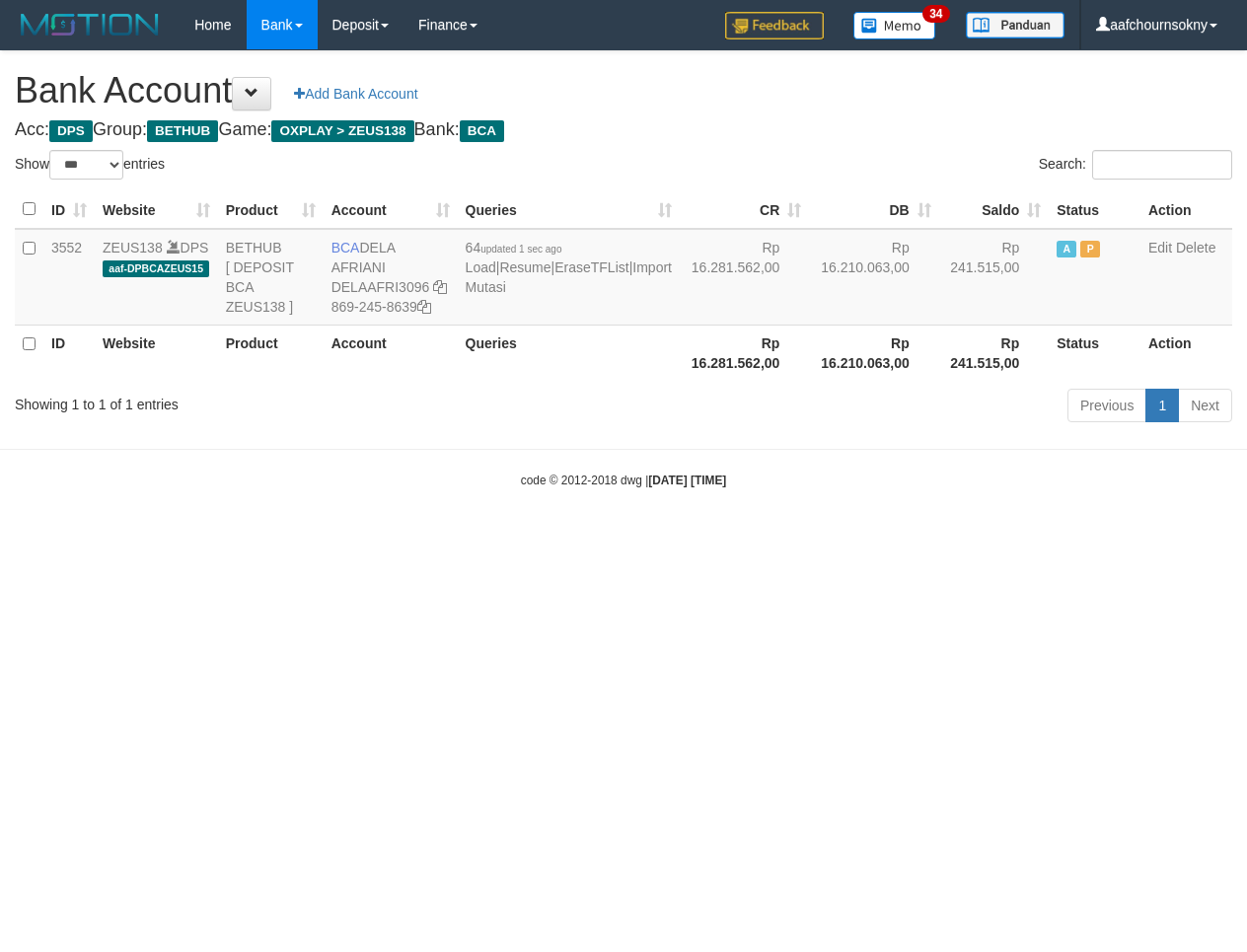 select on "***" 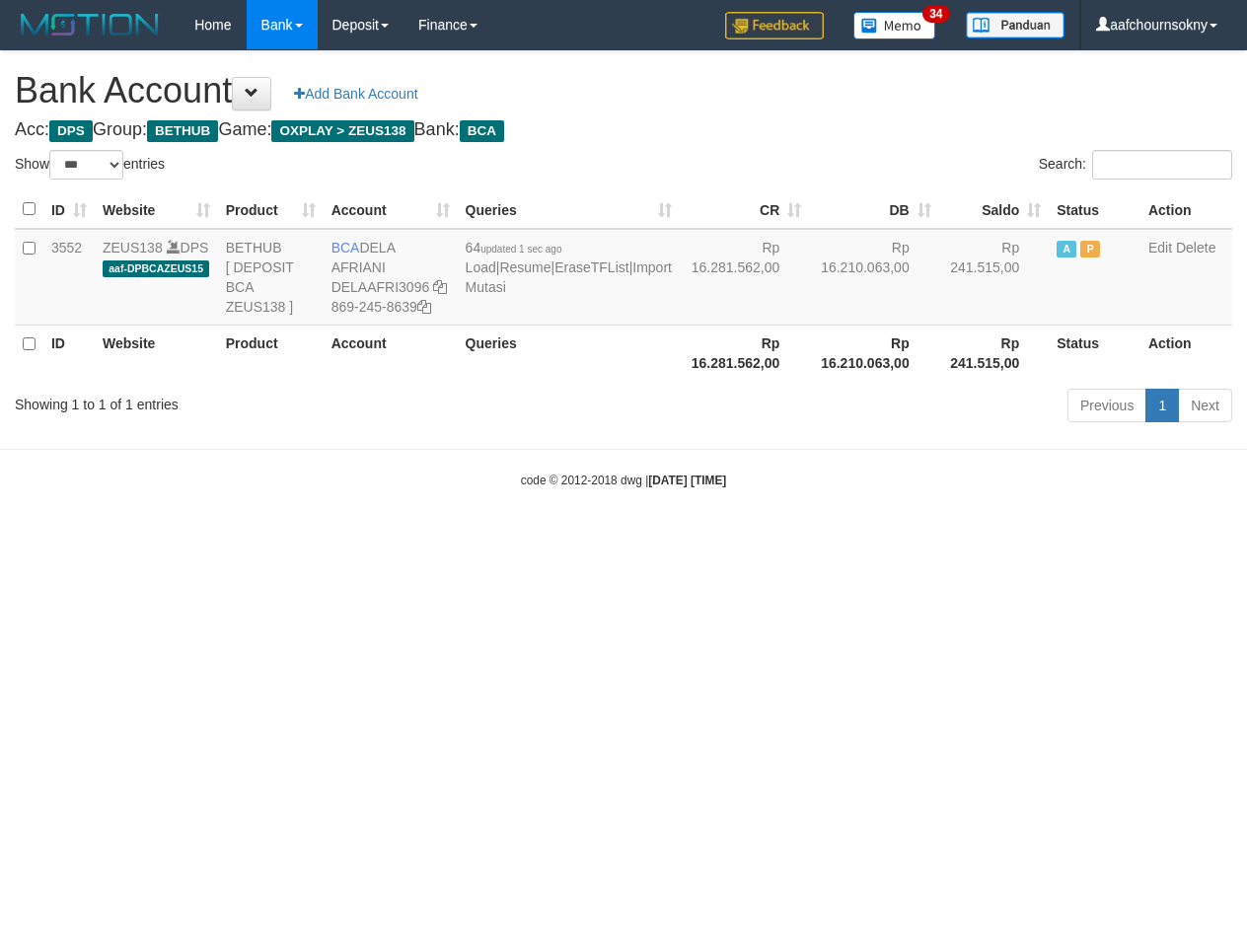 scroll, scrollTop: 0, scrollLeft: 0, axis: both 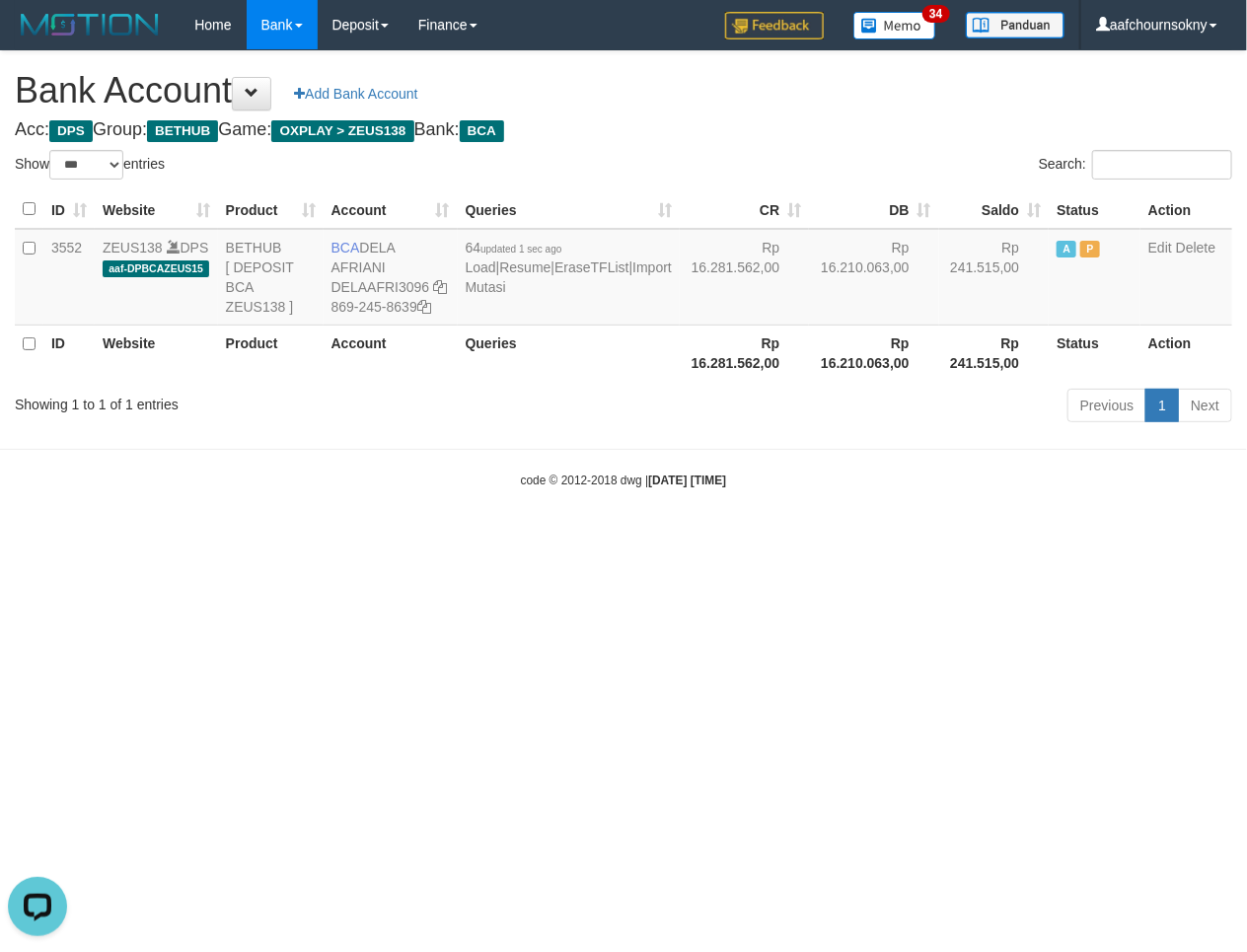 click on "Toggle navigation
Home
Bank
Account List
Load
By Website
Group
[OXPLAY]													ZEUS138
By Load Group (DPS)" at bounding box center (624, 269) 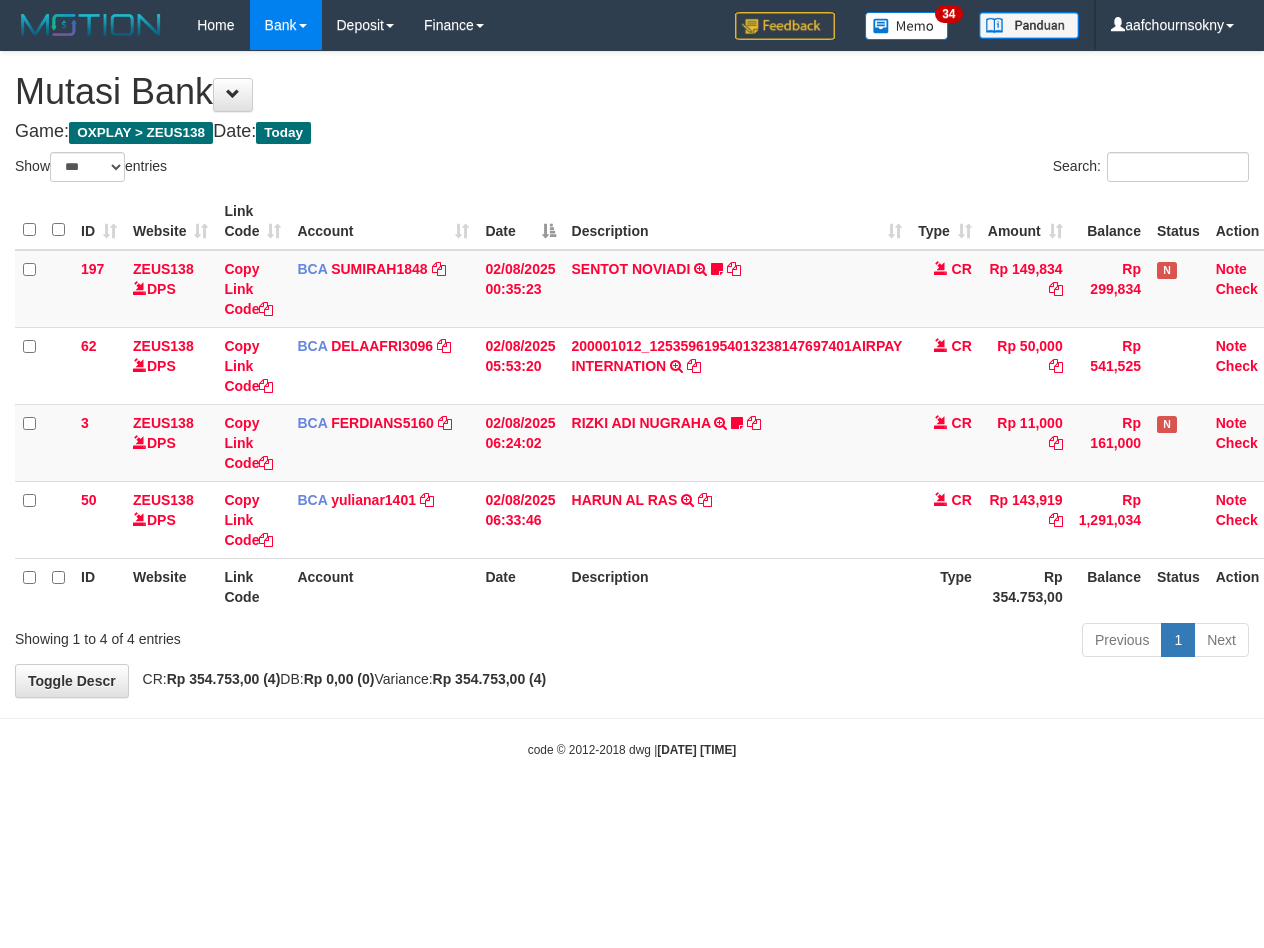 select on "***" 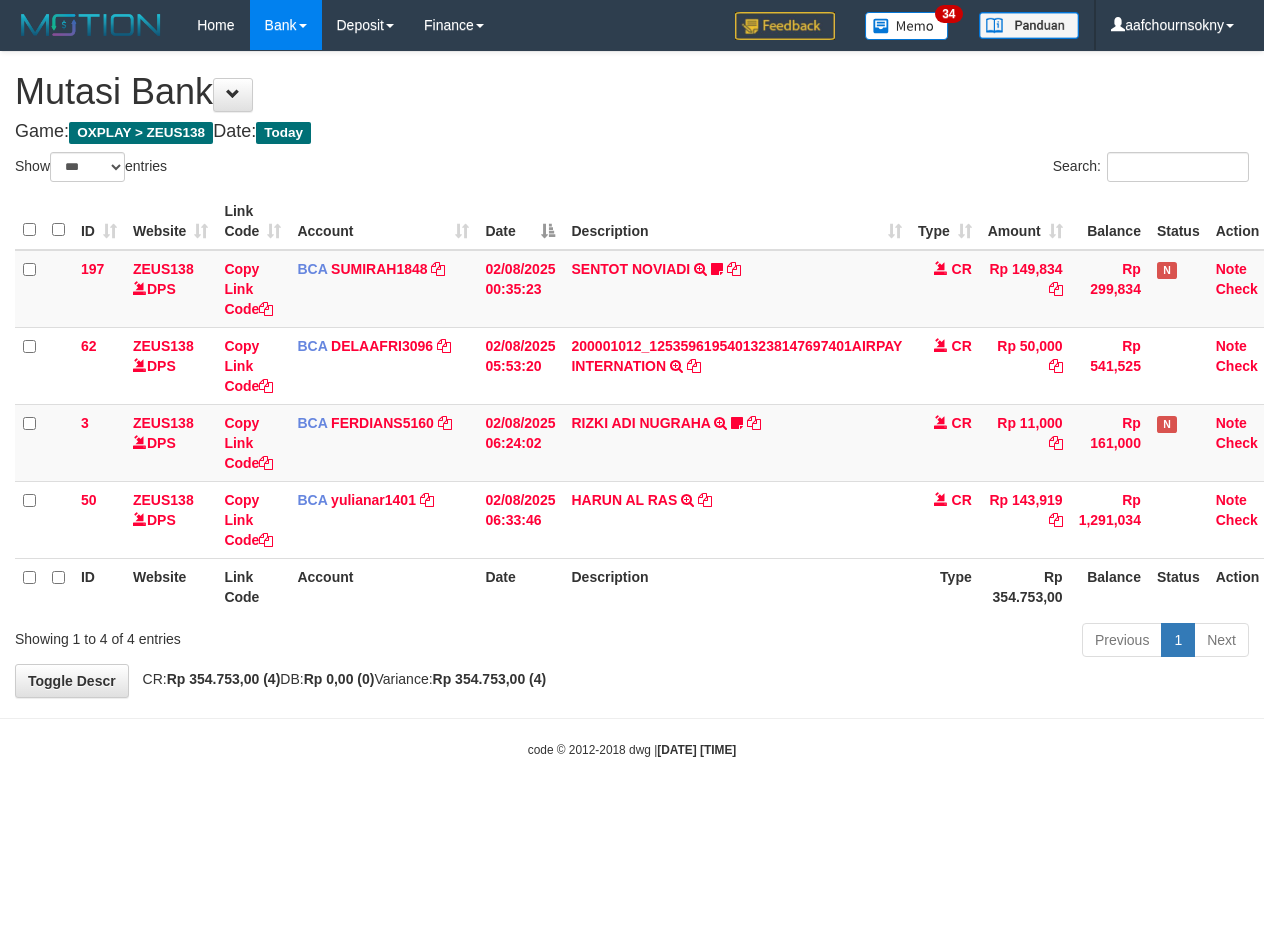 scroll, scrollTop: 0, scrollLeft: 0, axis: both 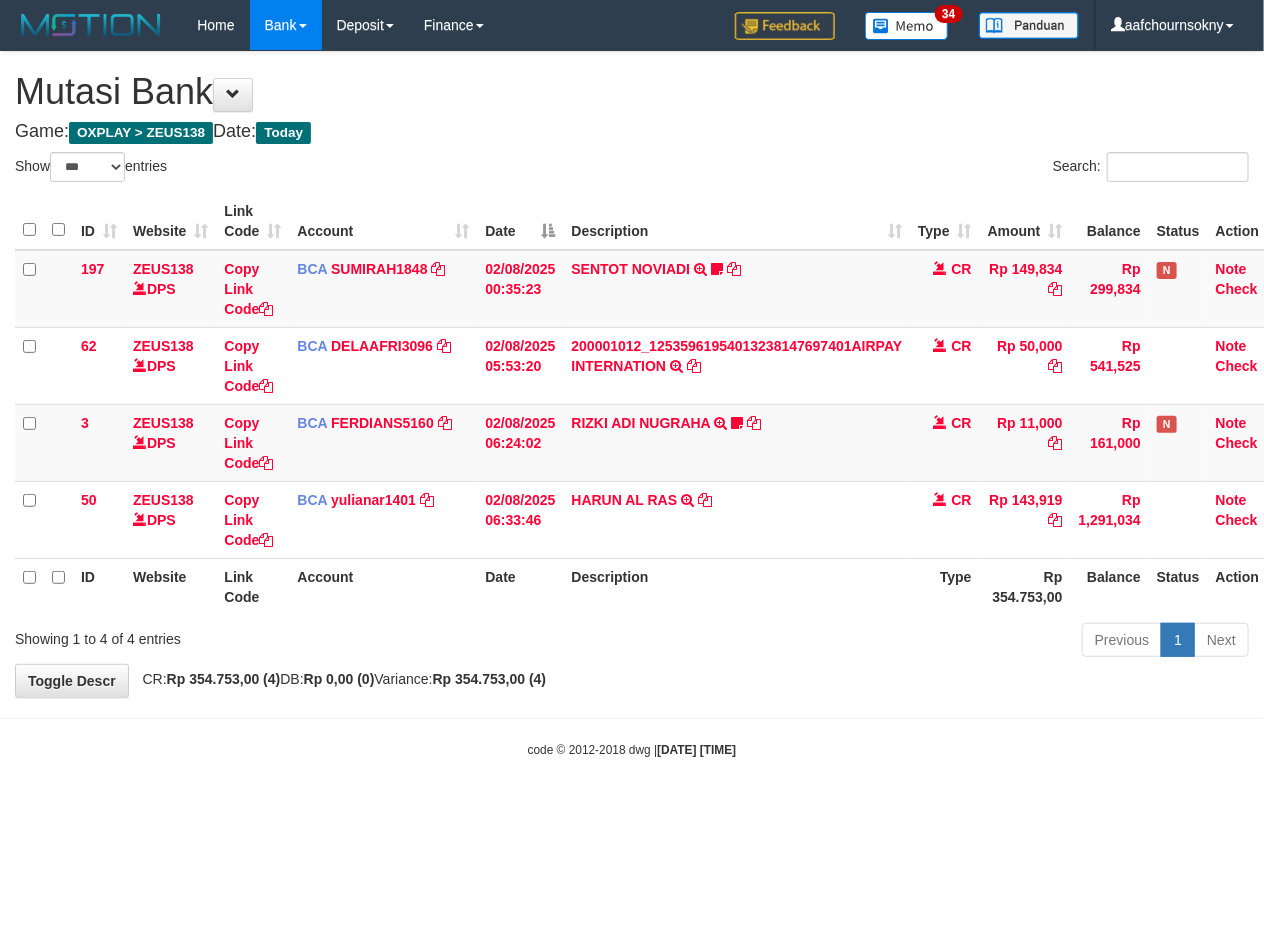 click on "Description" at bounding box center [736, 586] 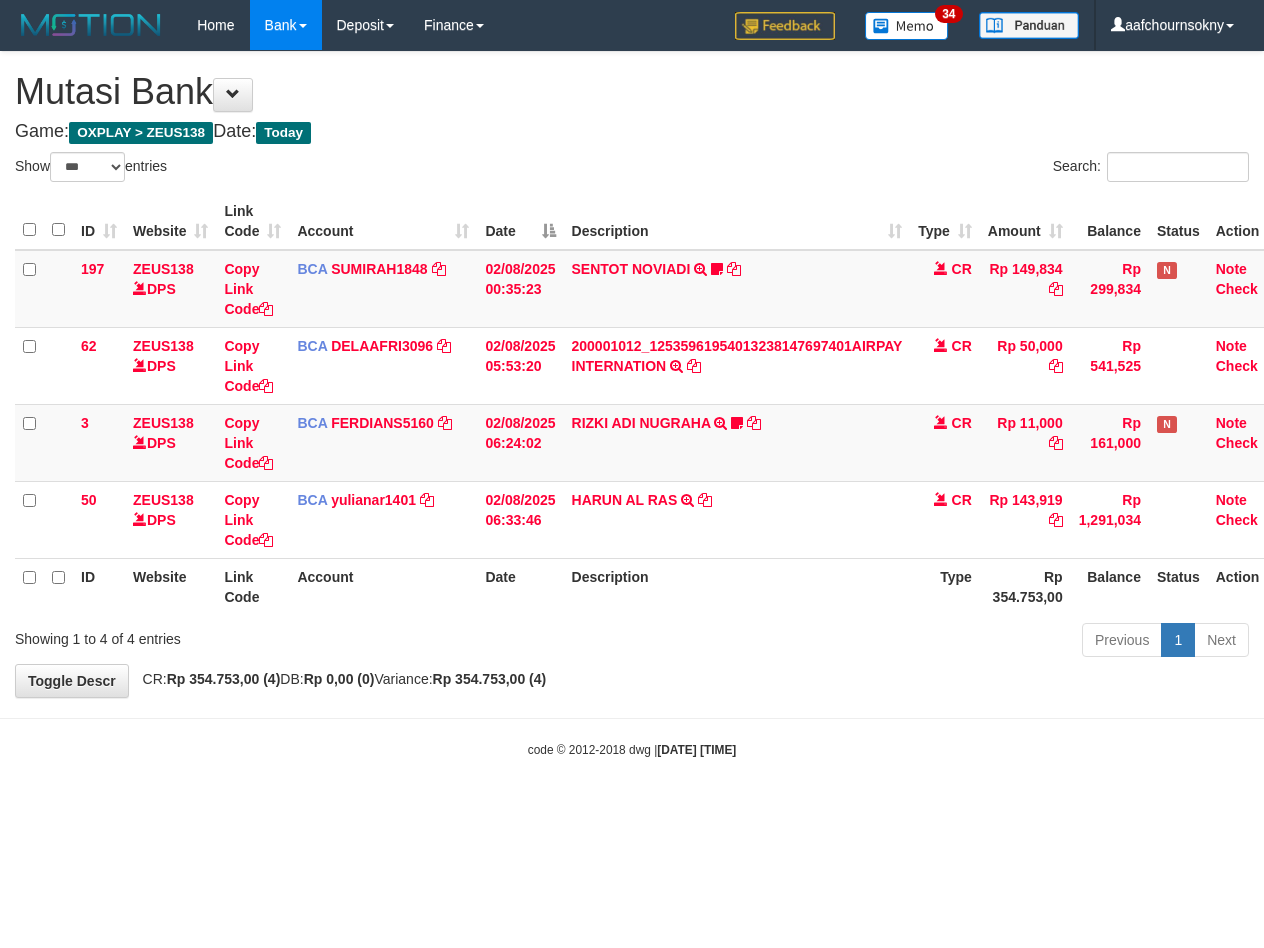 select on "***" 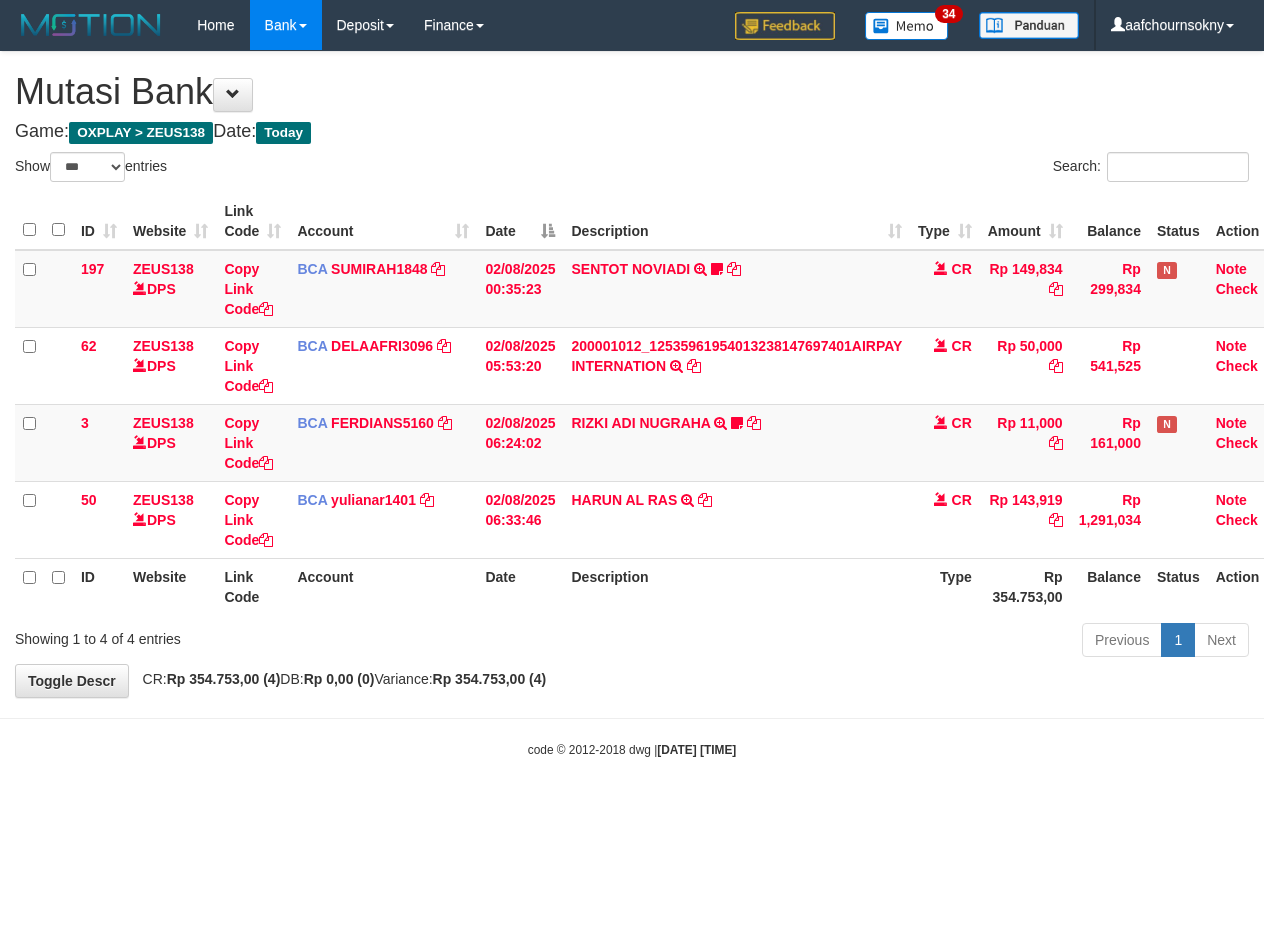 scroll, scrollTop: 0, scrollLeft: 0, axis: both 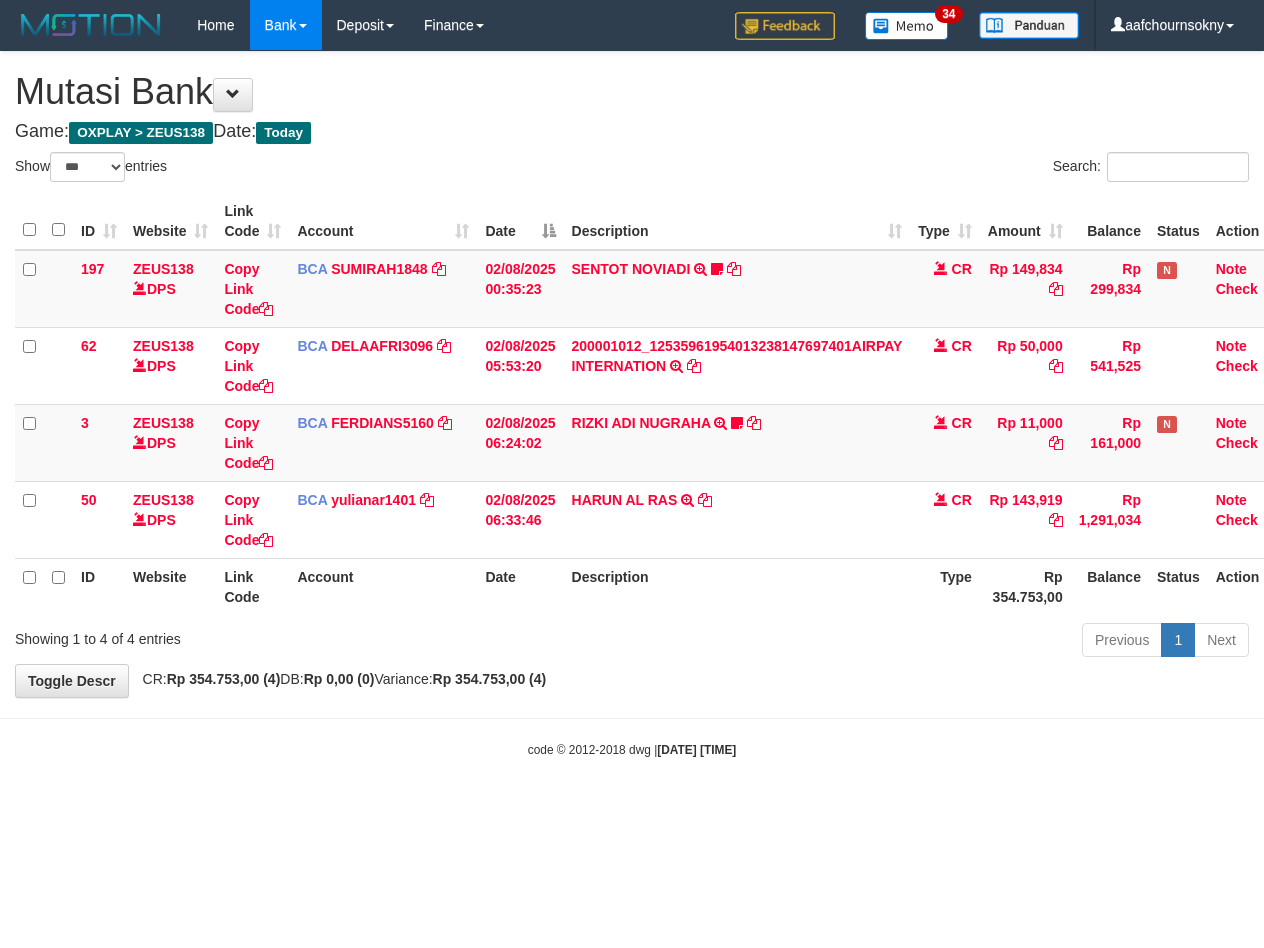 select on "***" 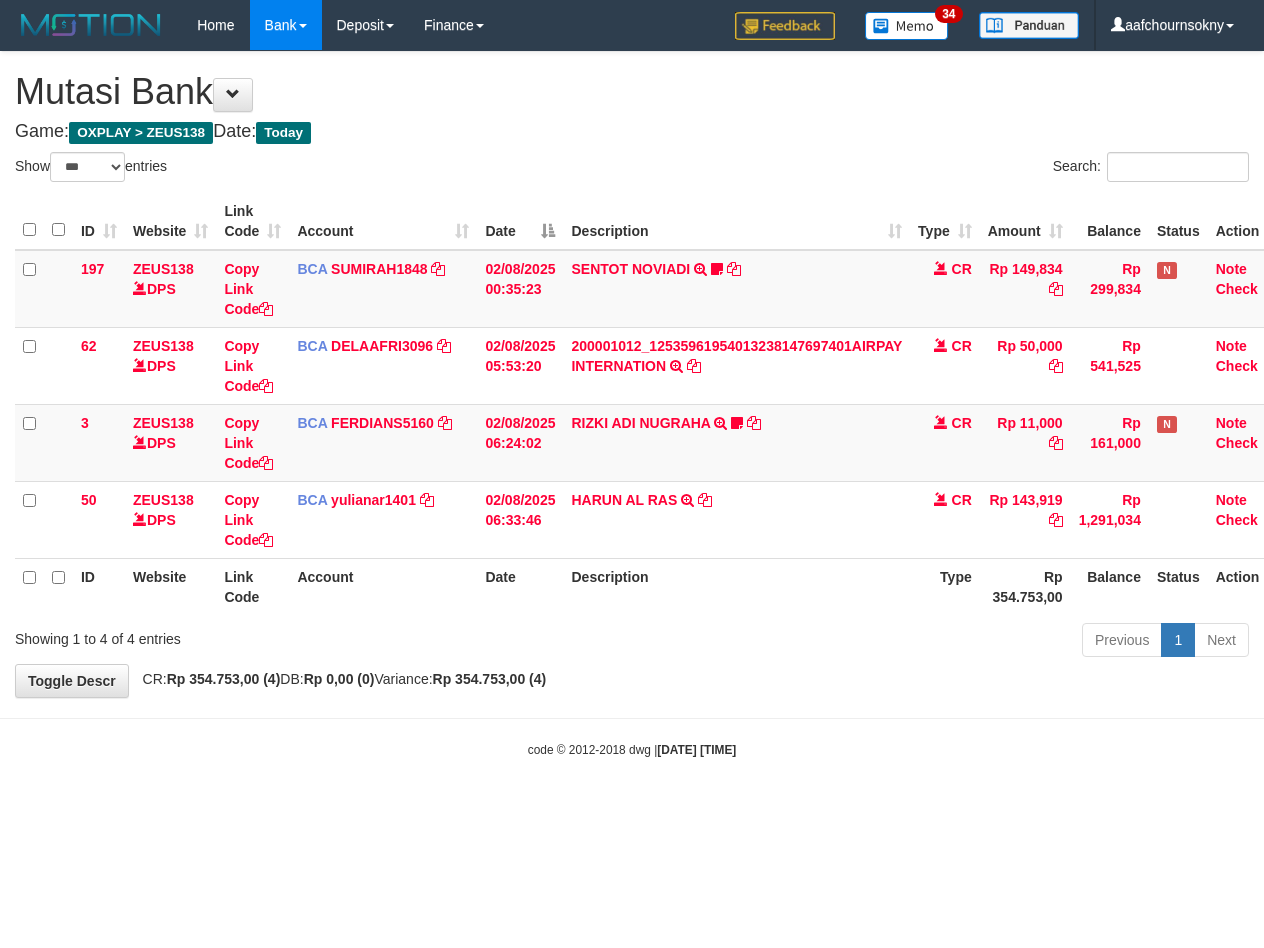click on "Description" at bounding box center (736, 586) 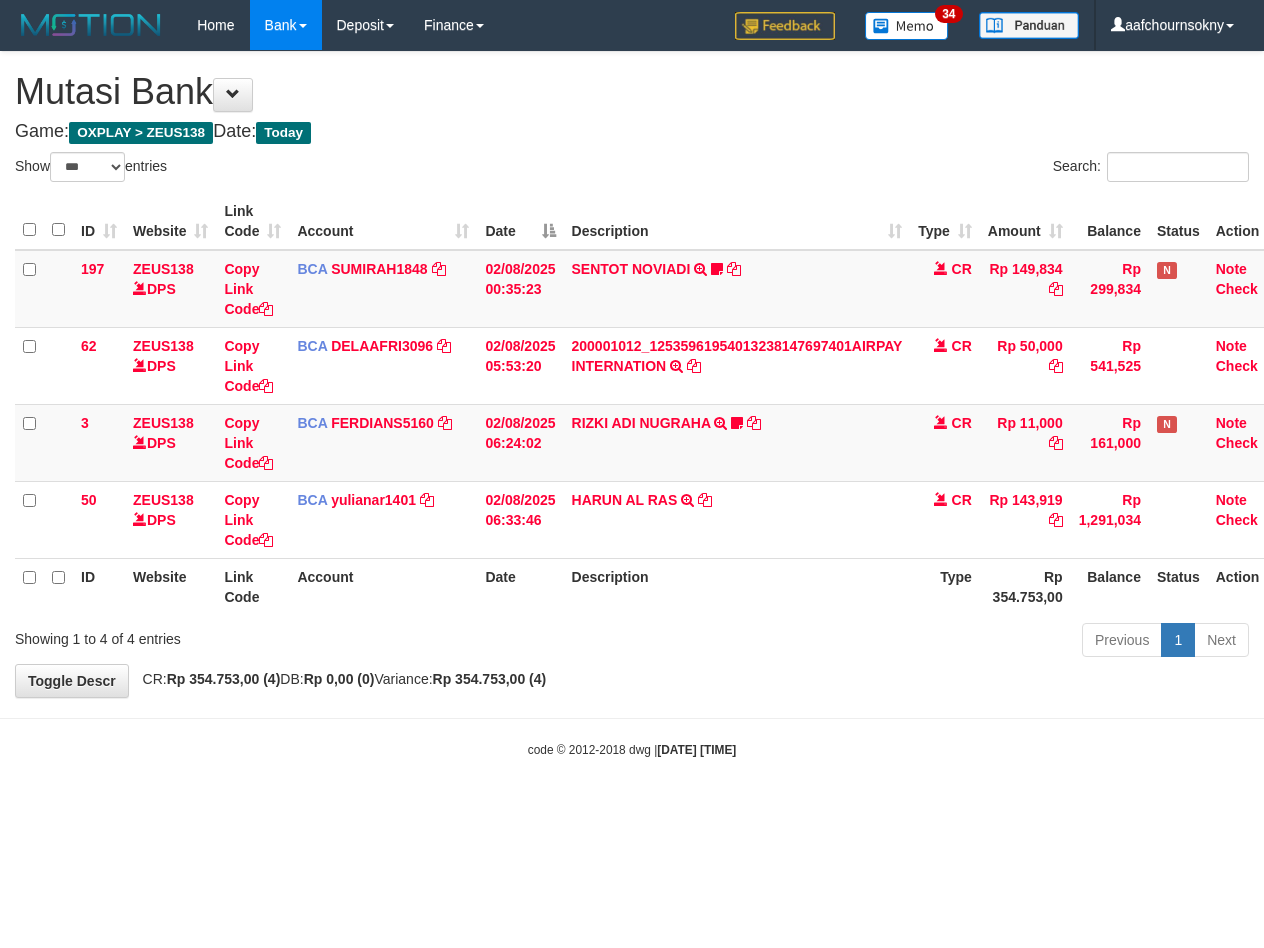 select on "***" 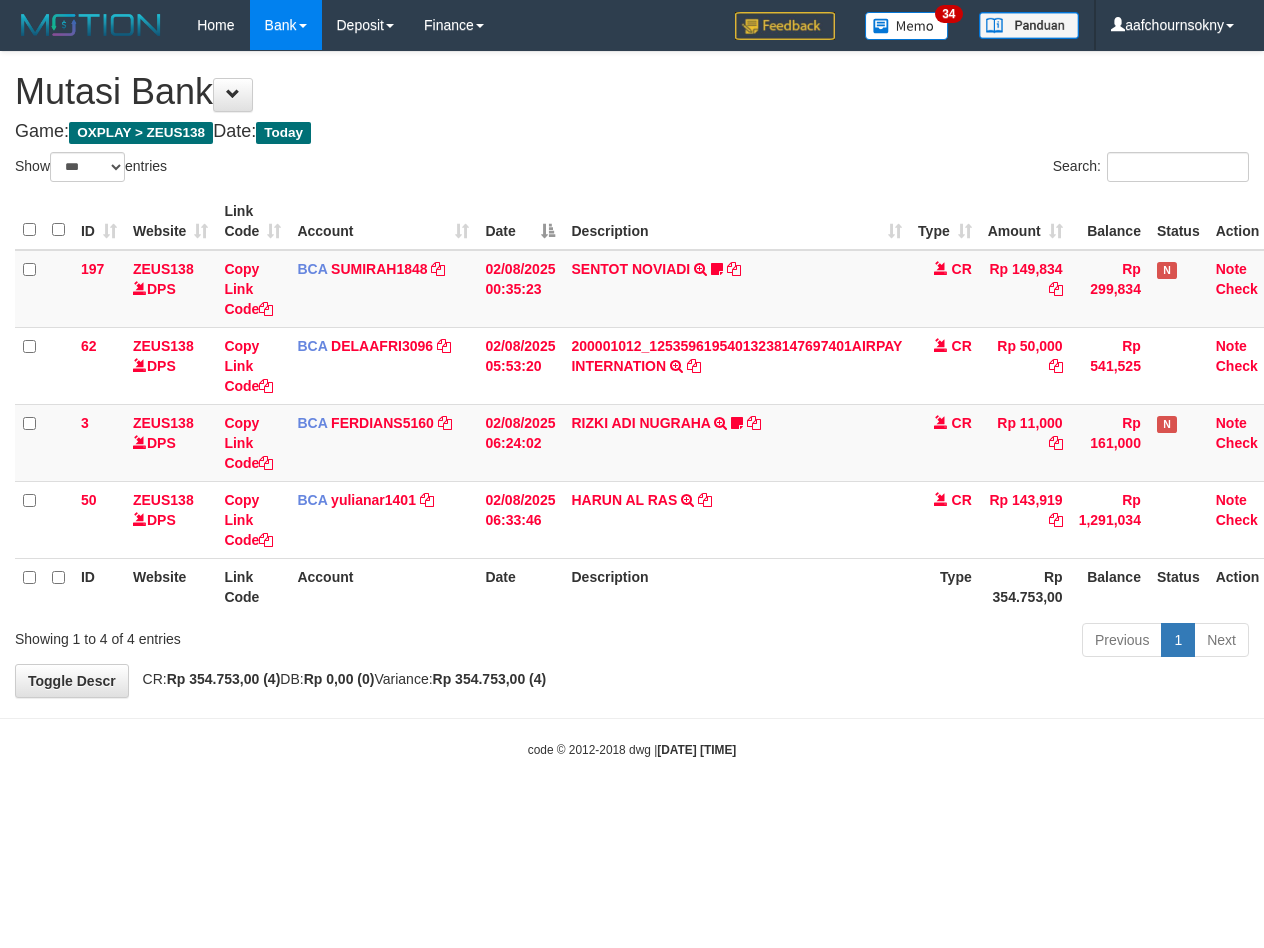 scroll, scrollTop: 0, scrollLeft: 0, axis: both 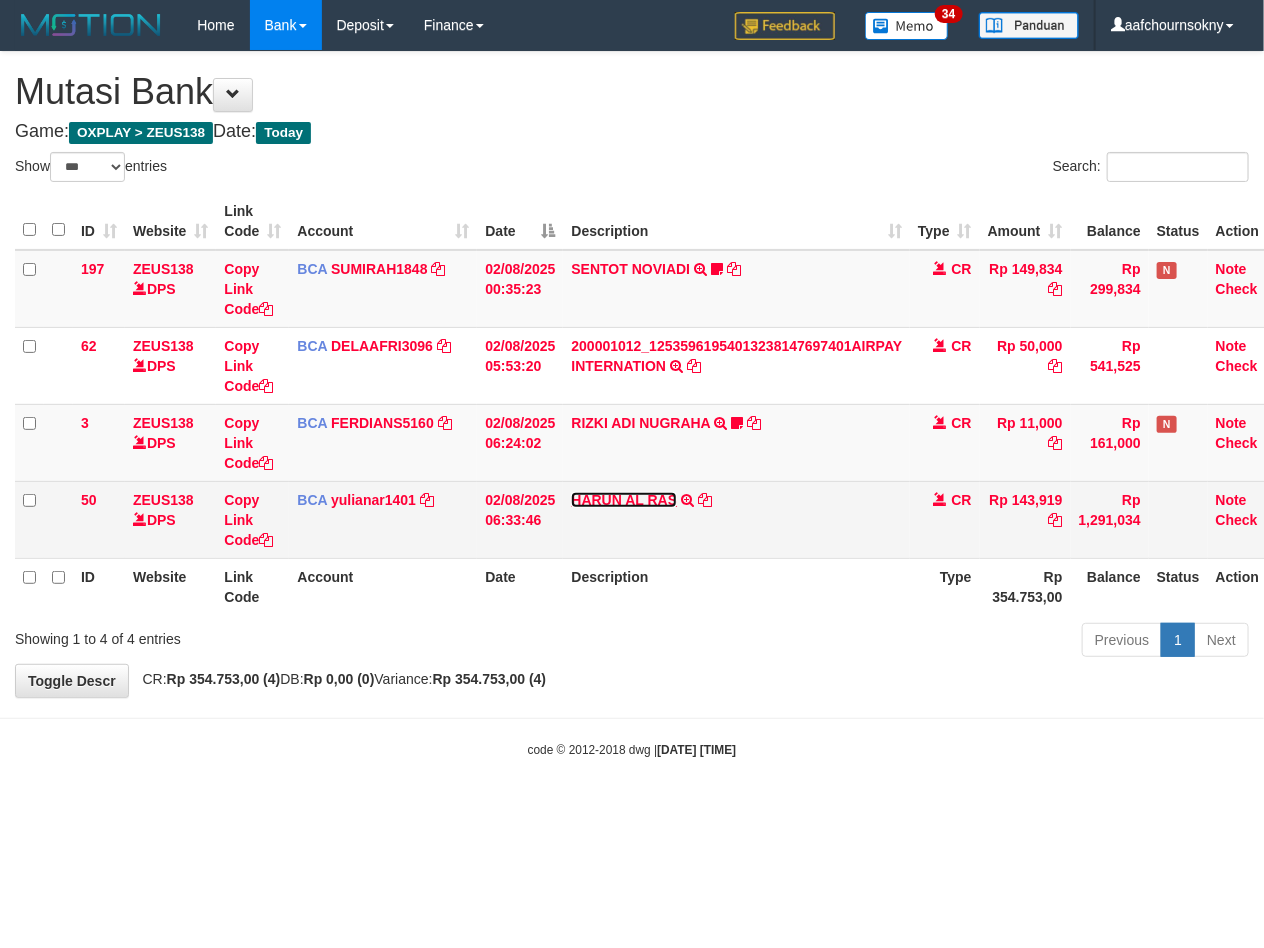 click on "HARUN AL RAS" at bounding box center [624, 500] 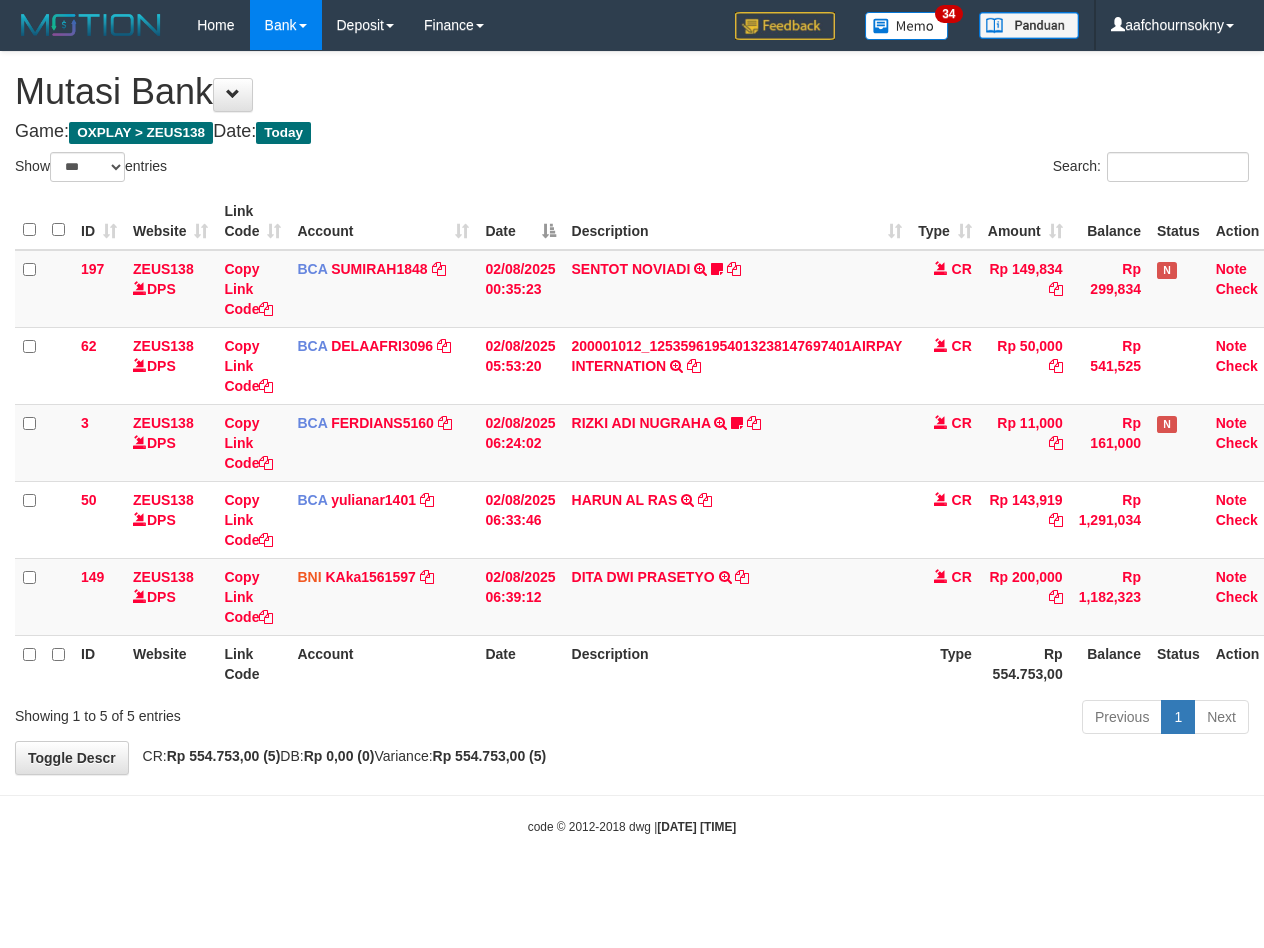 select on "***" 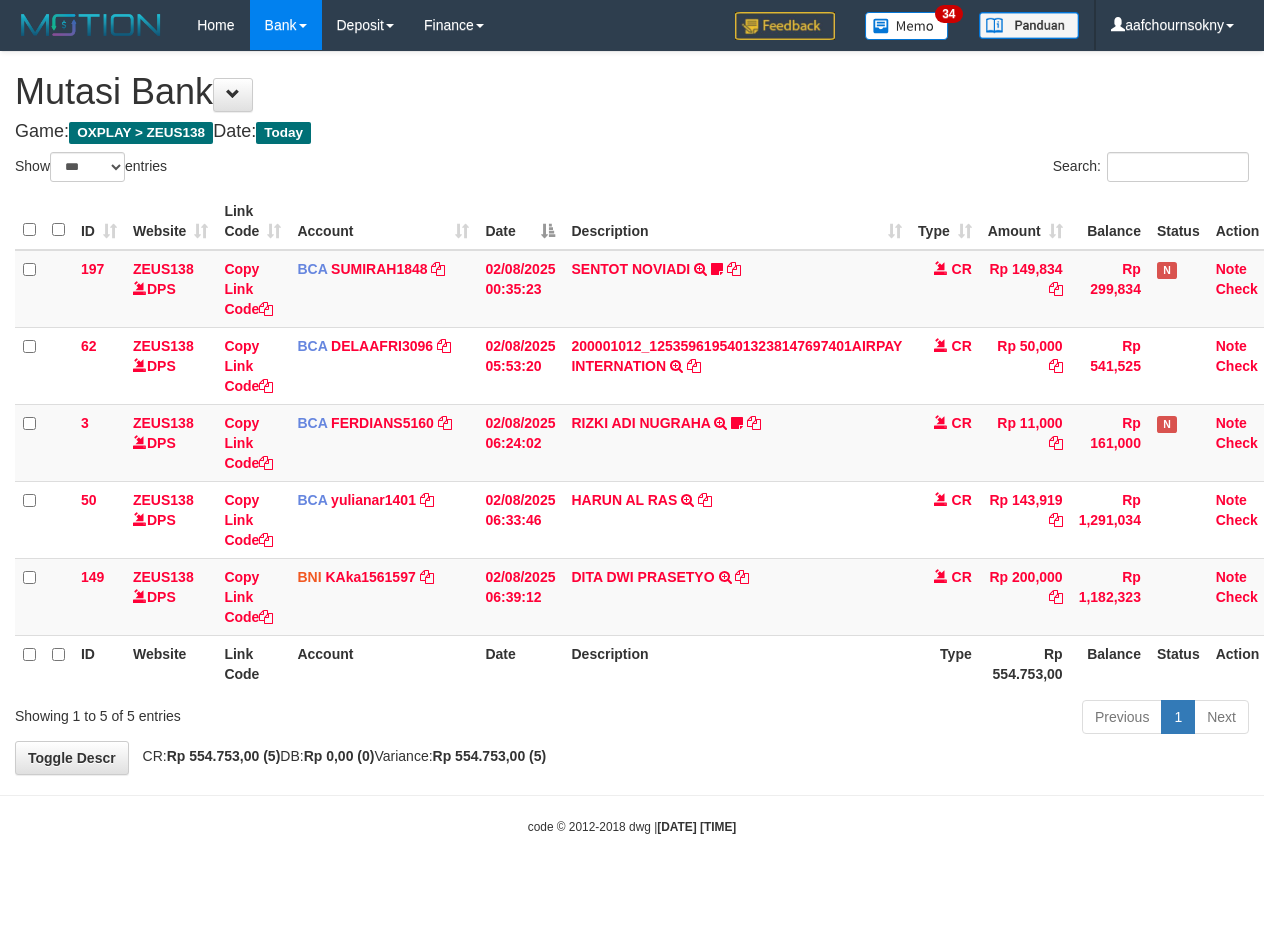 scroll, scrollTop: 0, scrollLeft: 0, axis: both 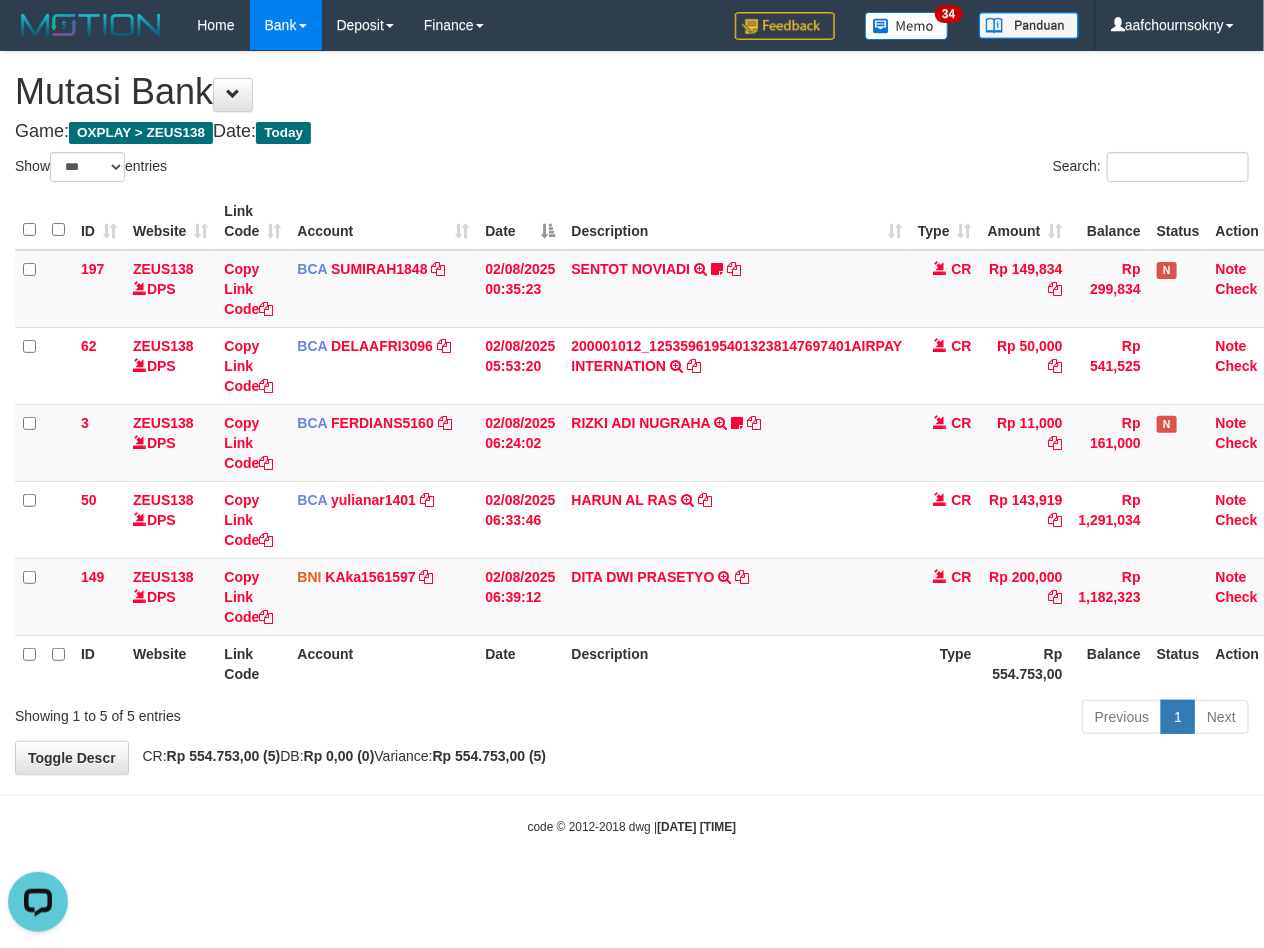 click on "Toggle navigation
Home
Bank
Account List
Load
By Website
Group
[OXPLAY]													ZEUS138
By Load Group (DPS)" at bounding box center [632, 443] 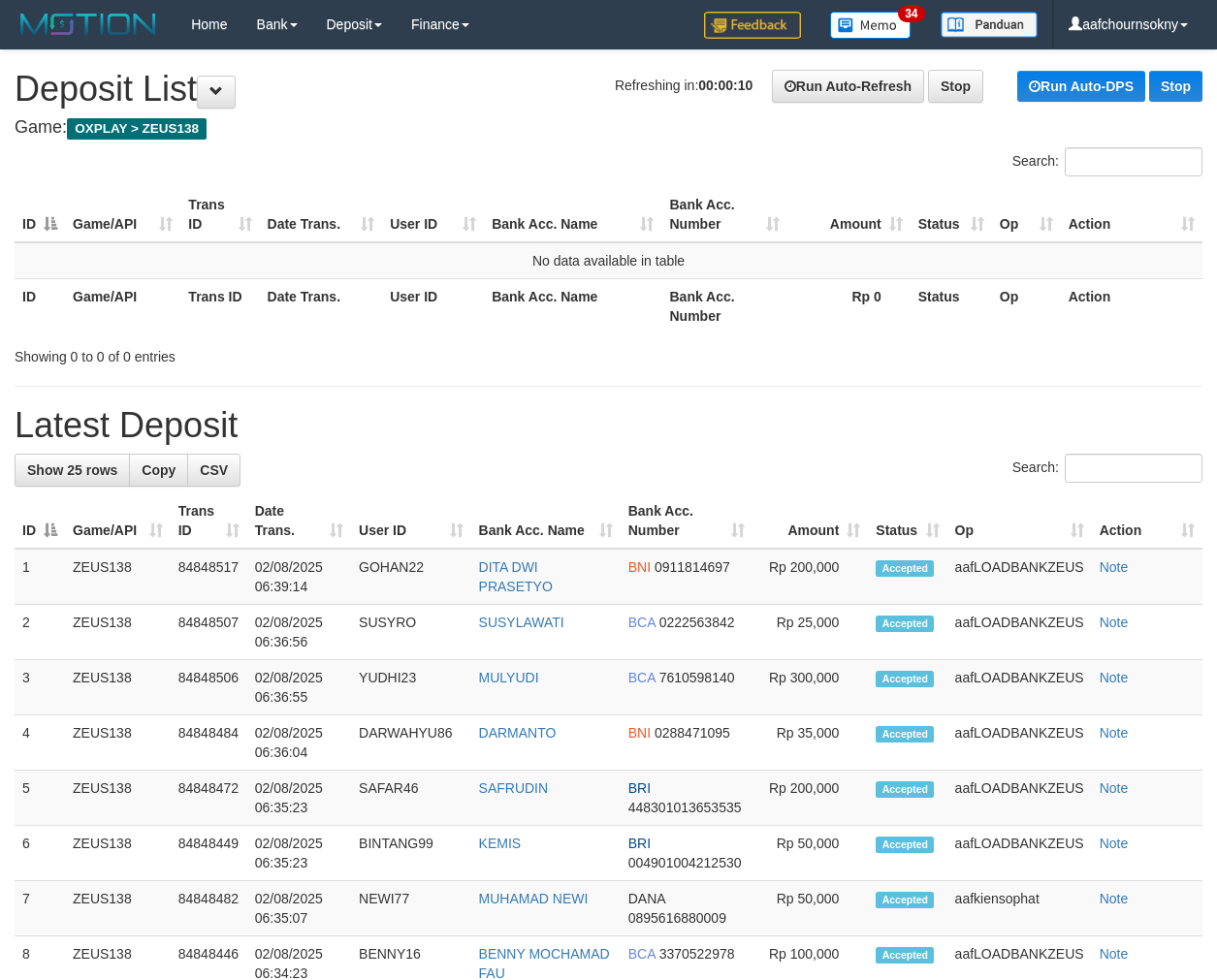 scroll, scrollTop: 0, scrollLeft: 0, axis: both 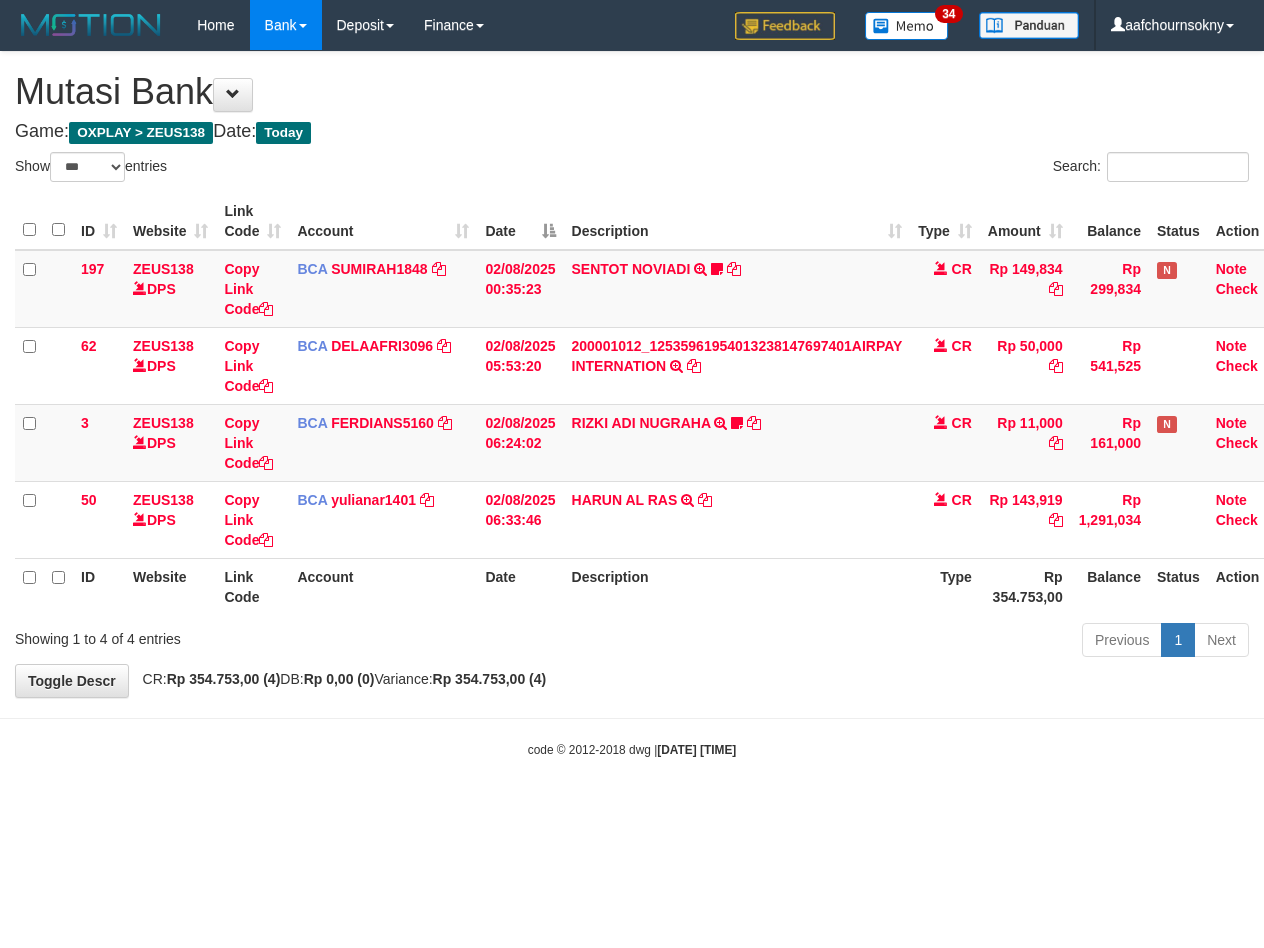 select on "***" 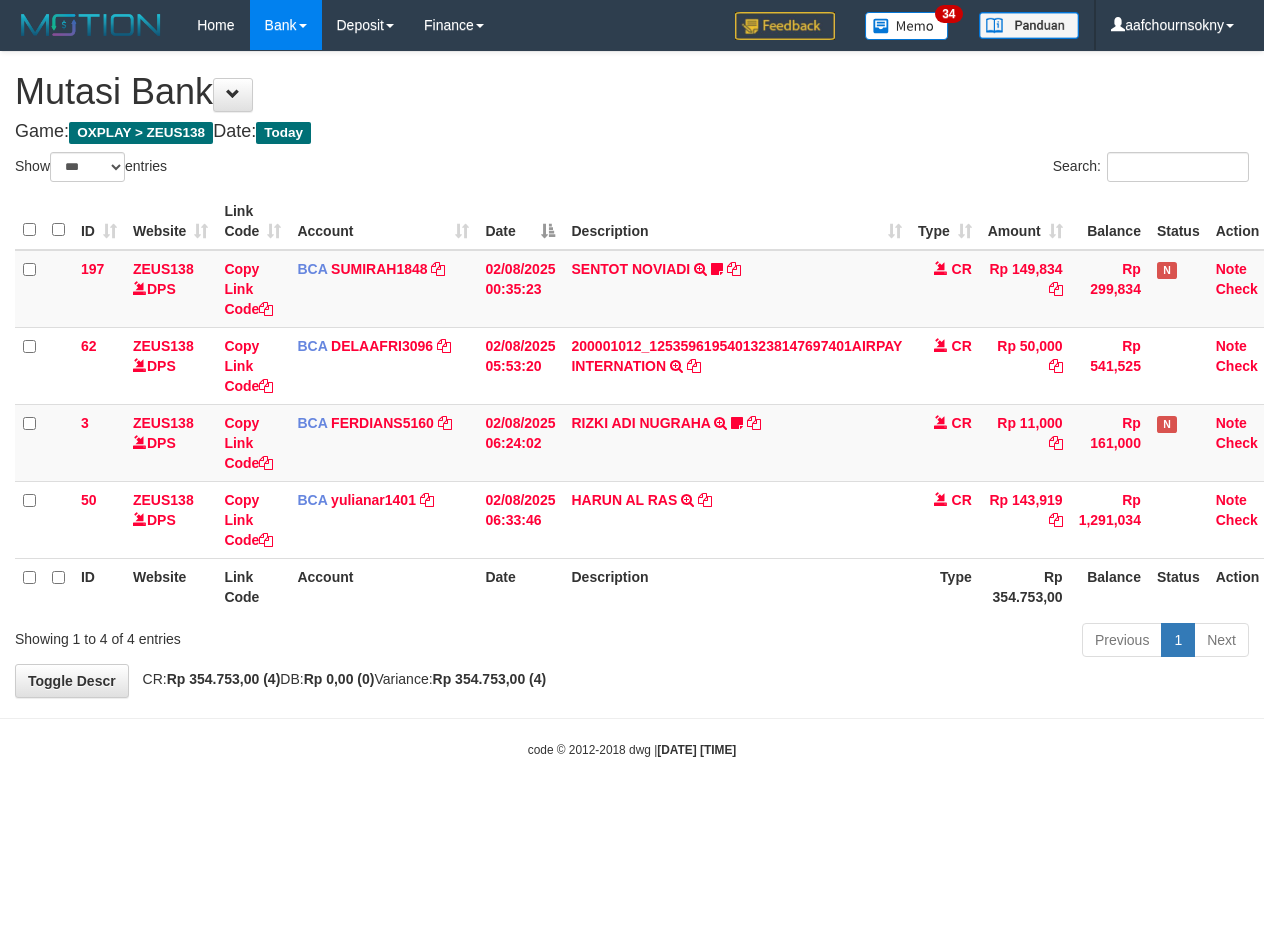 scroll, scrollTop: 0, scrollLeft: 0, axis: both 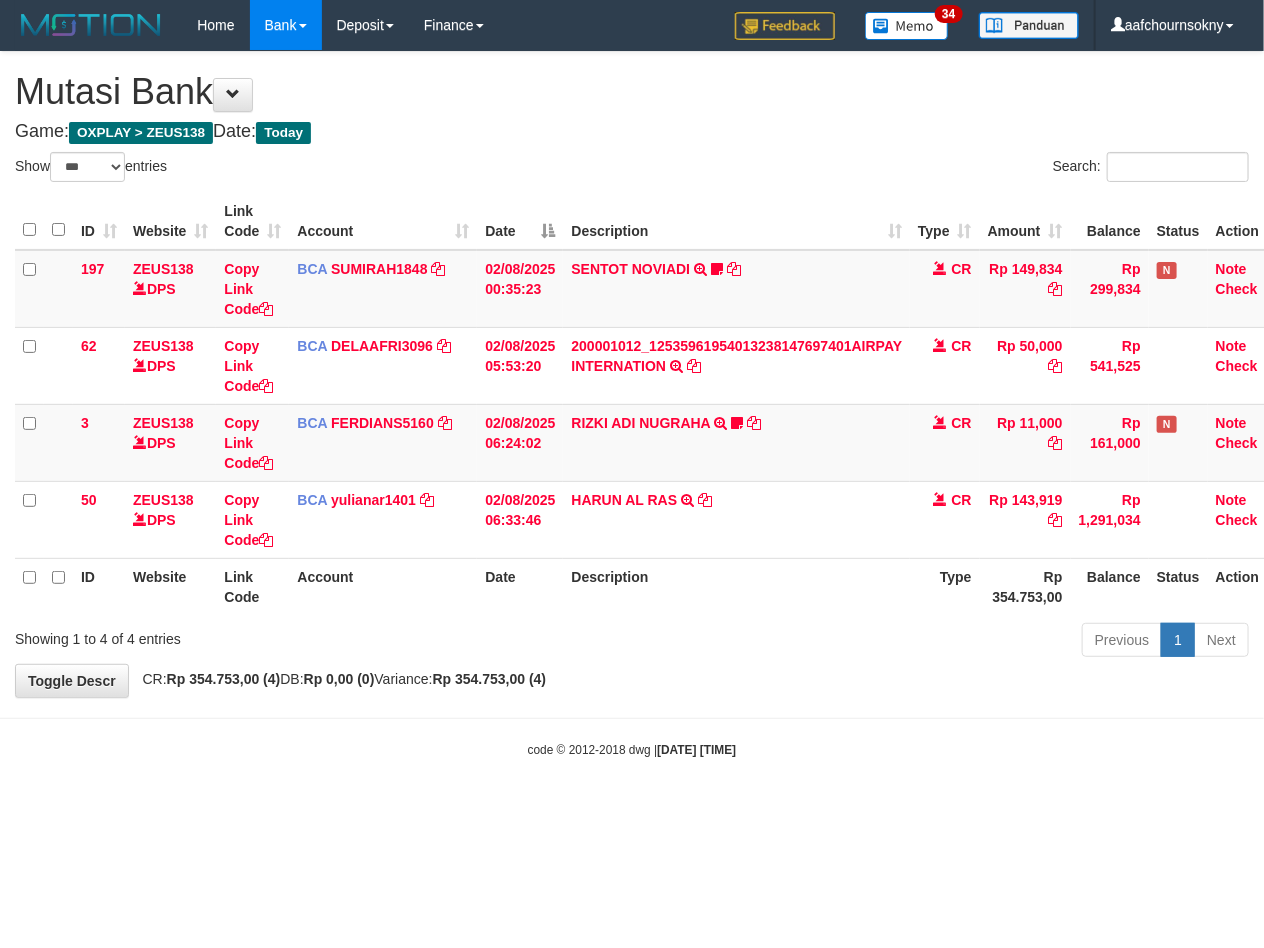 drag, startPoint x: 0, startPoint y: 0, endPoint x: 963, endPoint y: 744, distance: 1216.9244 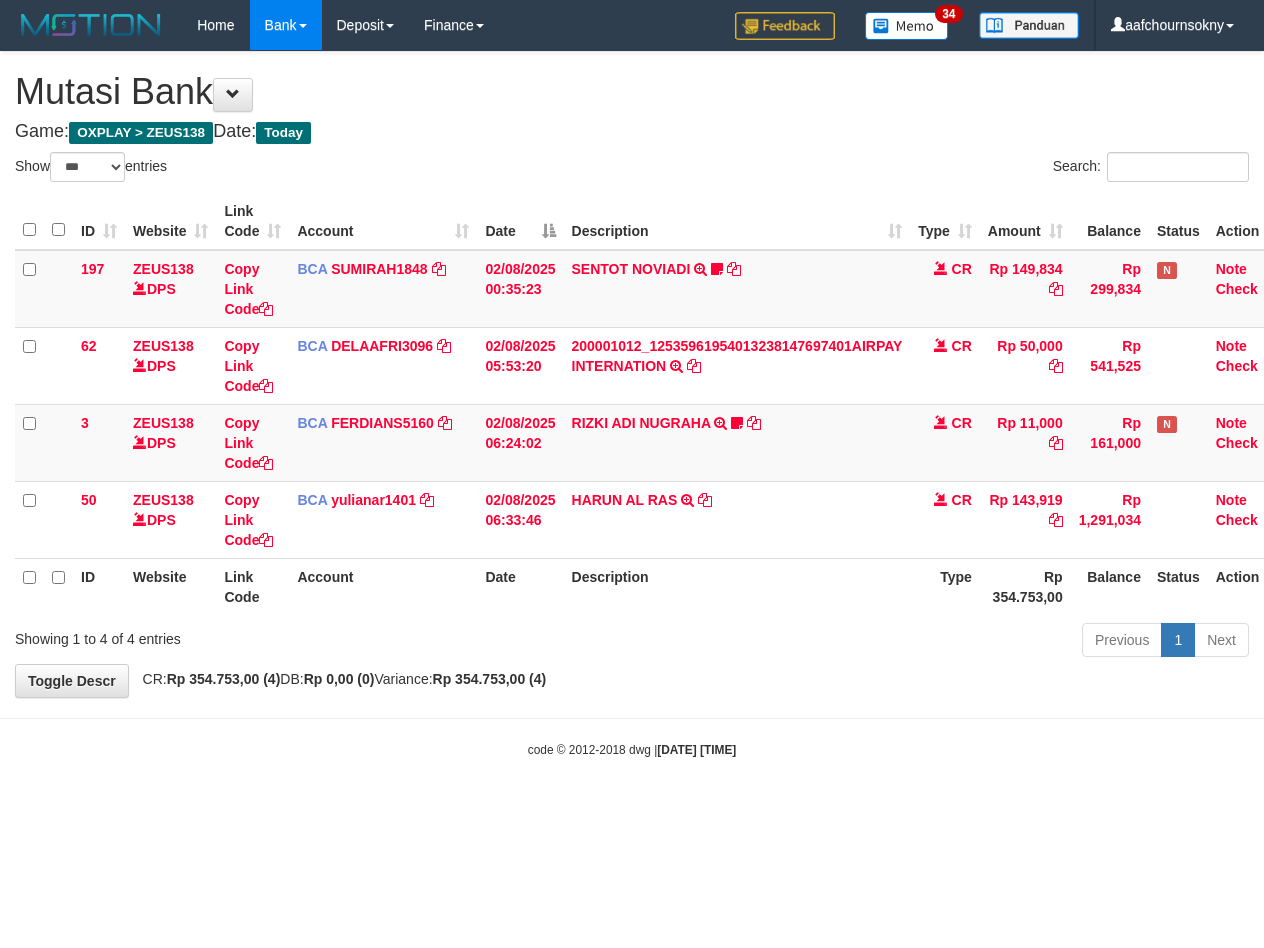 select on "***" 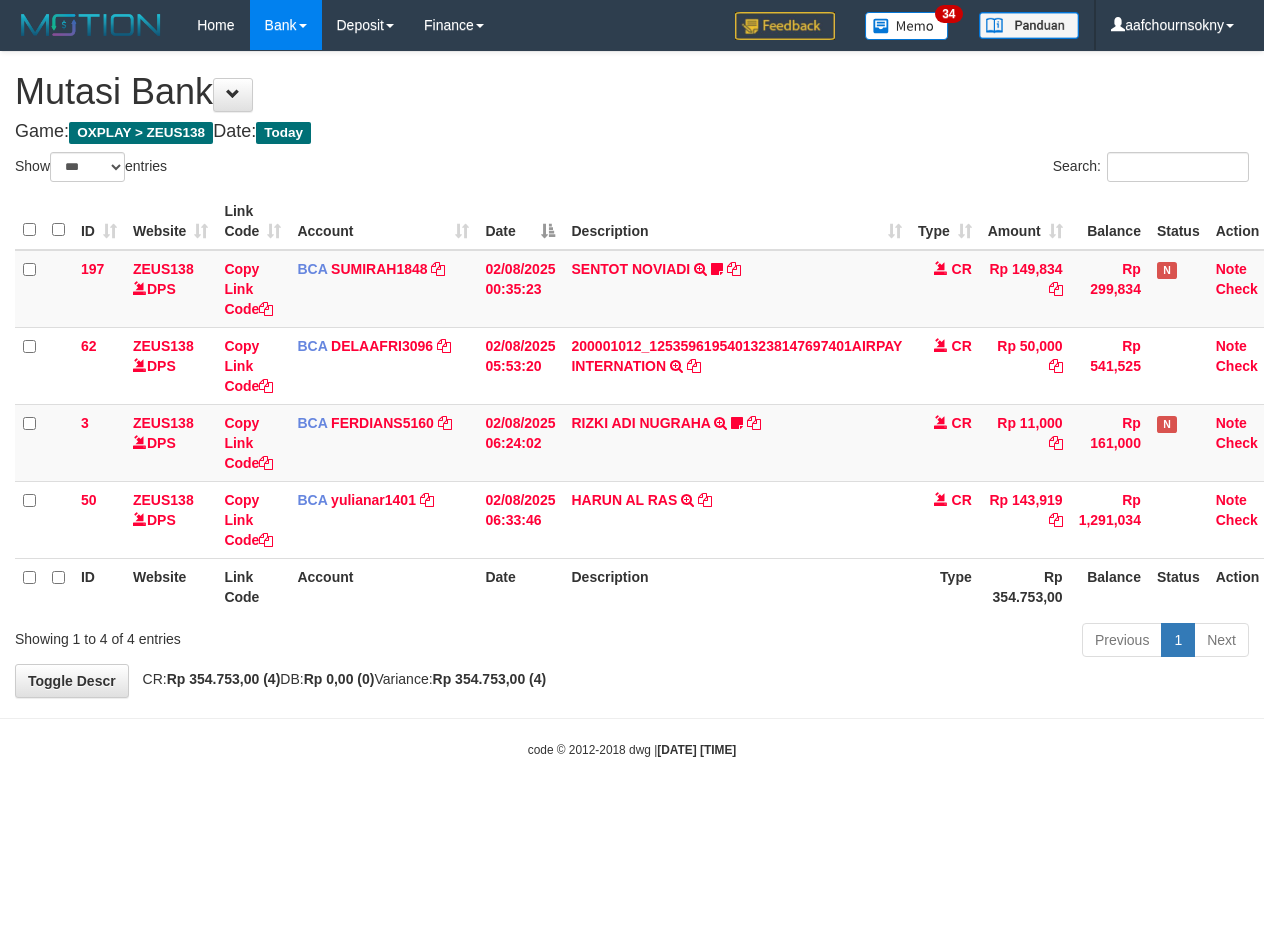 scroll, scrollTop: 0, scrollLeft: 0, axis: both 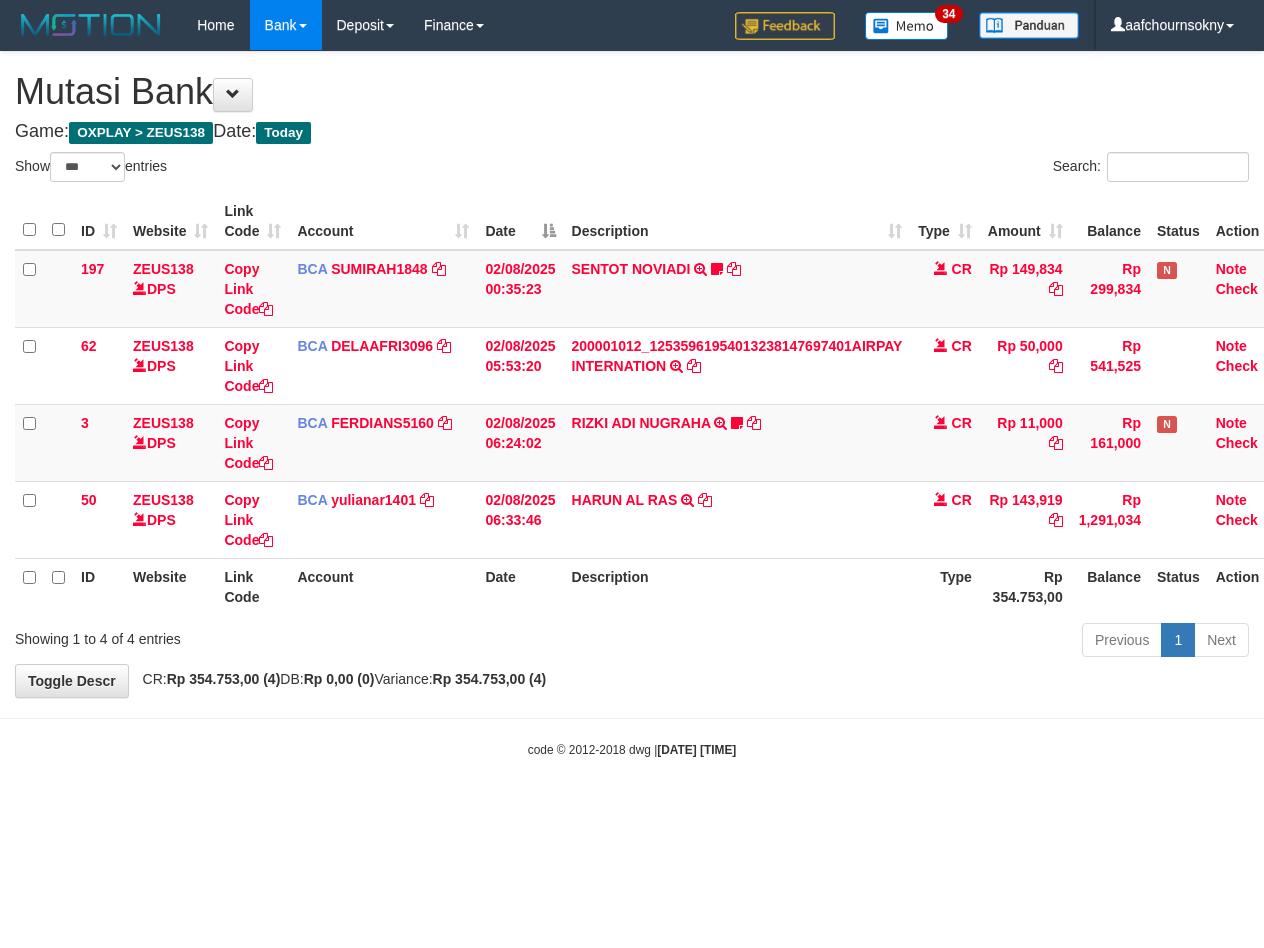select on "***" 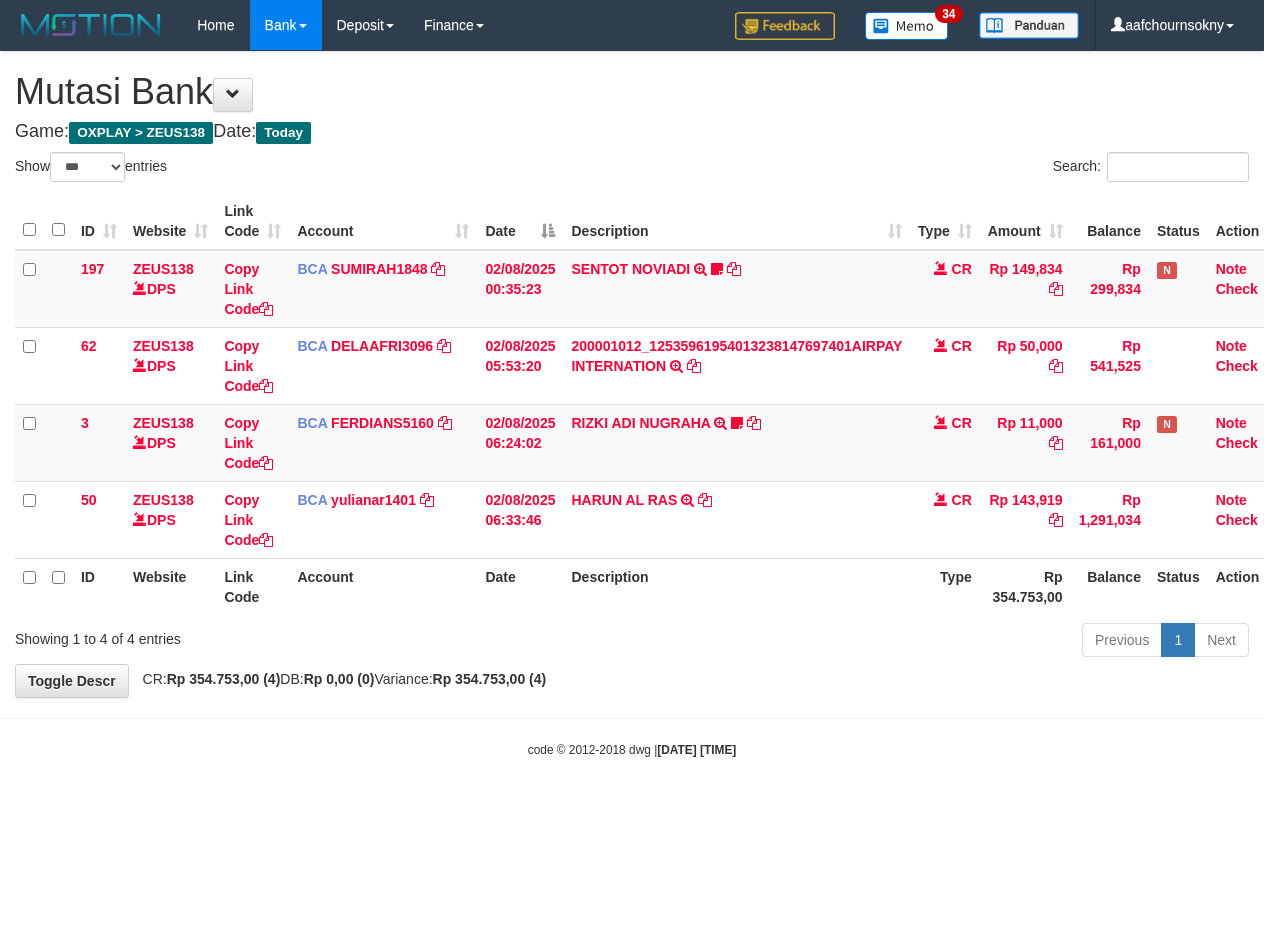 scroll, scrollTop: 0, scrollLeft: 0, axis: both 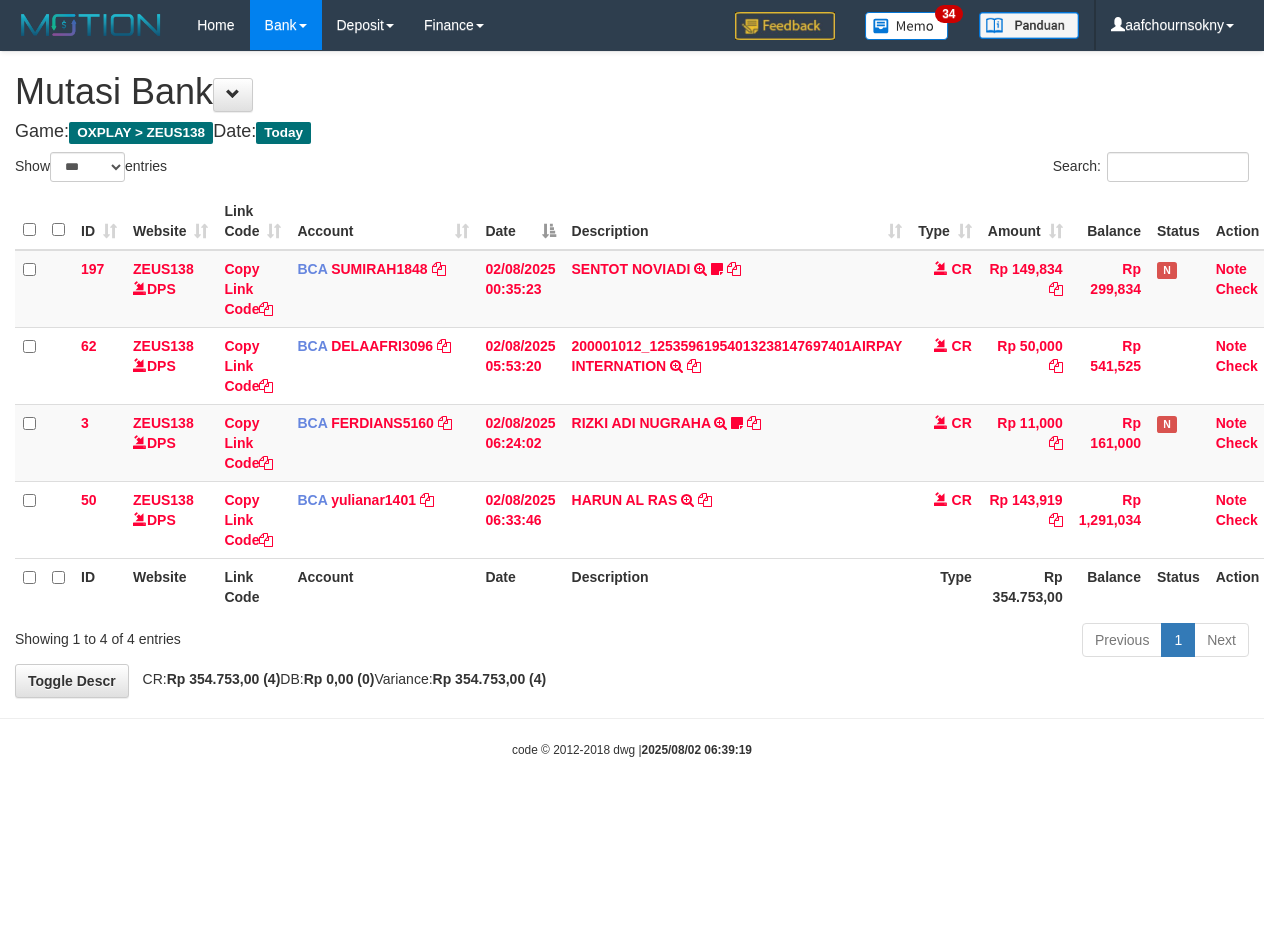 select on "***" 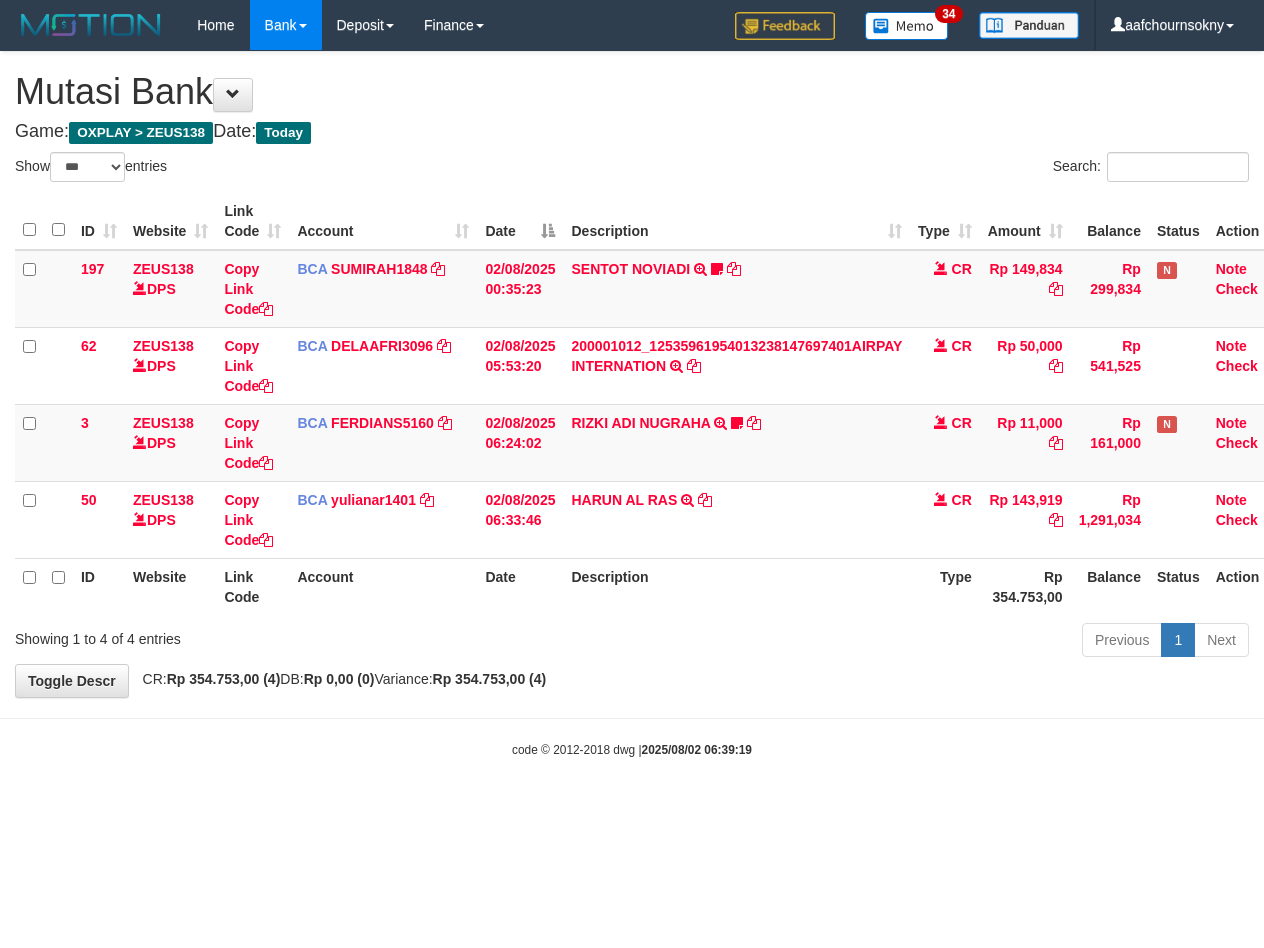 scroll, scrollTop: 0, scrollLeft: 0, axis: both 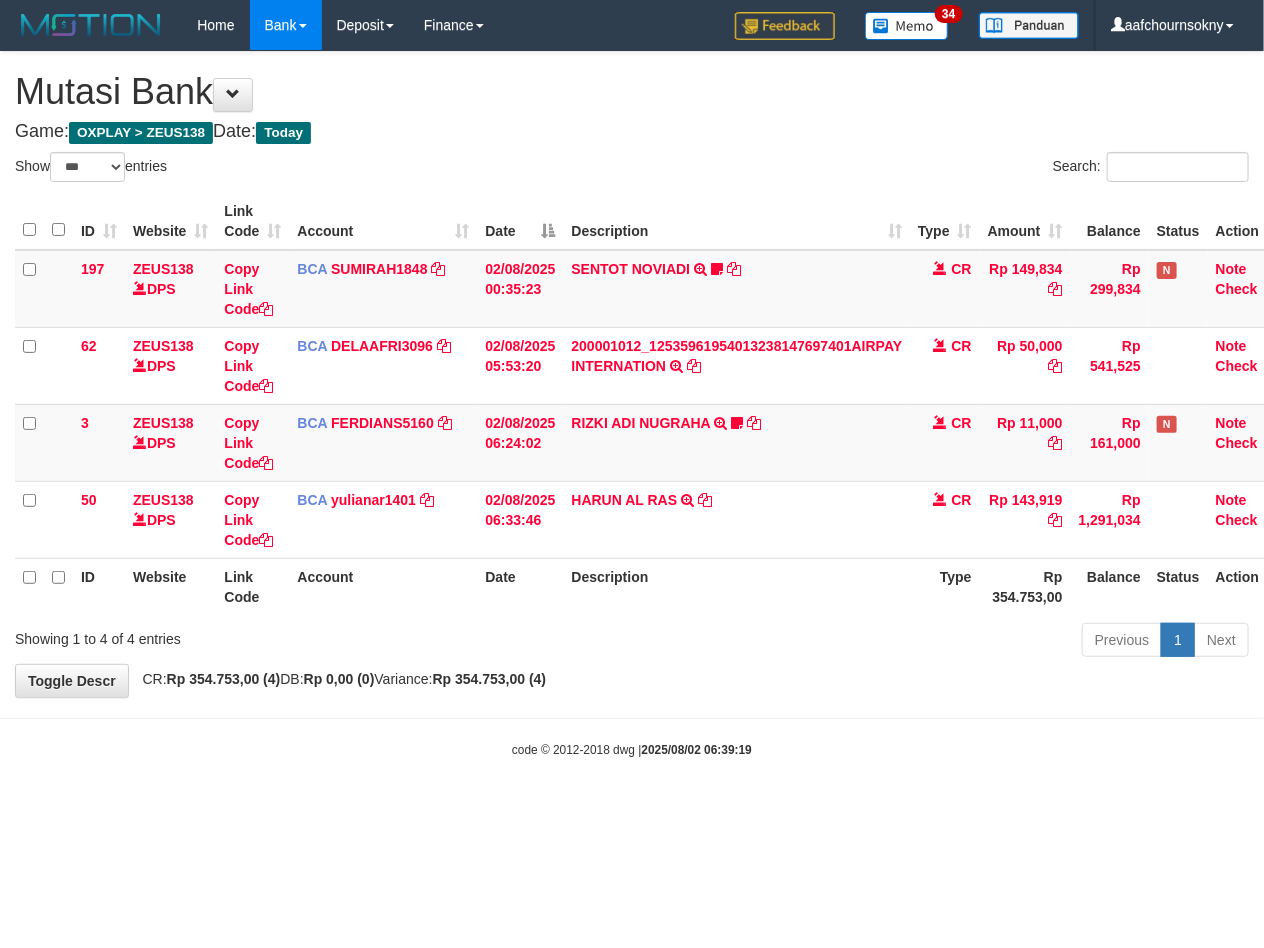 click on "code © 2012-2018 dwg |  [DATE] [TIME]" at bounding box center [632, 749] 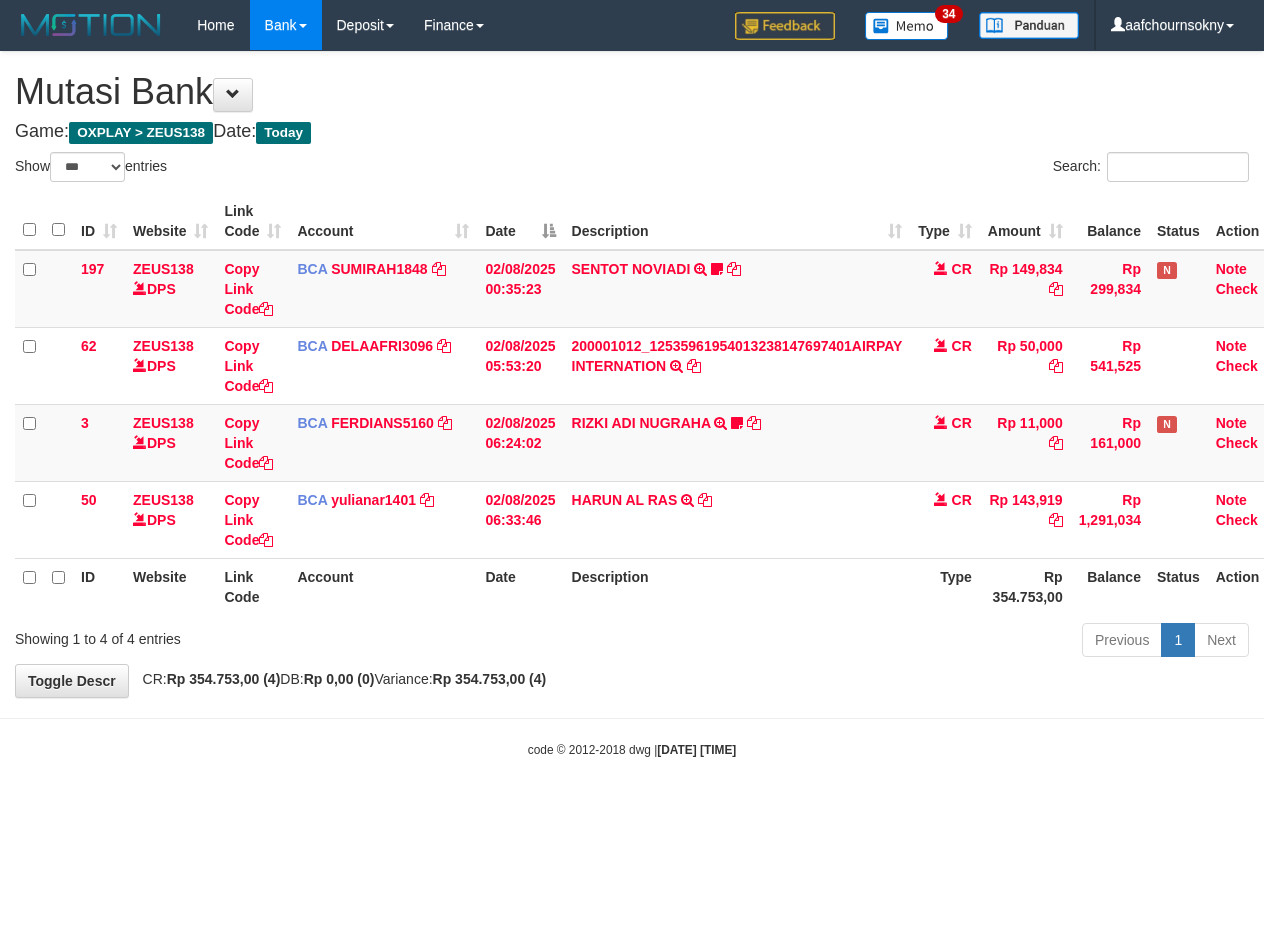 select on "***" 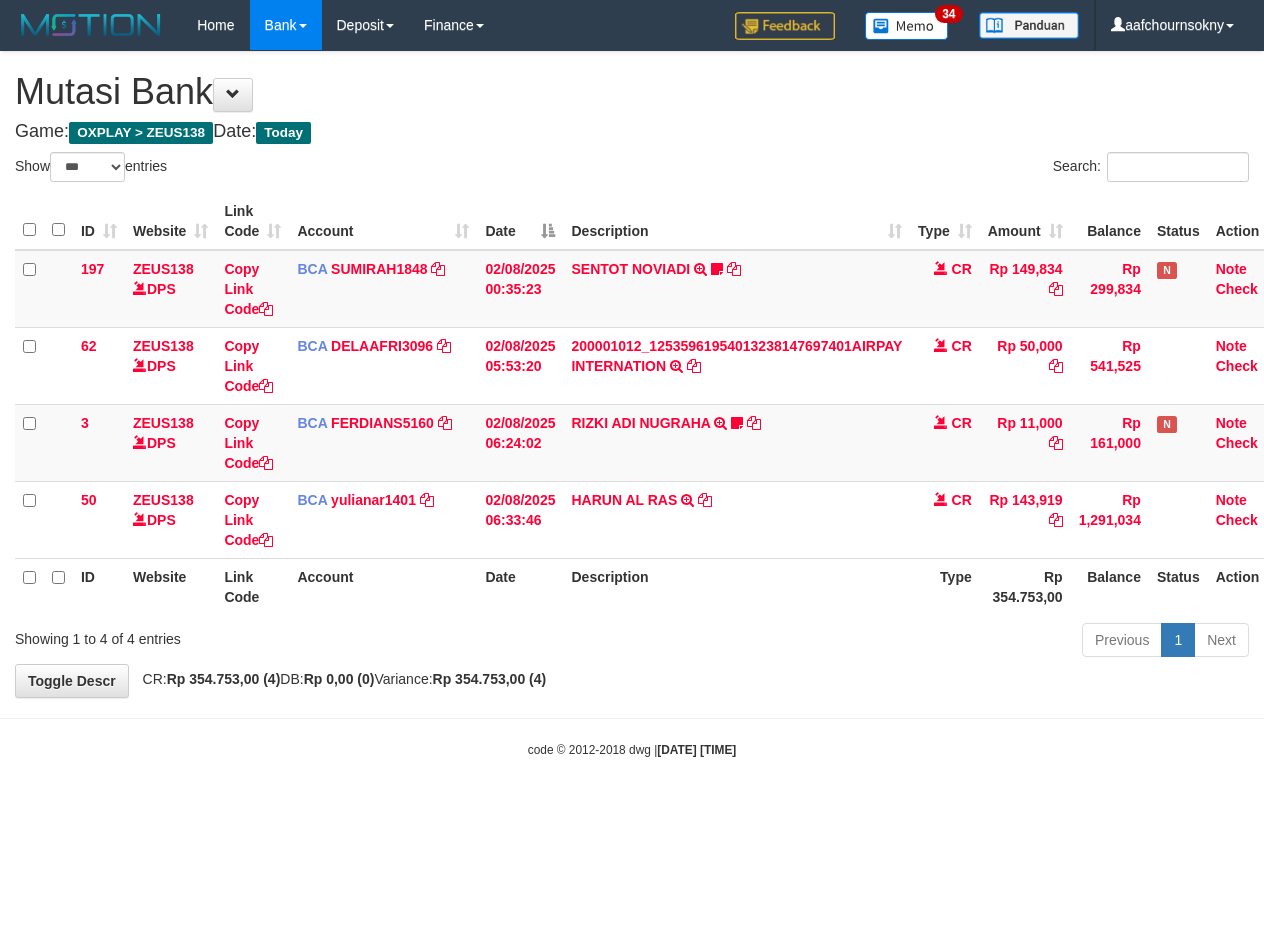 scroll, scrollTop: 0, scrollLeft: 0, axis: both 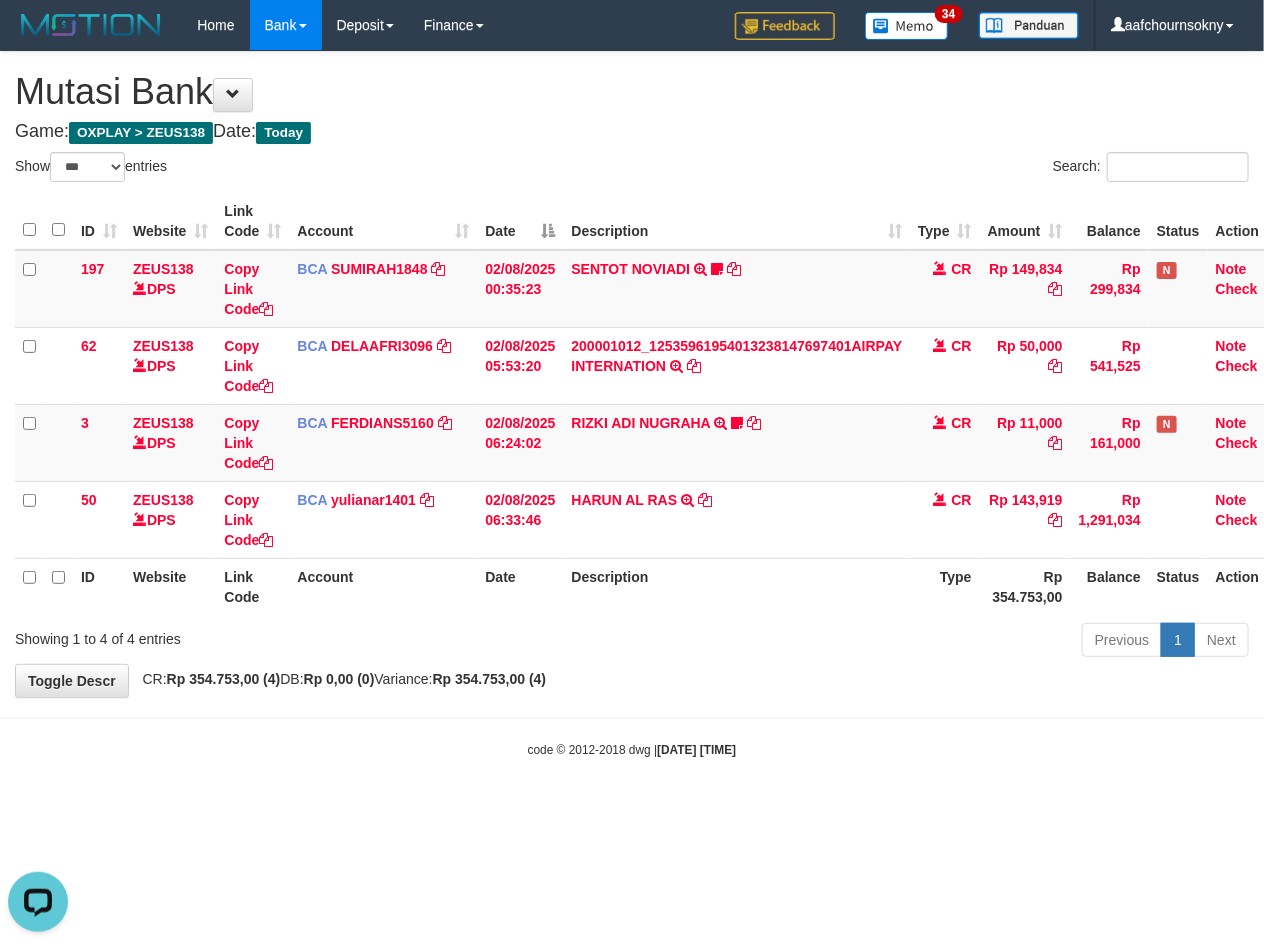 click on "Toggle navigation
Home
Bank
Account List
Load
By Website
Group
[OXPLAY]													ZEUS138
By Load Group (DPS)" at bounding box center (632, 404) 